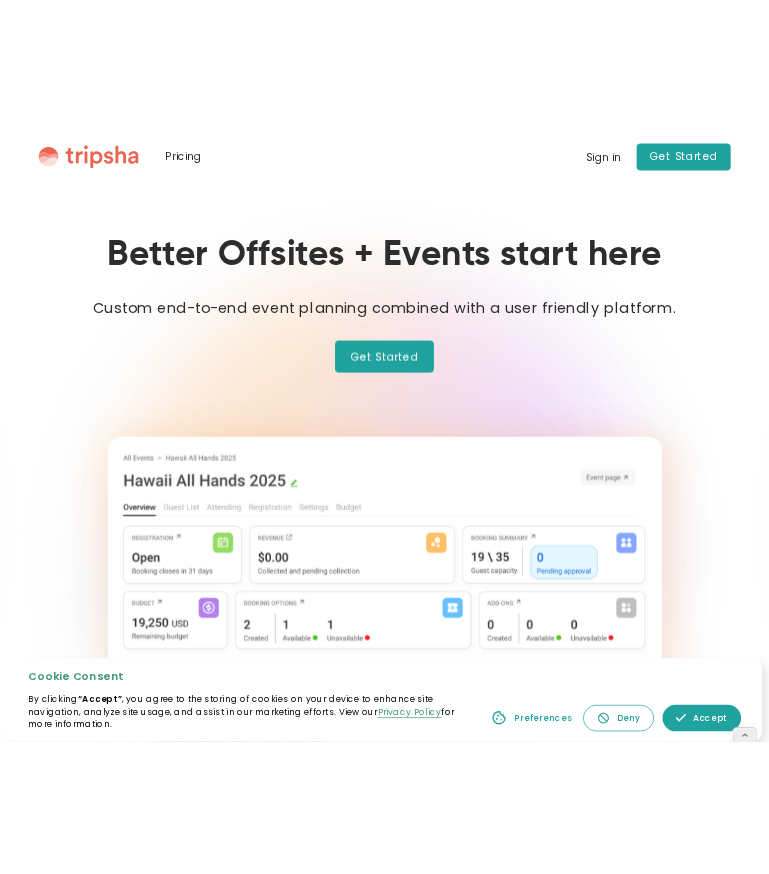 scroll, scrollTop: 0, scrollLeft: 0, axis: both 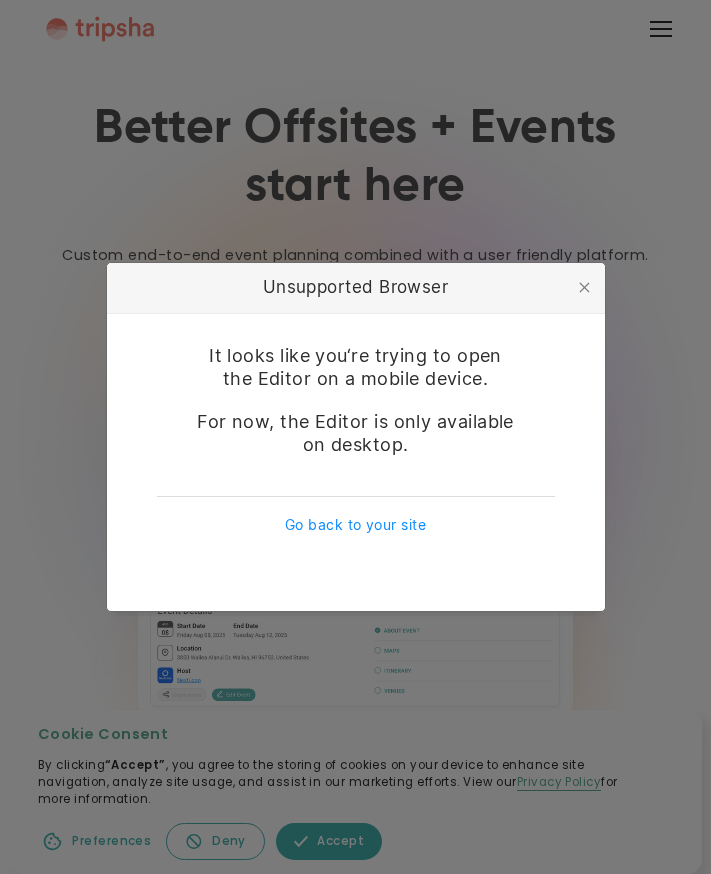 drag, startPoint x: 588, startPoint y: 289, endPoint x: 628, endPoint y: 285, distance: 40.1995 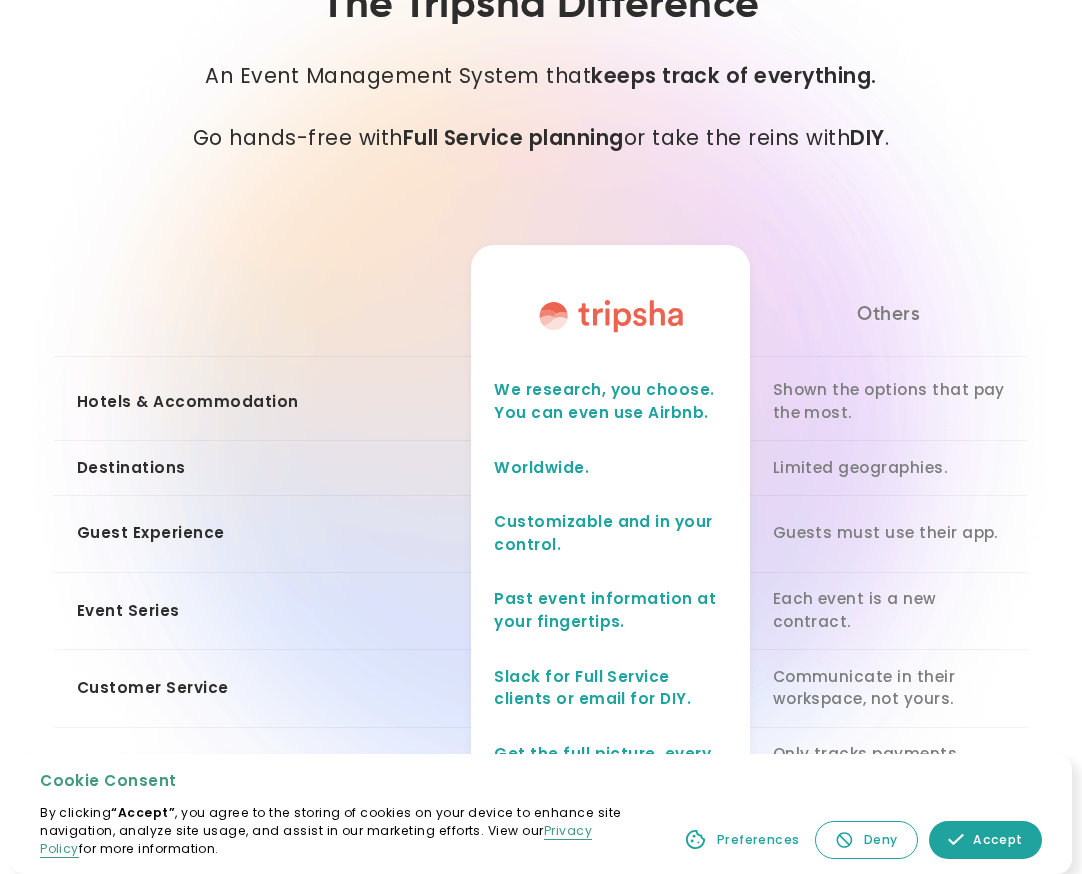 scroll, scrollTop: 1527, scrollLeft: 0, axis: vertical 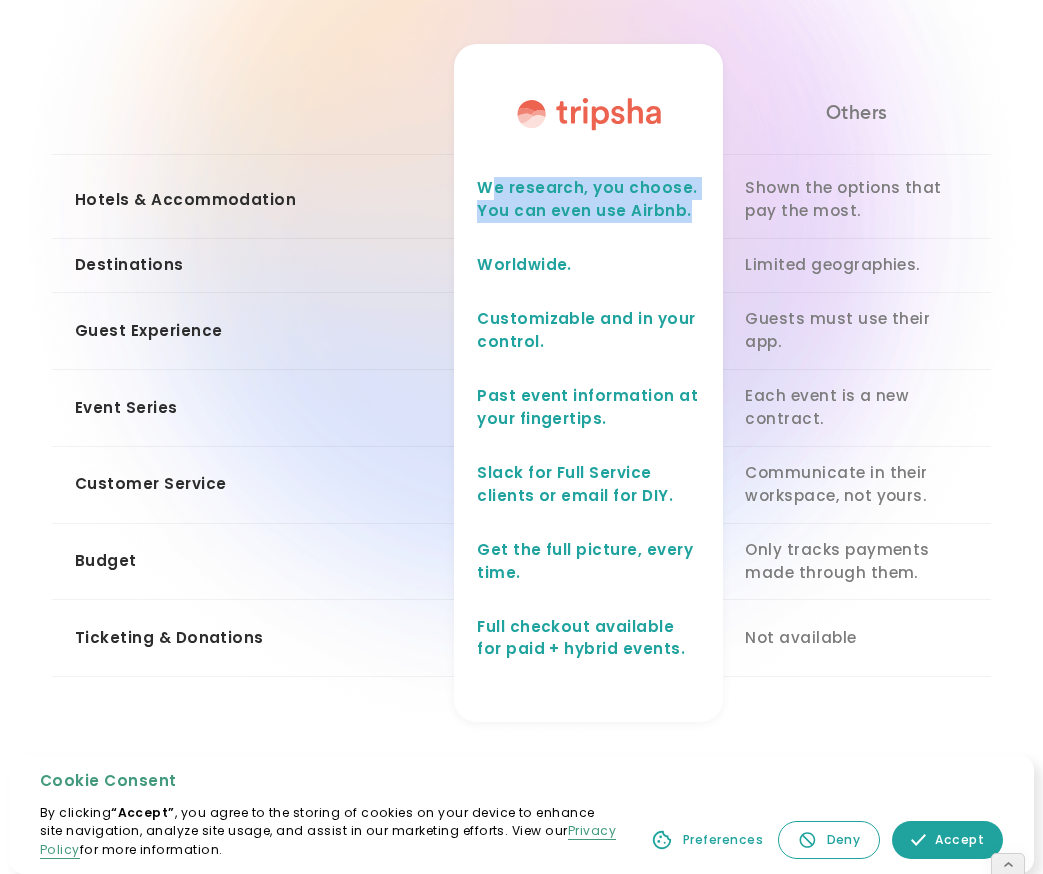 drag, startPoint x: 488, startPoint y: 189, endPoint x: 688, endPoint y: 202, distance: 200.42206 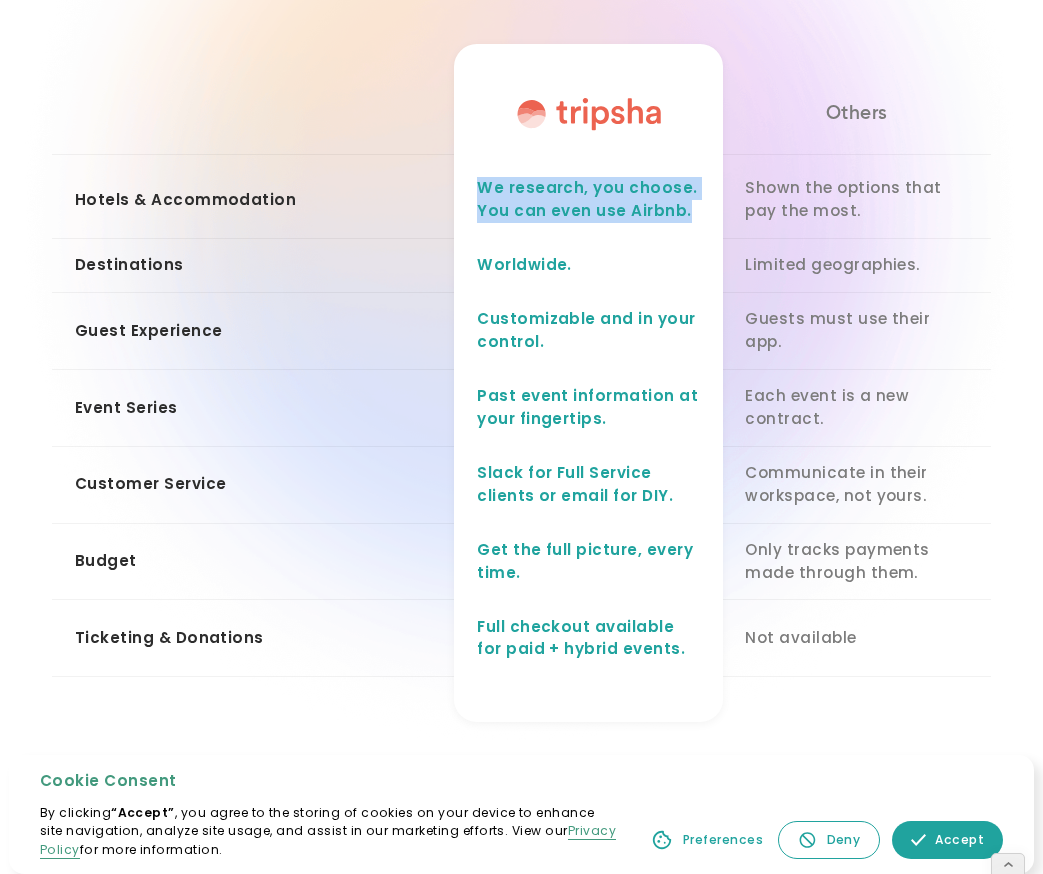 drag, startPoint x: 692, startPoint y: 211, endPoint x: 492, endPoint y: 192, distance: 200.90047 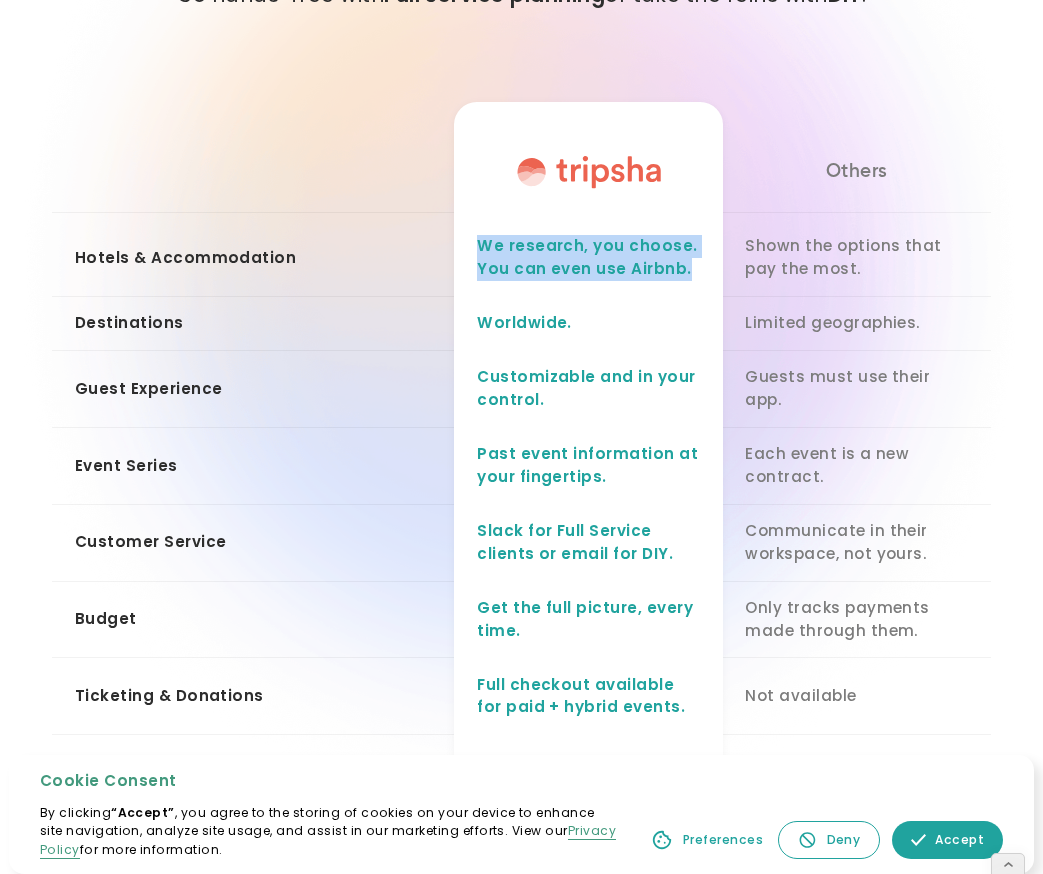 scroll, scrollTop: 1644, scrollLeft: 0, axis: vertical 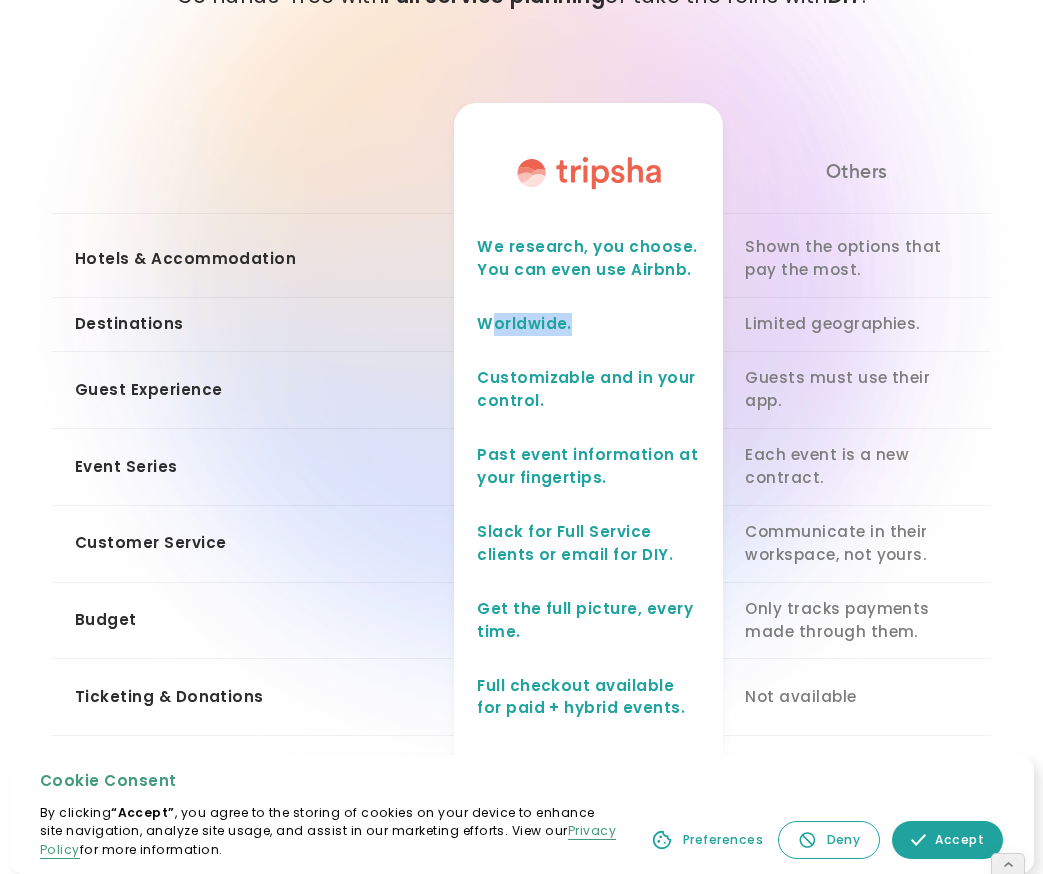 drag, startPoint x: 490, startPoint y: 320, endPoint x: 616, endPoint y: 330, distance: 126.3962 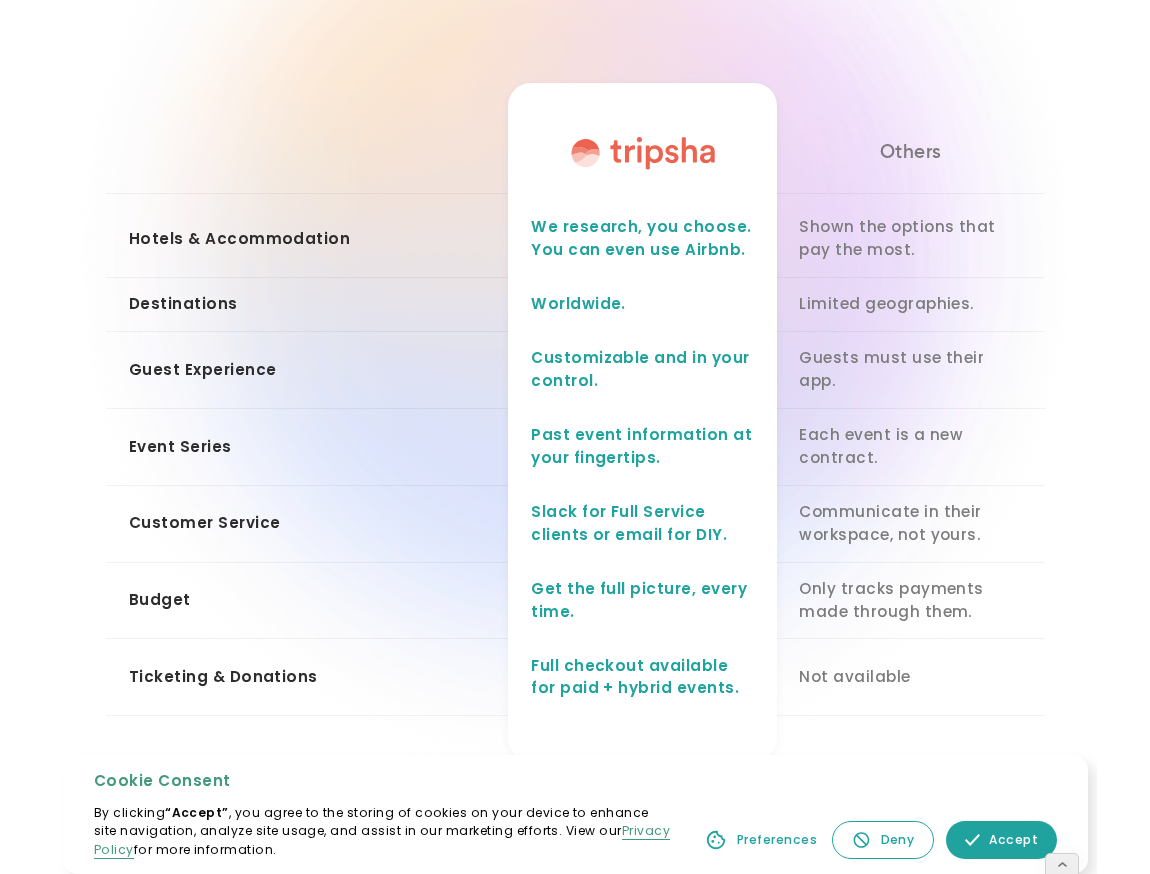scroll, scrollTop: 1665, scrollLeft: 0, axis: vertical 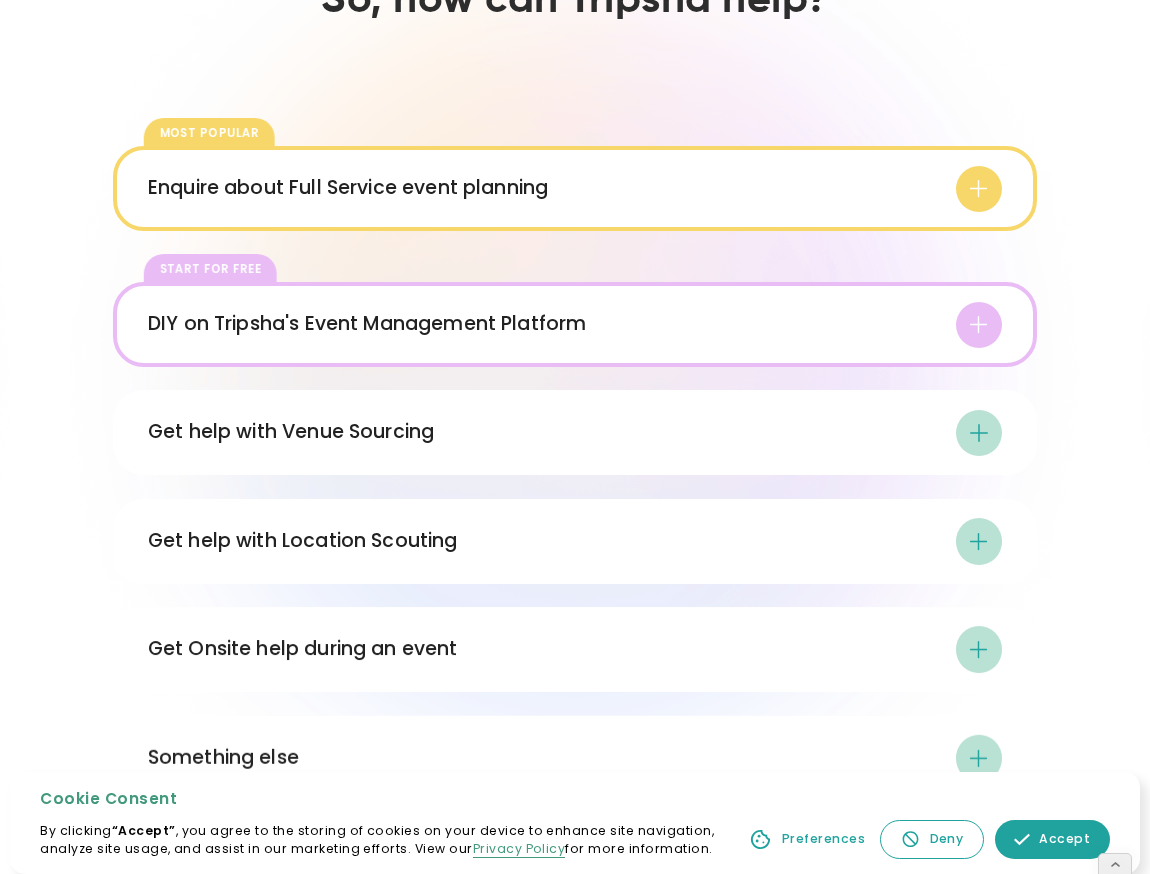 drag, startPoint x: 970, startPoint y: 183, endPoint x: 954, endPoint y: 182, distance: 16.03122 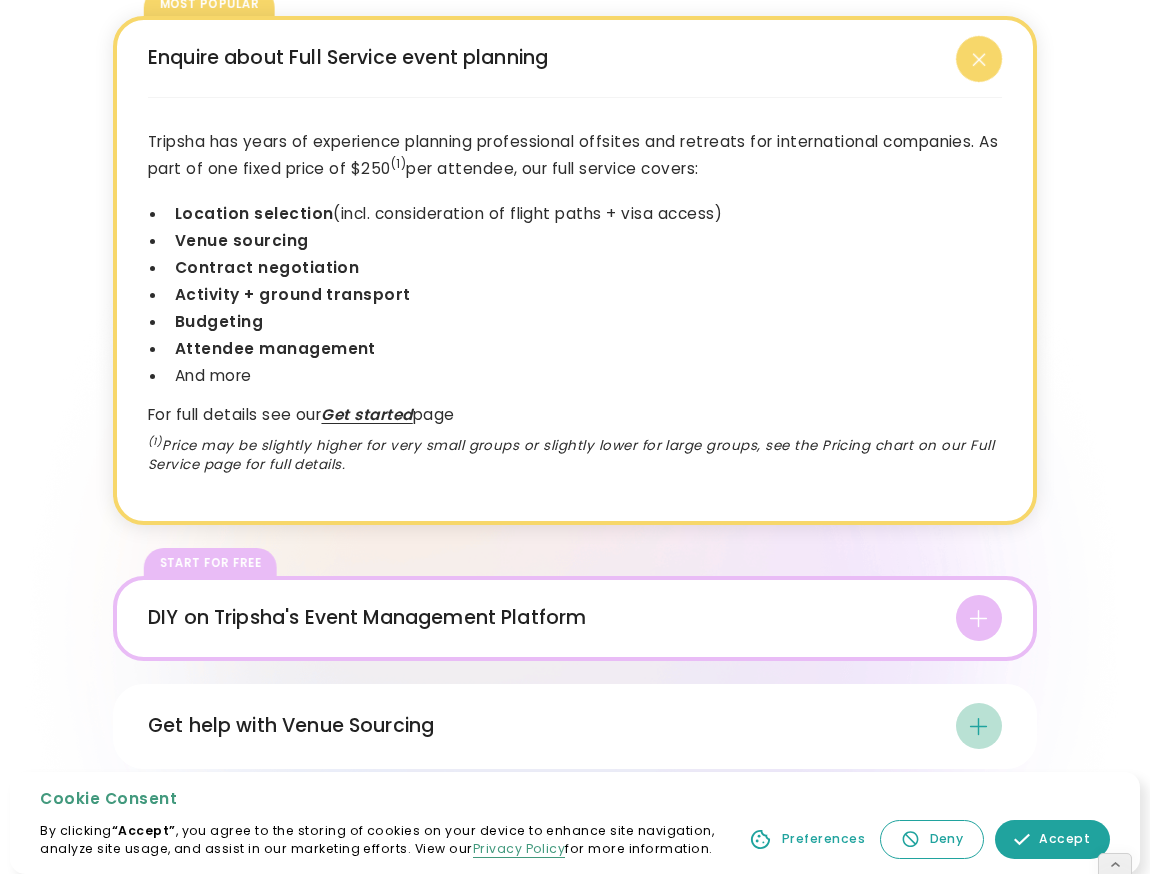 scroll, scrollTop: 2829, scrollLeft: 0, axis: vertical 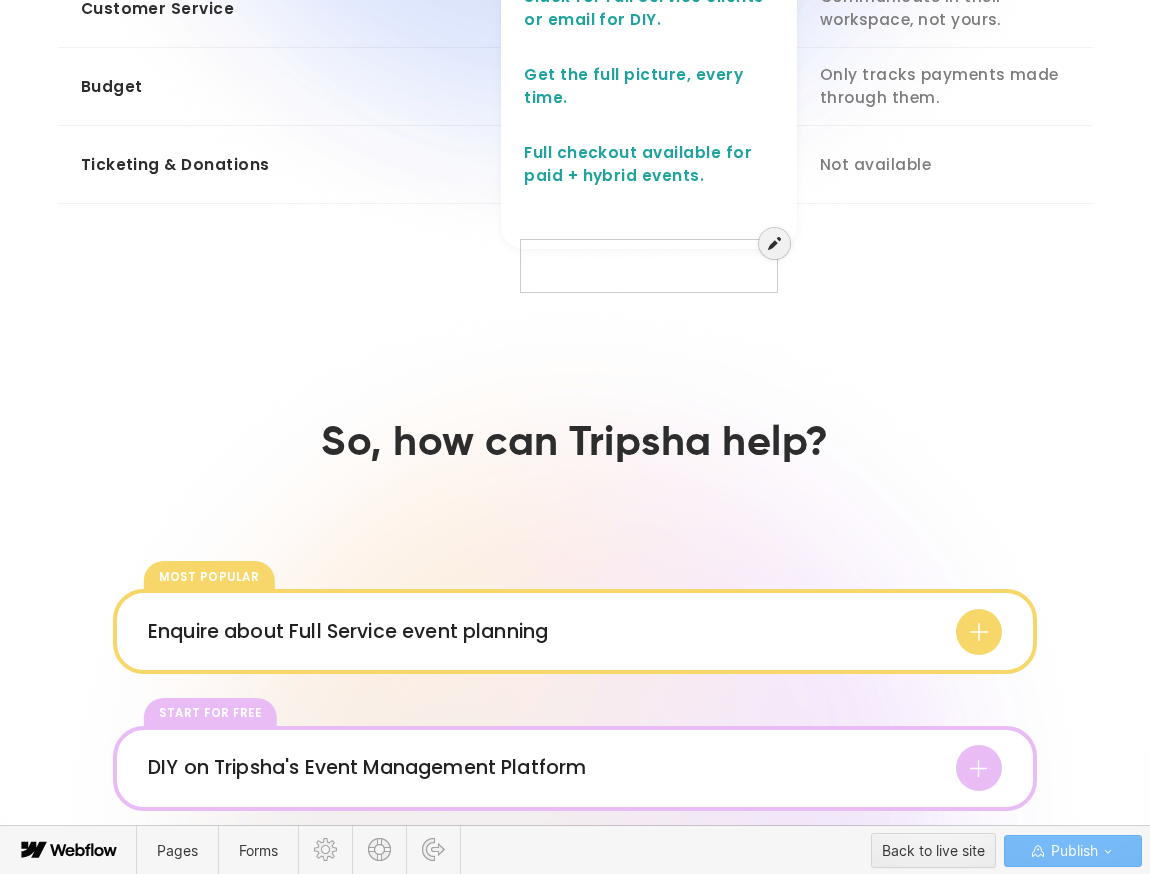 click on "We research, you choose. You can even use Airbnb." at bounding box center (649, -280) 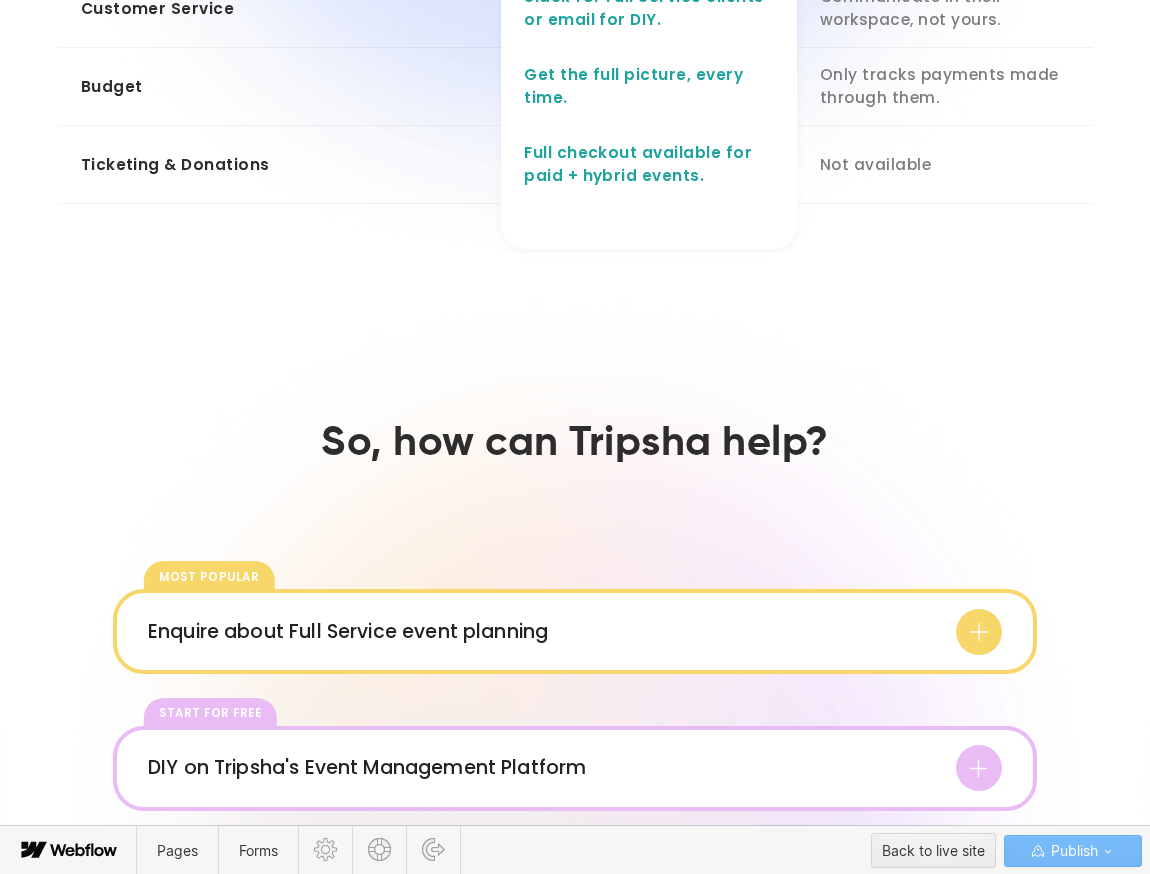 scroll, scrollTop: 1710, scrollLeft: 0, axis: vertical 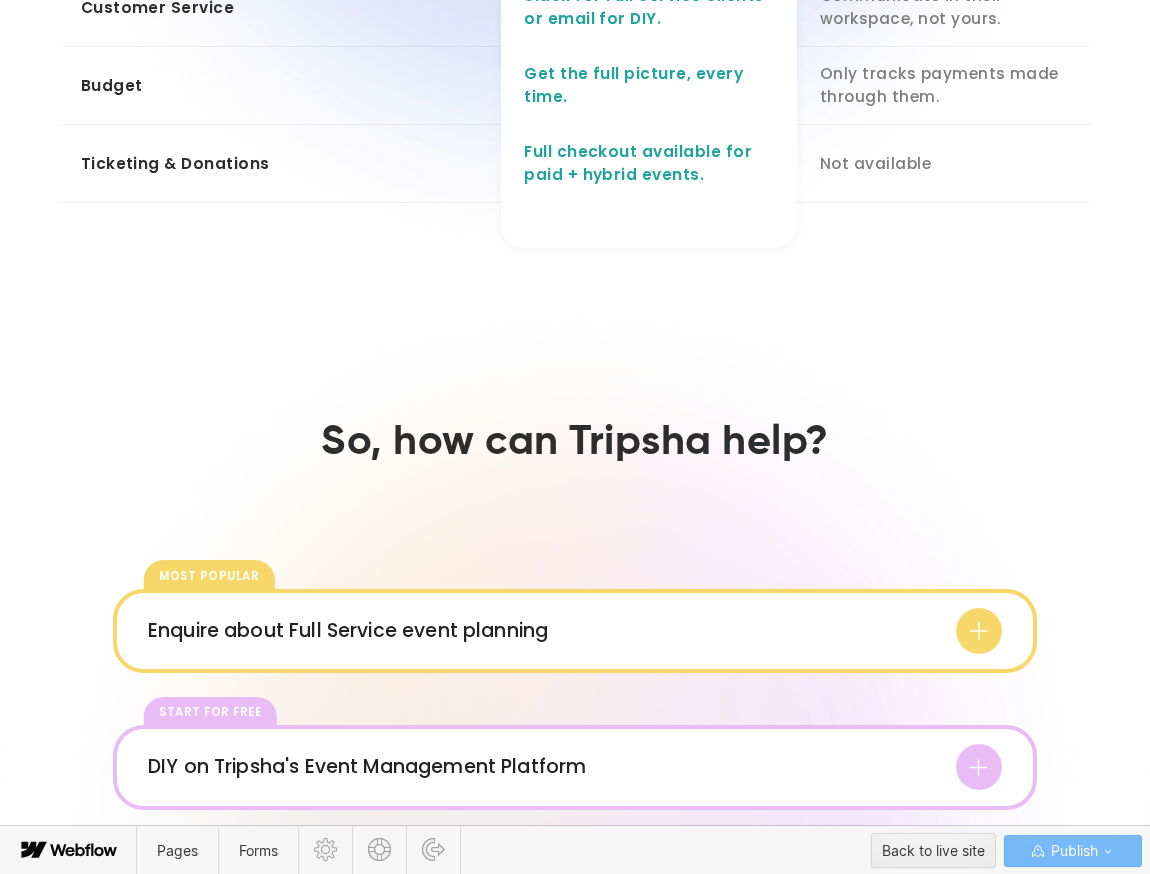 click on "**********" at bounding box center (649, -281) 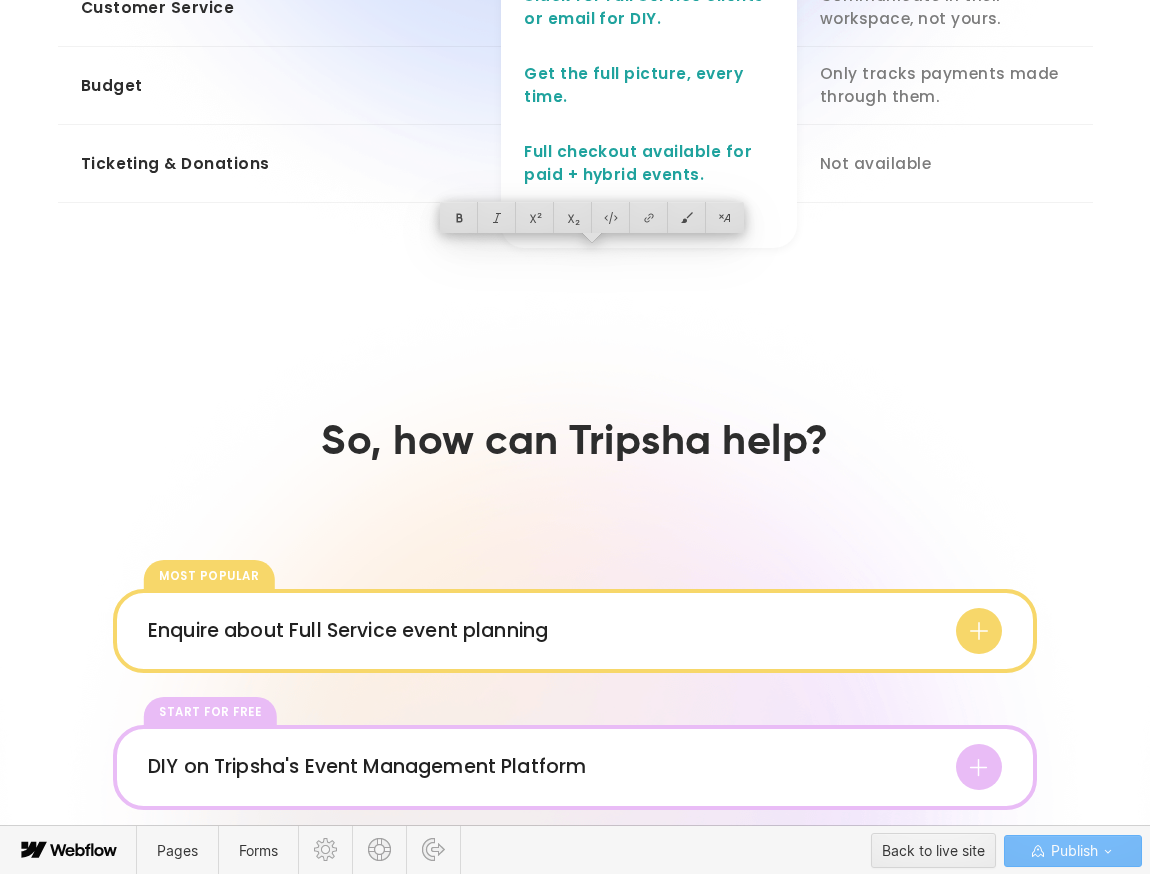 click on "**********" at bounding box center [649, -281] 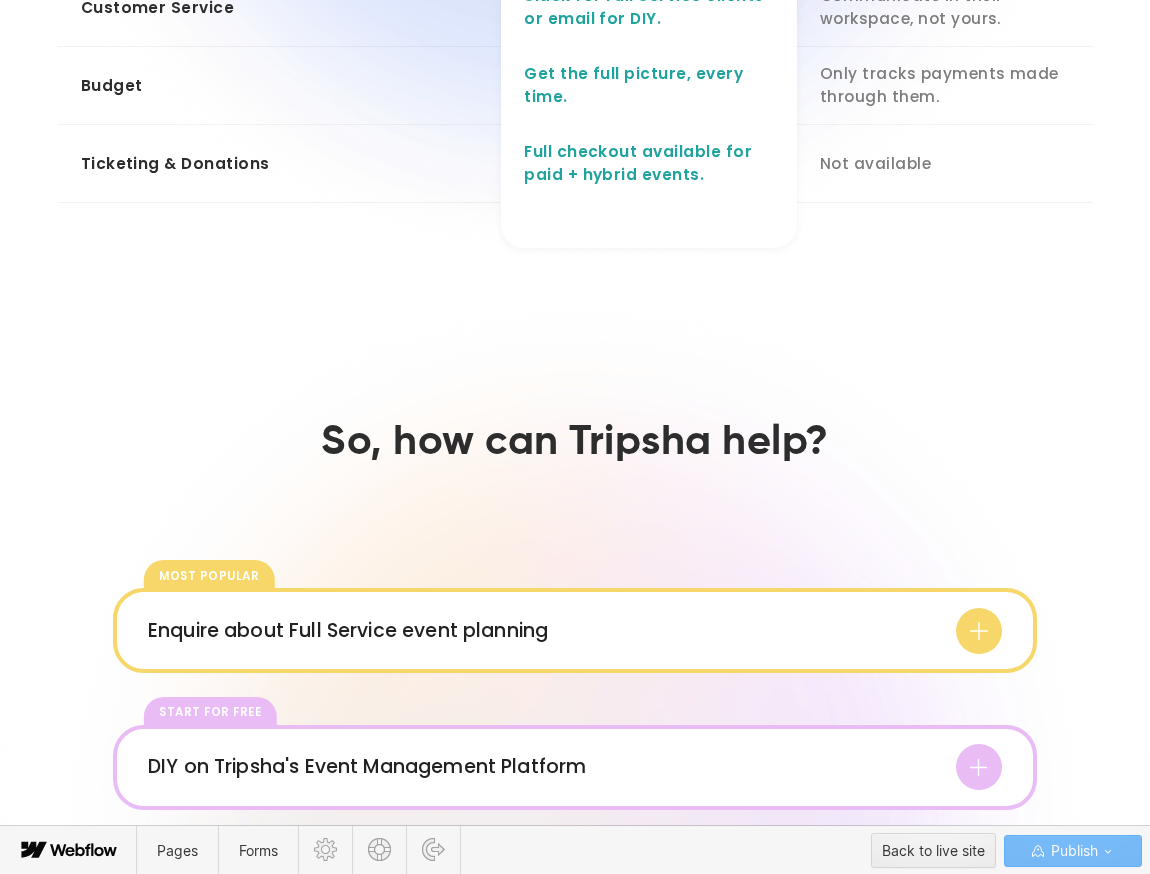 type 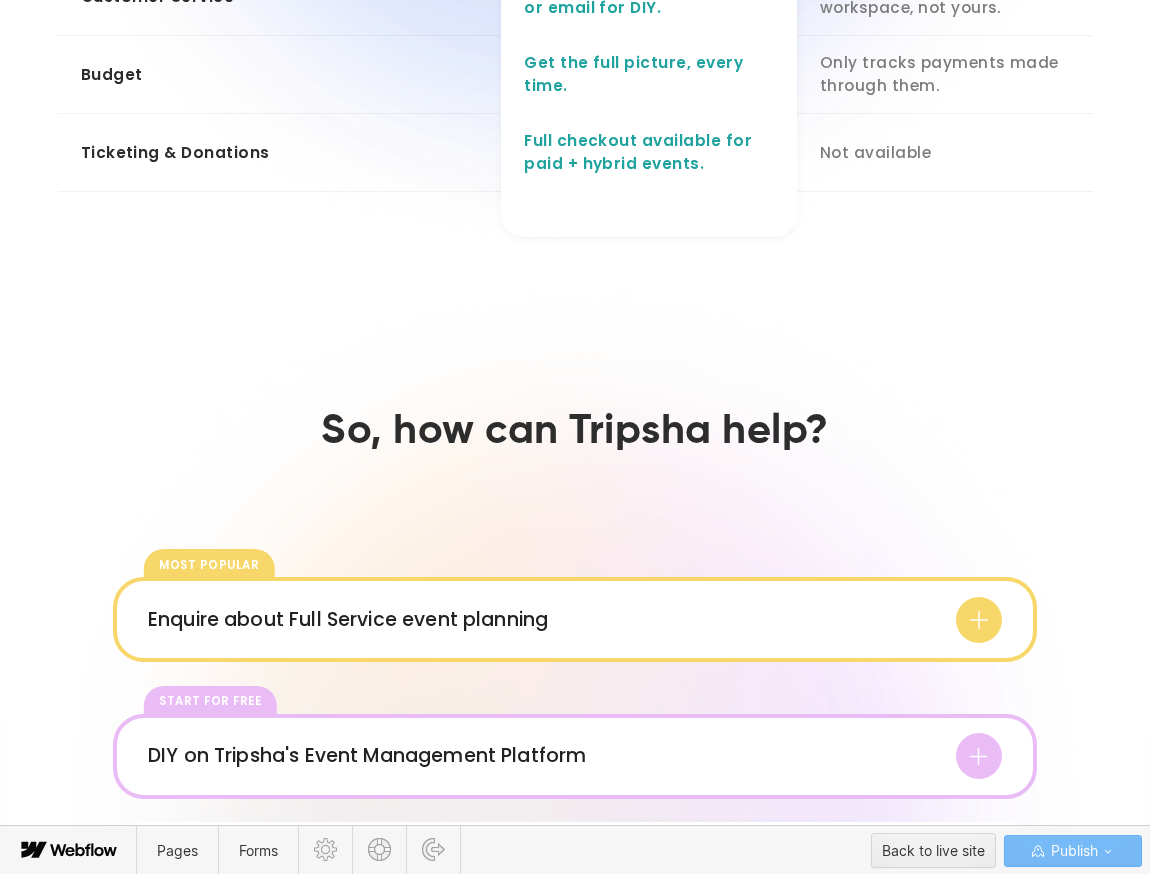 click on "******" at bounding box center (546, -293) 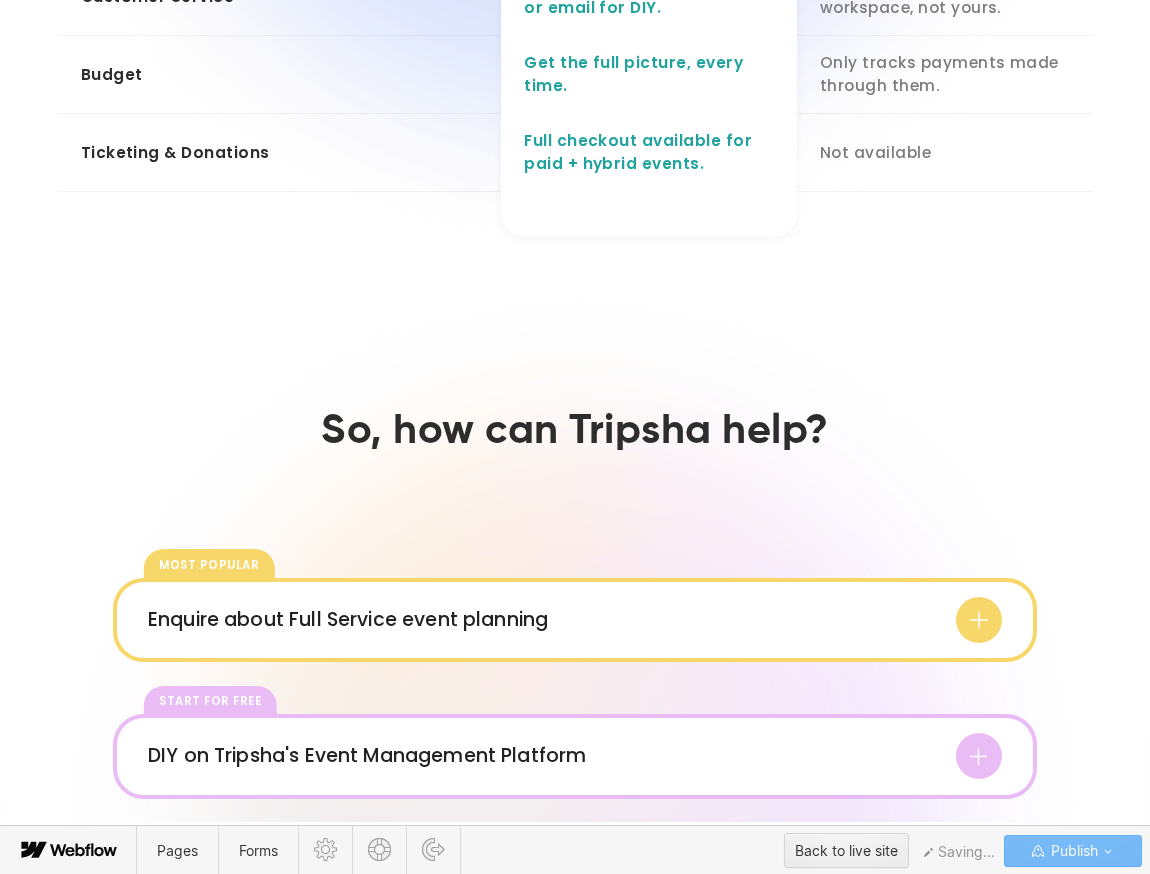 click on "**********" at bounding box center (945, -293) 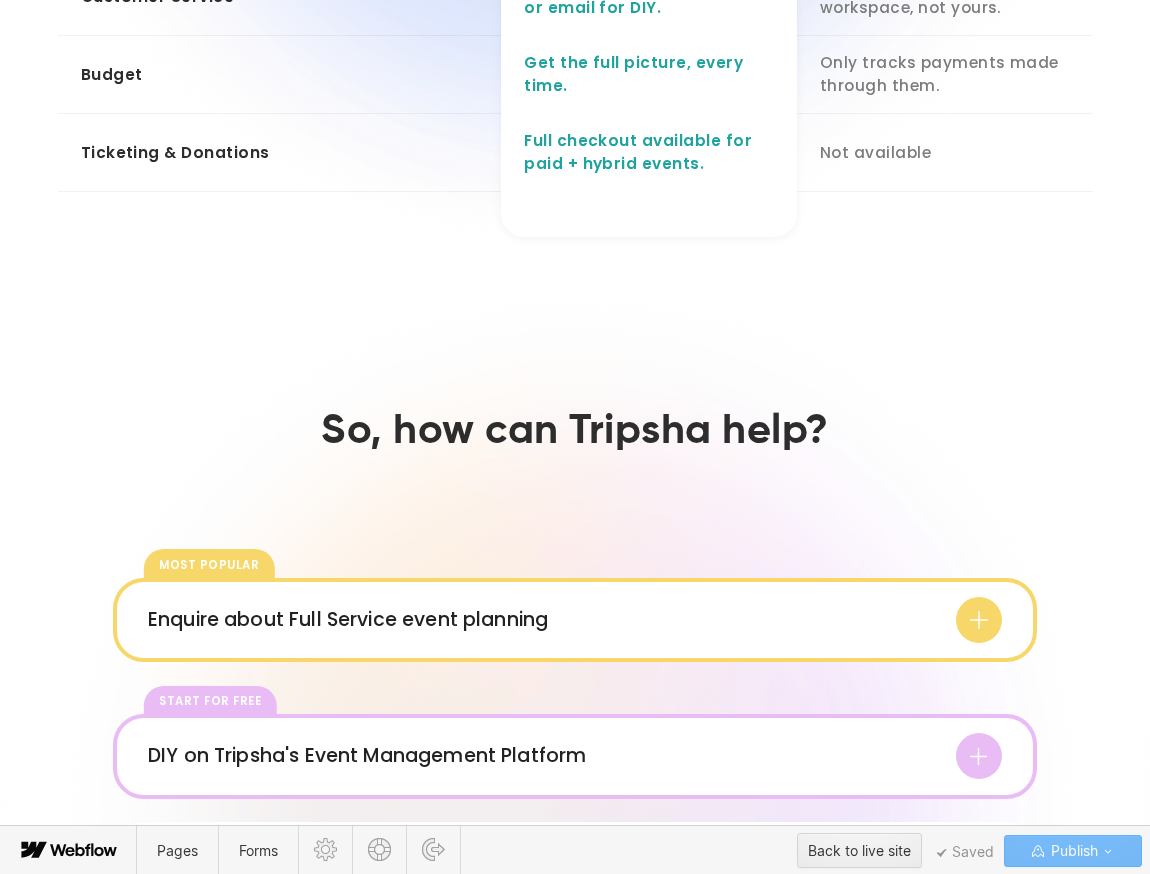 click on "**********" at bounding box center [945, -293] 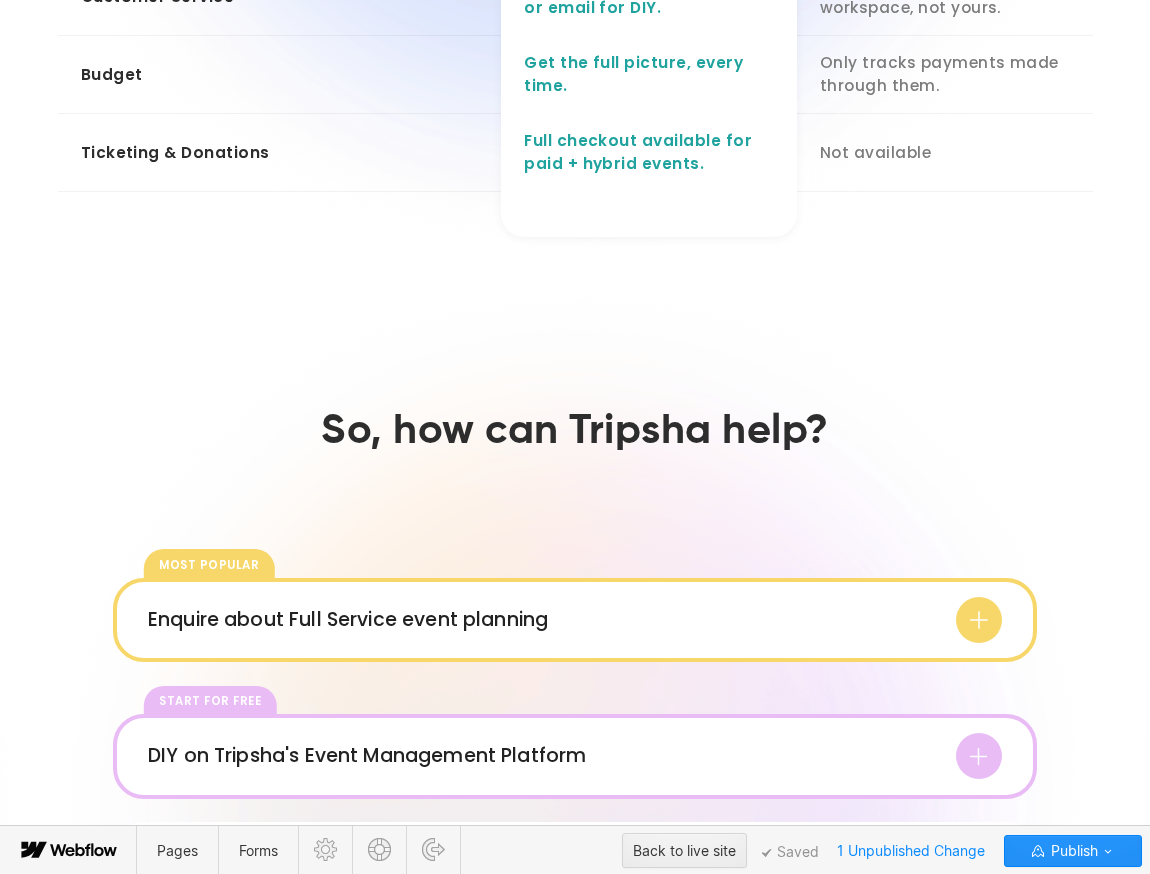 type 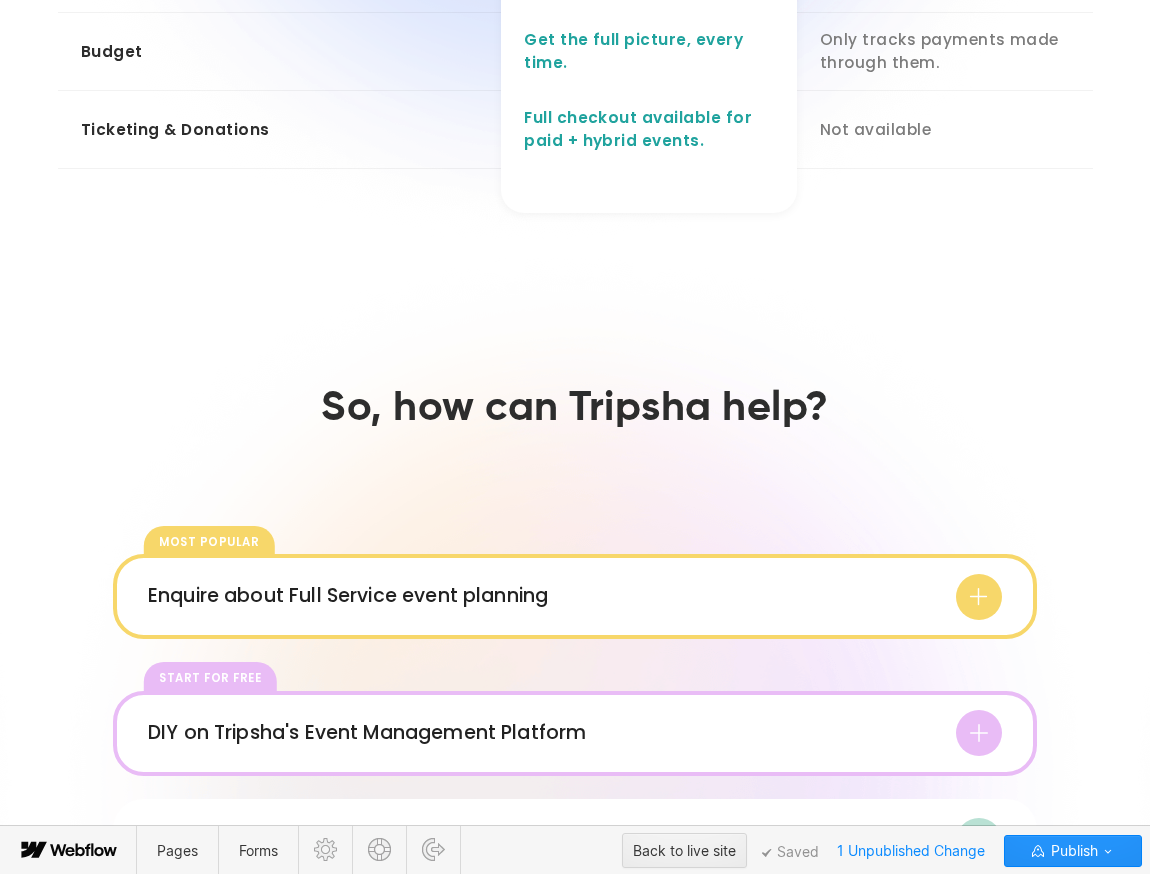 click on "**********" at bounding box center (945, -304) 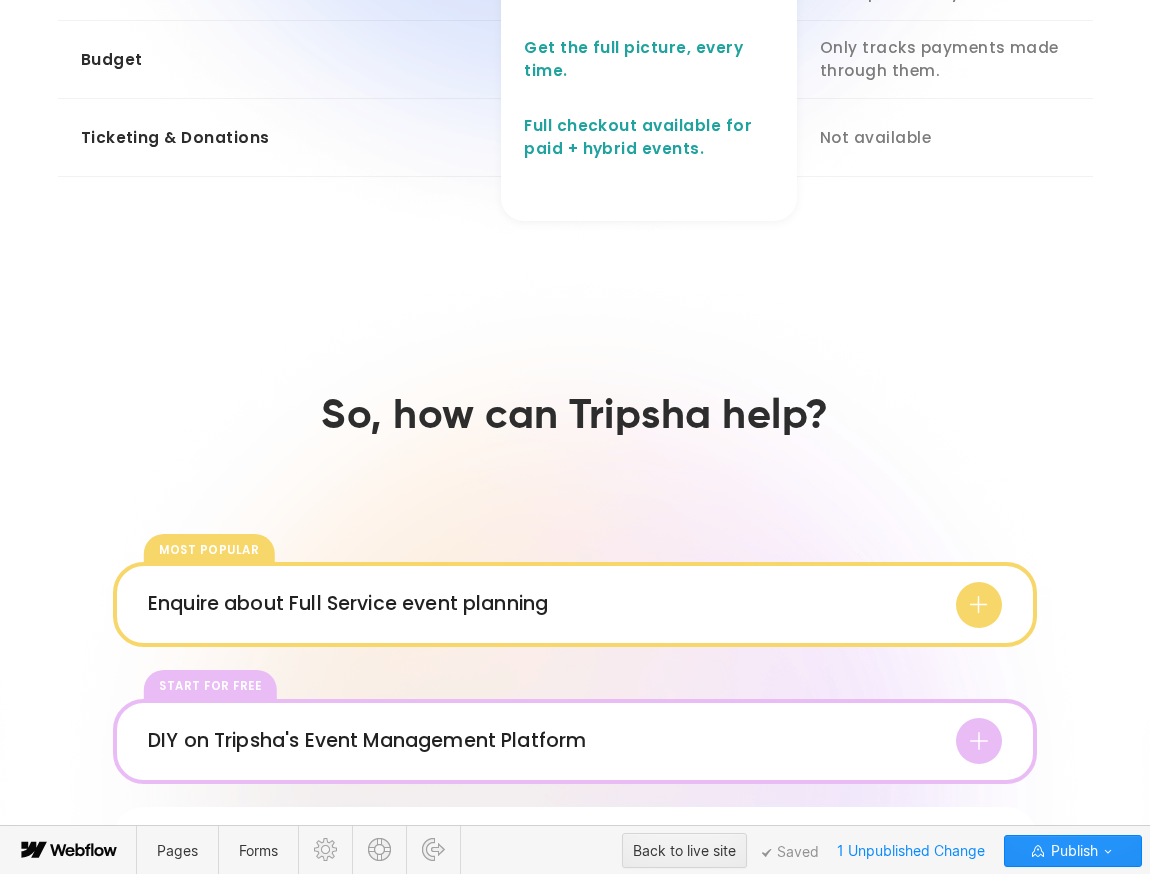 scroll, scrollTop: 1712, scrollLeft: 0, axis: vertical 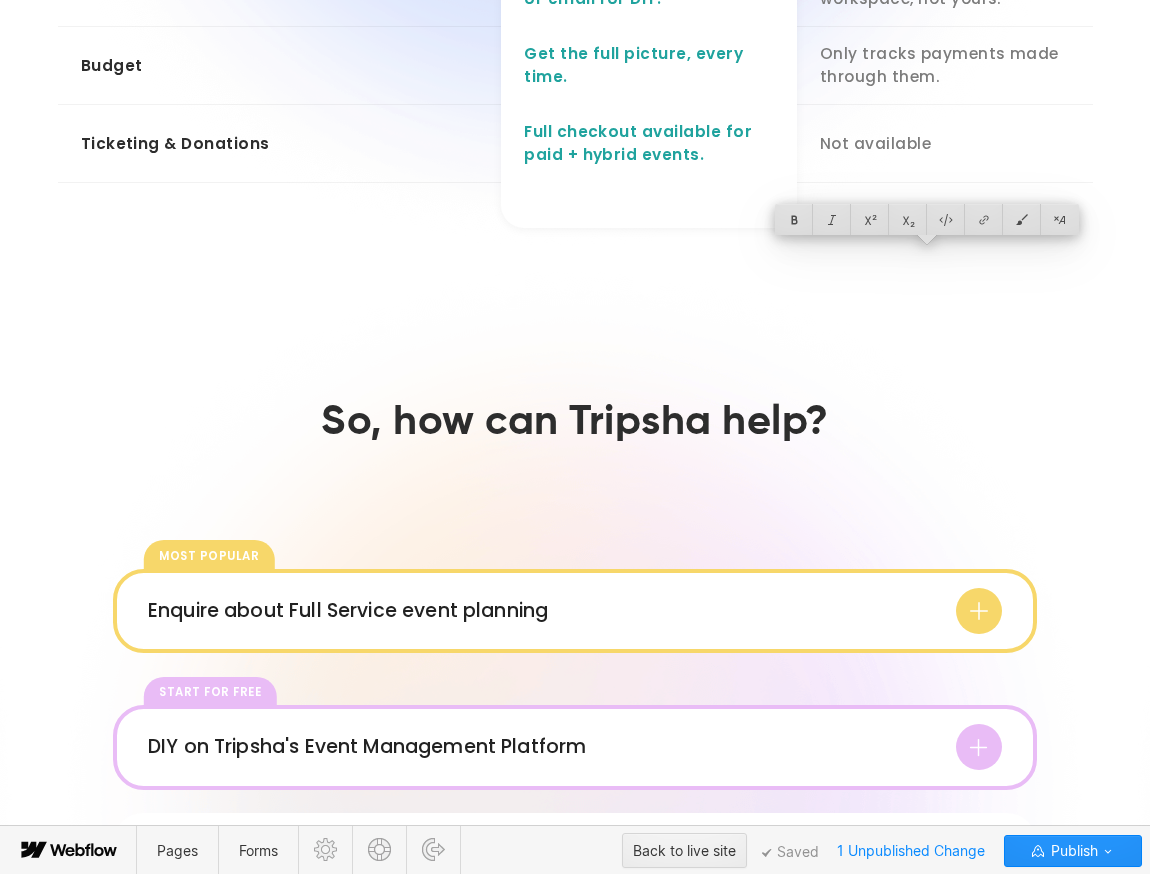 drag, startPoint x: 891, startPoint y: 254, endPoint x: 993, endPoint y: 252, distance: 102.01961 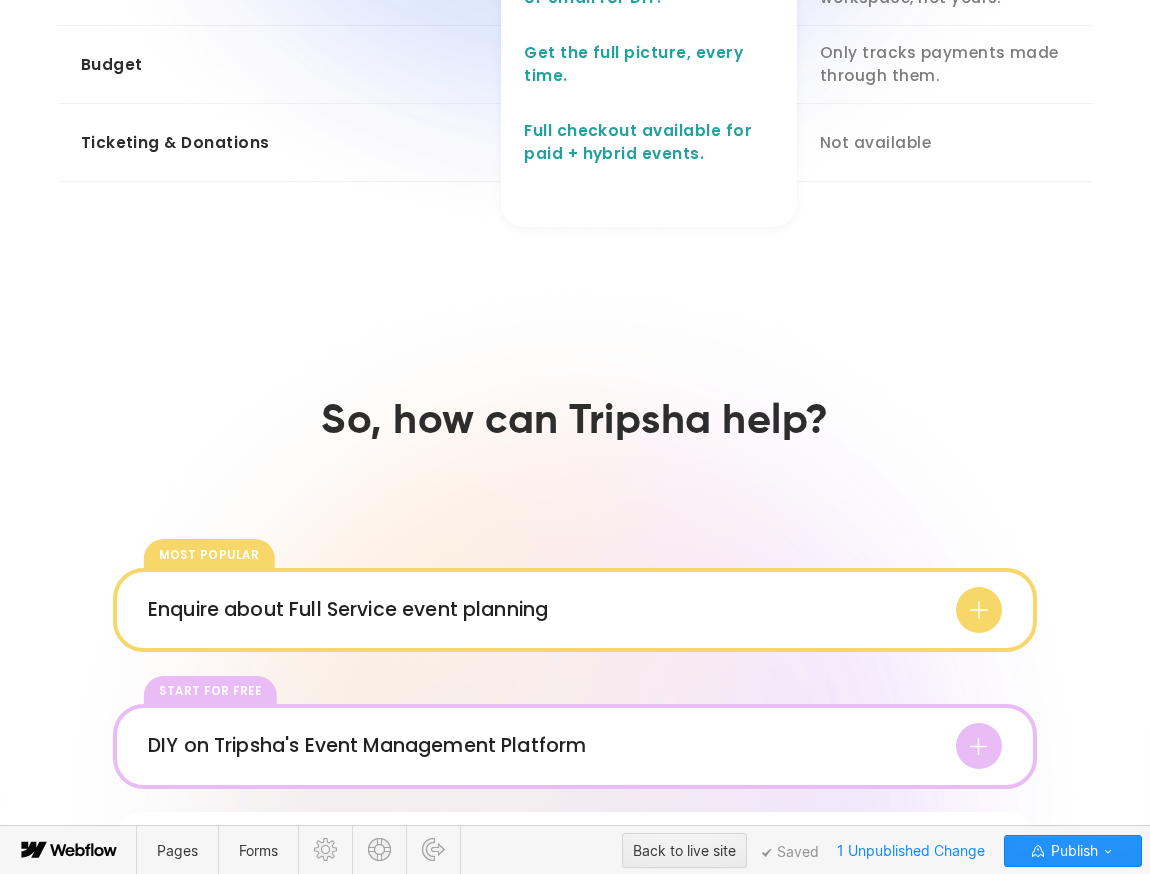 click on "**********" at bounding box center [649, -303] 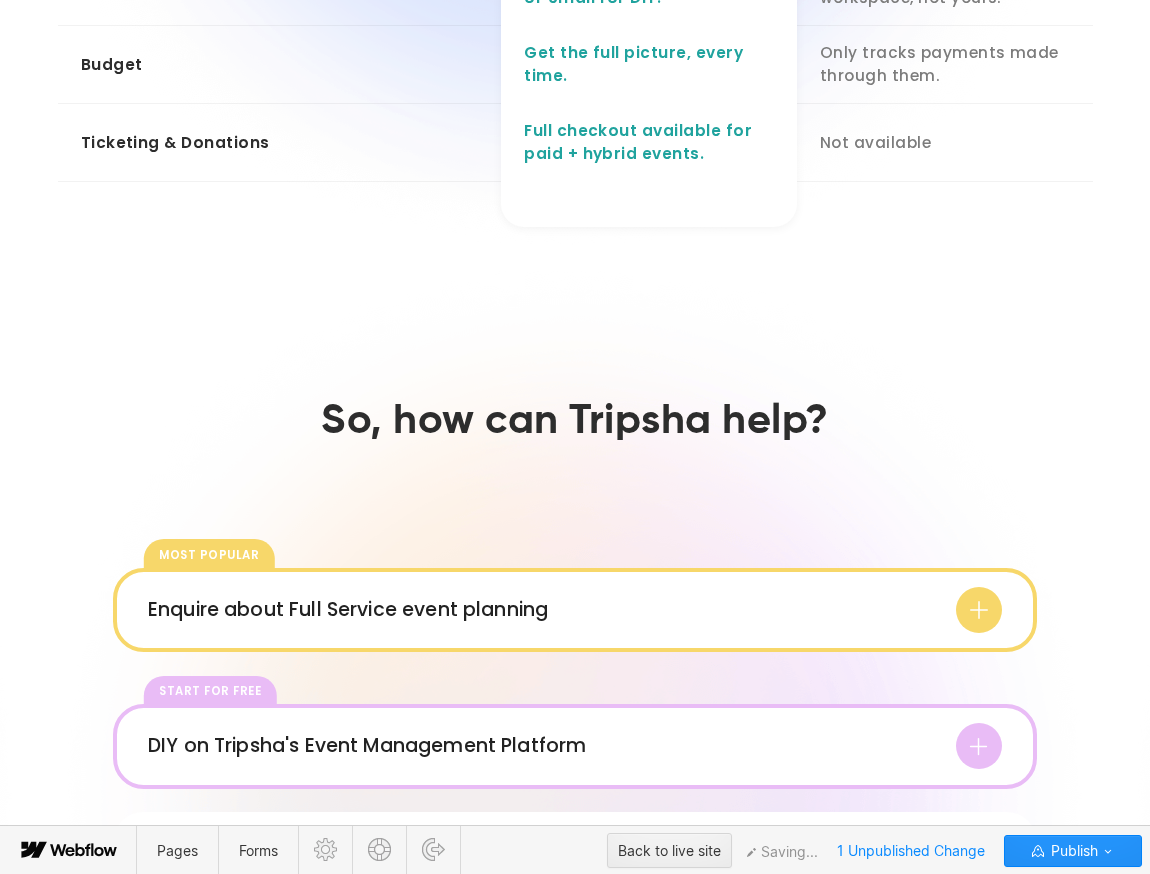click on "**********" at bounding box center (649, -303) 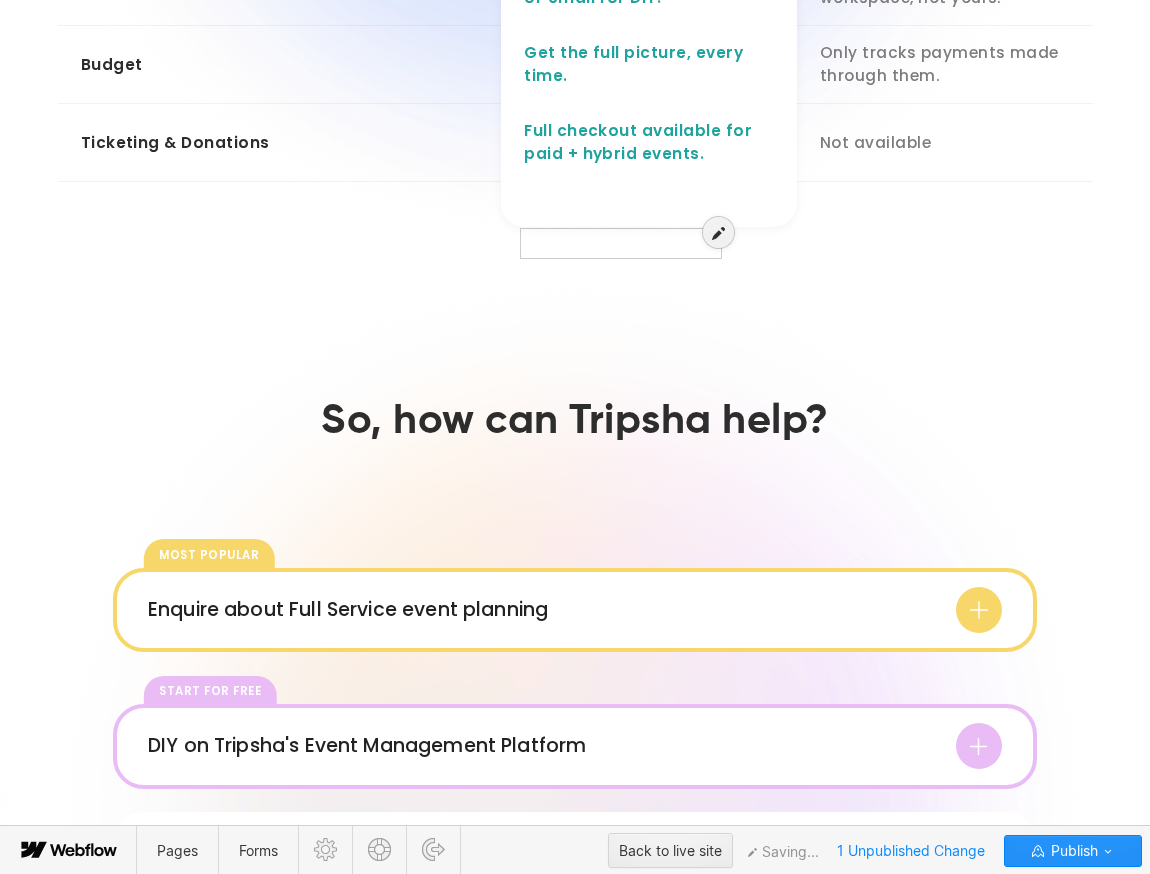 click at bounding box center (621, 233) 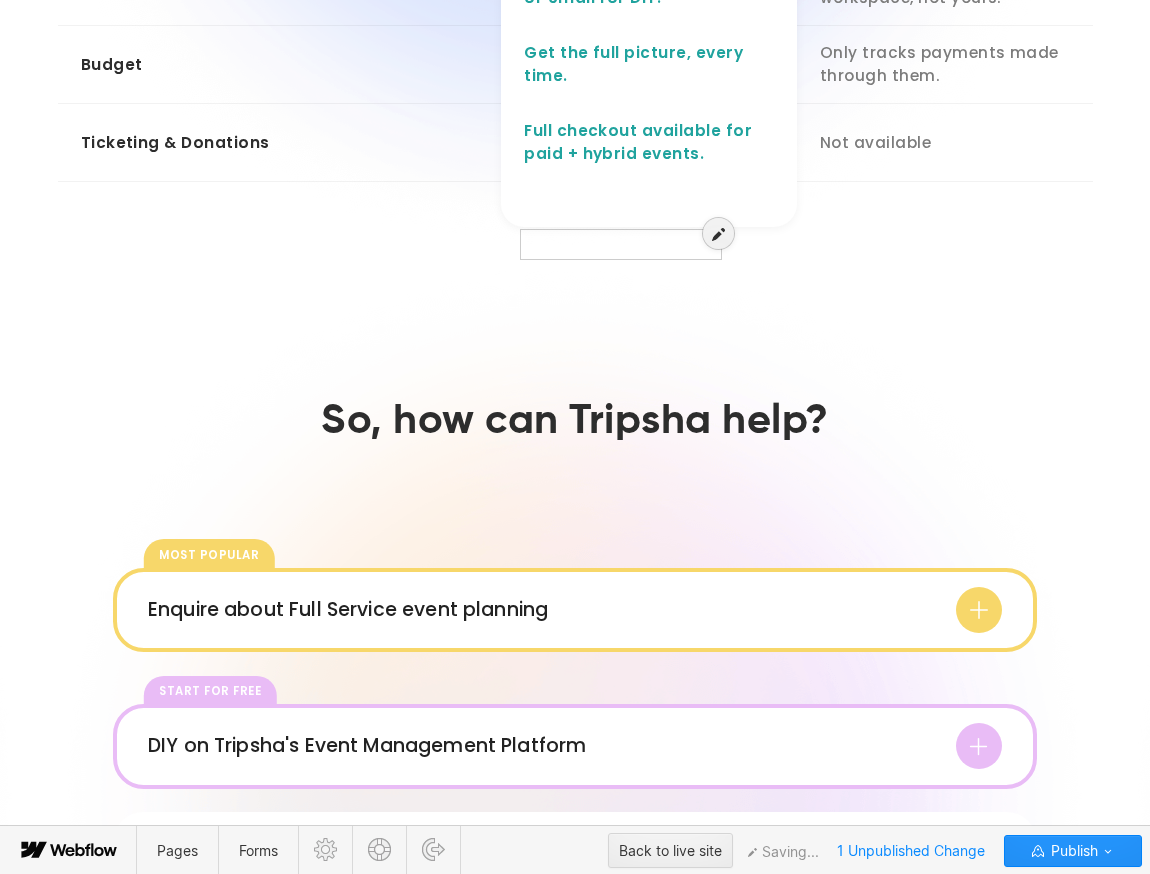 click at bounding box center (621, 234) 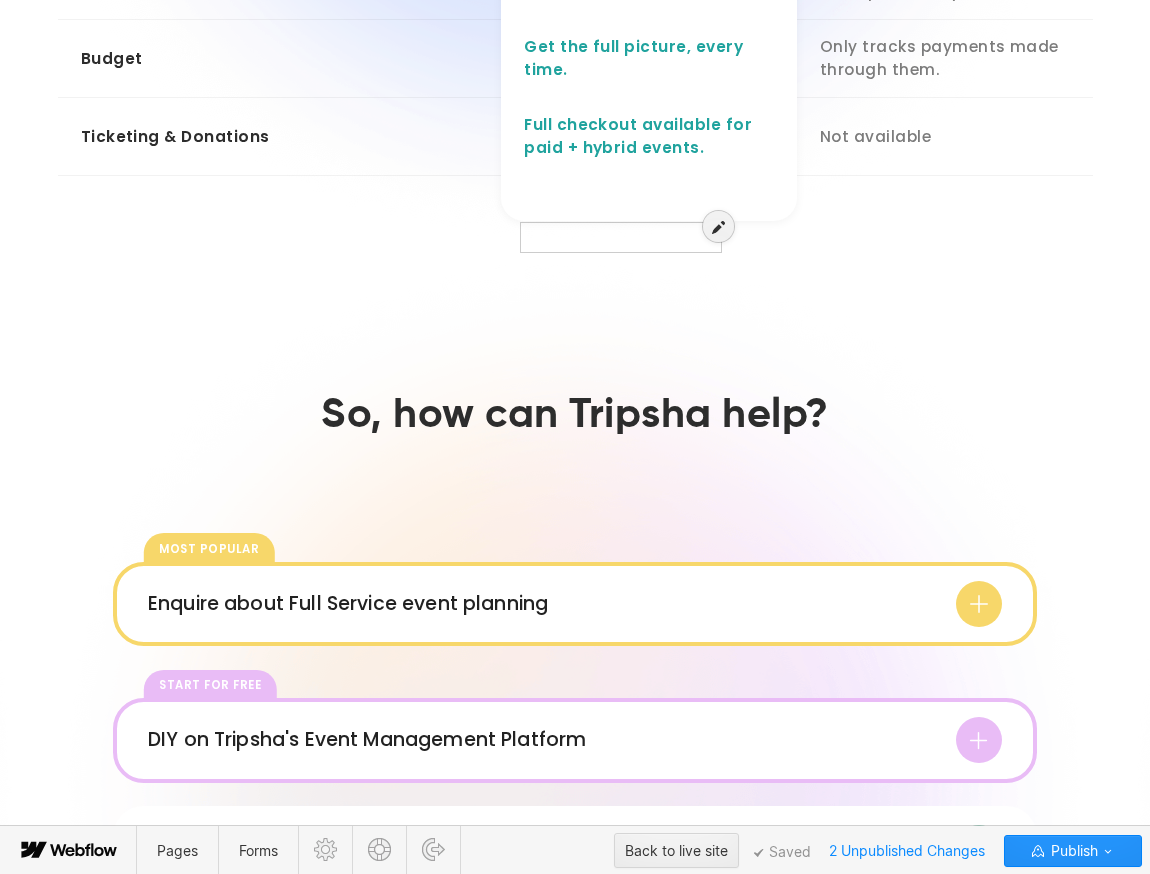 click at bounding box center (621, 227) 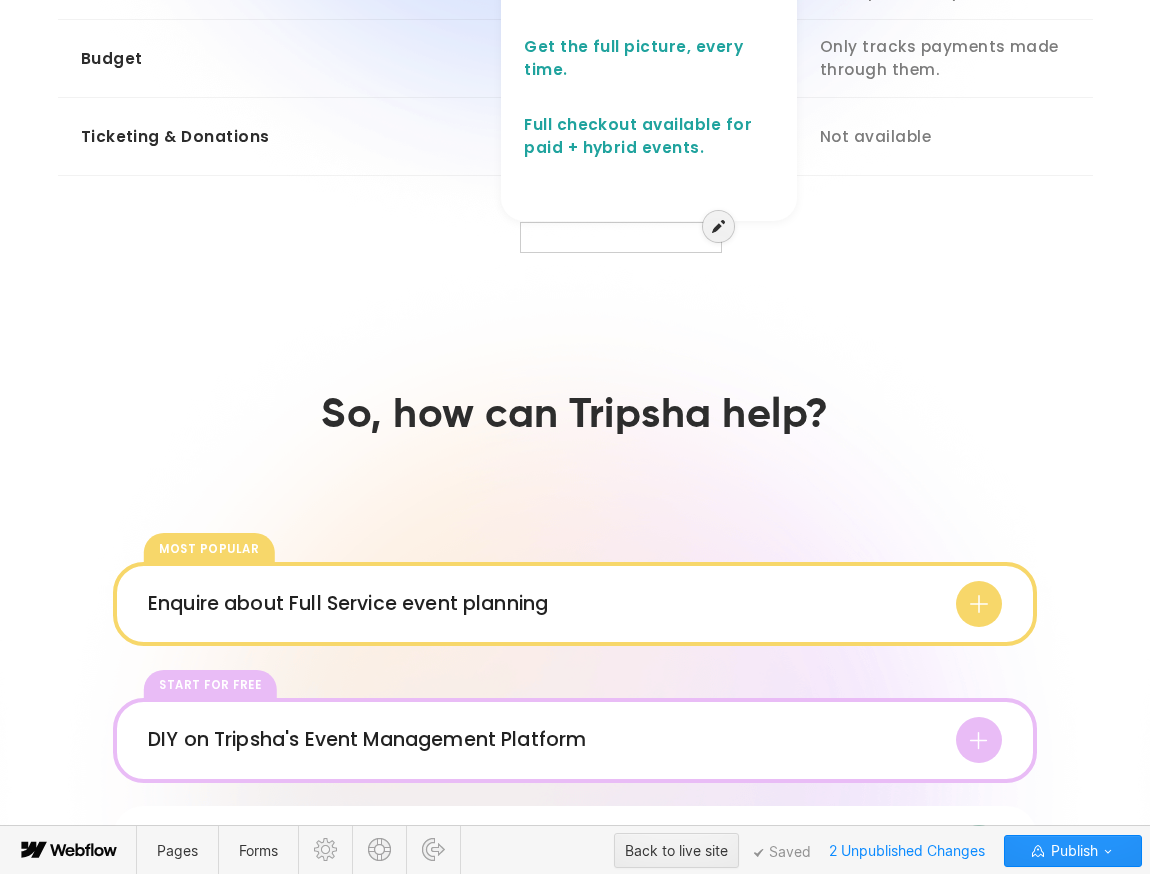 drag, startPoint x: 633, startPoint y: 243, endPoint x: 653, endPoint y: 240, distance: 20.22375 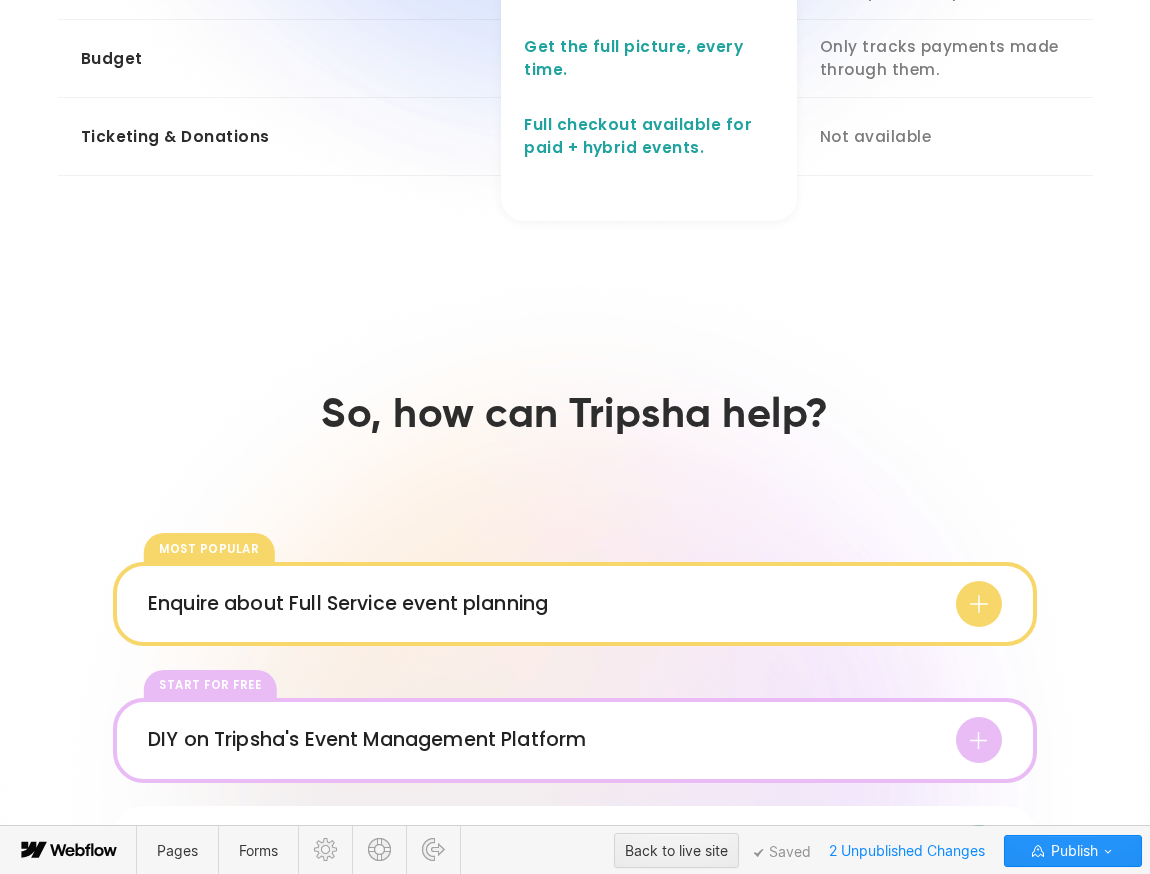 drag, startPoint x: 595, startPoint y: 239, endPoint x: 696, endPoint y: 239, distance: 101 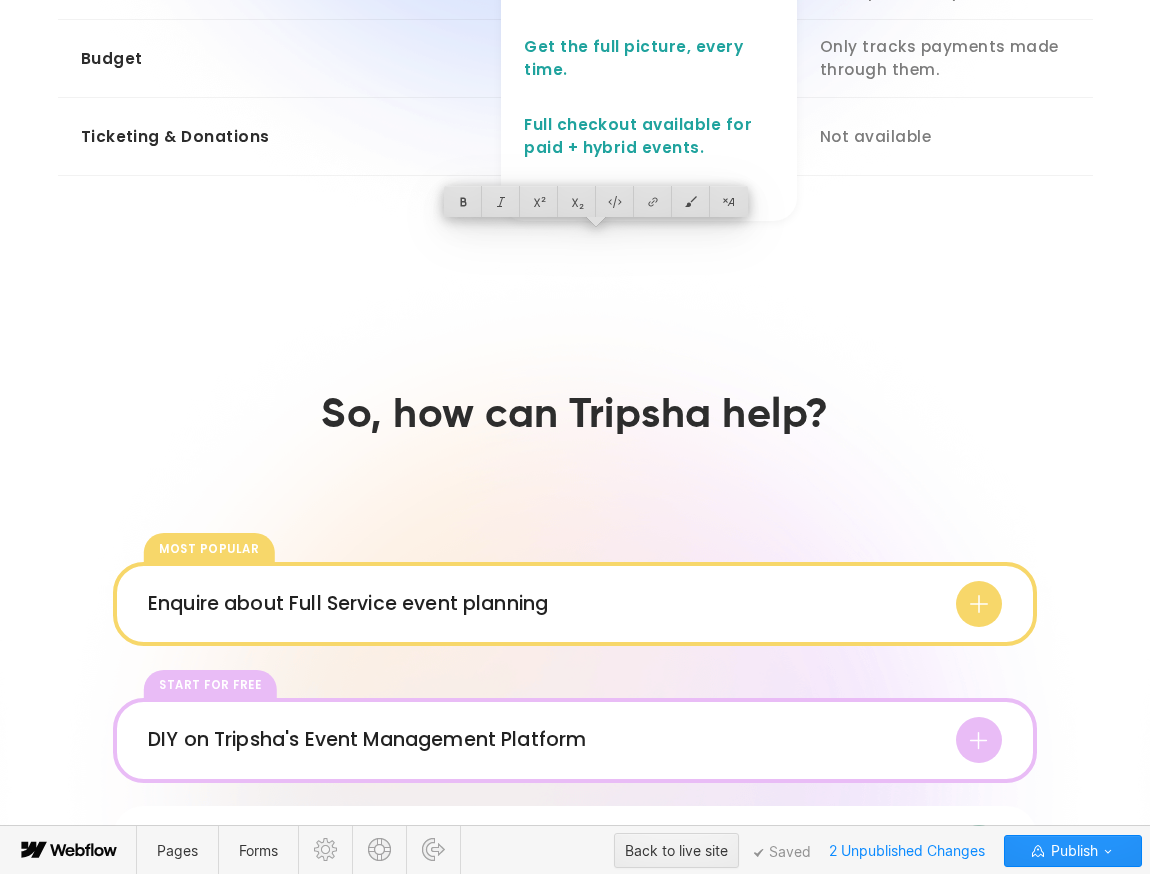 click on "**********" at bounding box center [621, -309] 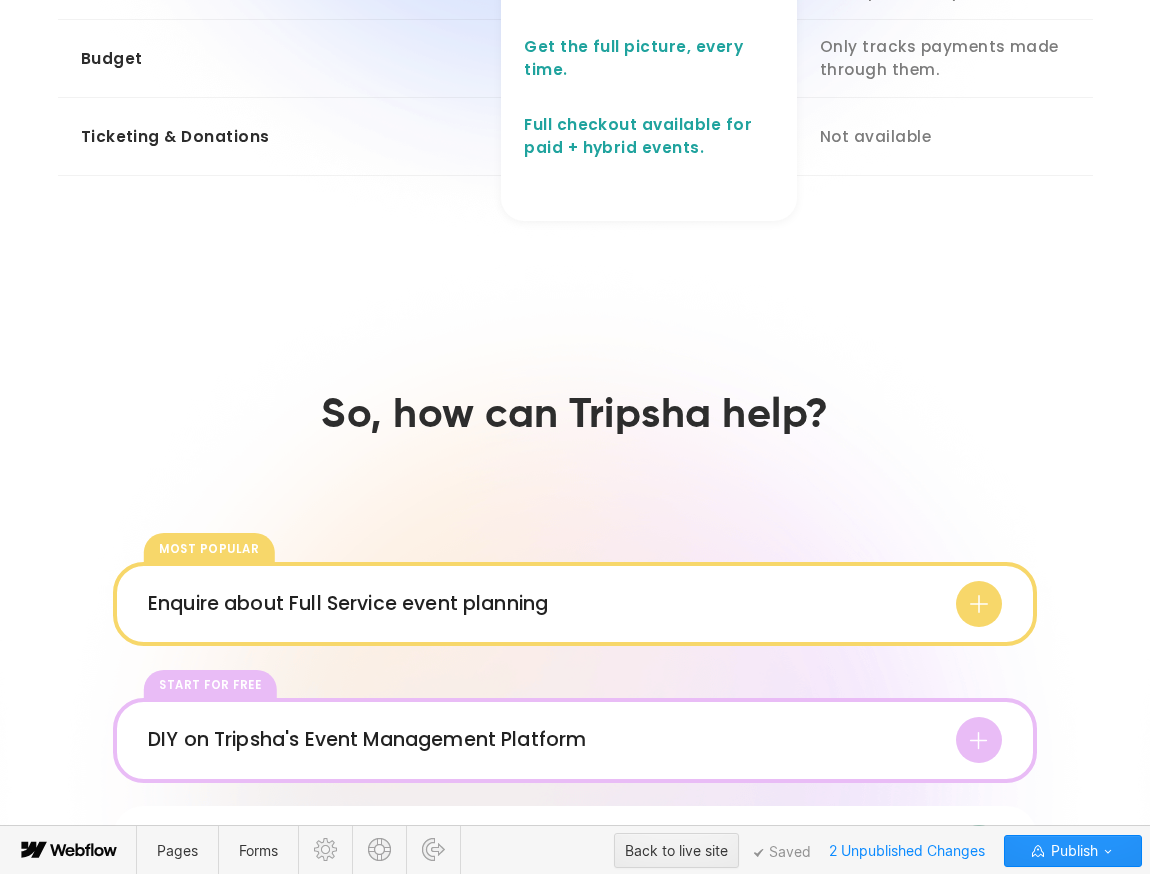 click on "**********" at bounding box center (621, -309) 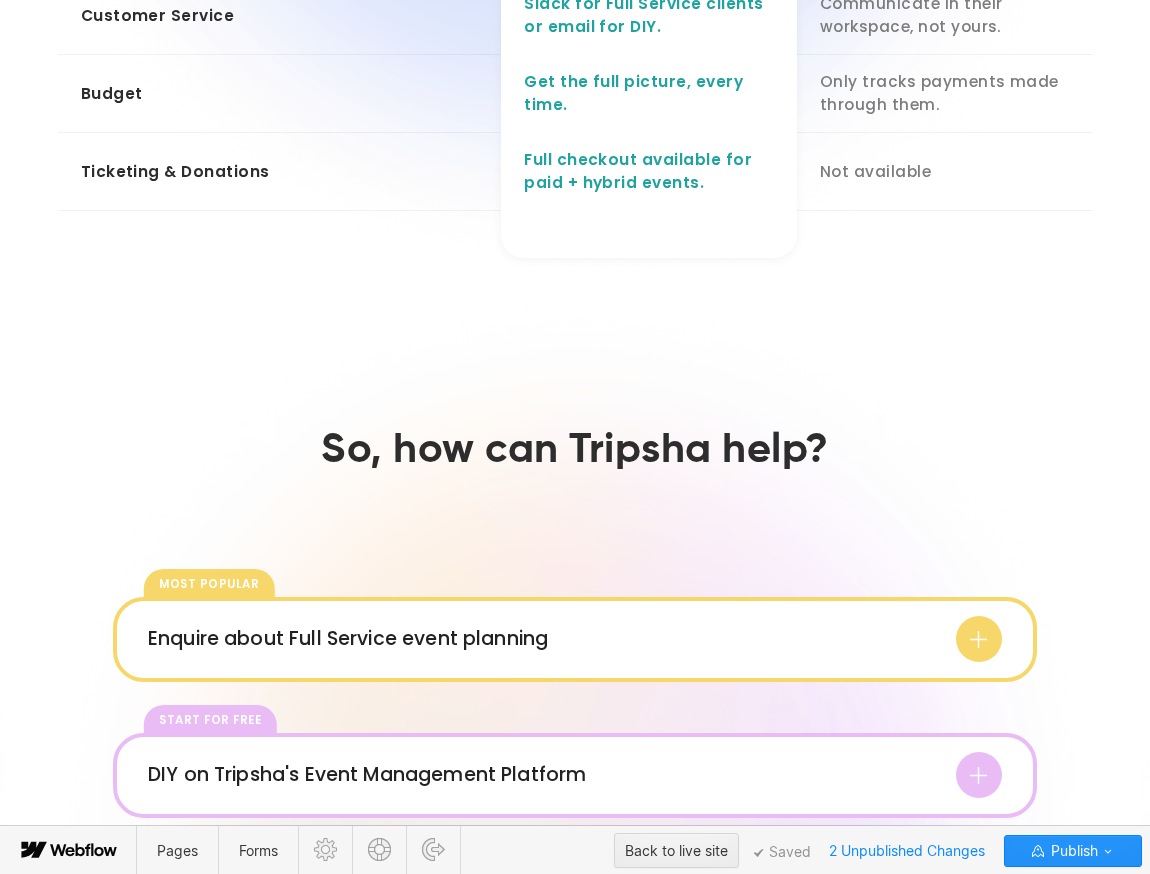click on "**********" at bounding box center [649, -285] 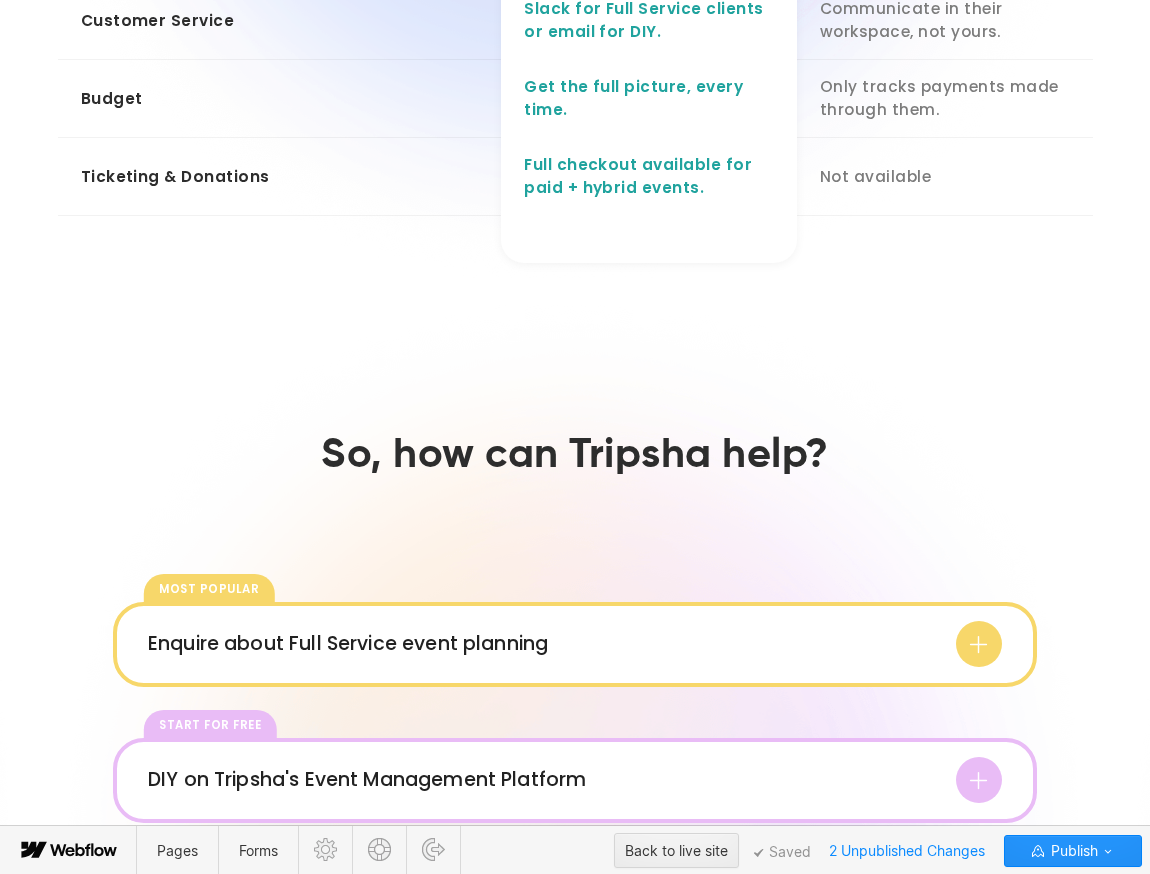 click on "**********" at bounding box center (649, -280) 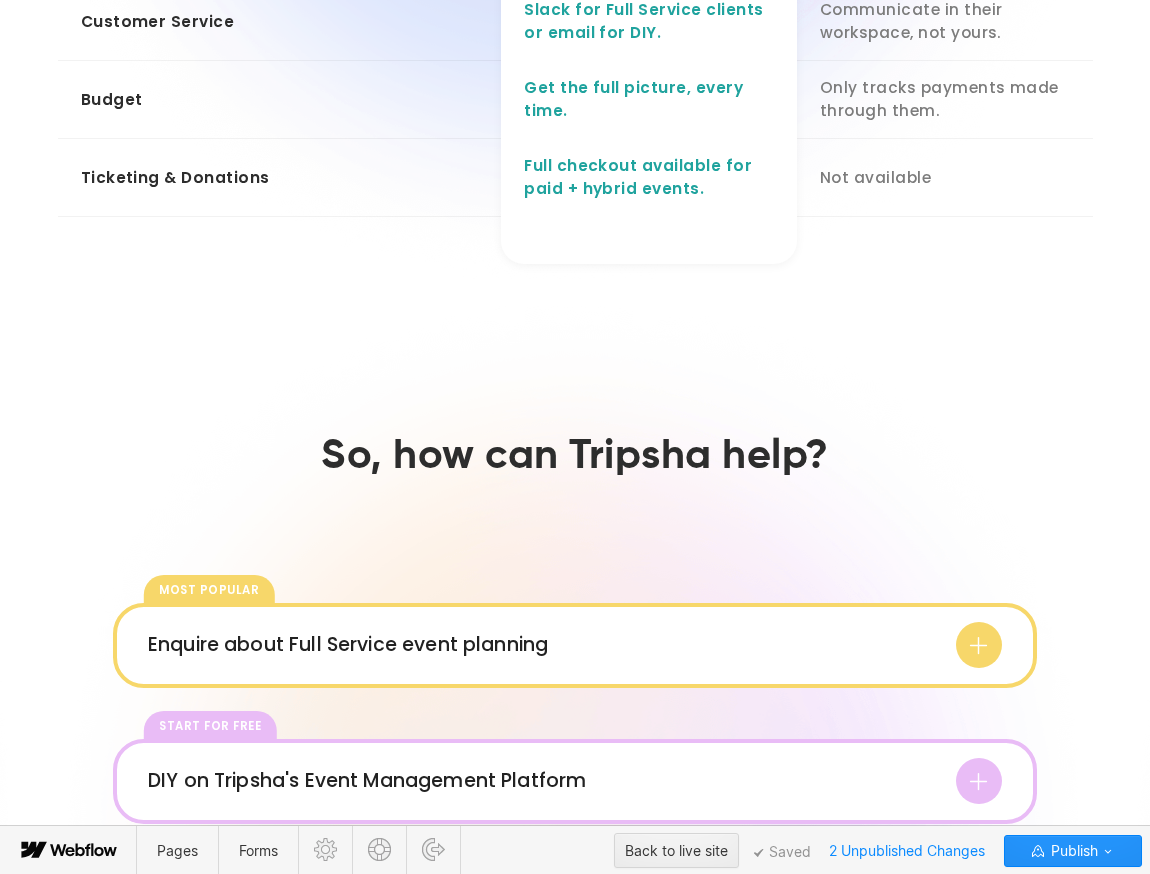 scroll, scrollTop: 1719, scrollLeft: 0, axis: vertical 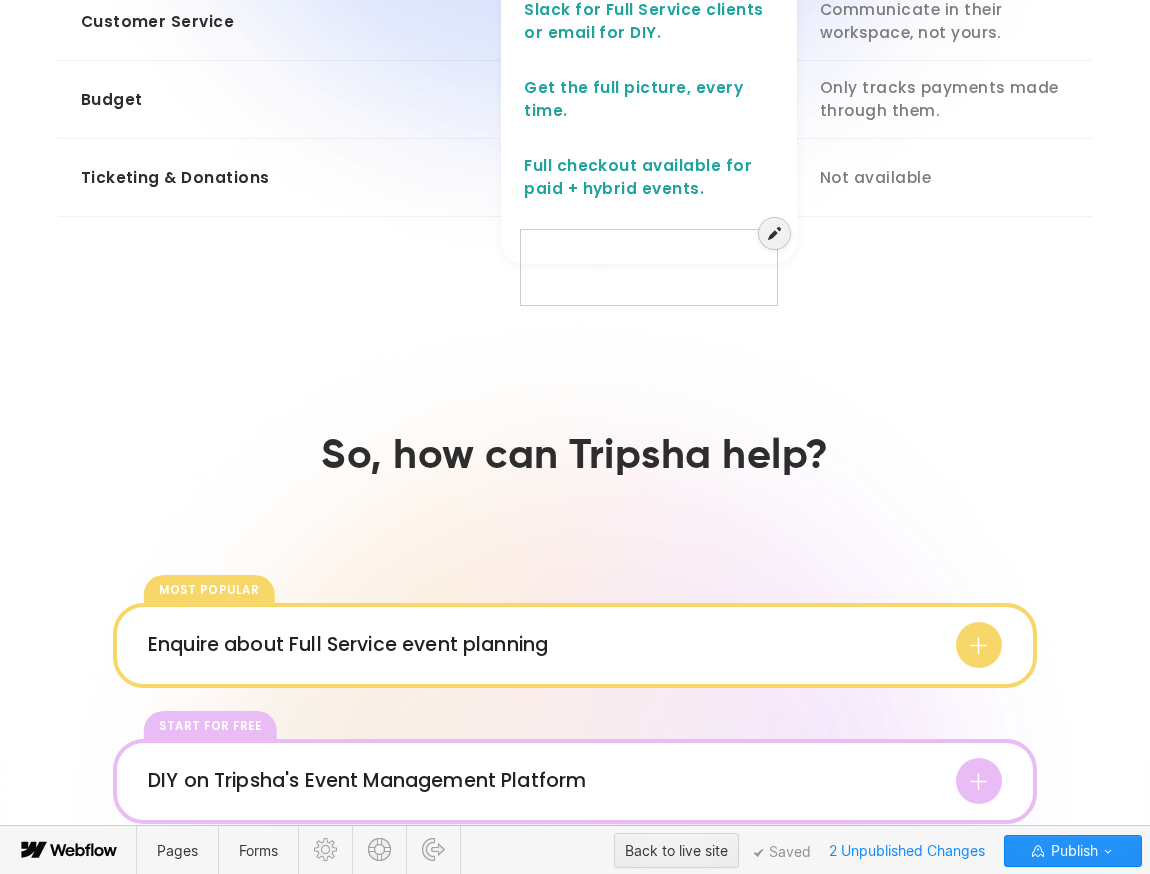 click on "**********" at bounding box center [649, -279] 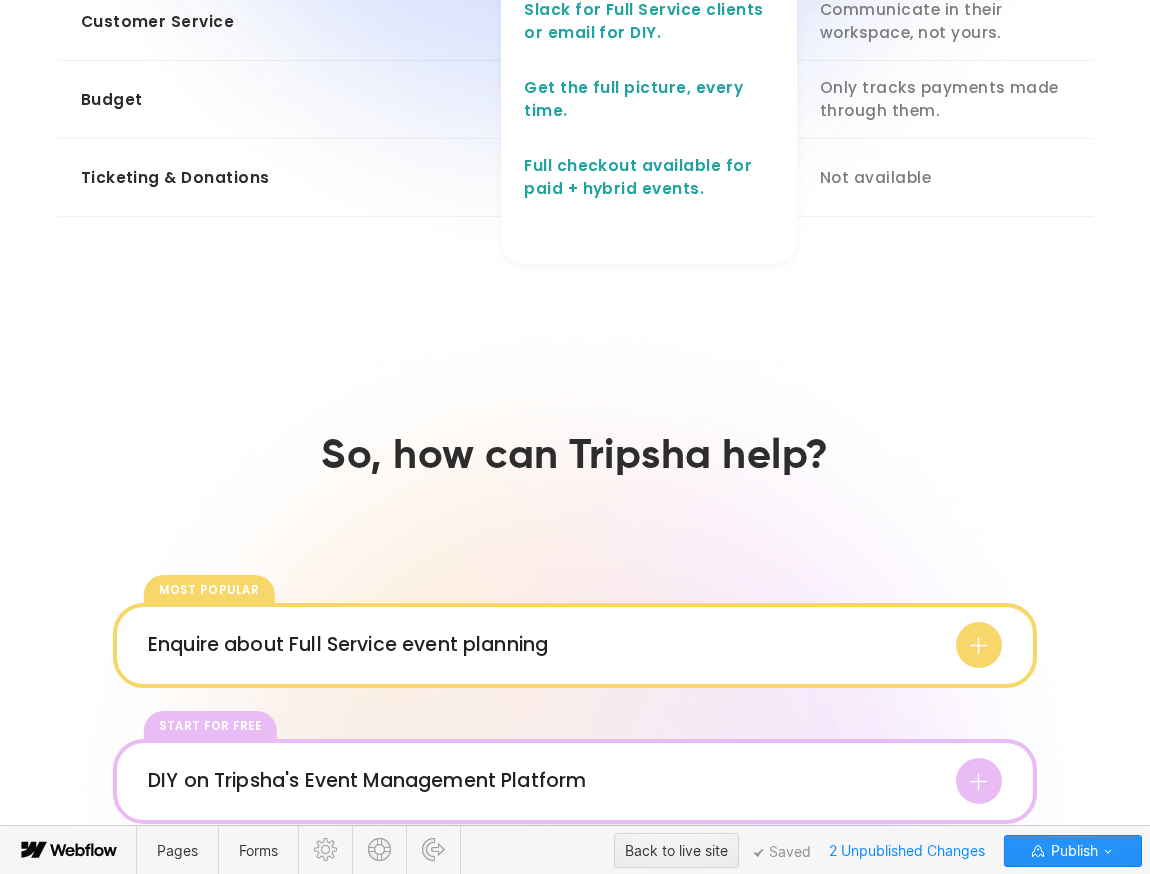 click on "Worldwide." at bounding box center (649, -201) 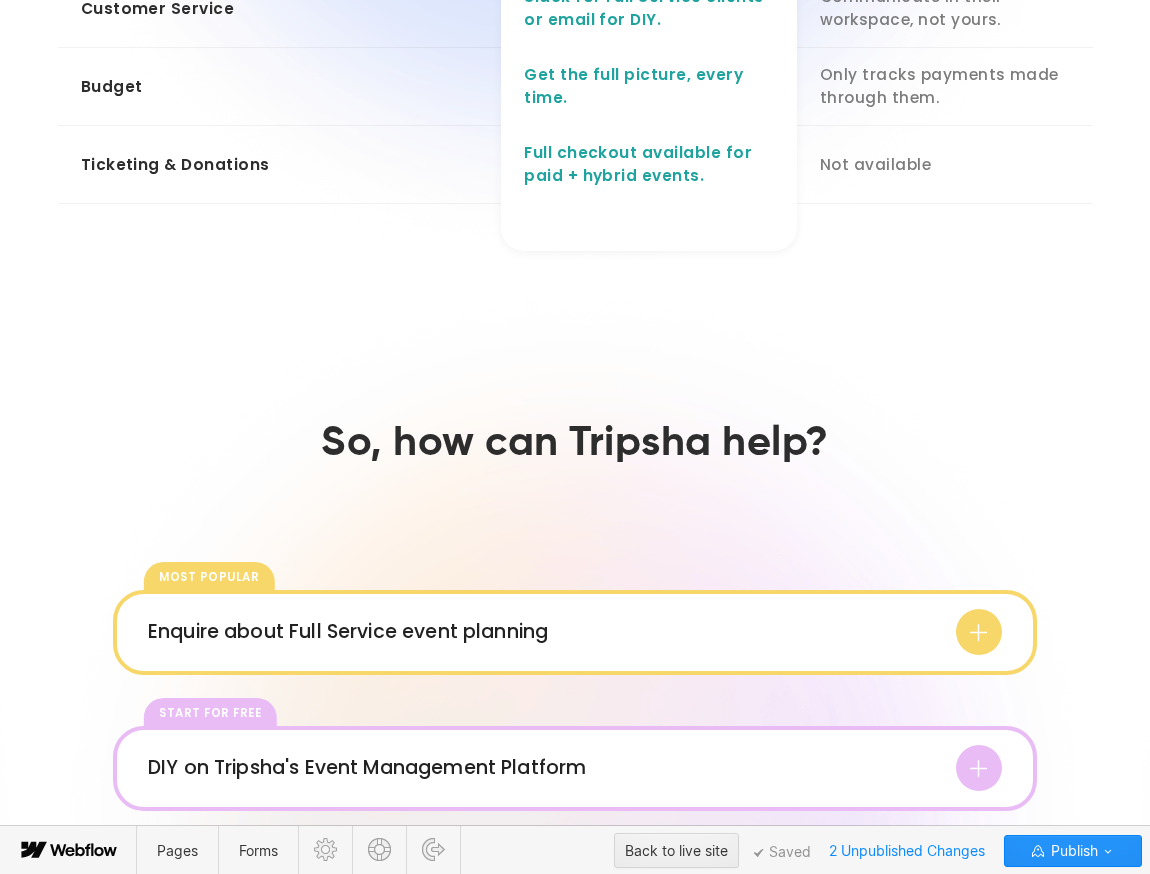 scroll, scrollTop: 1733, scrollLeft: 0, axis: vertical 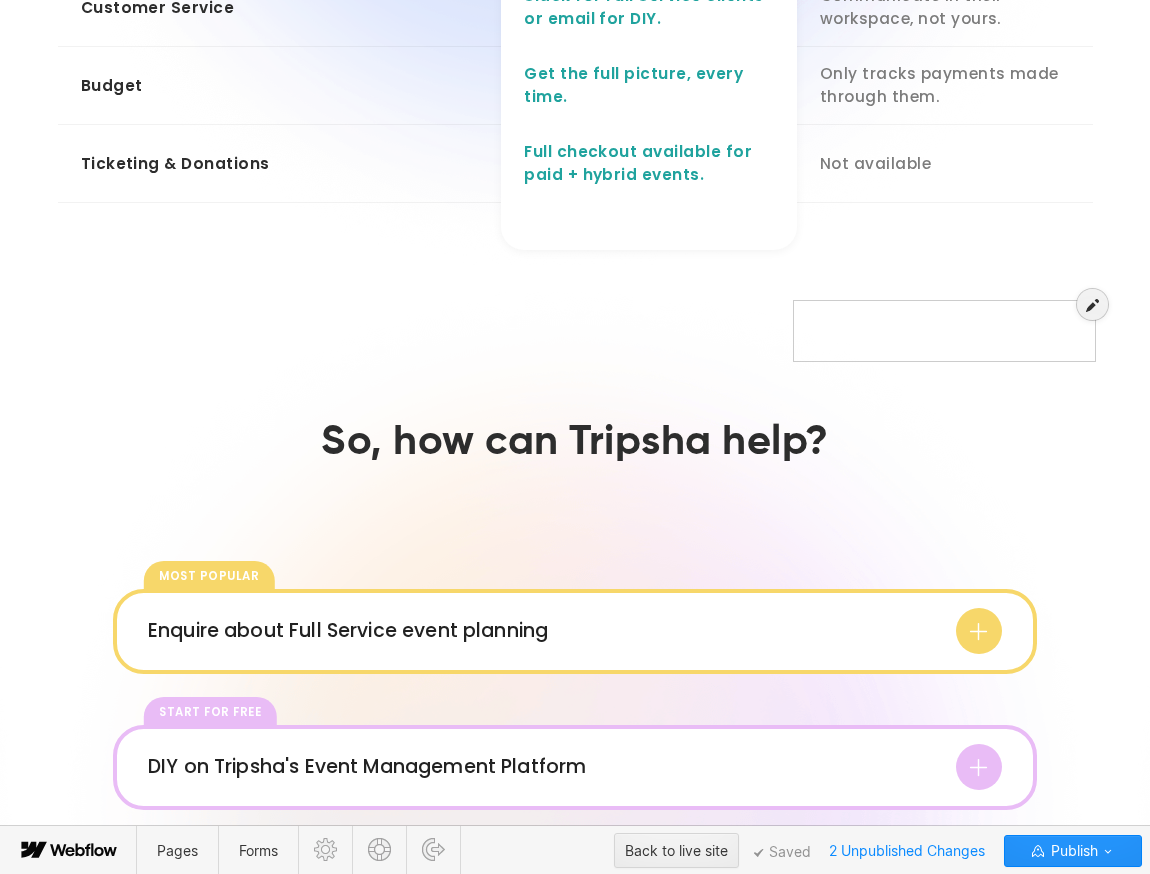 click at bounding box center [945, 321] 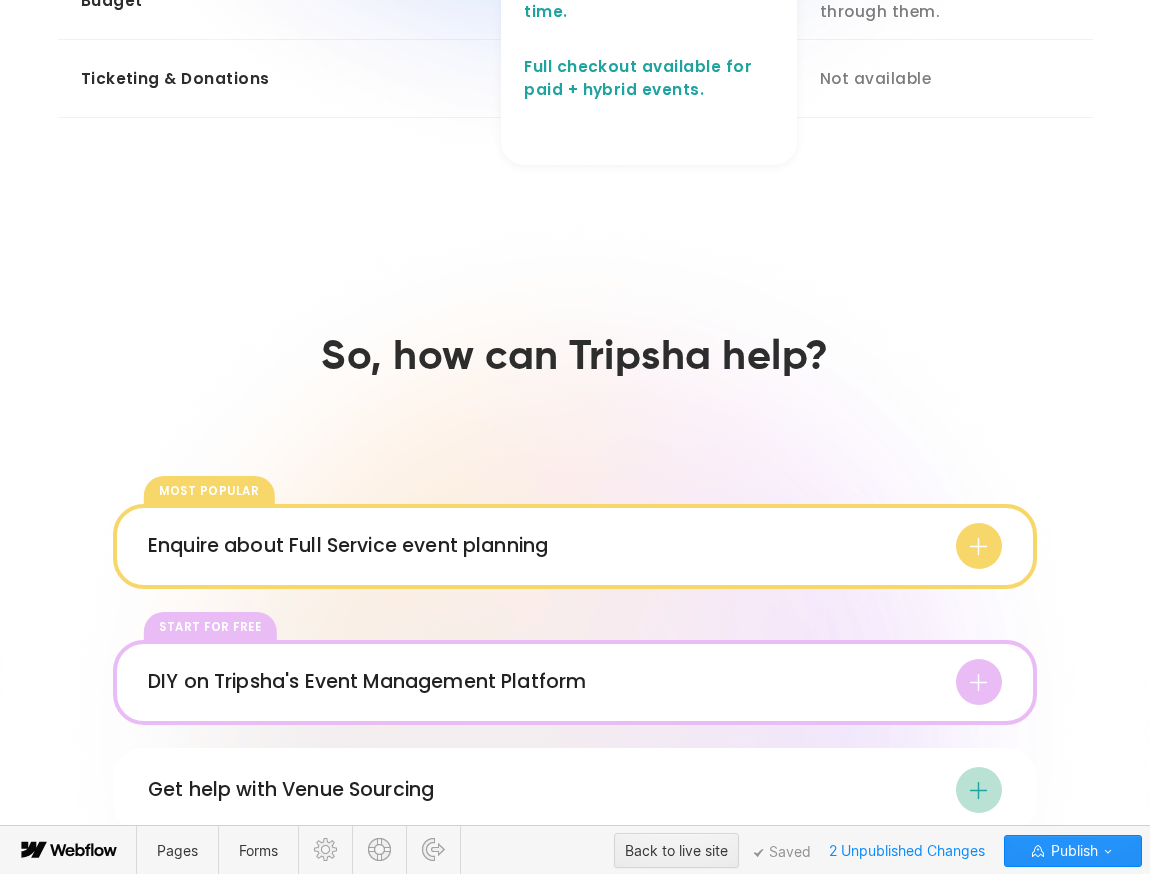 scroll, scrollTop: 1818, scrollLeft: 0, axis: vertical 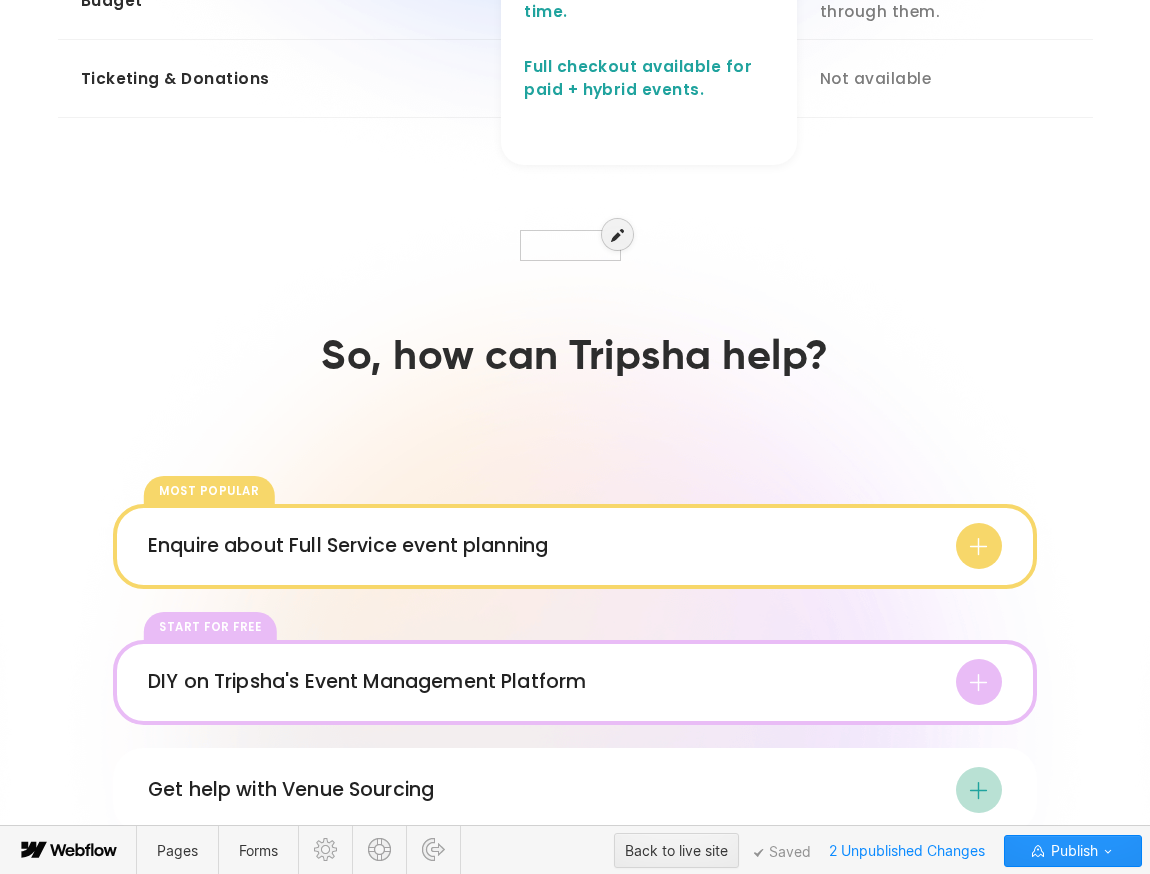 click on "Worldwide." at bounding box center (572, -300) 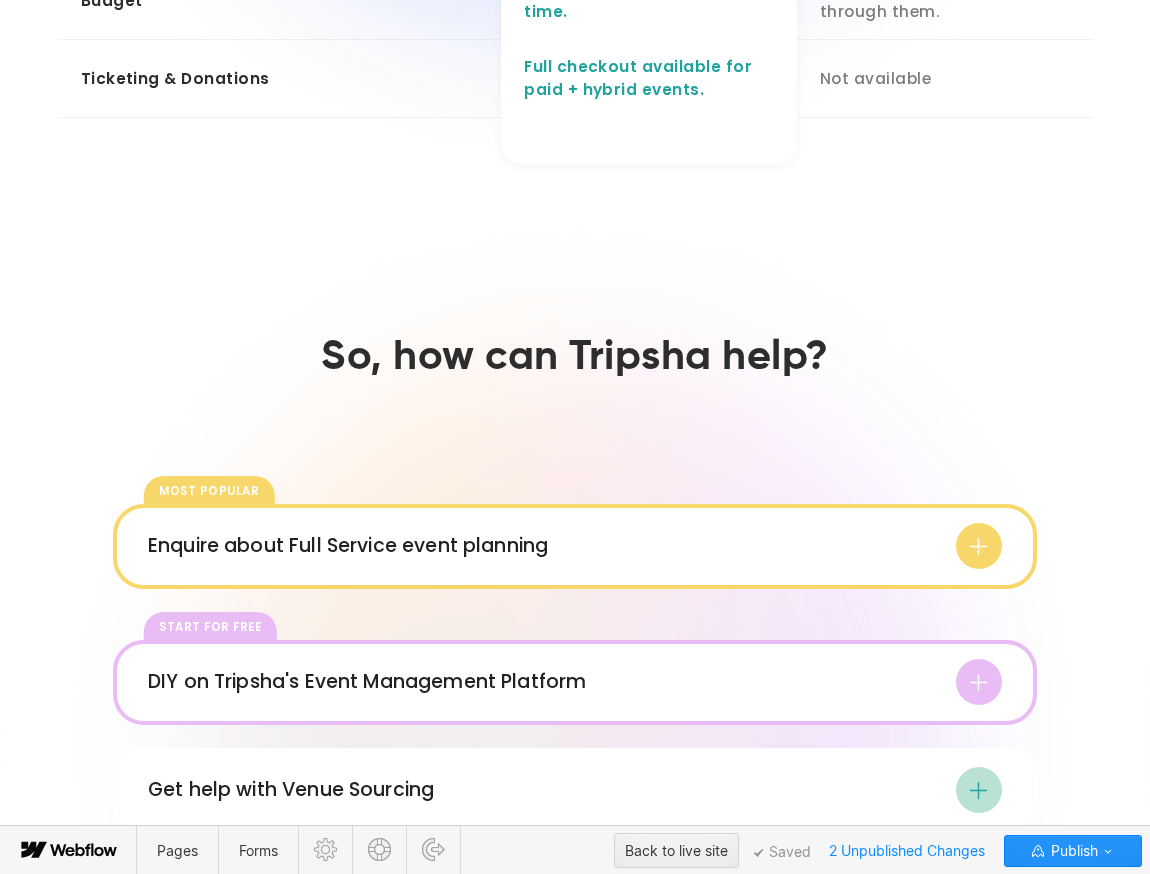 click on "**********" at bounding box center (554, -300) 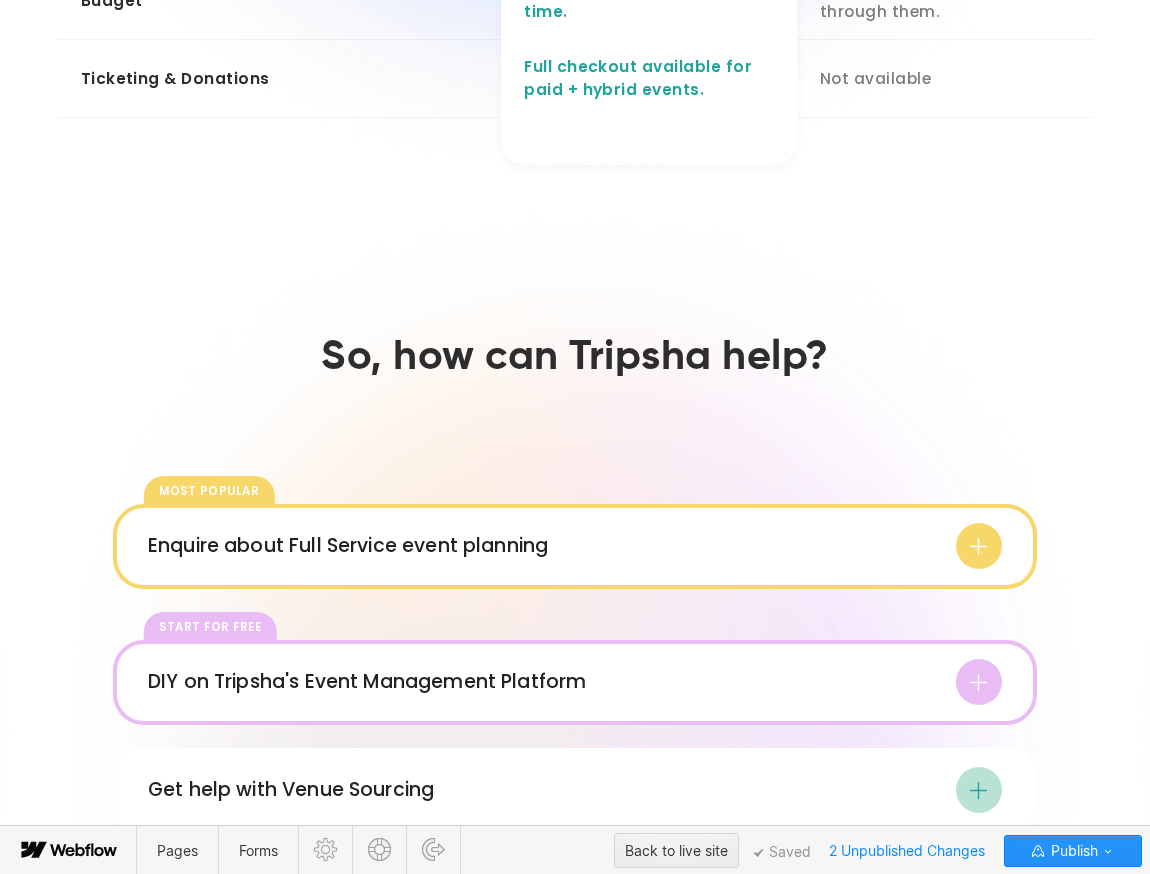 click on "**********" at bounding box center [570, -300] 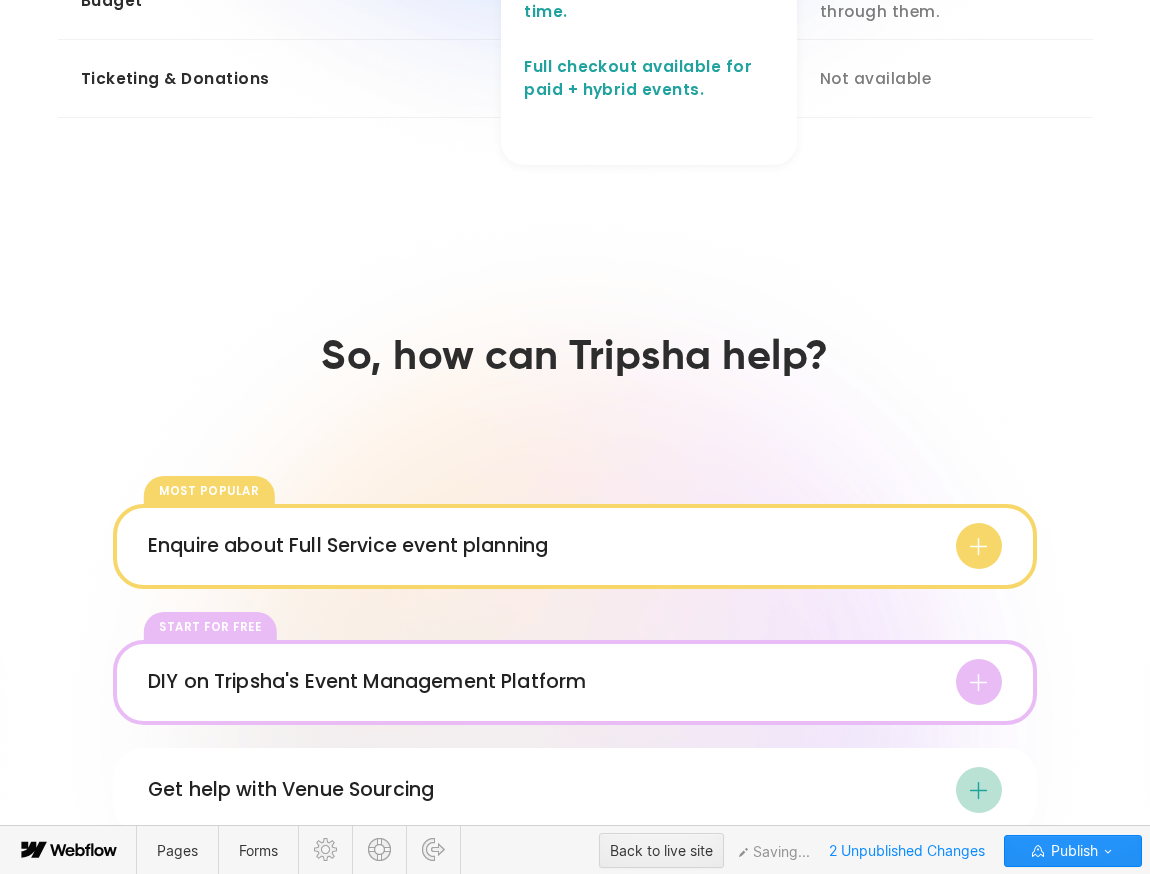 click on "Limited geographies." at bounding box center (945, -300) 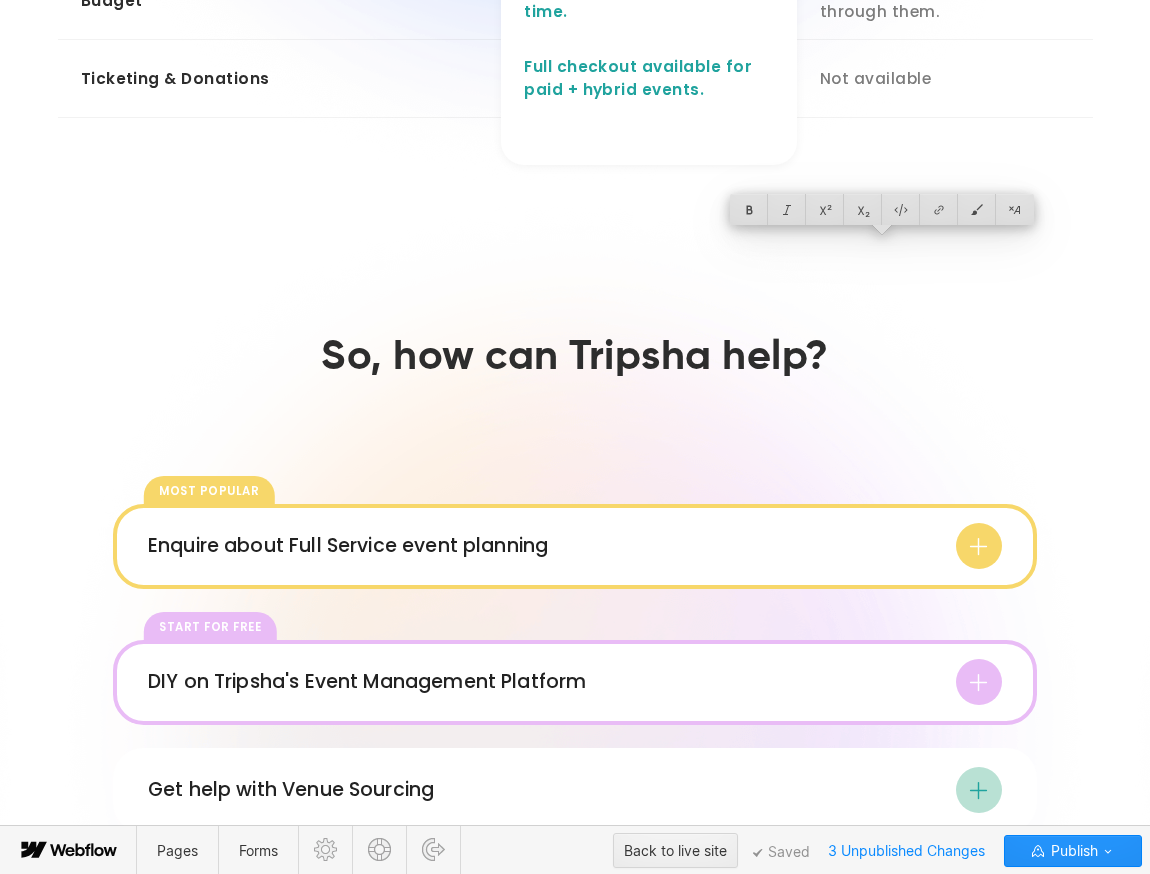 click on "**********" at bounding box center [945, -300] 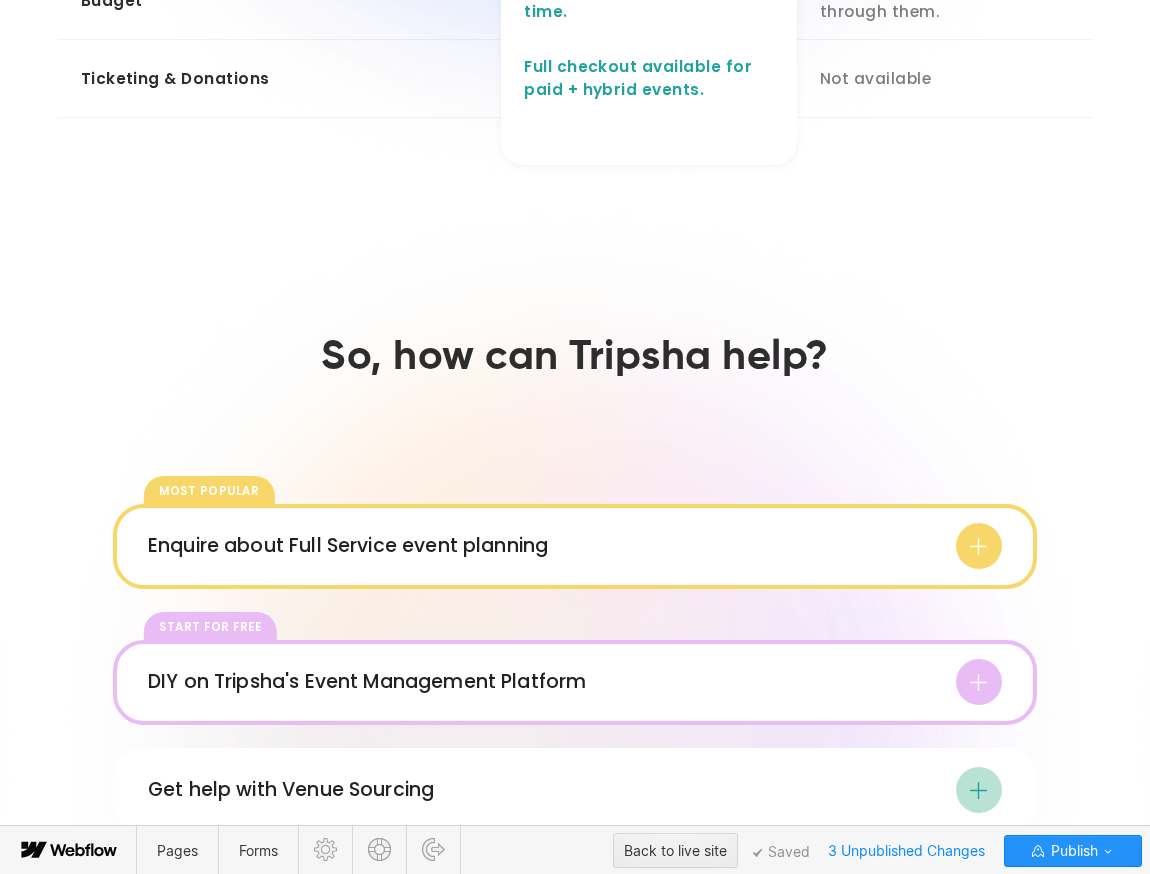 click on "**********" at bounding box center (945, -300) 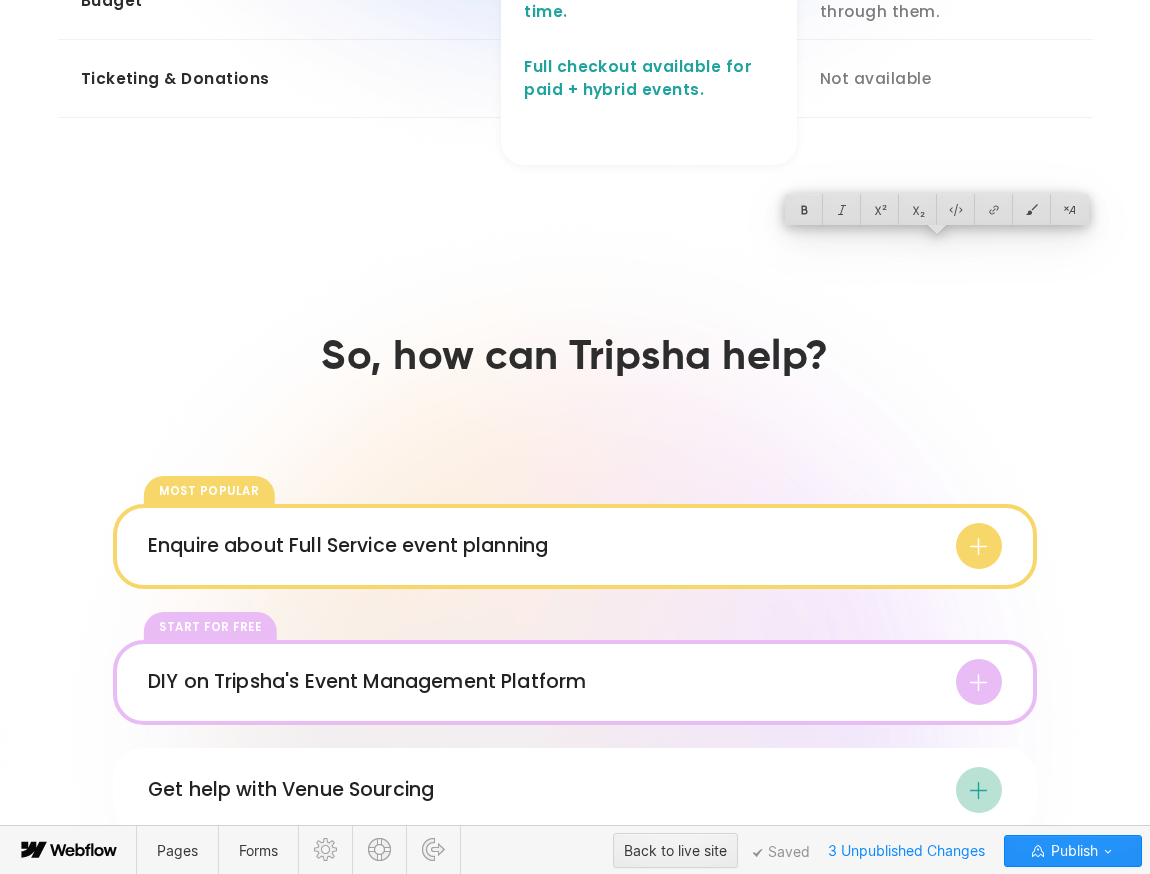 click on "**********" at bounding box center (570, -300) 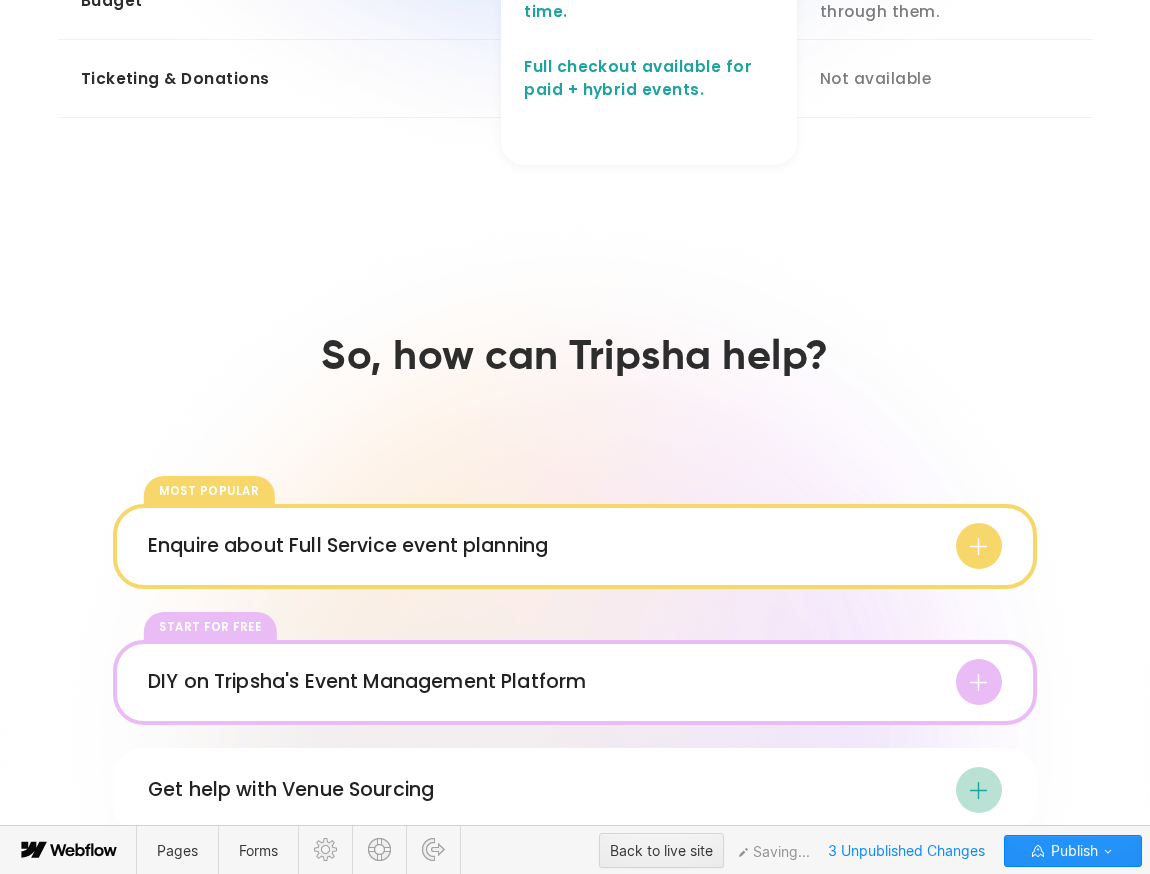 click on "**********" at bounding box center (570, -300) 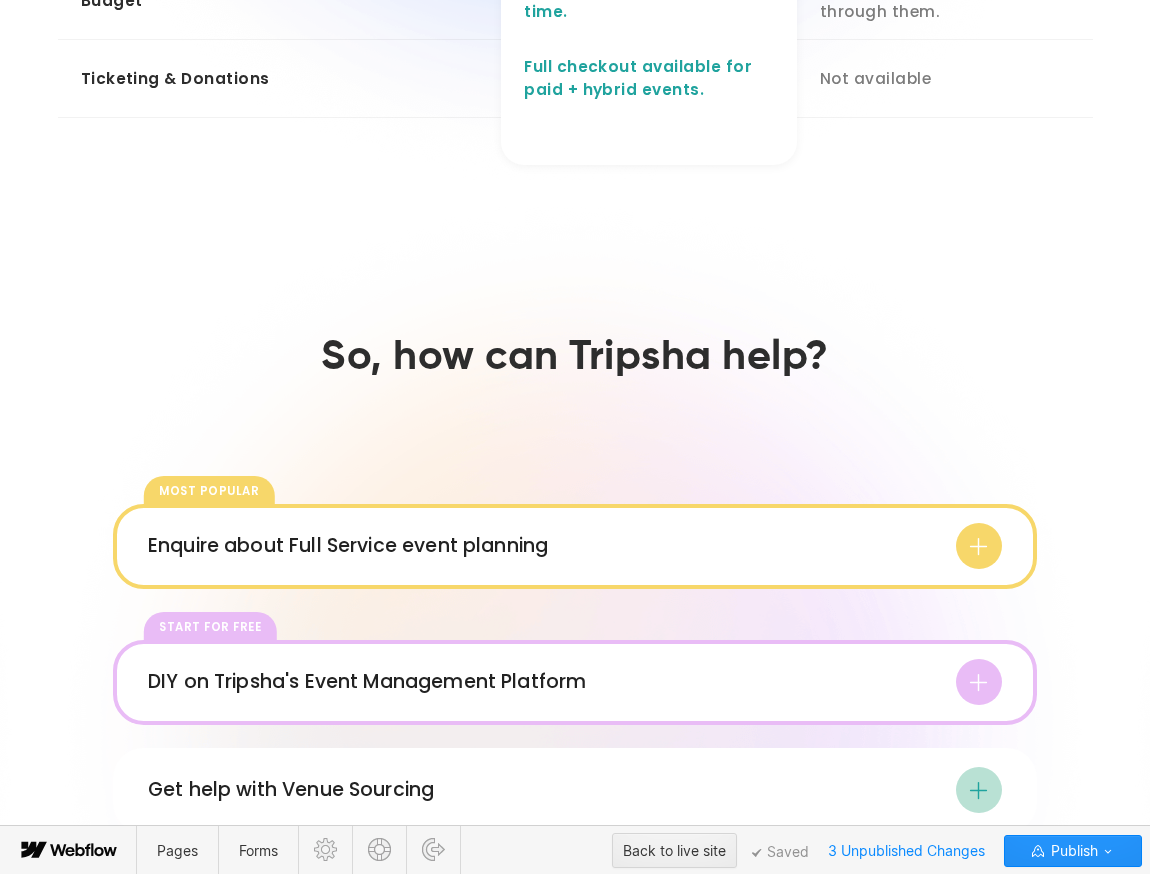click on "**********" at bounding box center [570, -300] 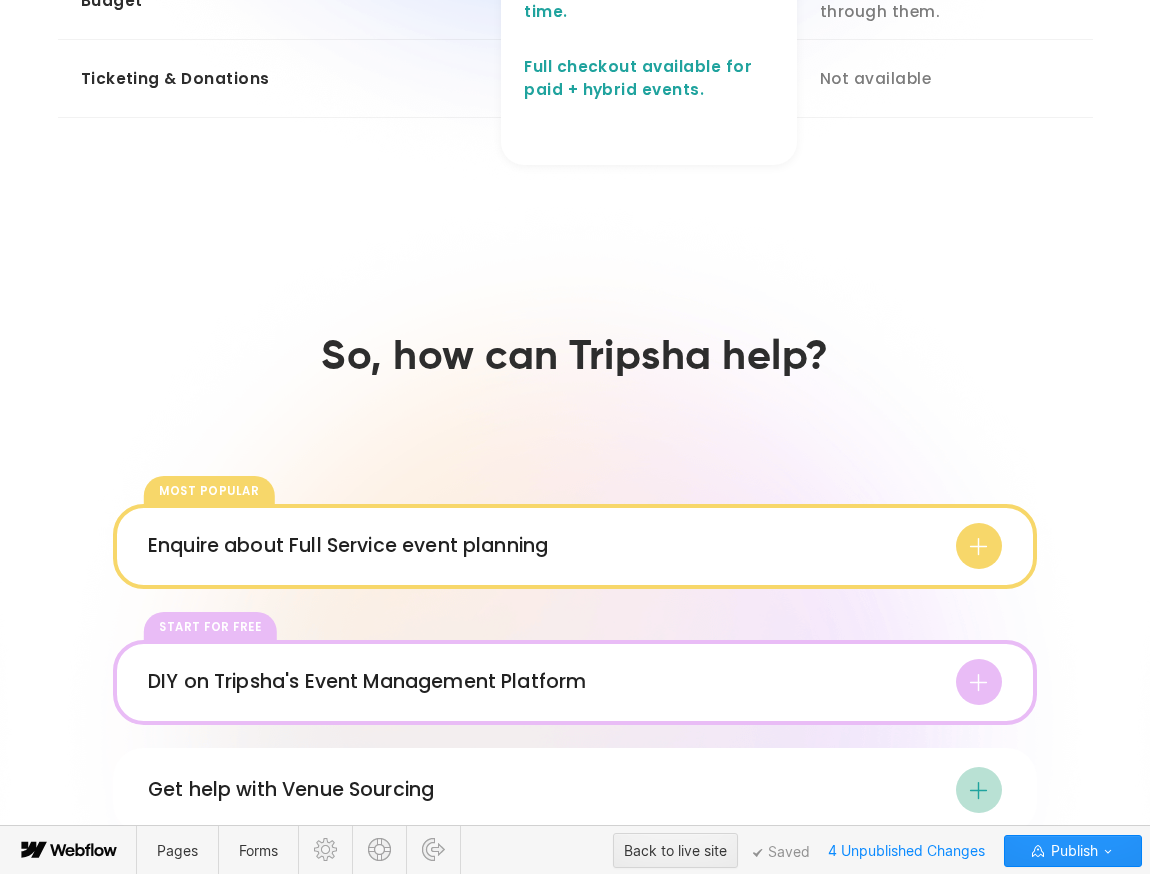 click on "**********" at bounding box center [570, -300] 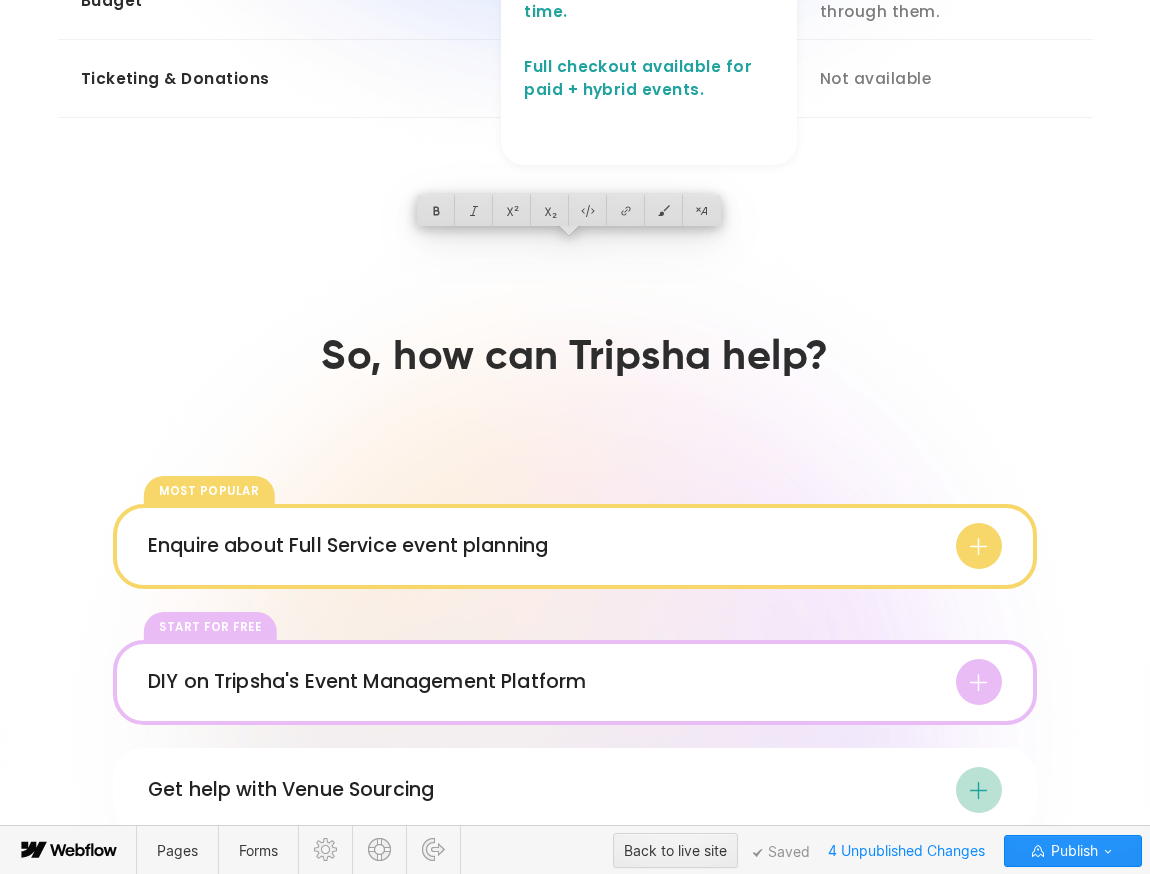 click on "**********" at bounding box center [570, -300] 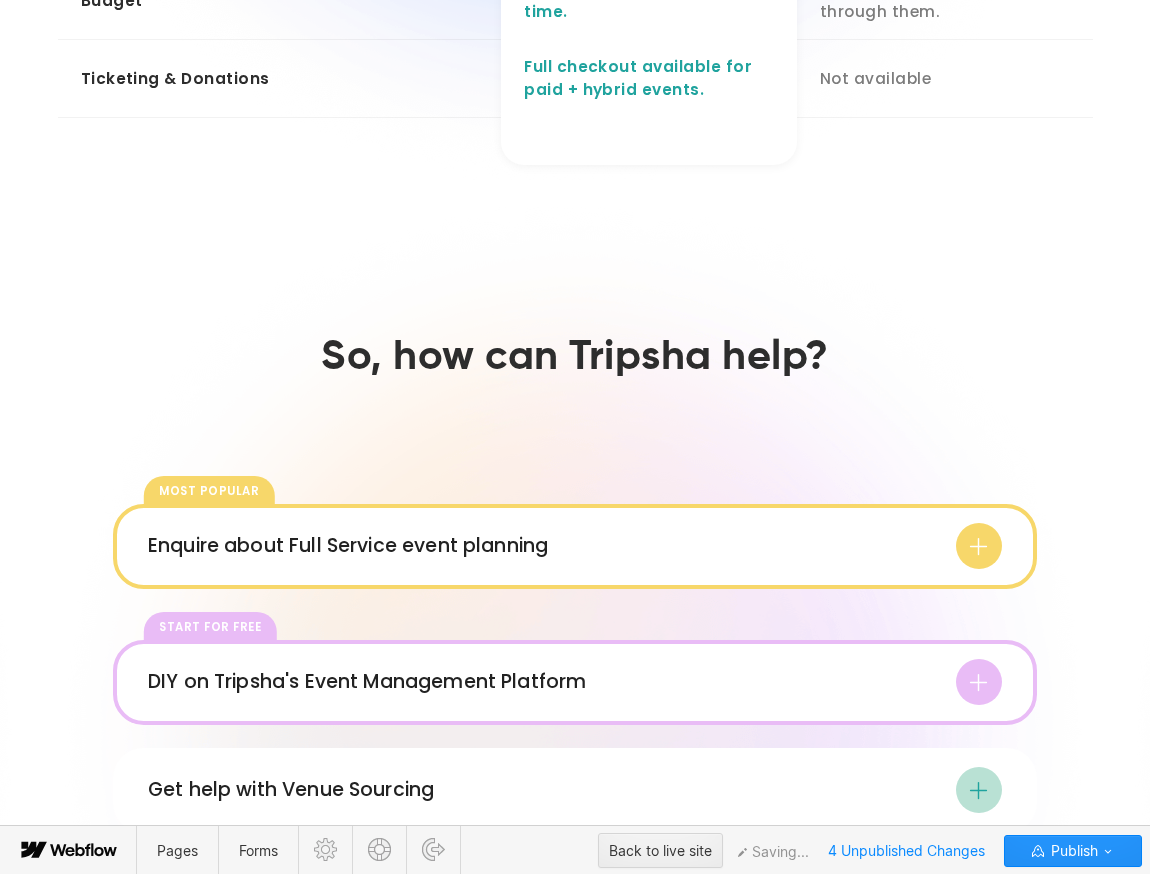 click on "**********" at bounding box center [649, -300] 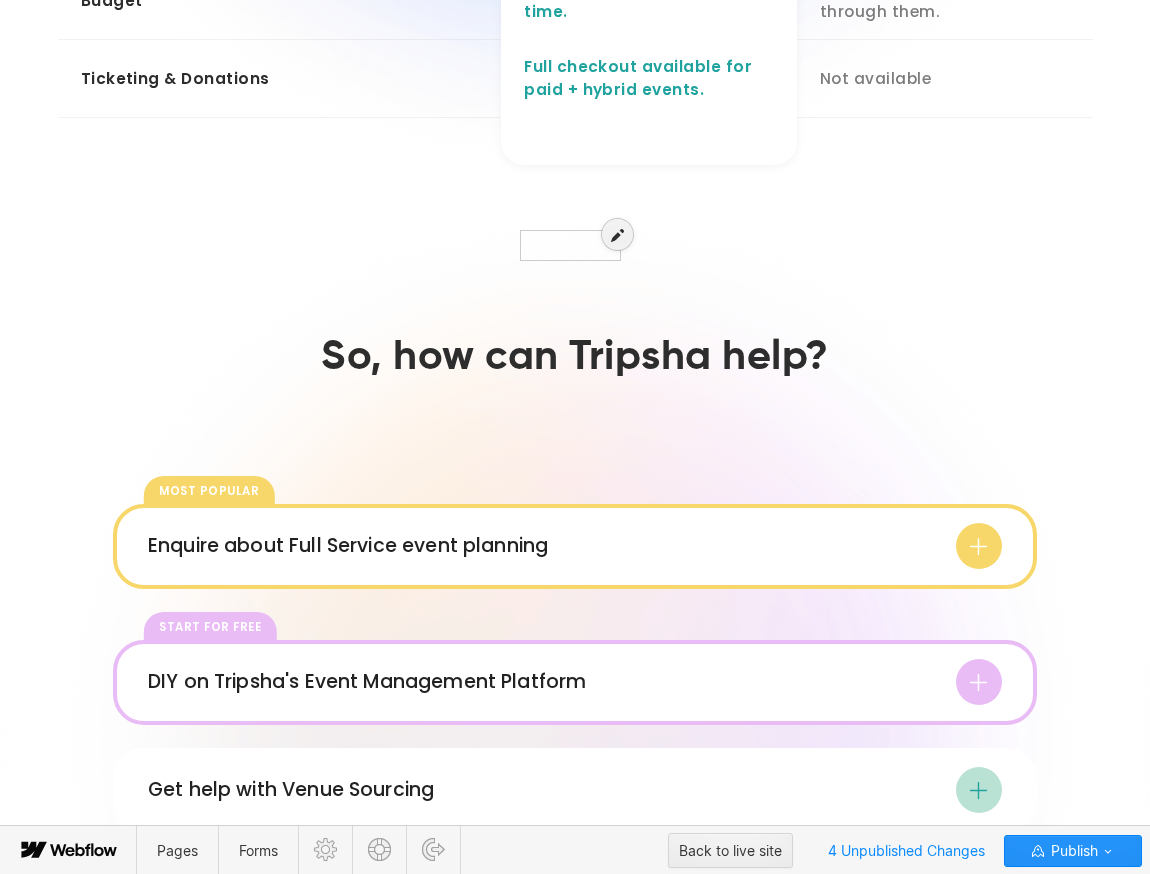 click at bounding box center (617, 234) 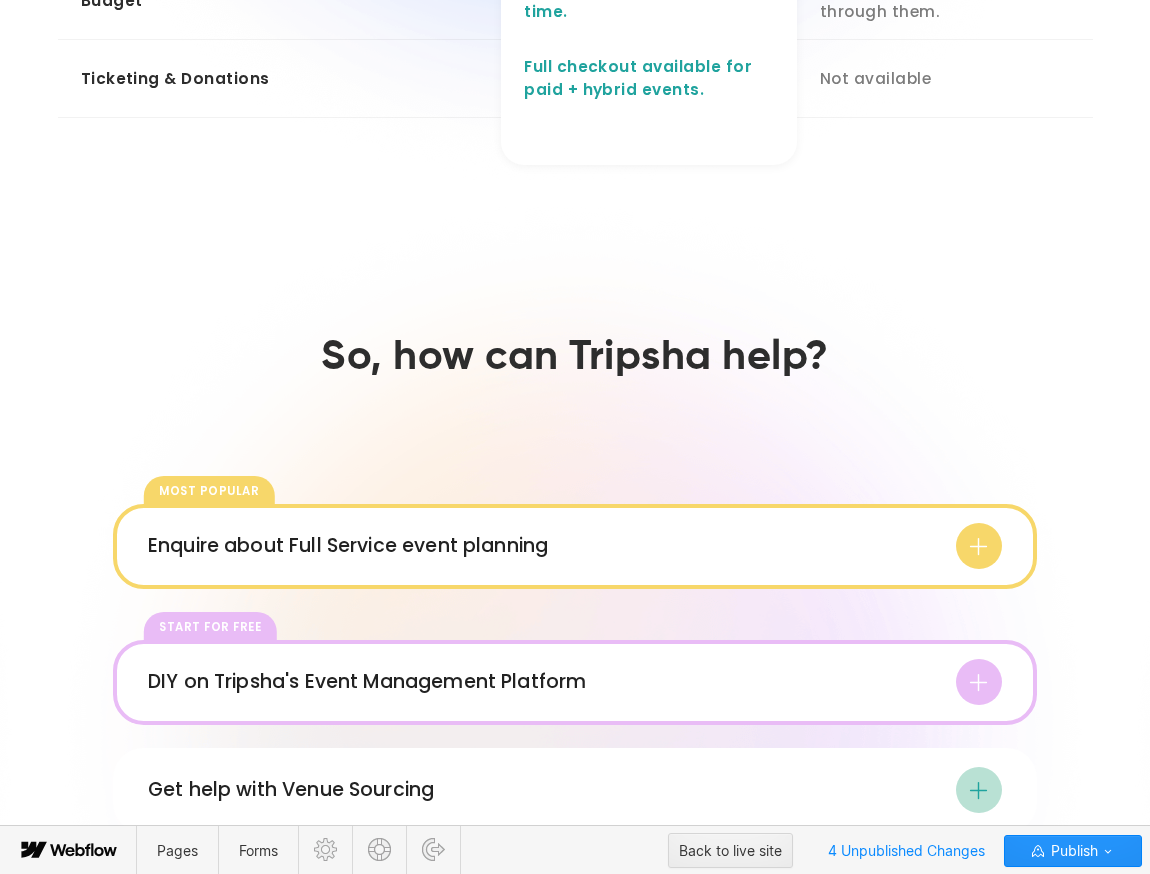 click on "**********" at bounding box center (570, -300) 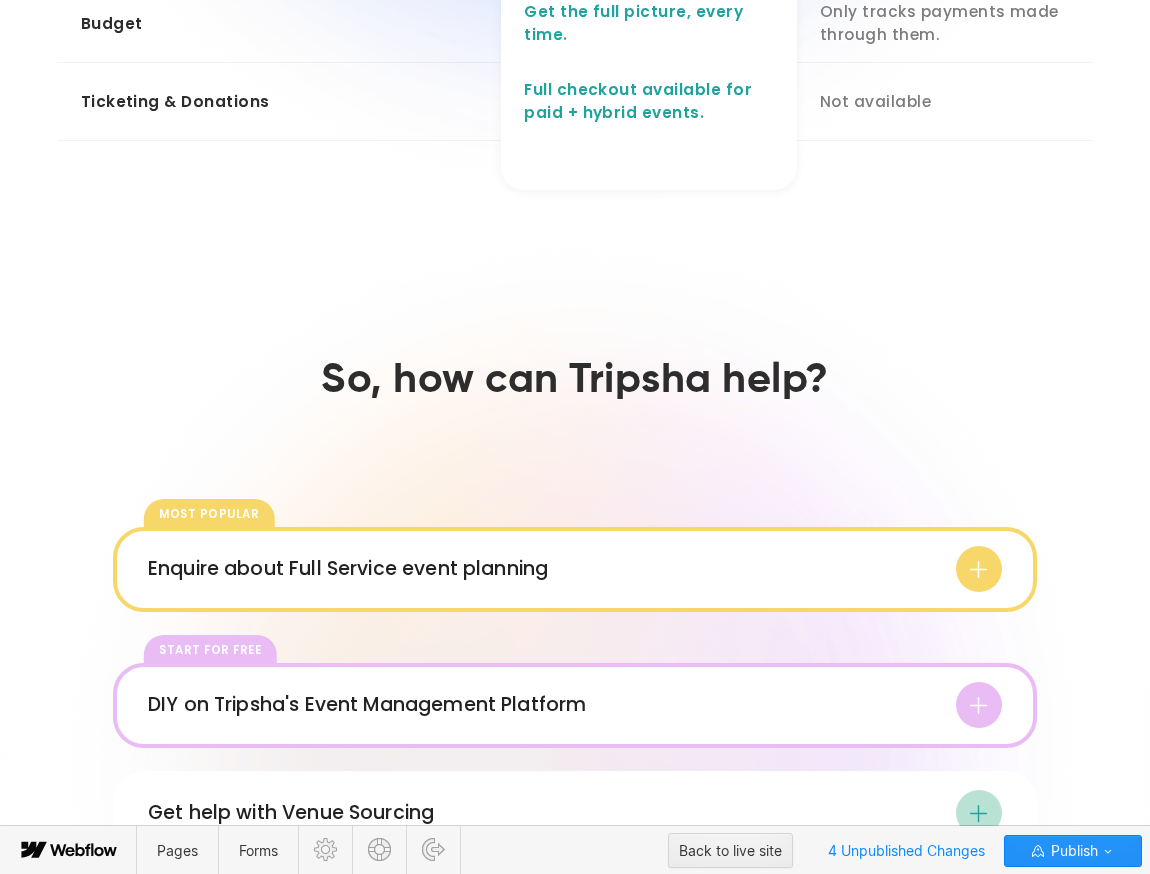 click on "**********" at bounding box center (945, -289) 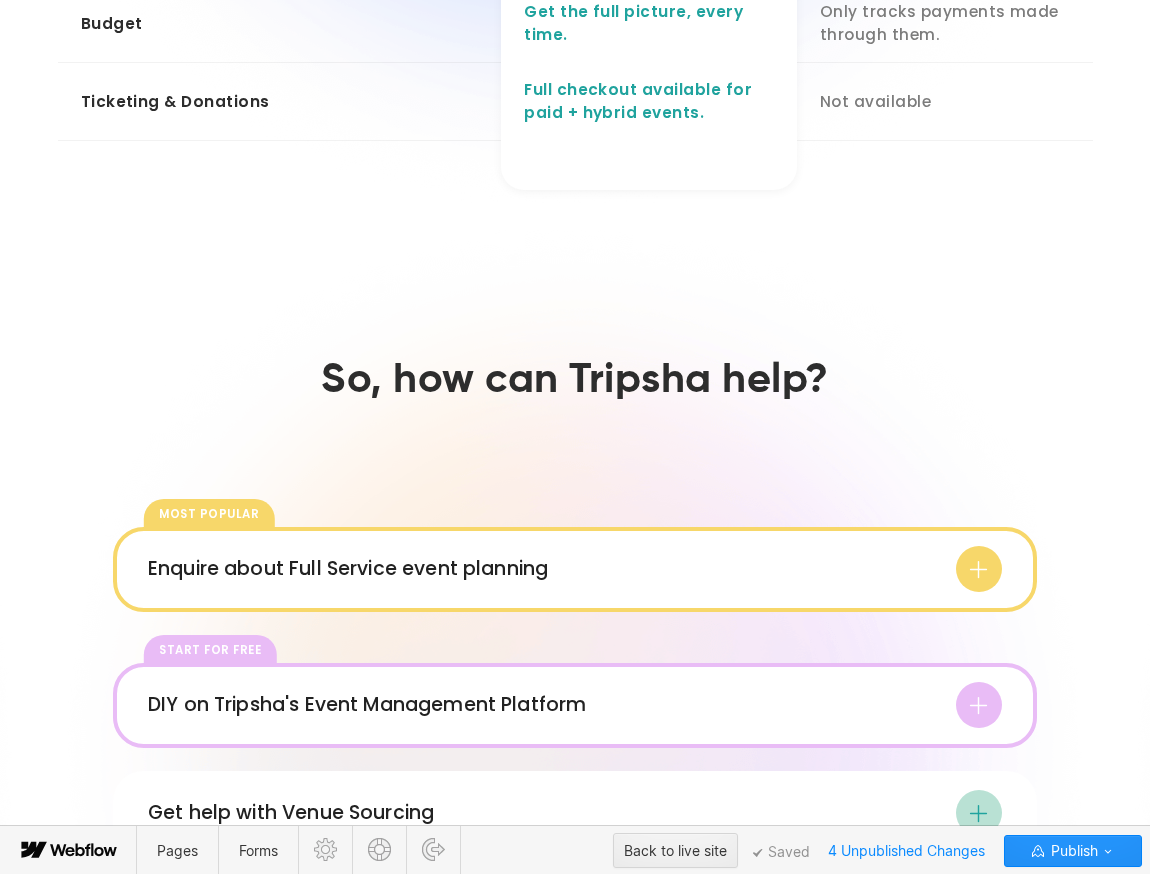 click on "**********" at bounding box center (945, -289) 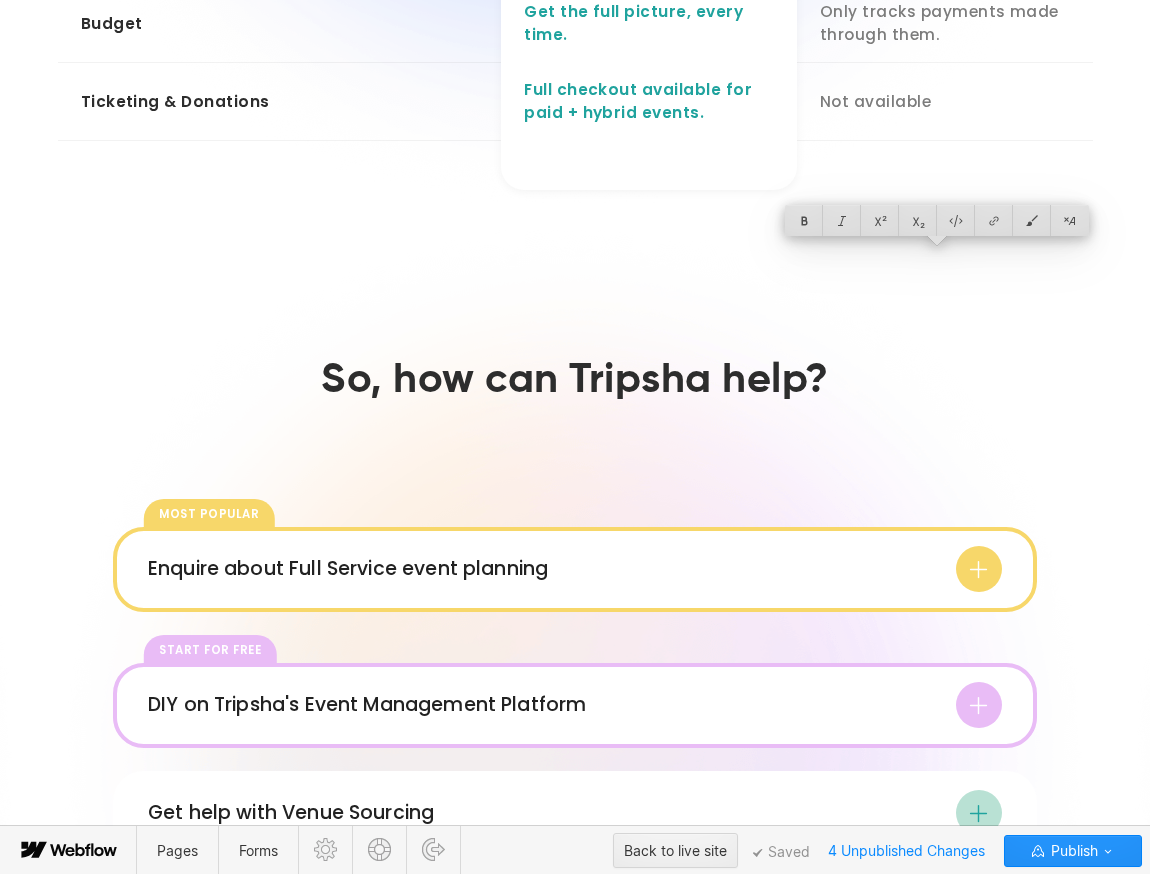 click on "**********" at bounding box center [945, -289] 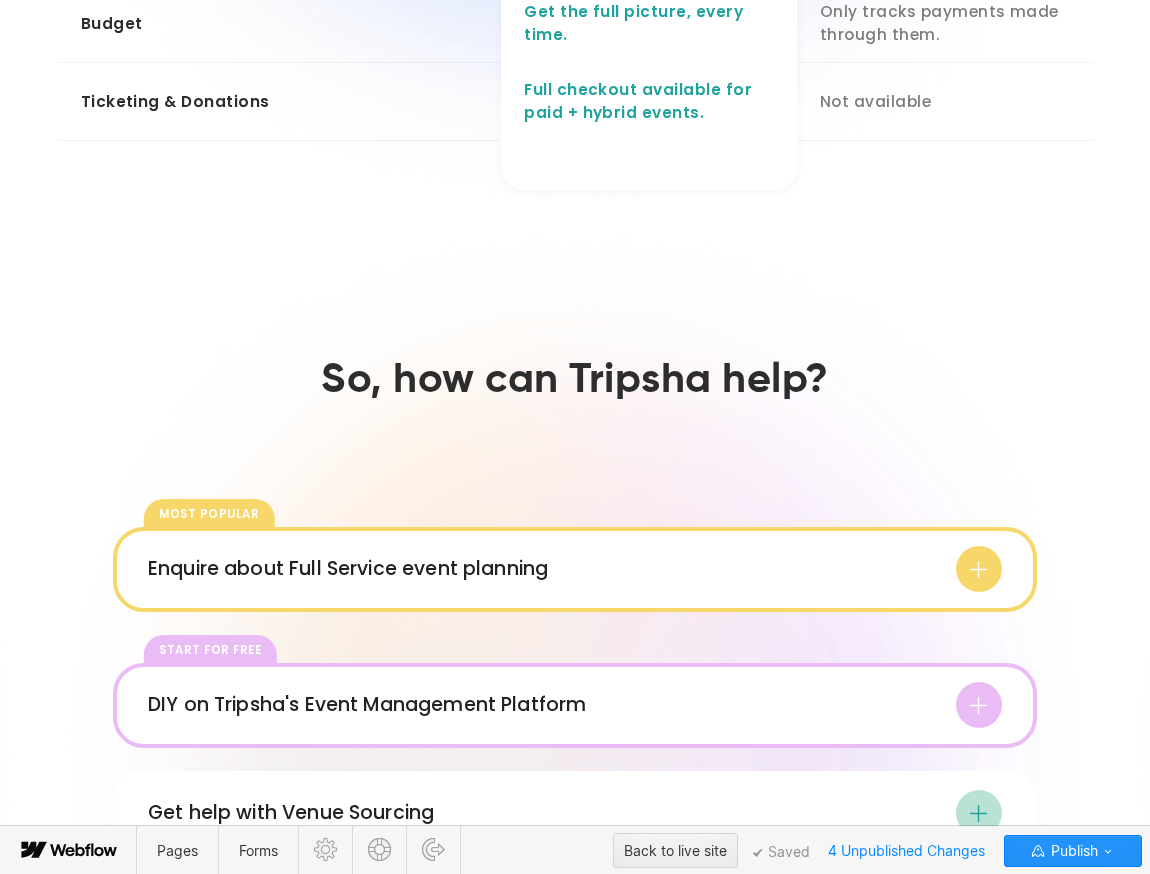 type 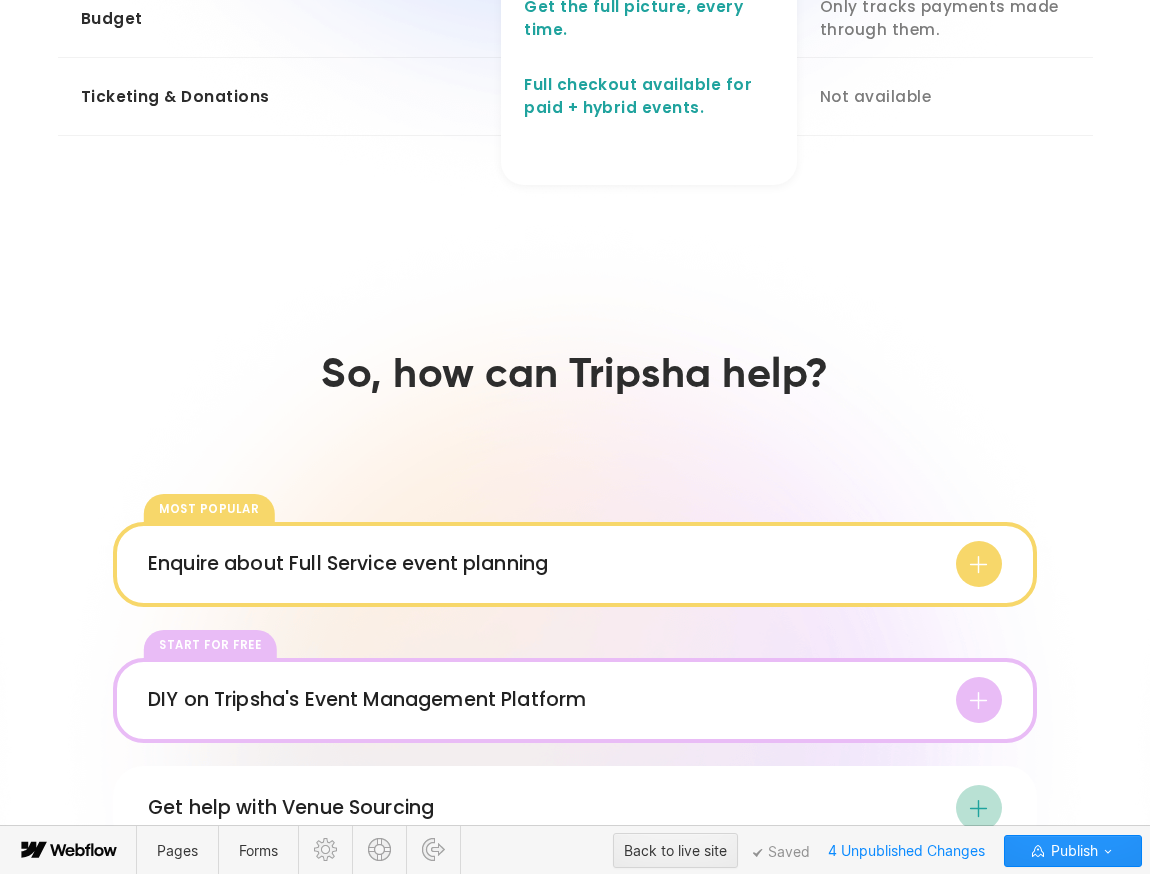 drag, startPoint x: 876, startPoint y: 263, endPoint x: 868, endPoint y: 274, distance: 13.601471 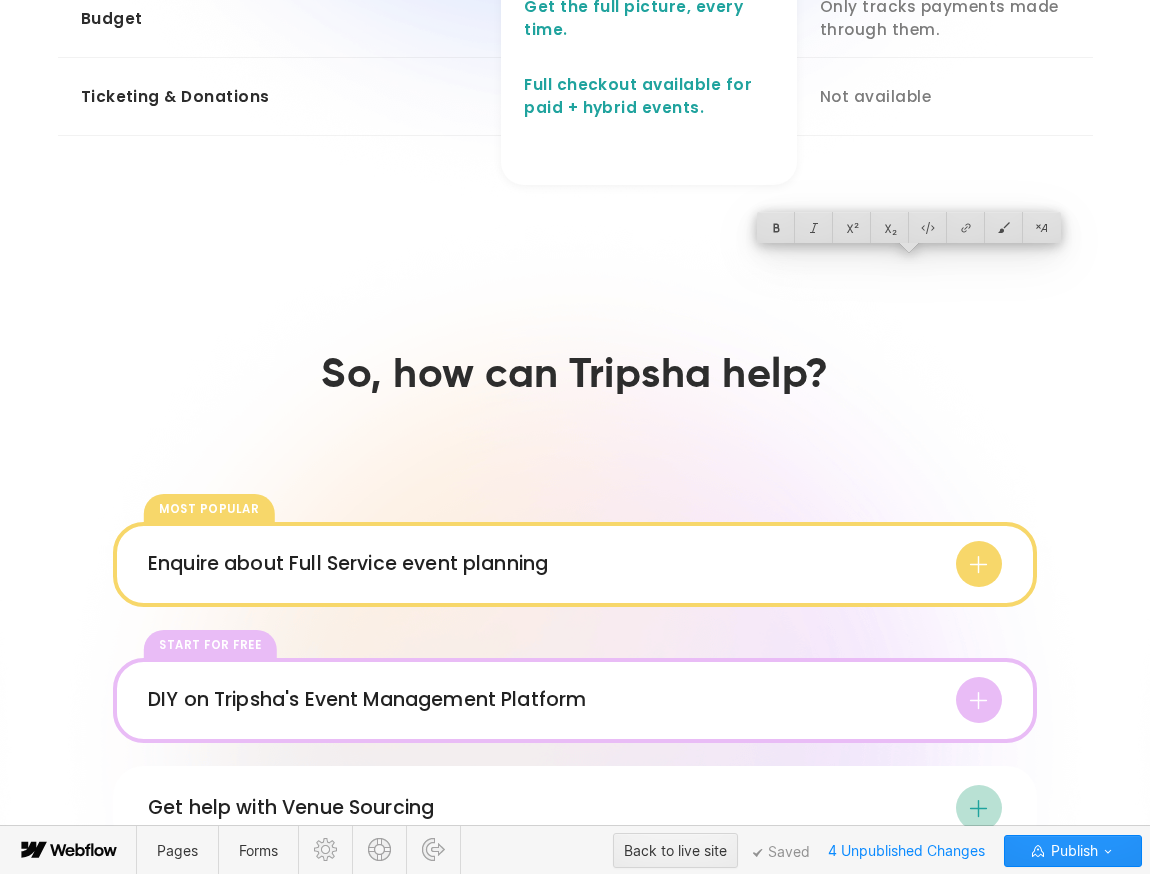 click on "**********" at bounding box center (945, -294) 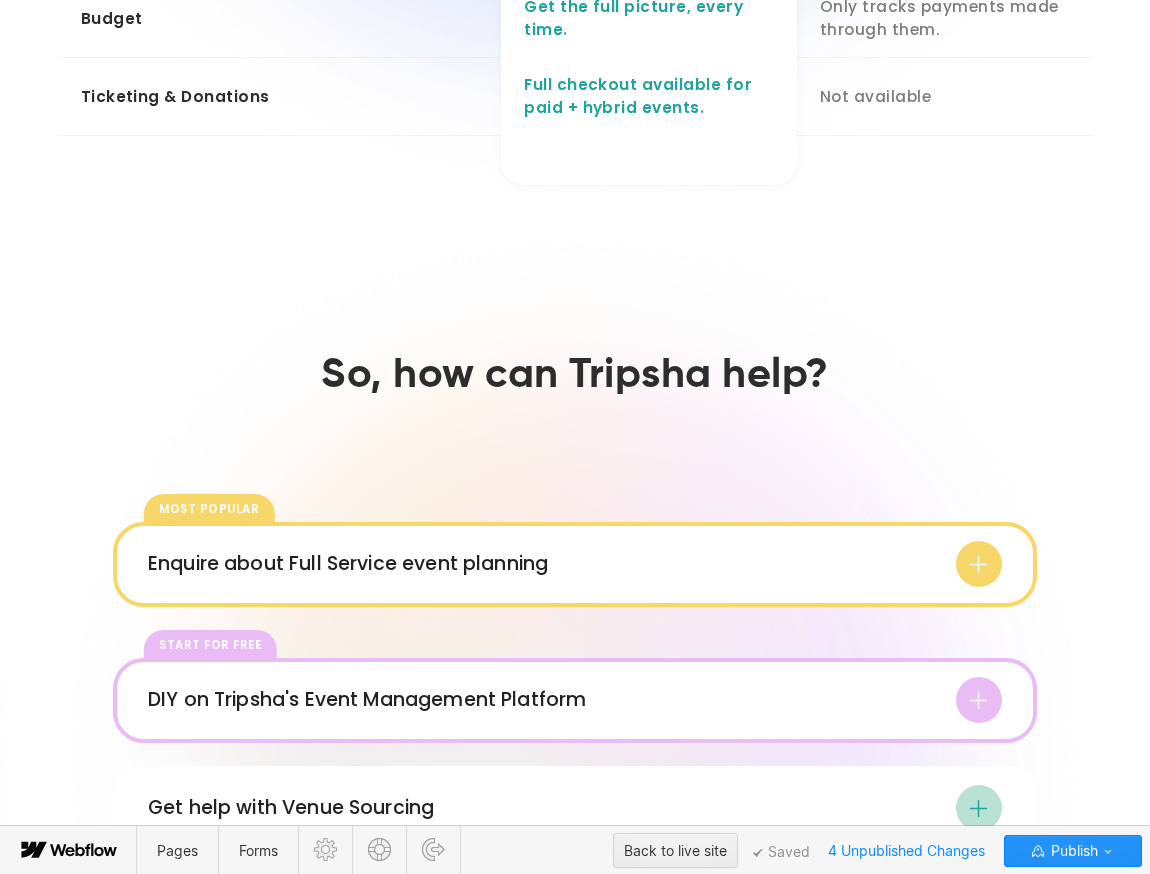 click on "**********" at bounding box center (945, -294) 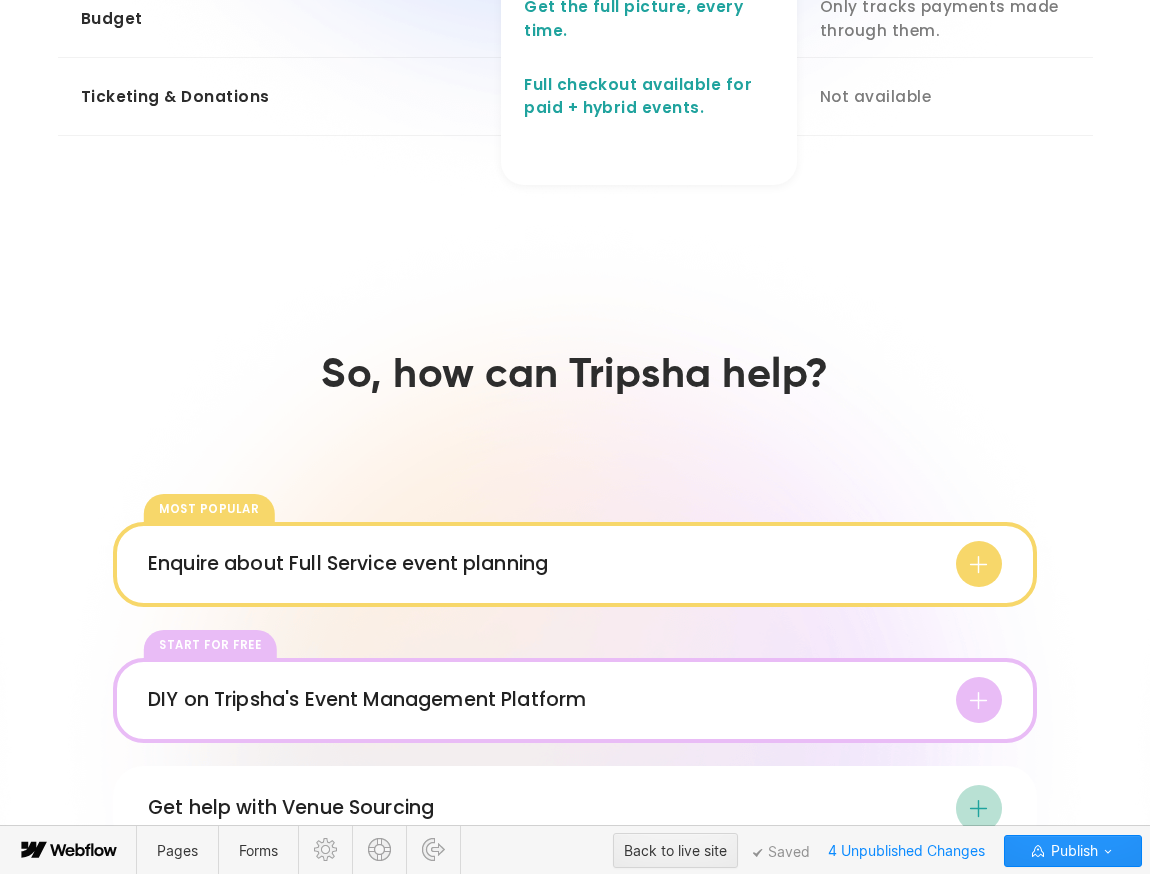 click on "Guests must use their app." at bounding box center [945, -216] 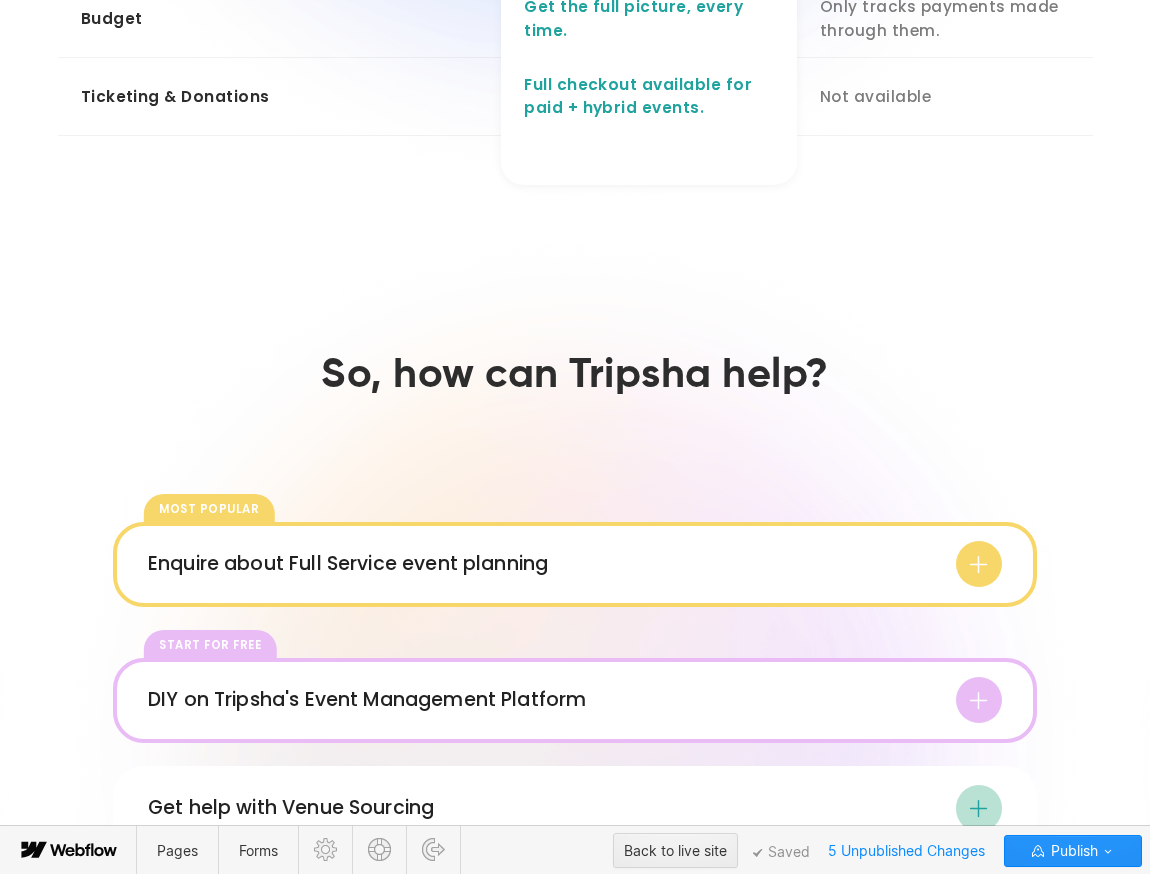 click on "**********" at bounding box center [649, -215] 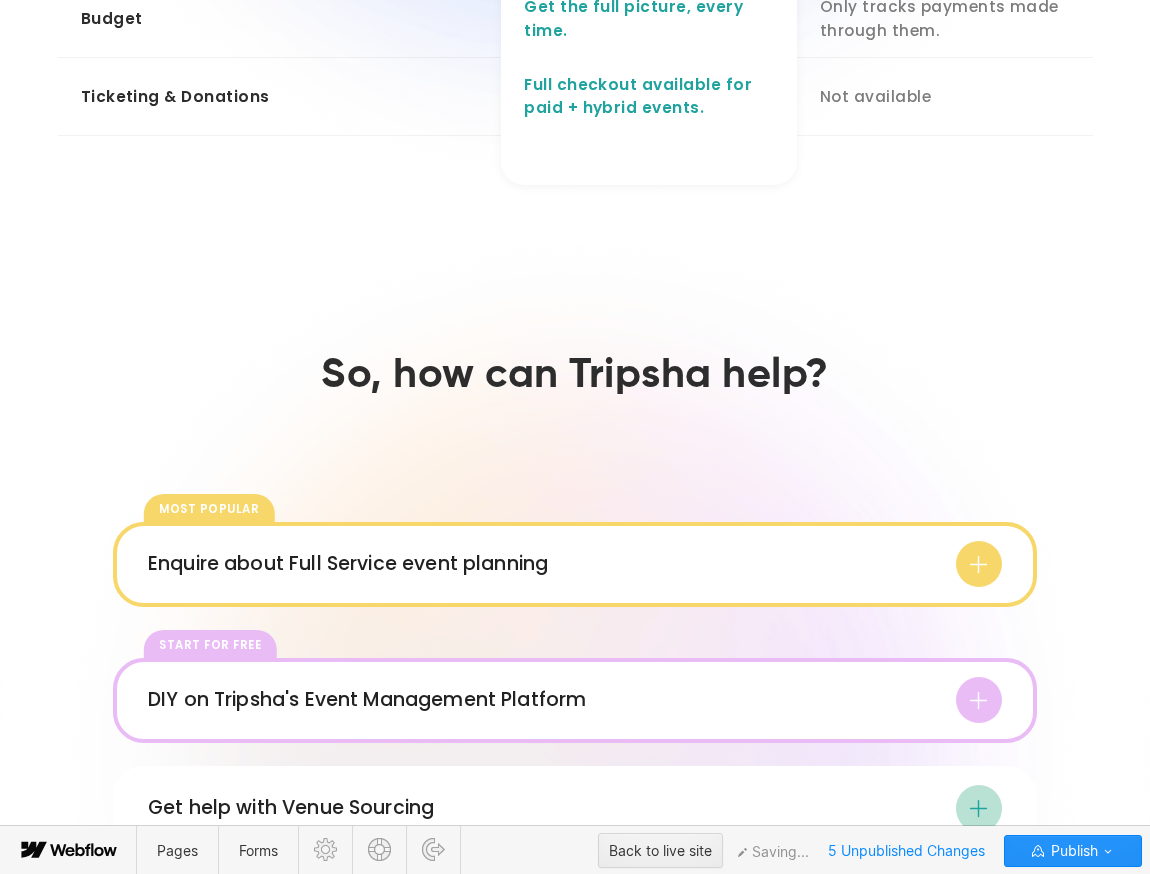 click on "**********" at bounding box center (649, -215) 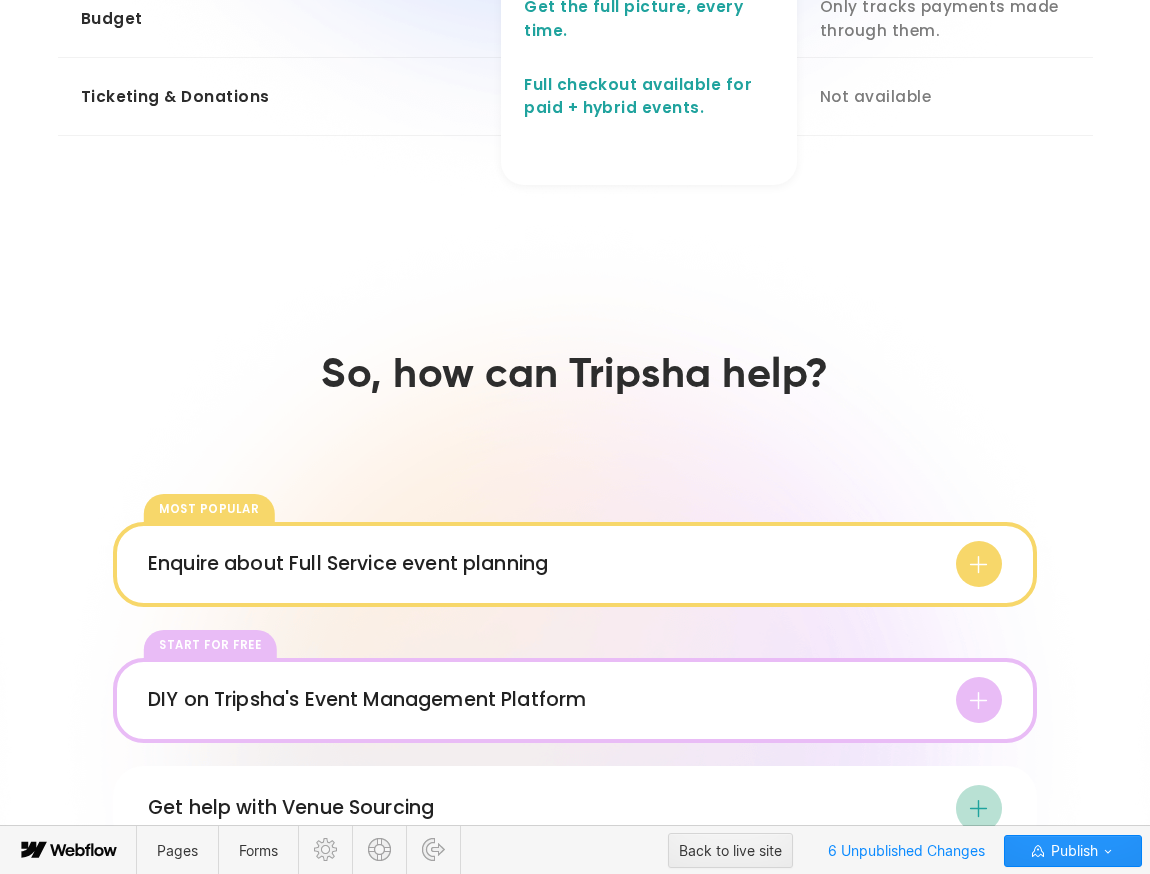 drag, startPoint x: 580, startPoint y: 334, endPoint x: 599, endPoint y: 345, distance: 21.954498 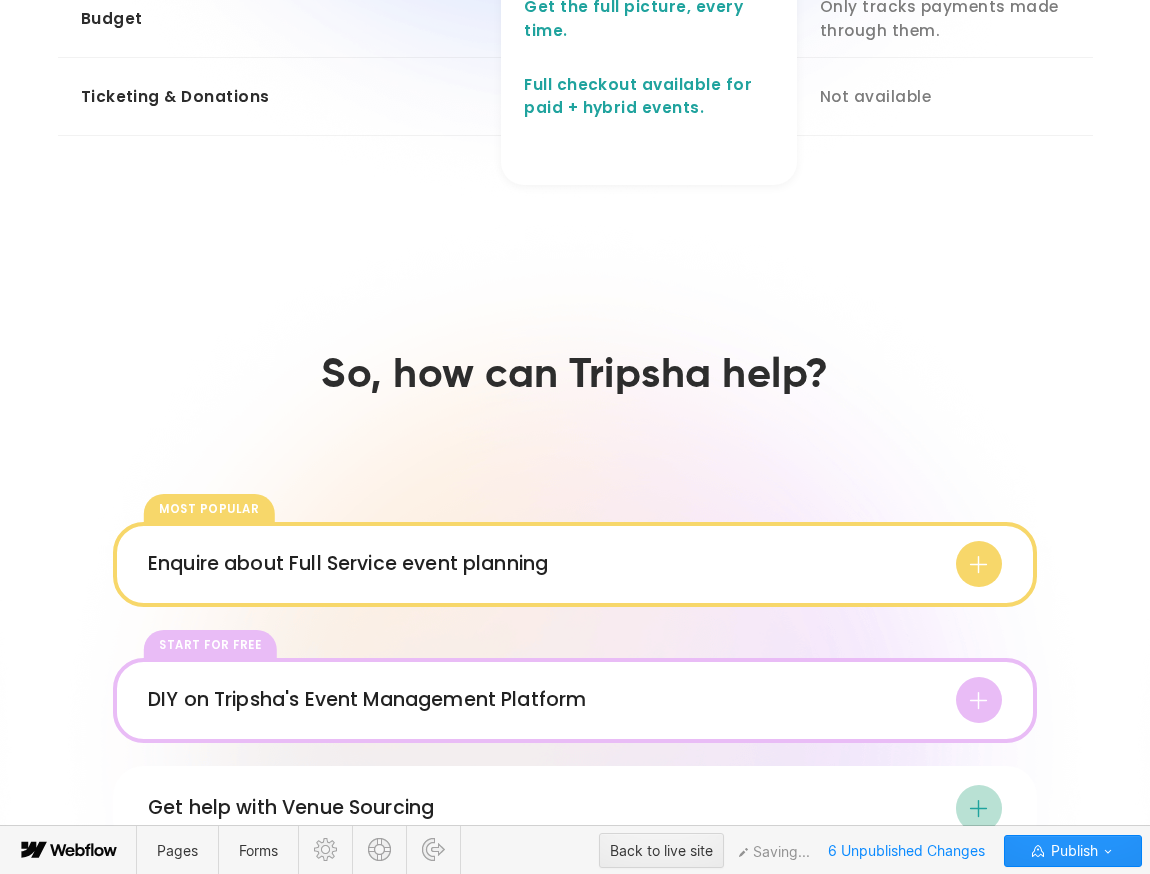 click on "**********" at bounding box center [945, -216] 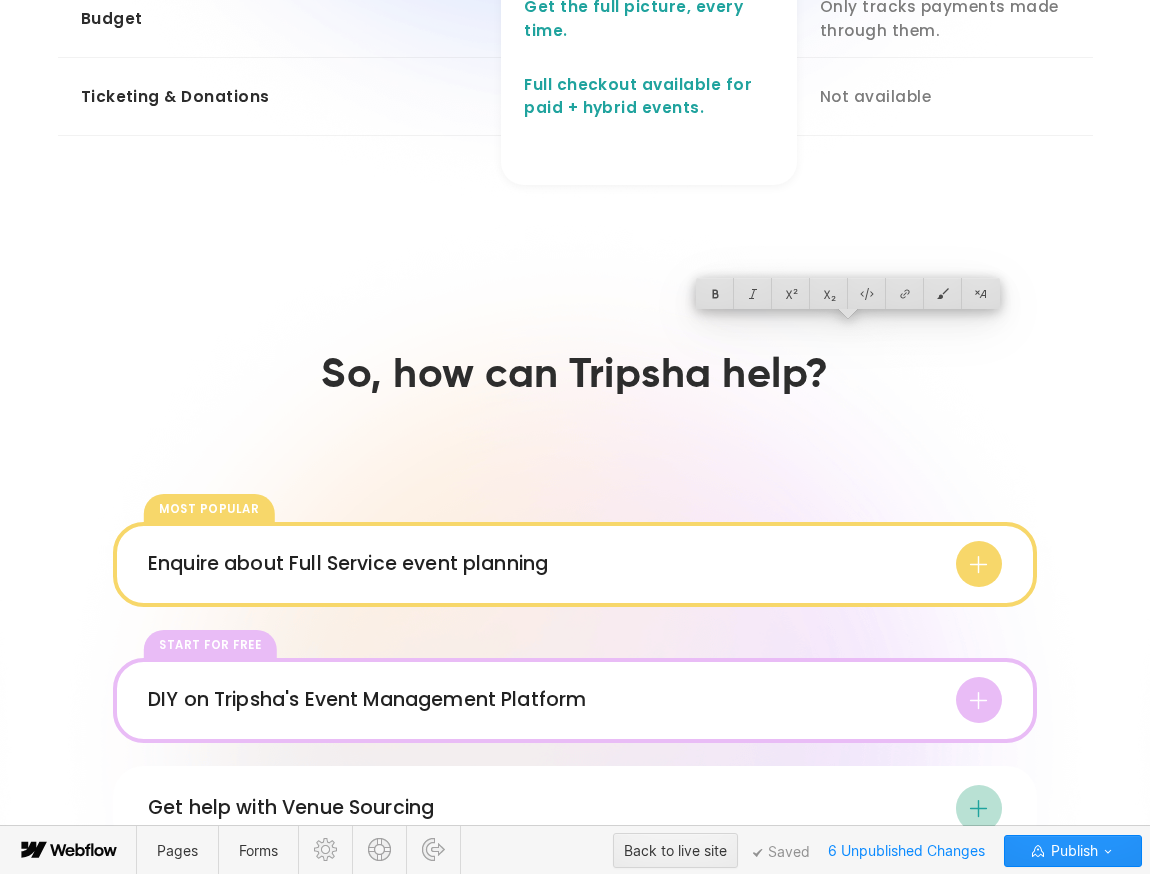 click on "**********" at bounding box center [945, -216] 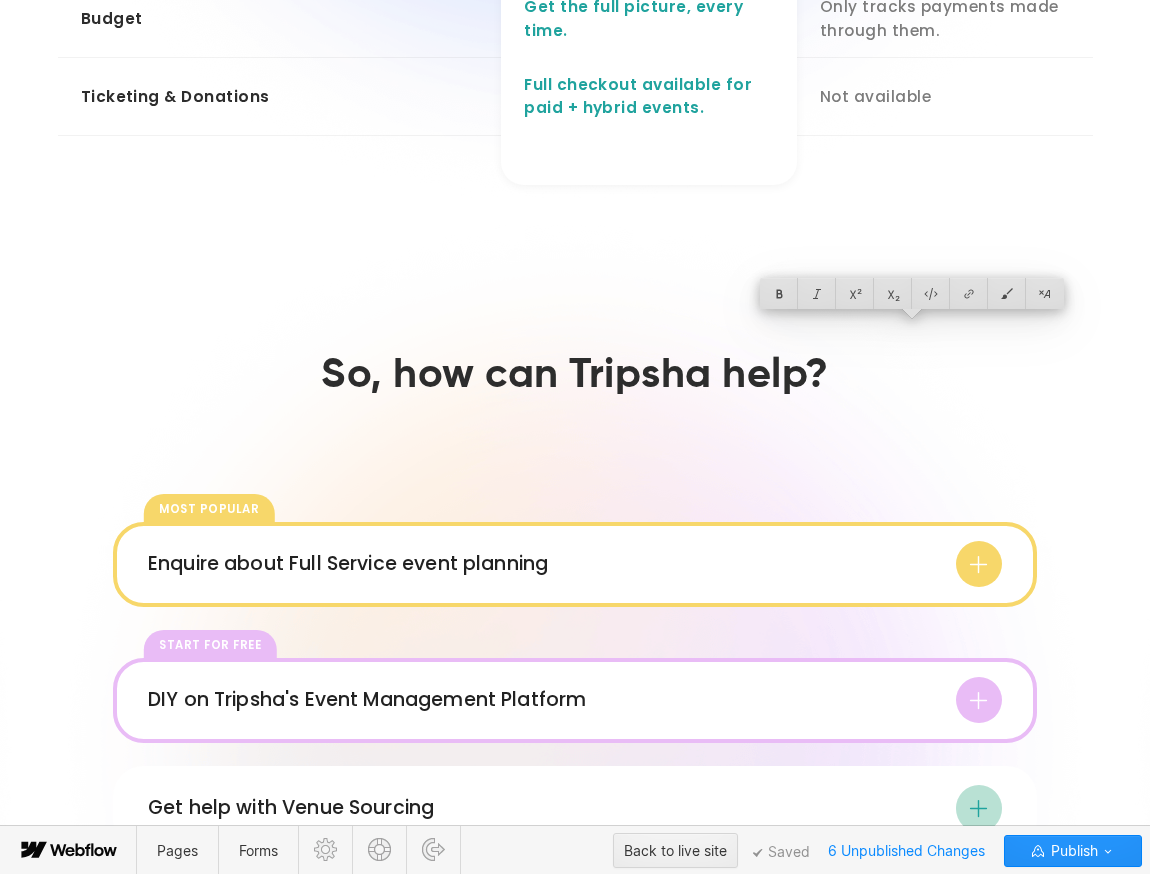 drag, startPoint x: 823, startPoint y: 330, endPoint x: 1012, endPoint y: 331, distance: 189.00264 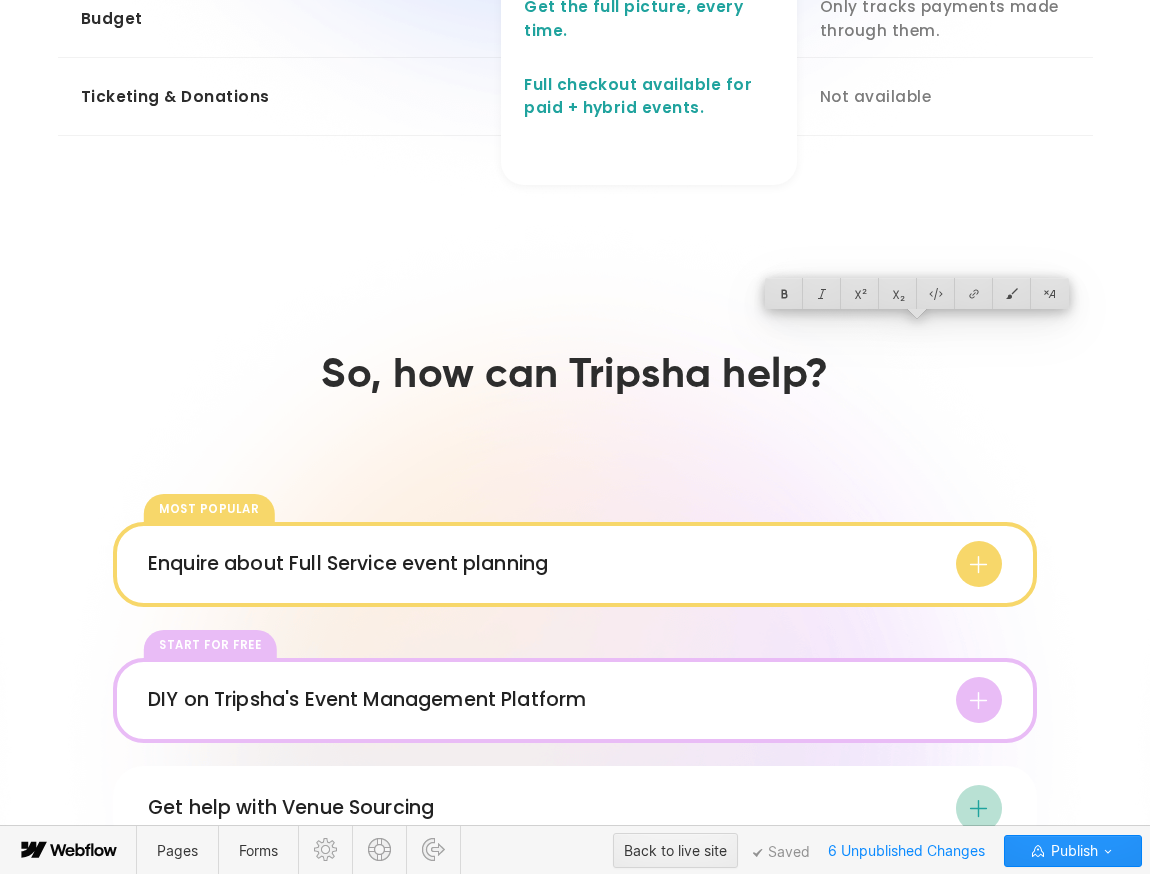 click on "**********" at bounding box center [649, -215] 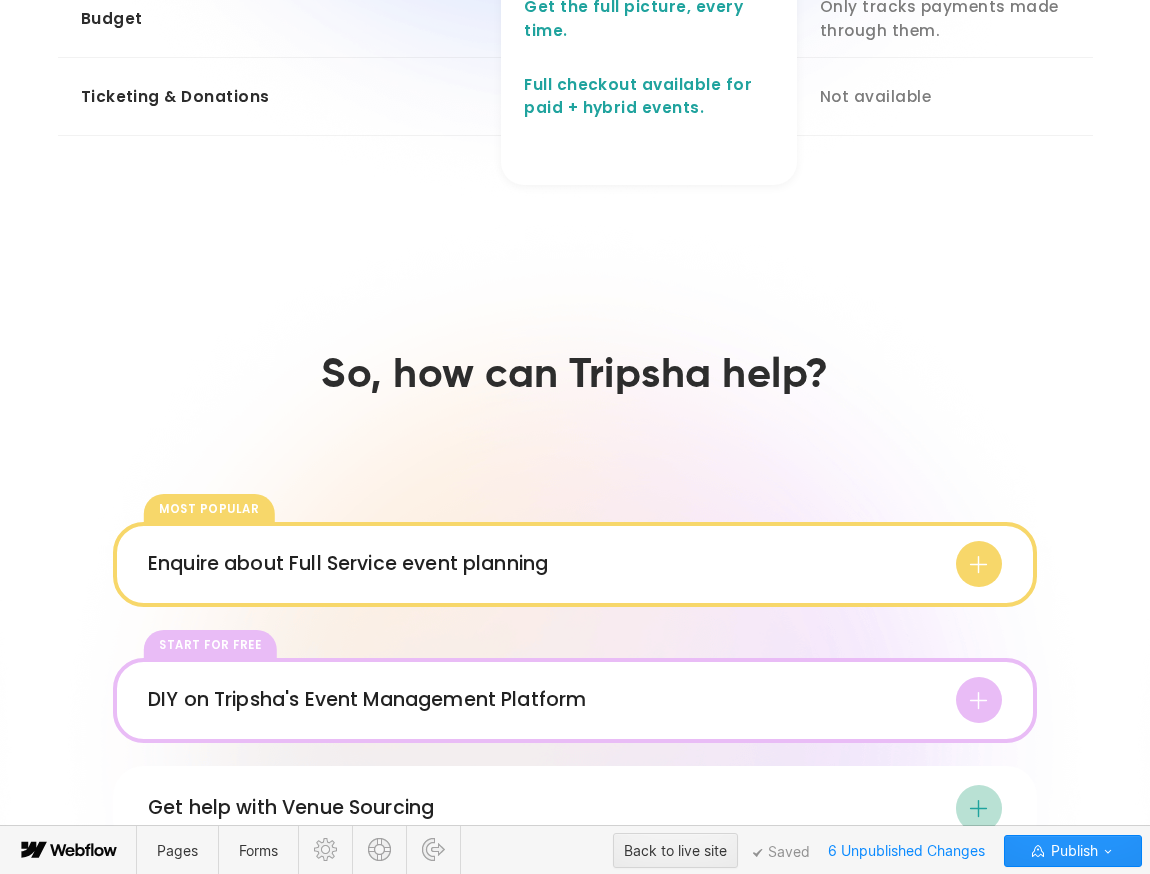 click on "**********" at bounding box center (649, -215) 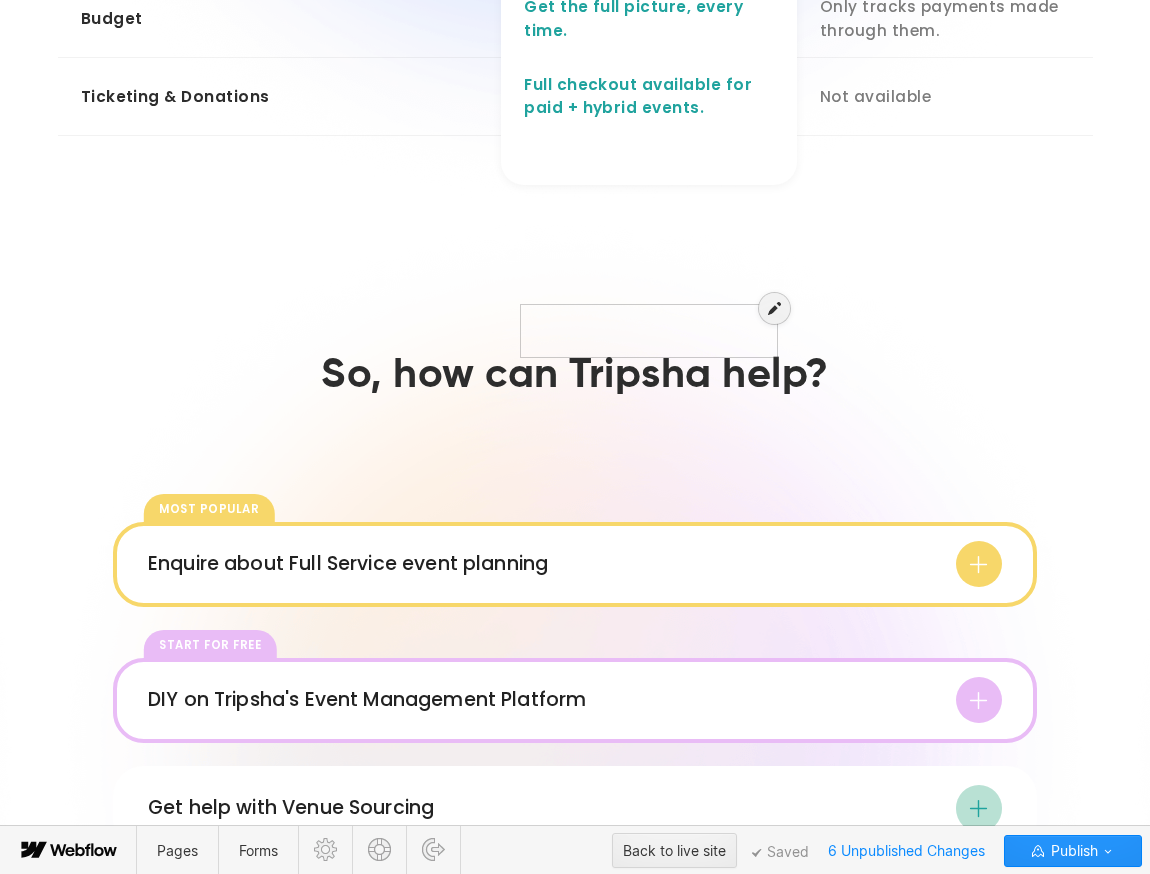 click at bounding box center [649, 321] 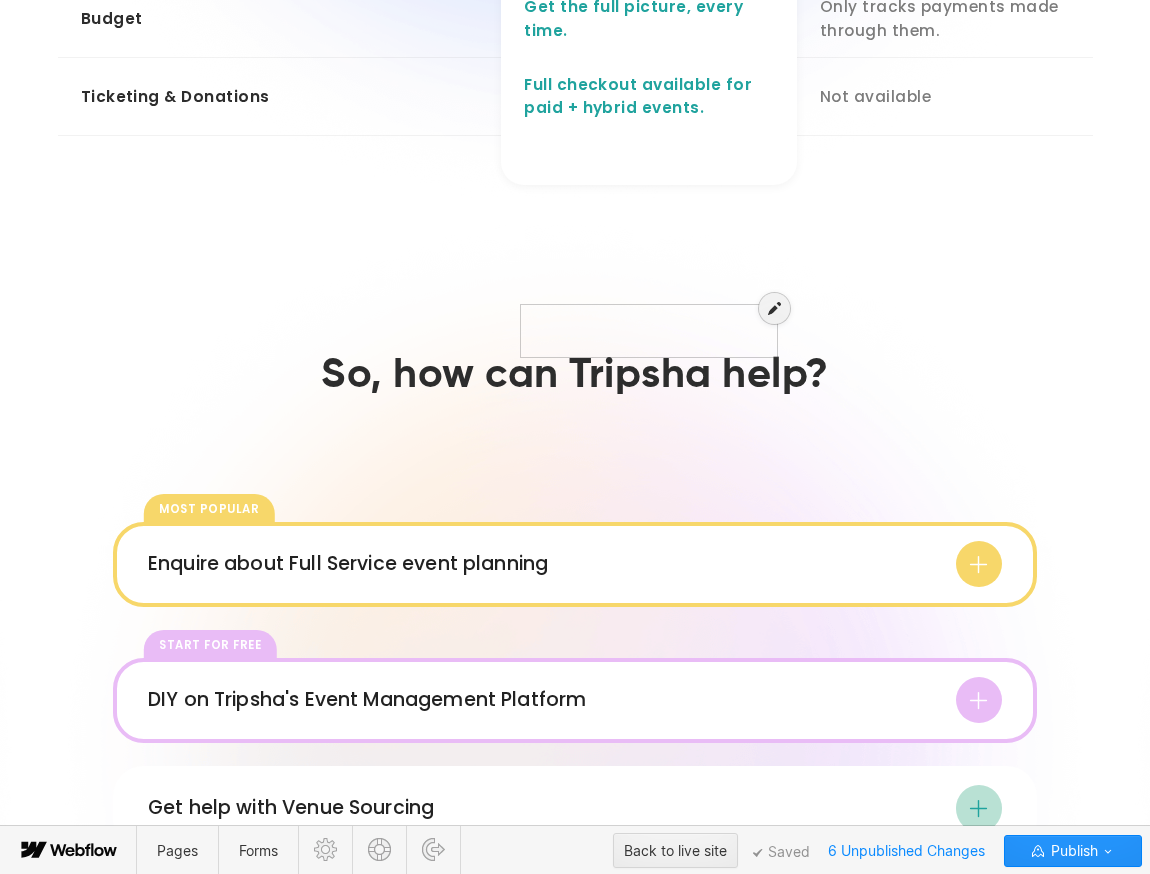 click at bounding box center [649, 321] 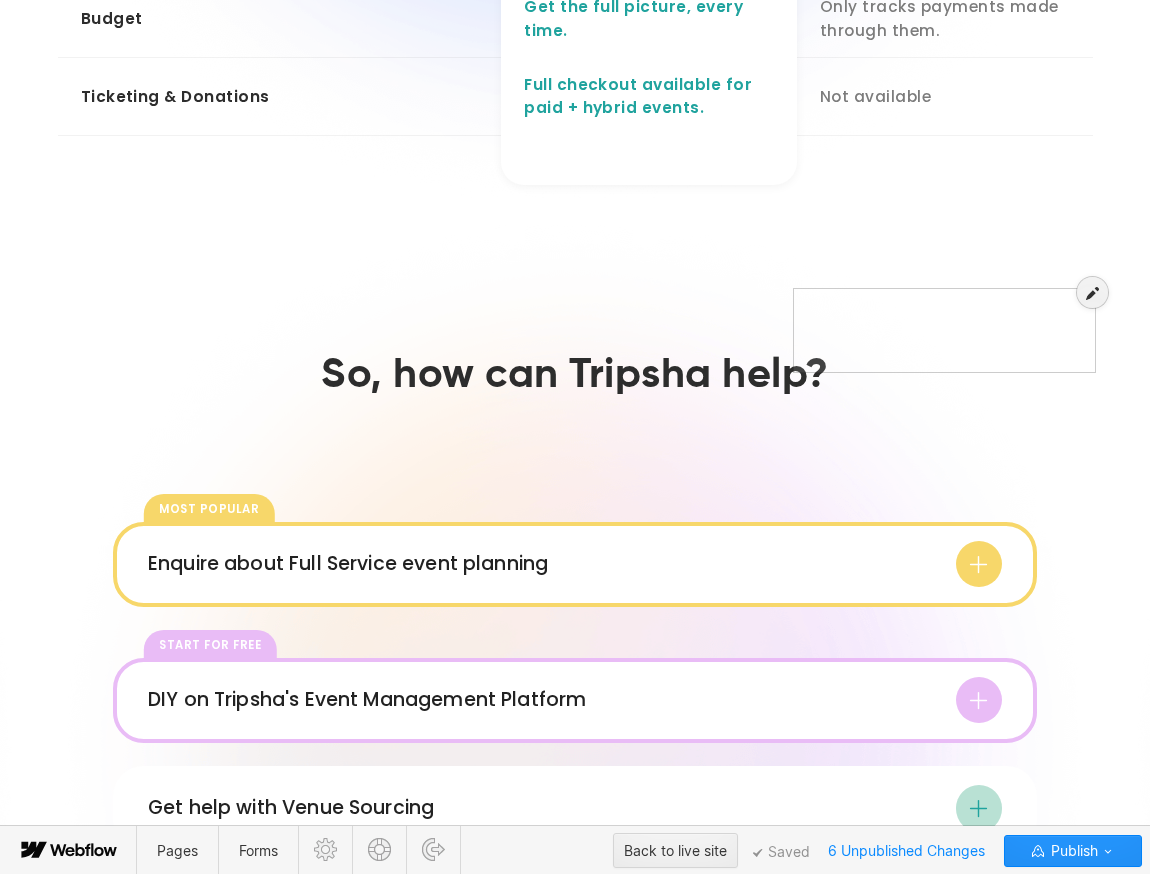 click at bounding box center (945, 320) 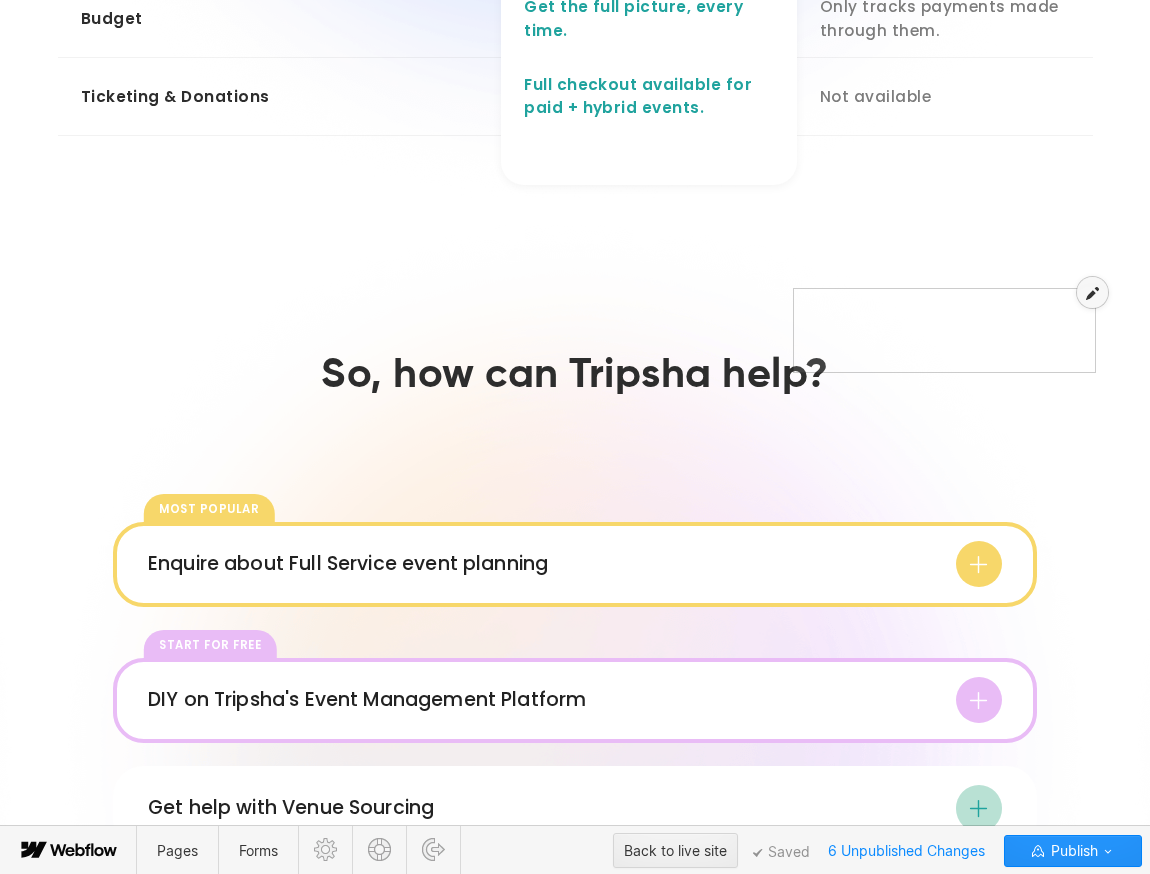 click at bounding box center [1092, 293] 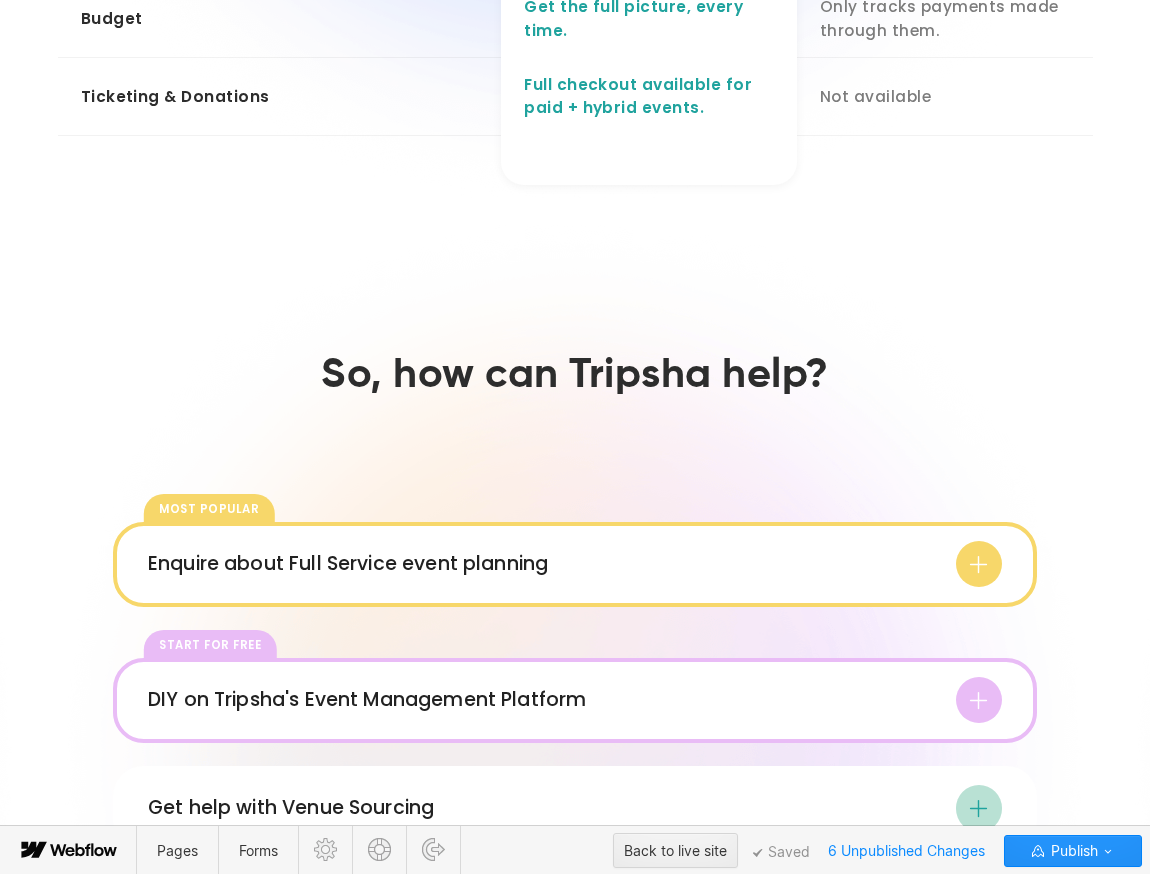 click on "**********" at bounding box center [945, -216] 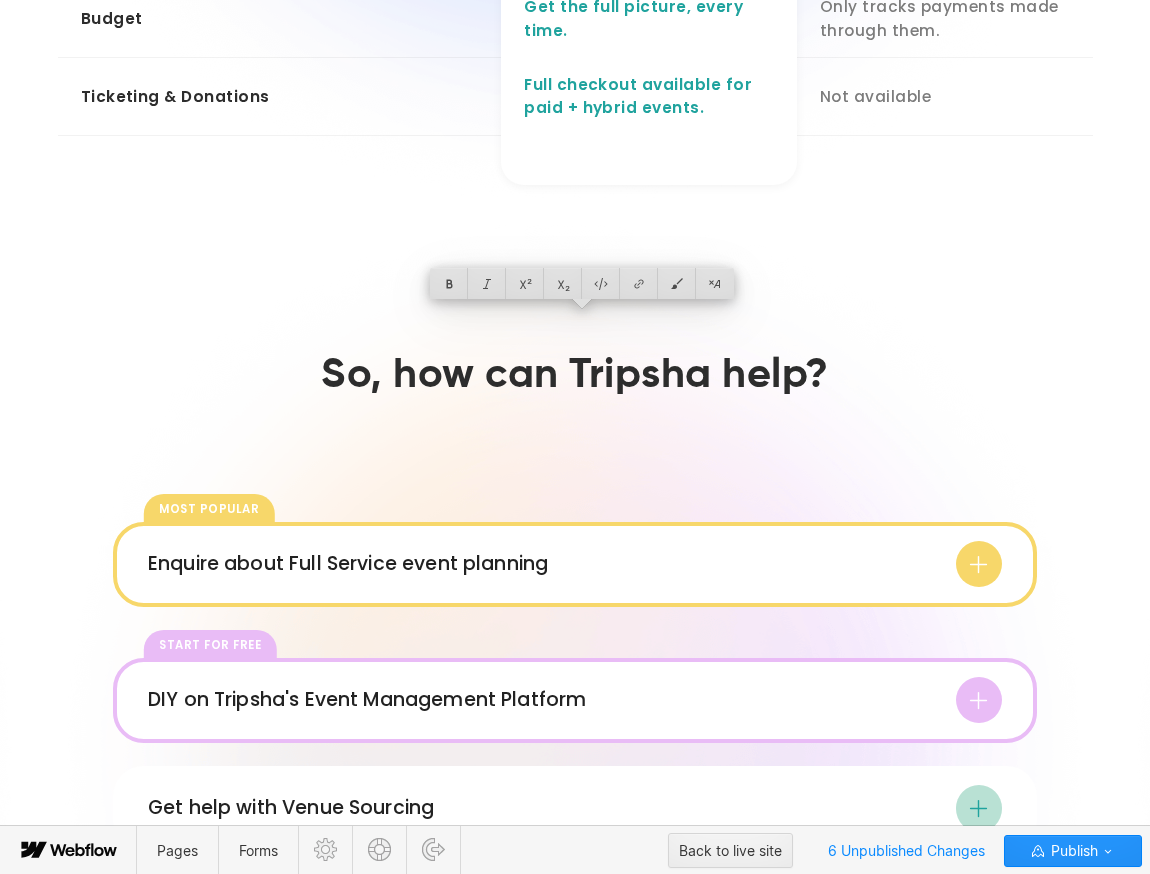 click on "**********" at bounding box center [649, -215] 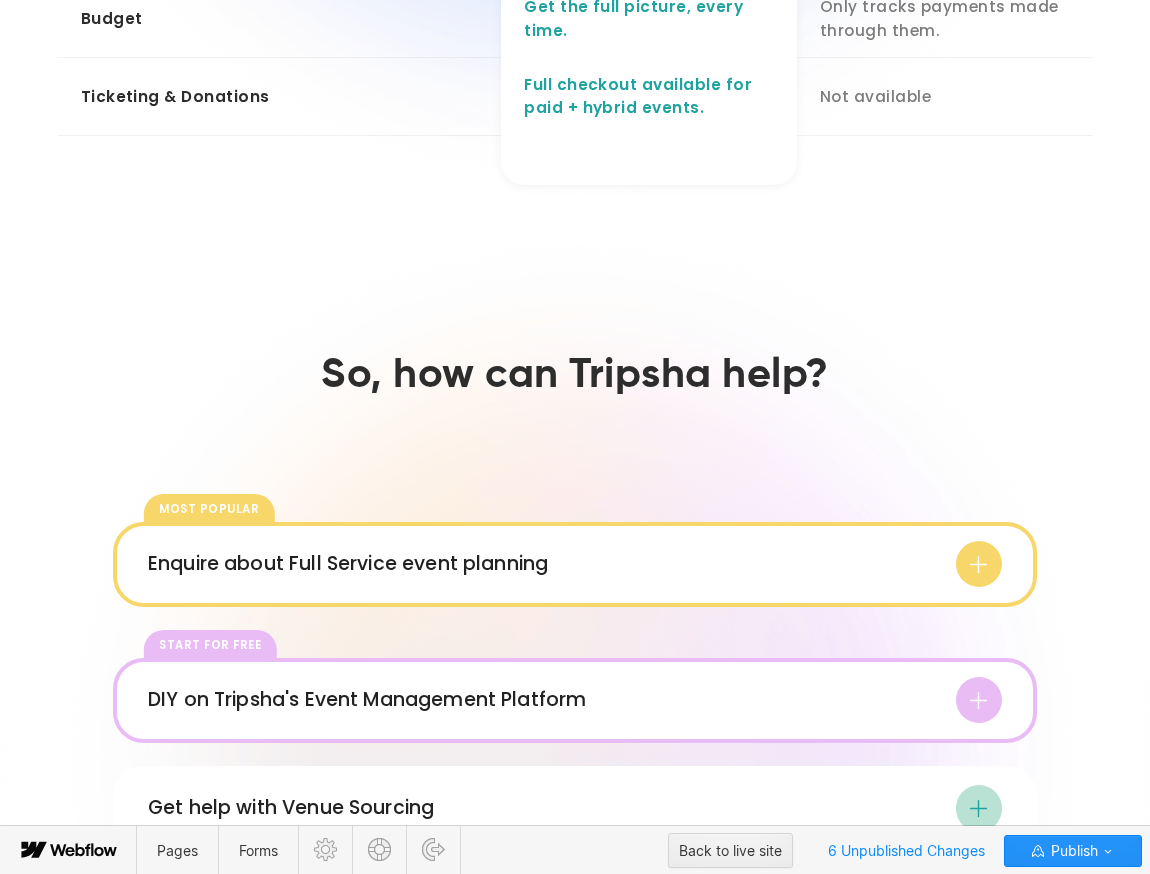 click on "**********" at bounding box center [945, -216] 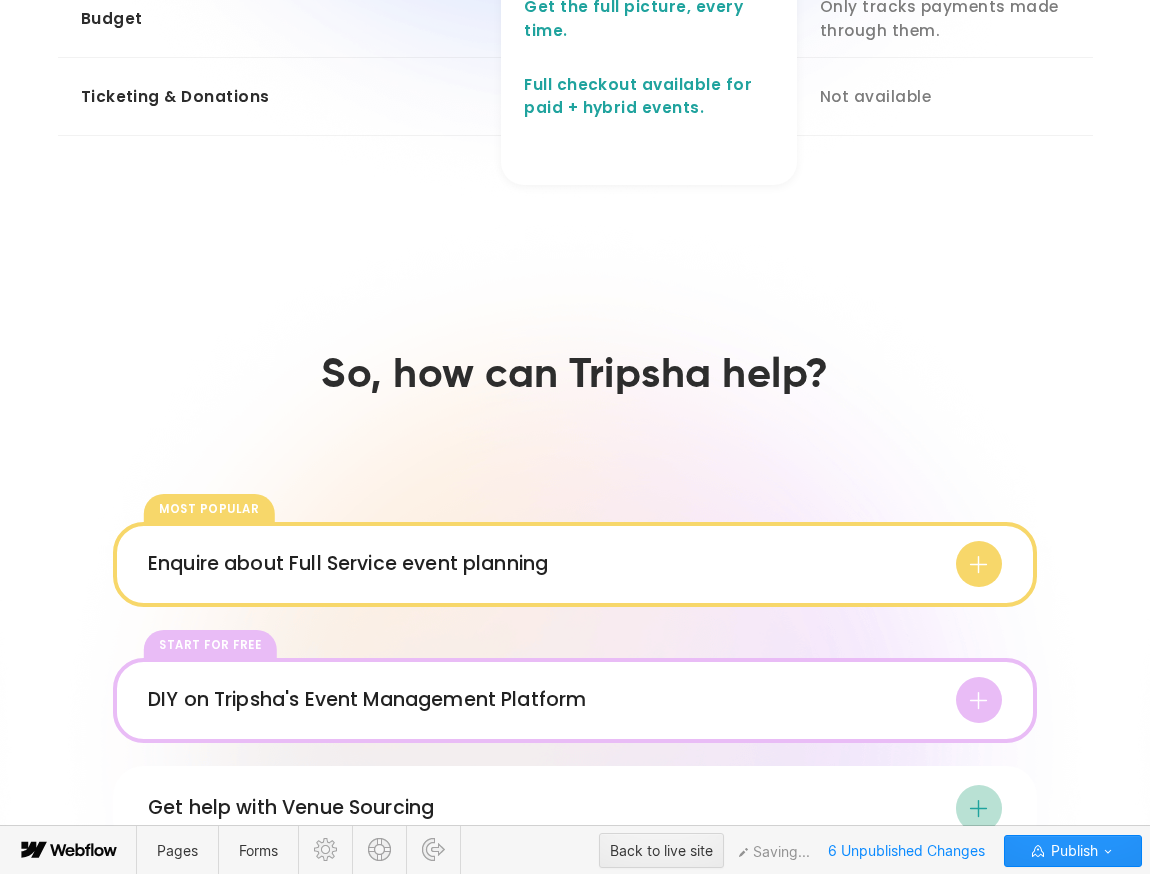 click on "**********" at bounding box center [945, -216] 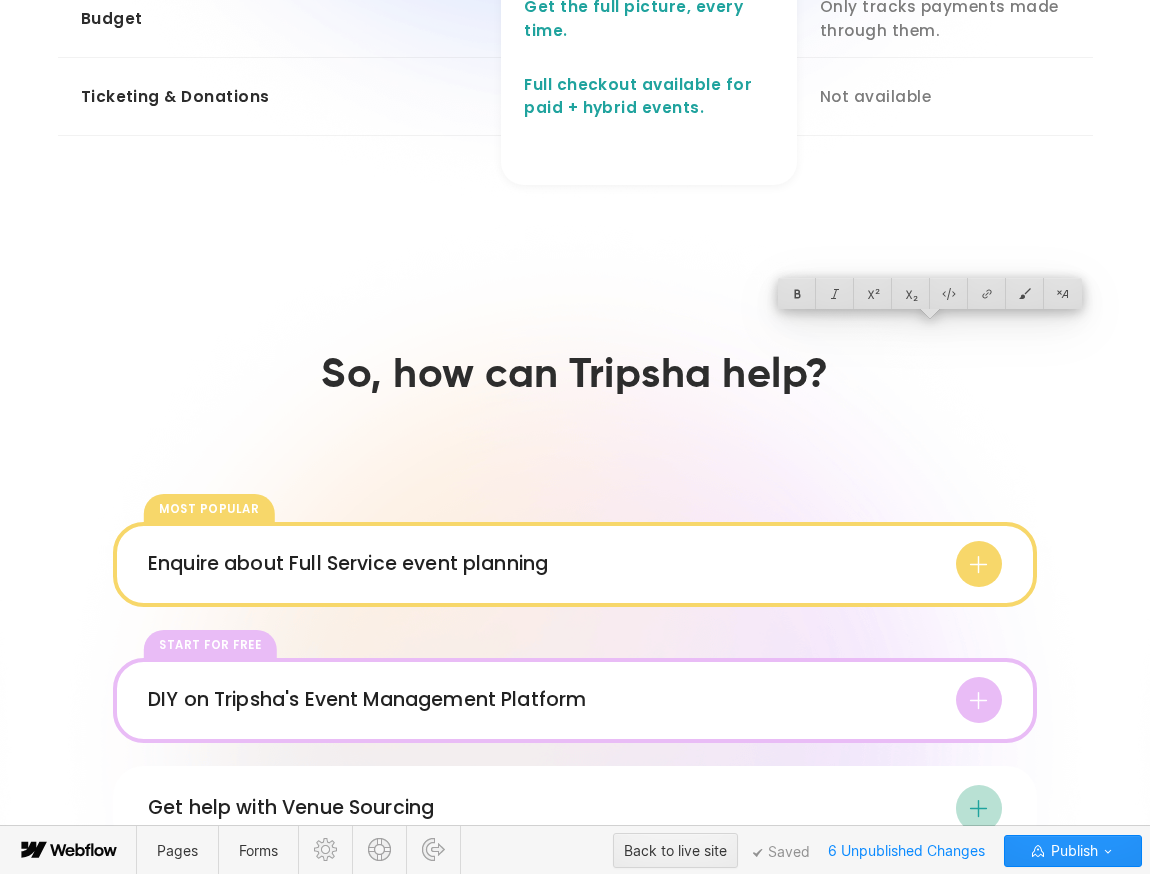 click on "**********" at bounding box center (945, -216) 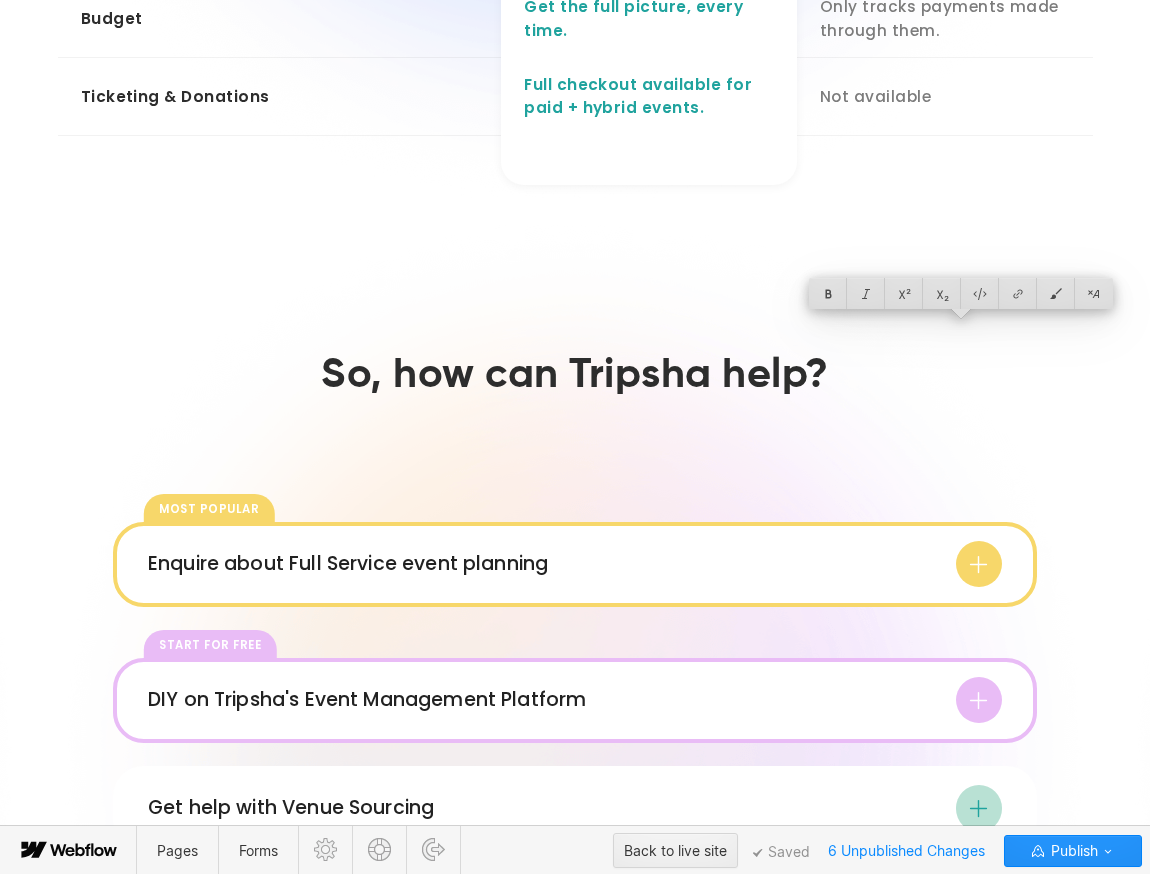 drag, startPoint x: 1002, startPoint y: 345, endPoint x: 1017, endPoint y: 348, distance: 15.297058 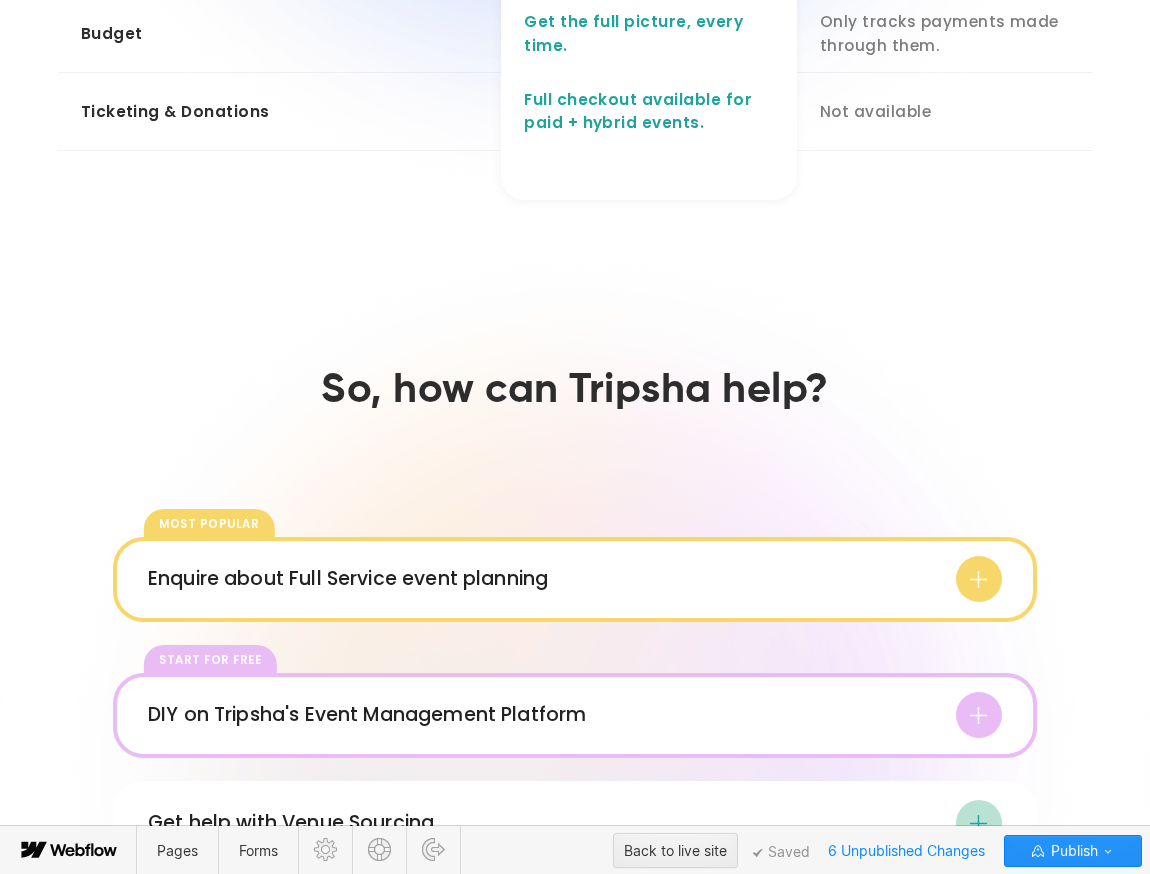 scroll, scrollTop: 1807, scrollLeft: 0, axis: vertical 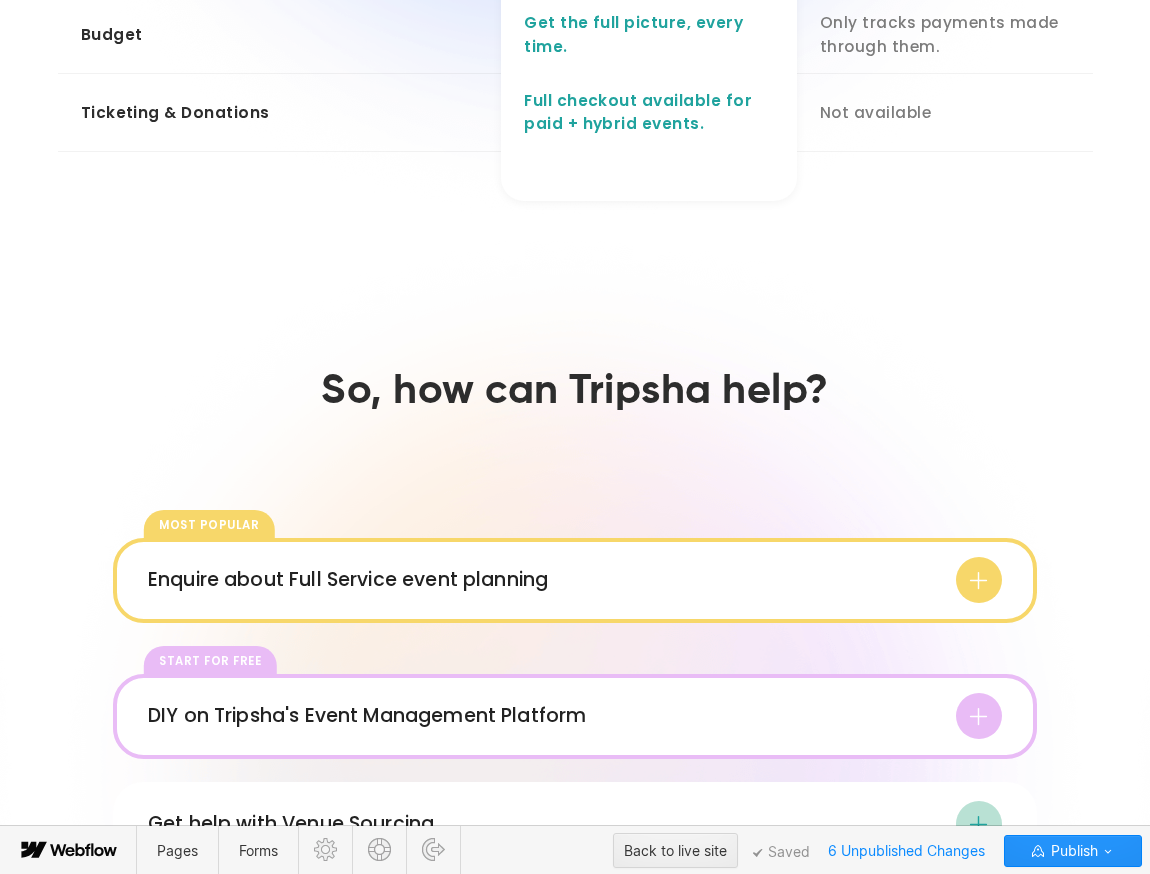 click on "**********" at bounding box center [945, -200] 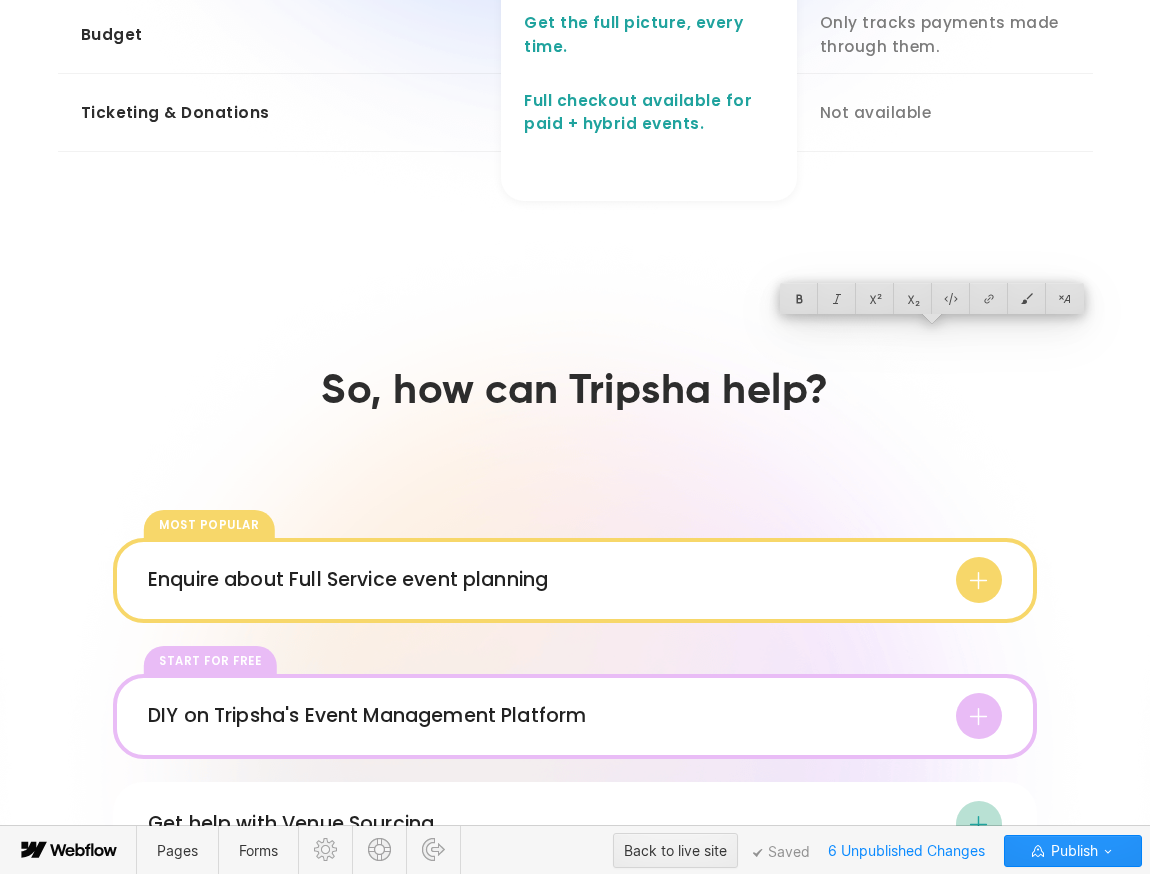click on "**********" at bounding box center (945, -200) 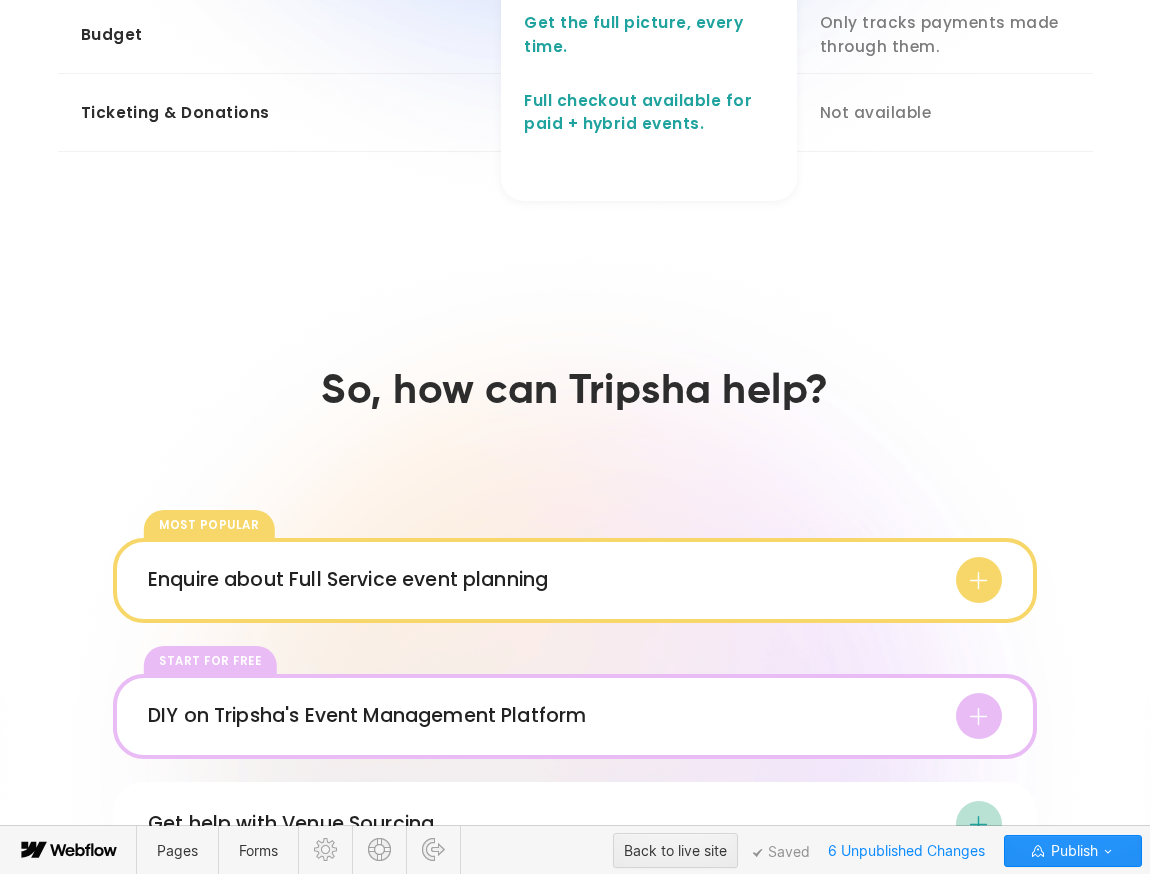 click on "Each event is a new contract." at bounding box center (945, -122) 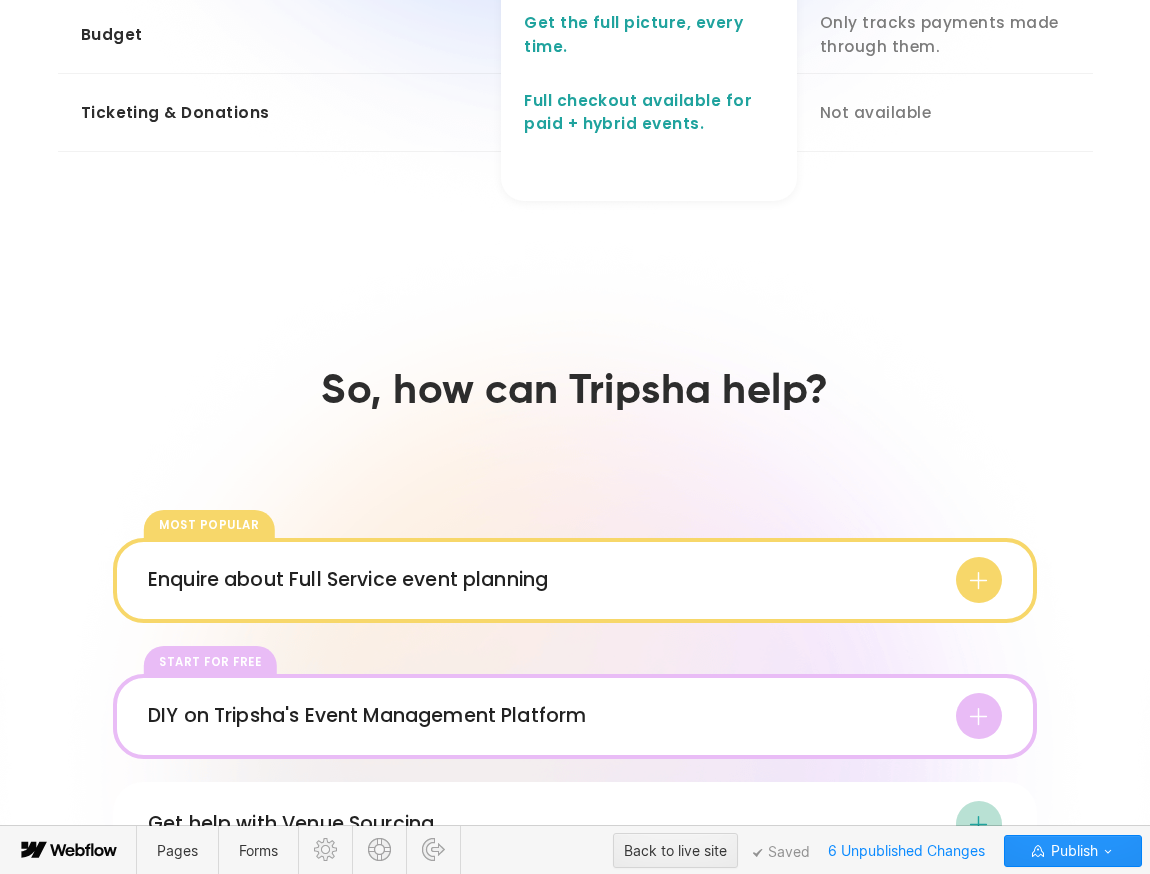 click on "Past event information at your fingertips." at bounding box center [649, -121] 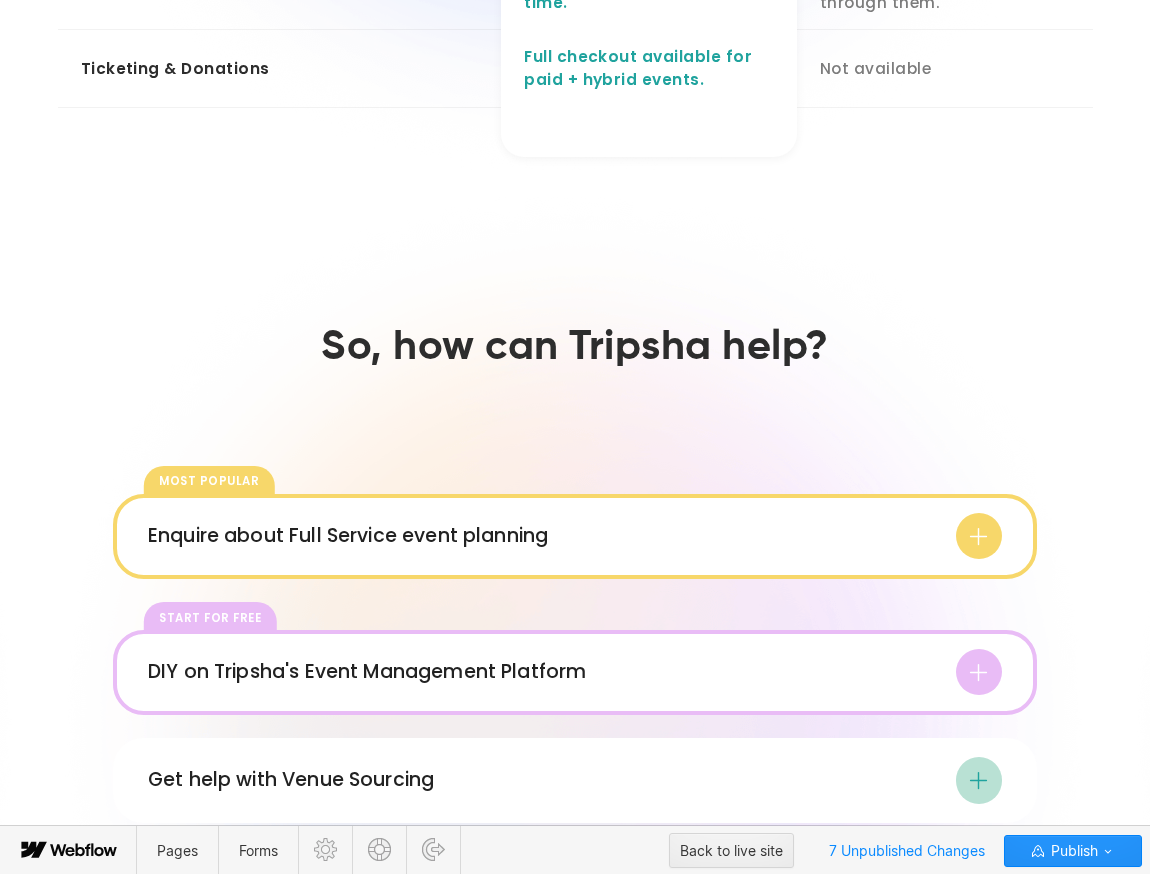 click on "**********" at bounding box center (649, -165) 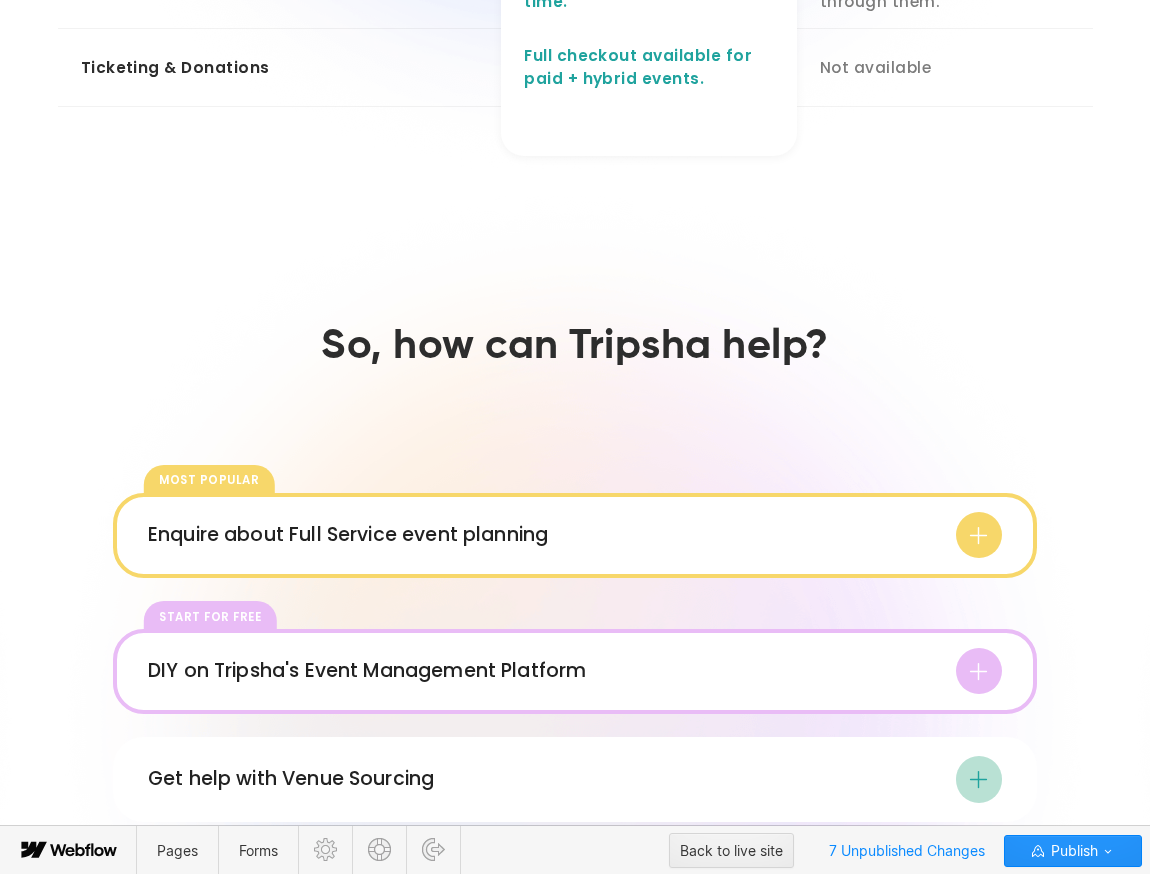 click on "Event Series" at bounding box center (133, -167) 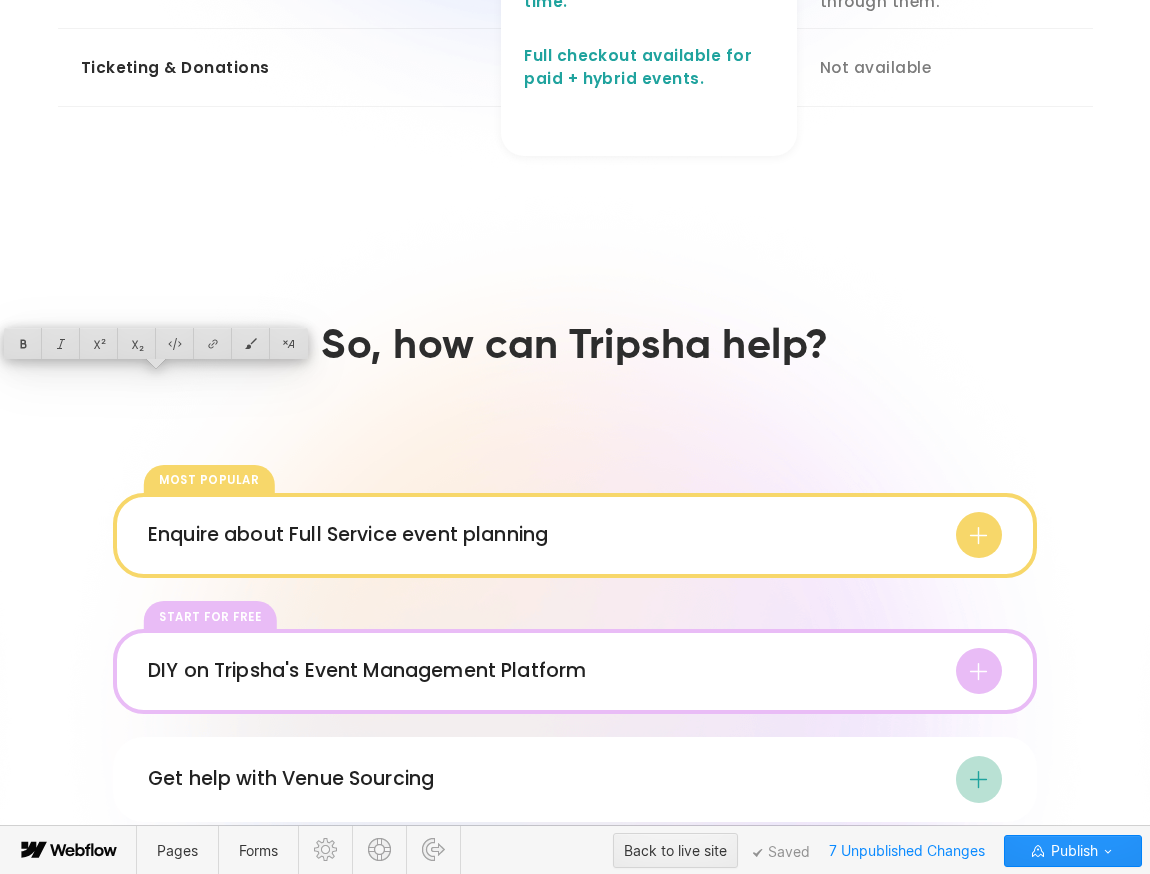 scroll, scrollTop: 1853, scrollLeft: 0, axis: vertical 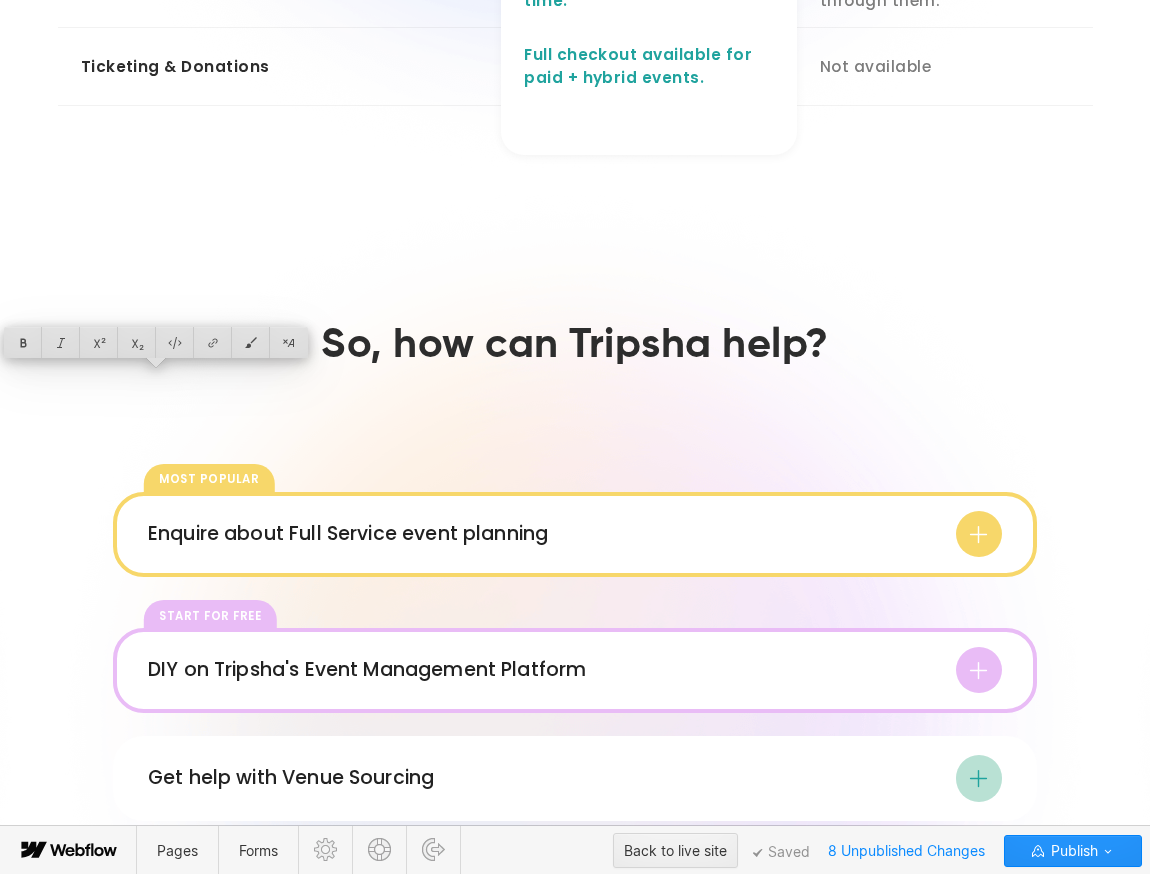 click on "**********" at bounding box center [280, -168] 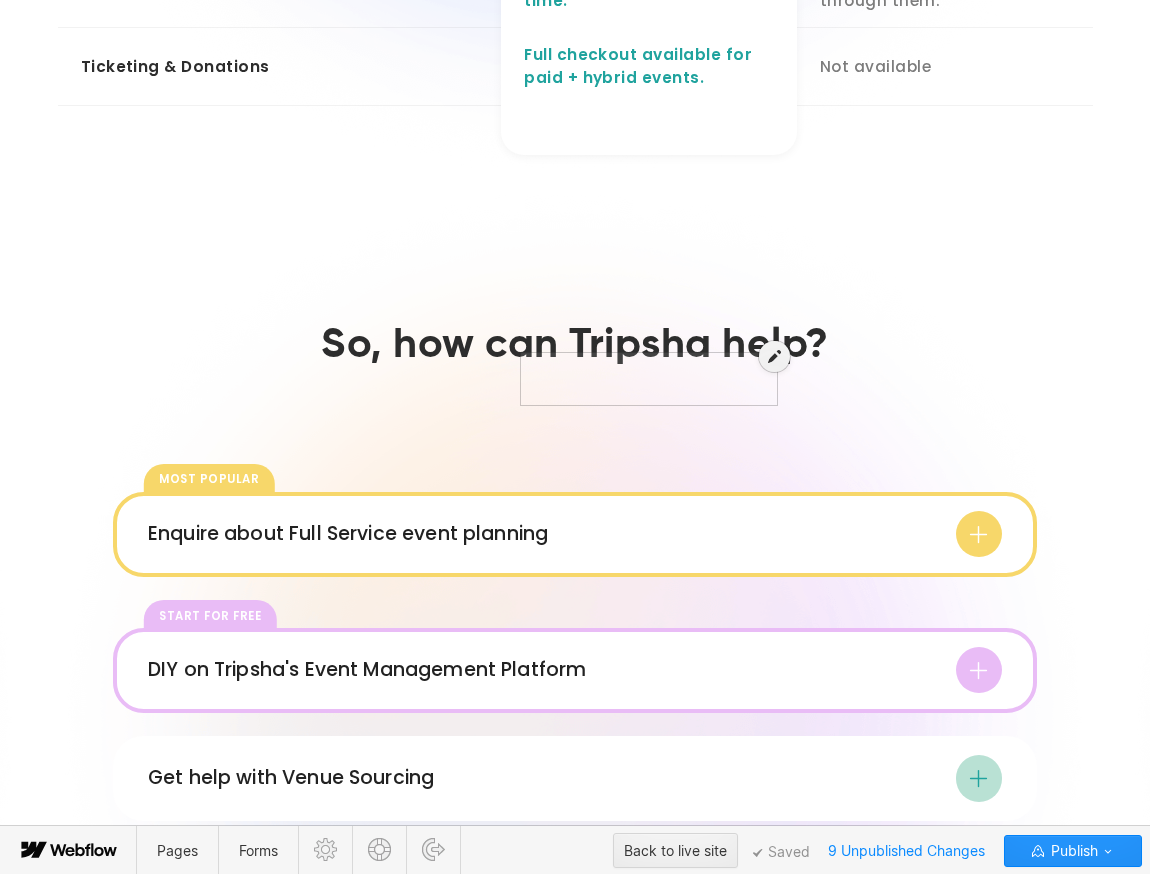 drag, startPoint x: 564, startPoint y: 397, endPoint x: 579, endPoint y: 396, distance: 15.033297 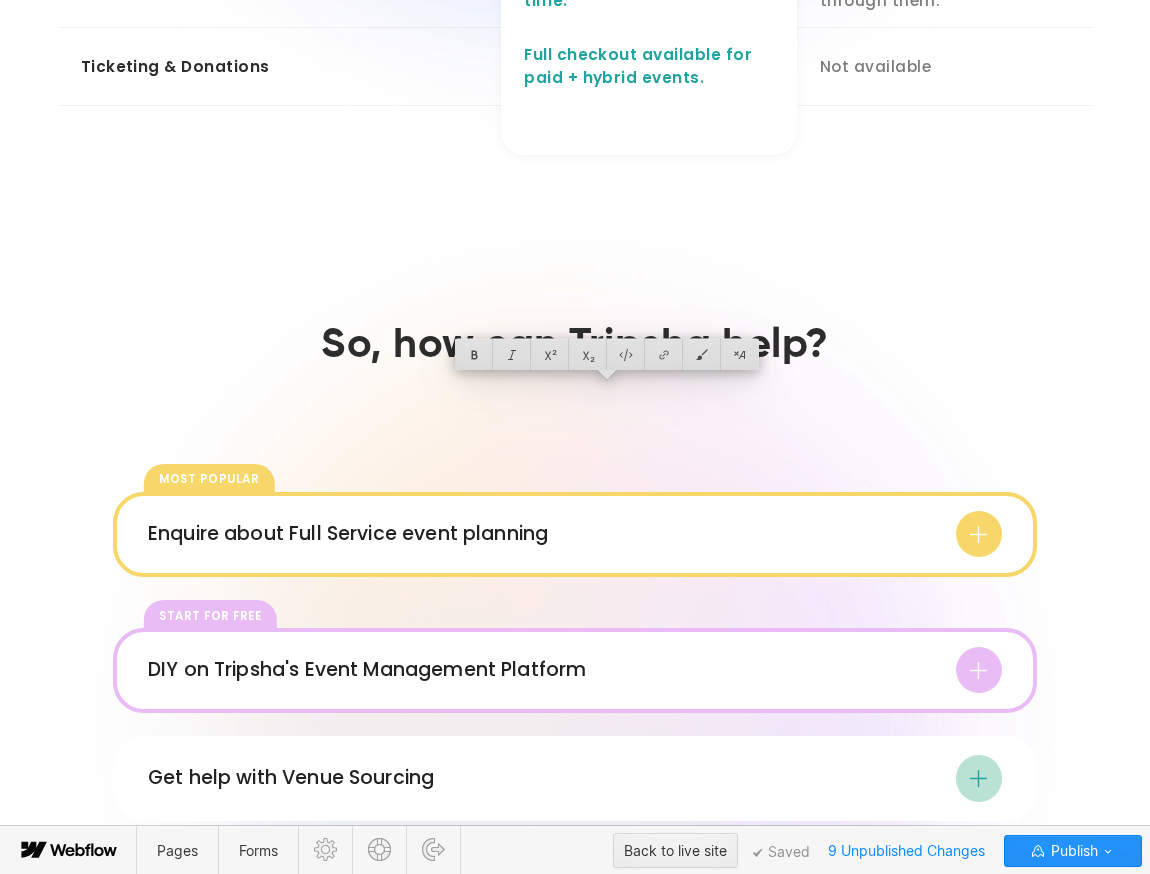 click on "**********" at bounding box center [945, -168] 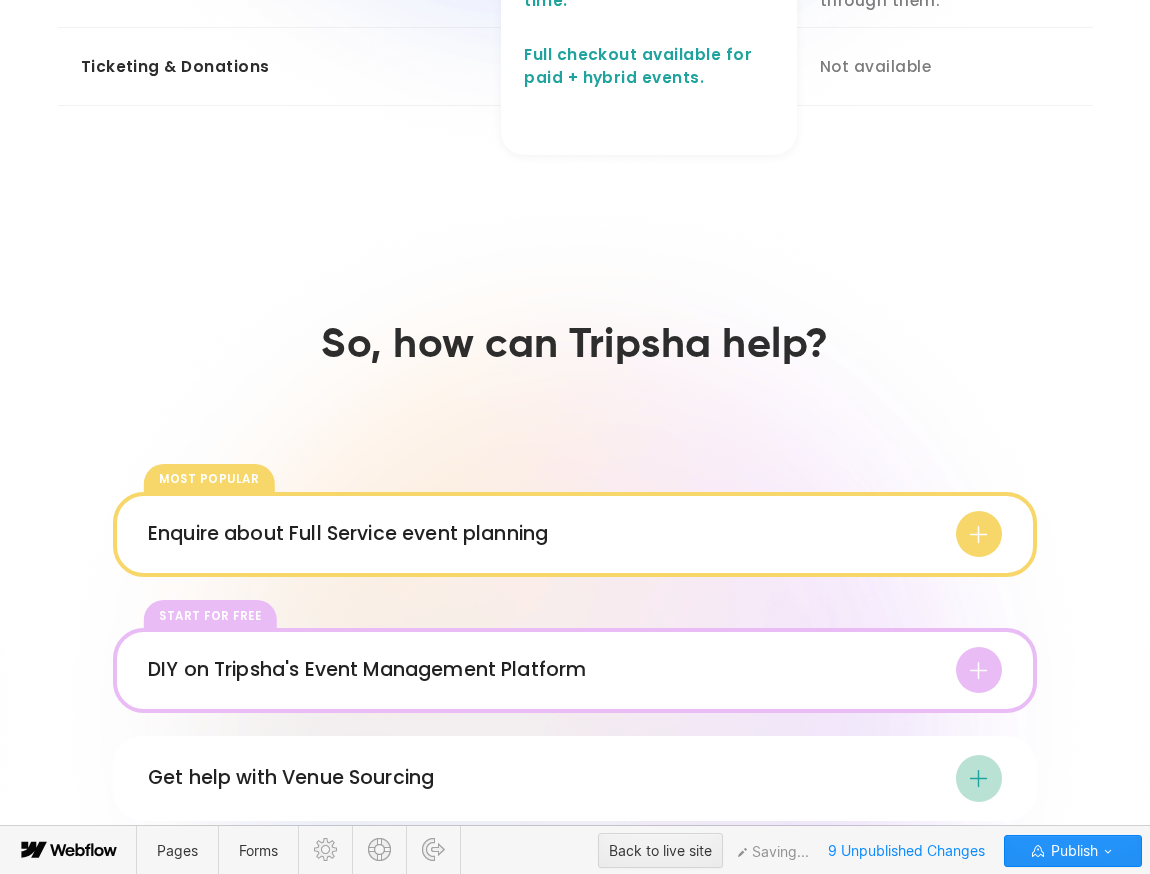click on "**********" at bounding box center (945, -168) 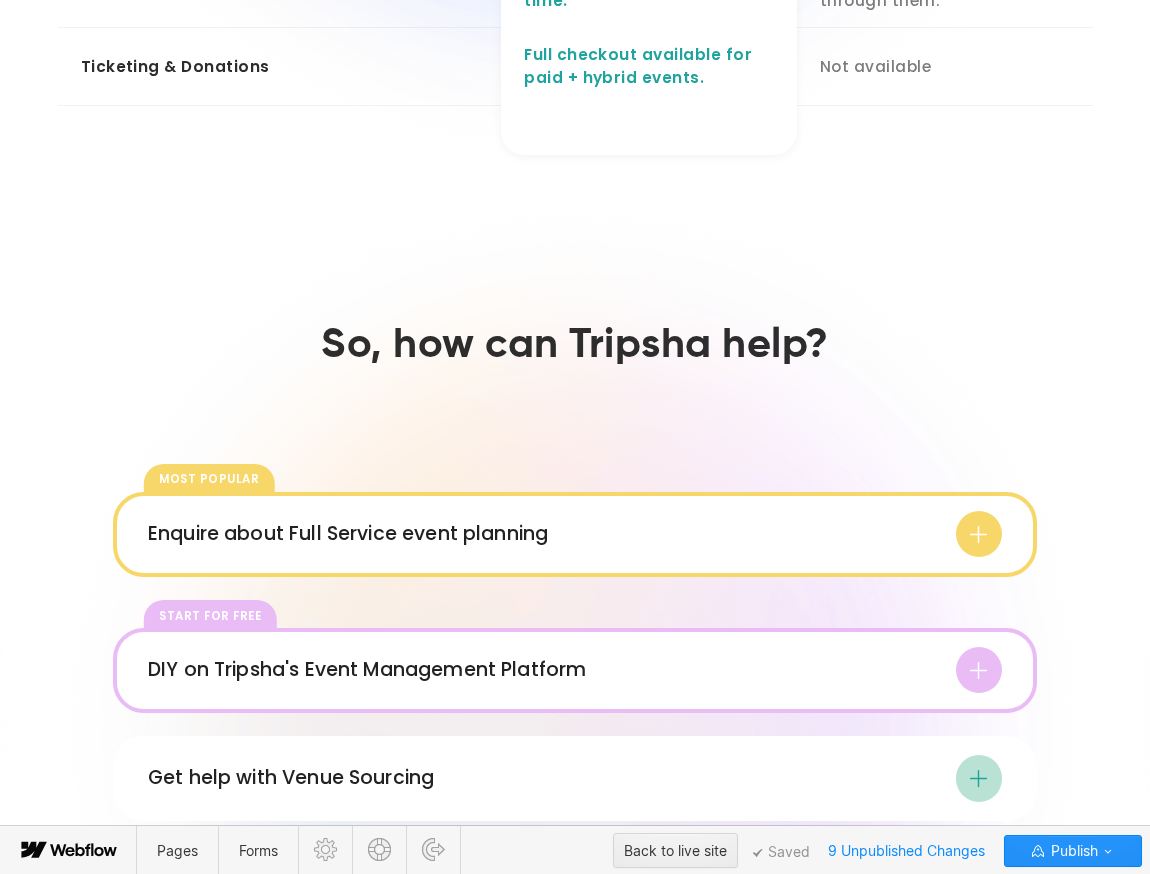 click on "**********" at bounding box center [945, -168] 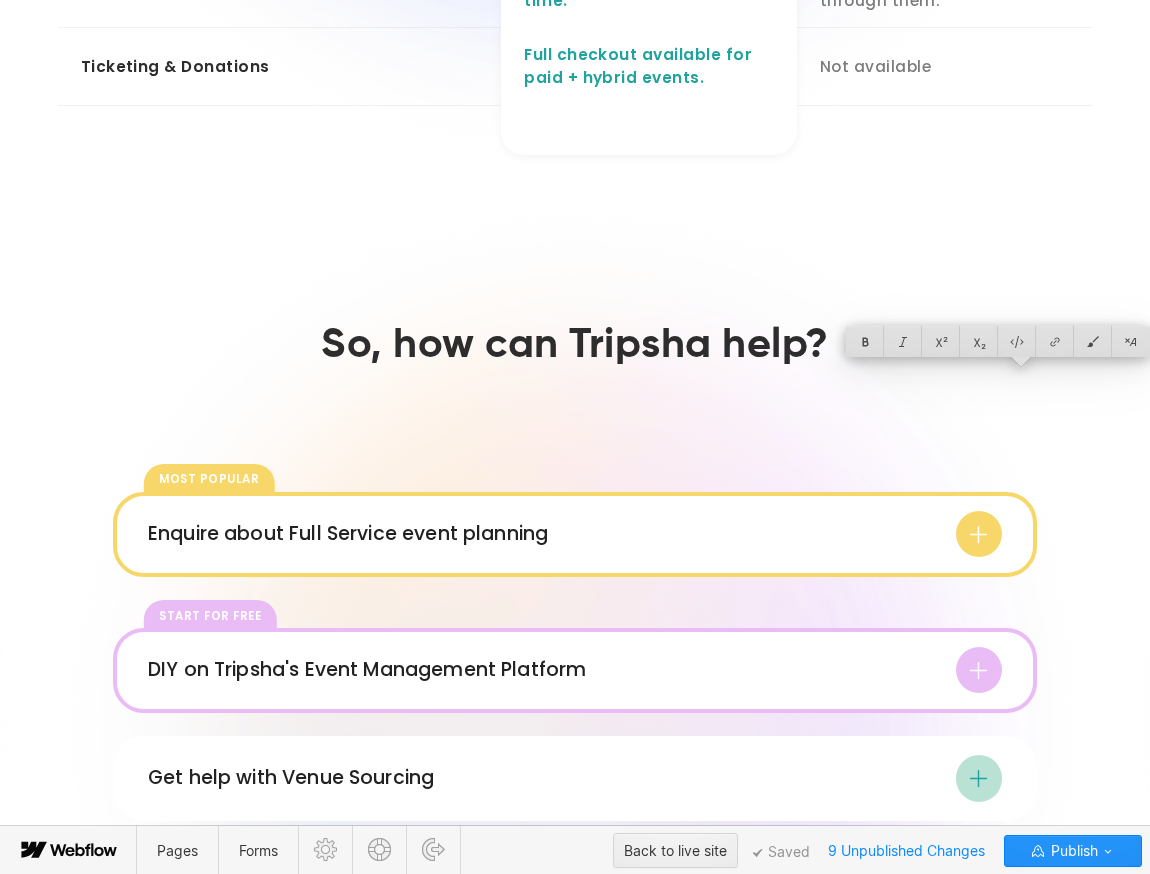 click on "**********" at bounding box center [945, -168] 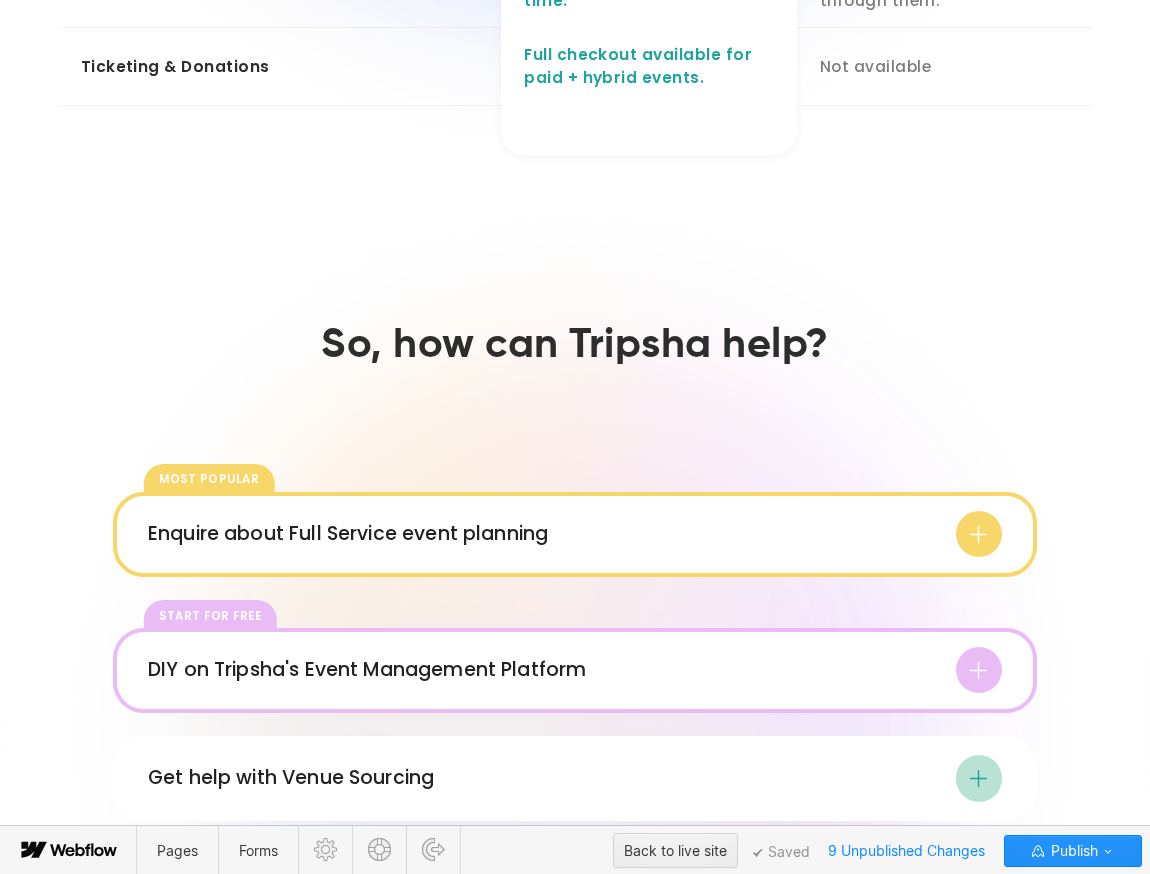drag, startPoint x: 950, startPoint y: 382, endPoint x: 994, endPoint y: 381, distance: 44.011364 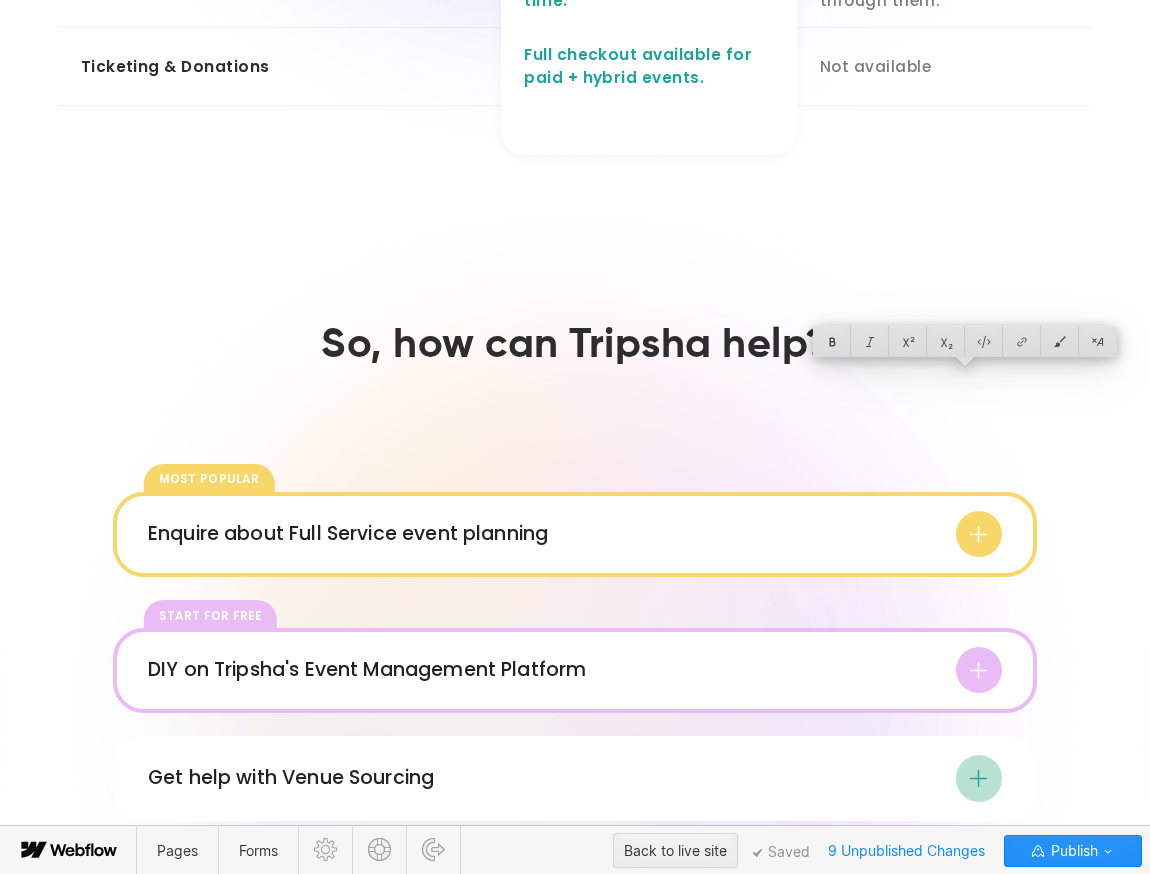 click on "**********" at bounding box center [945, -168] 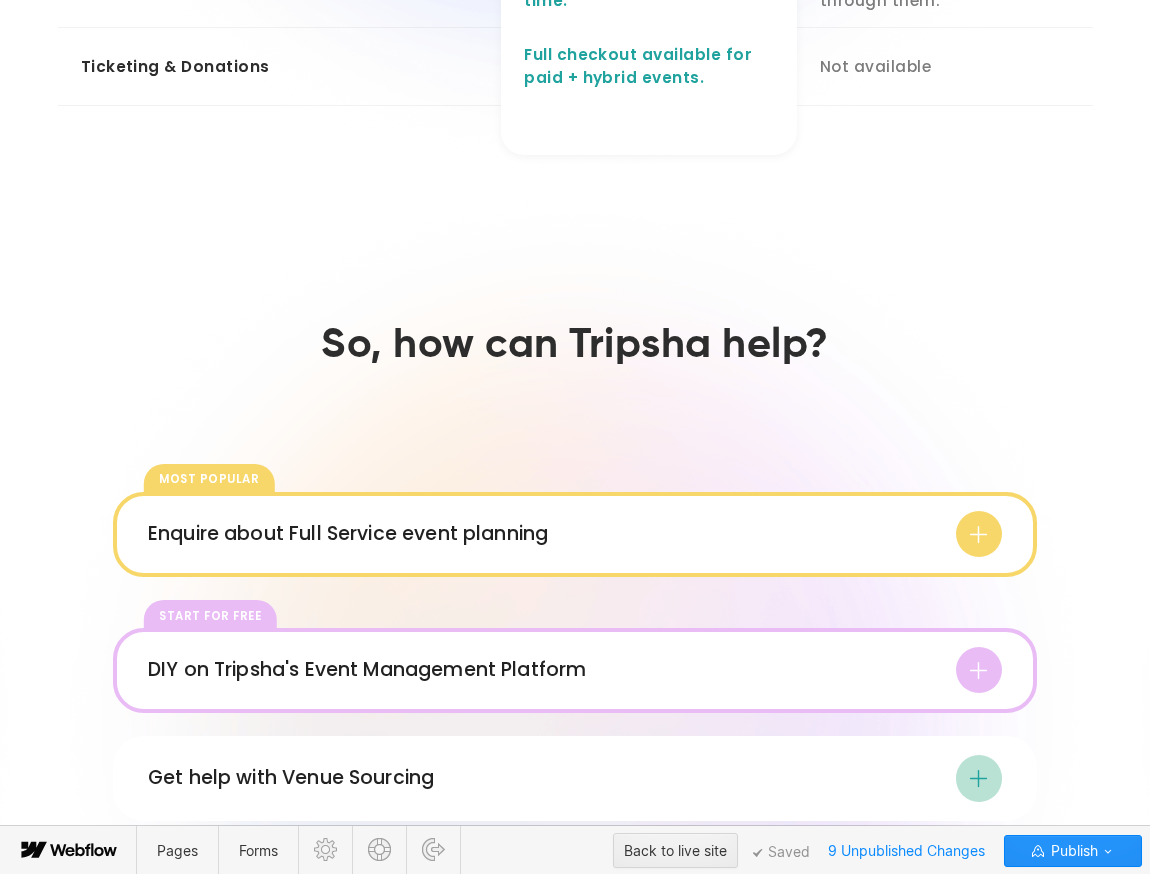 click on "**********" at bounding box center [945, -168] 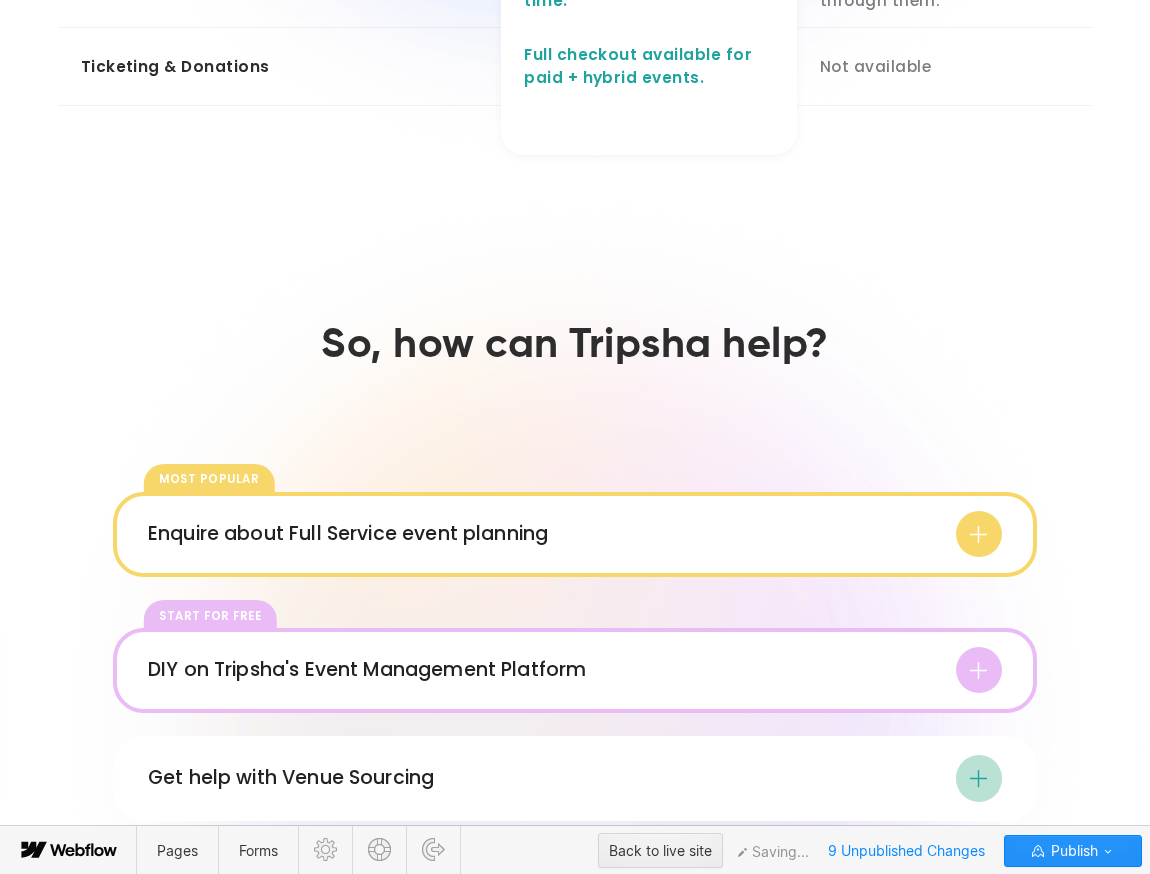 click on "**********" at bounding box center (649, -167) 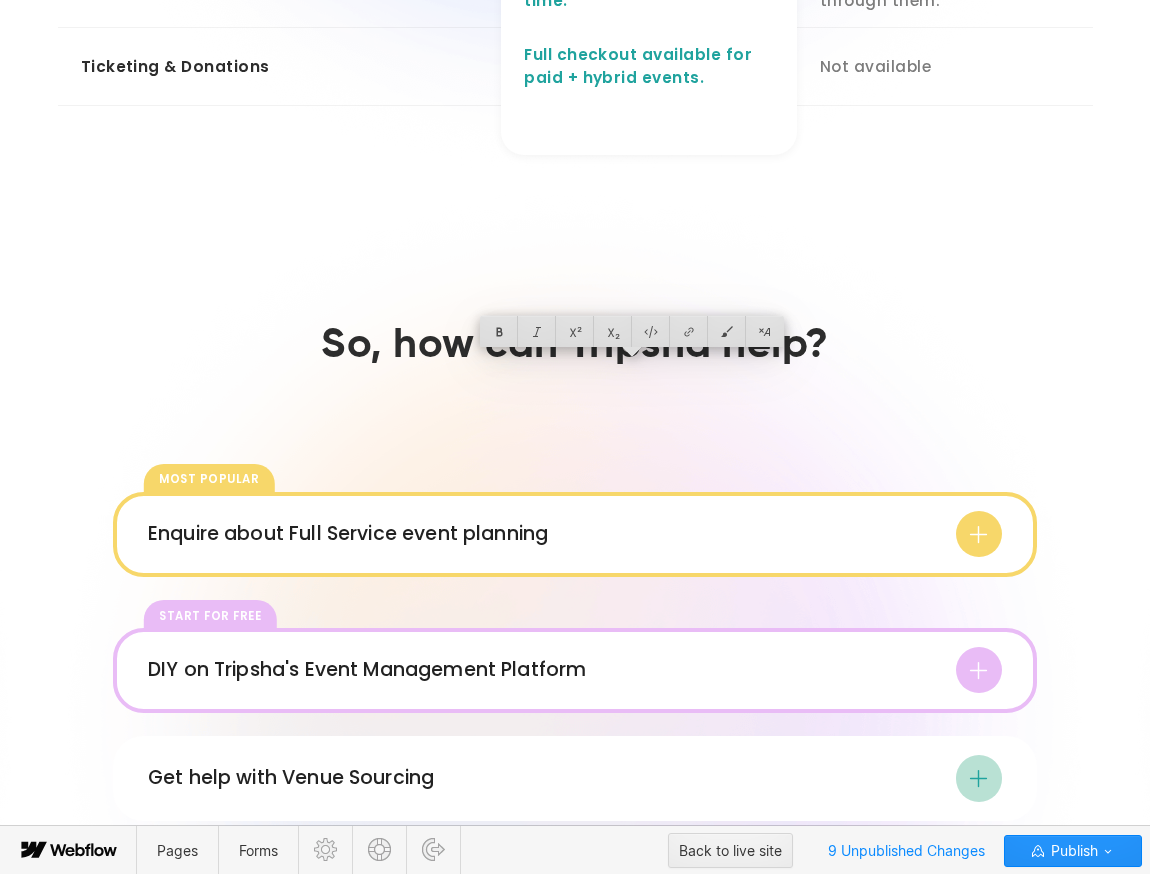 drag, startPoint x: 539, startPoint y: 365, endPoint x: 660, endPoint y: 384, distance: 122.48265 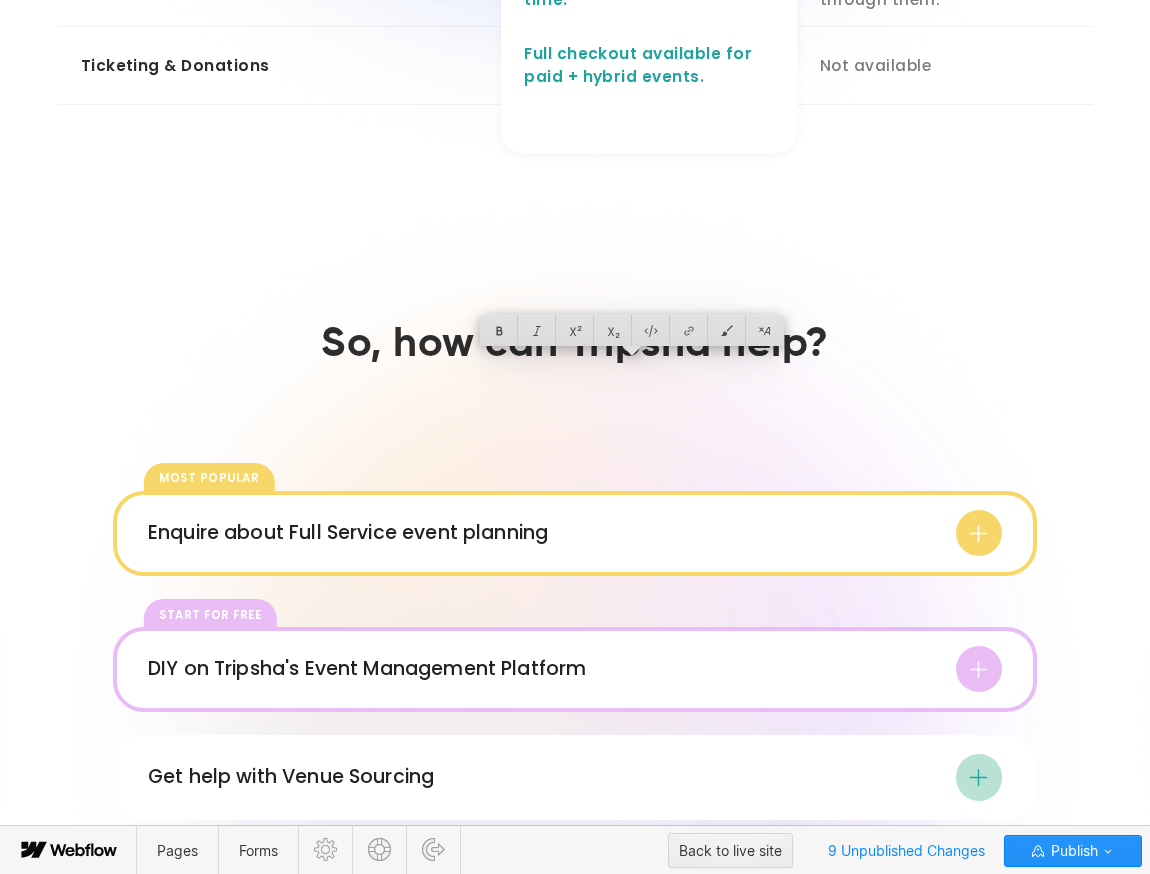 scroll, scrollTop: 1855, scrollLeft: 0, axis: vertical 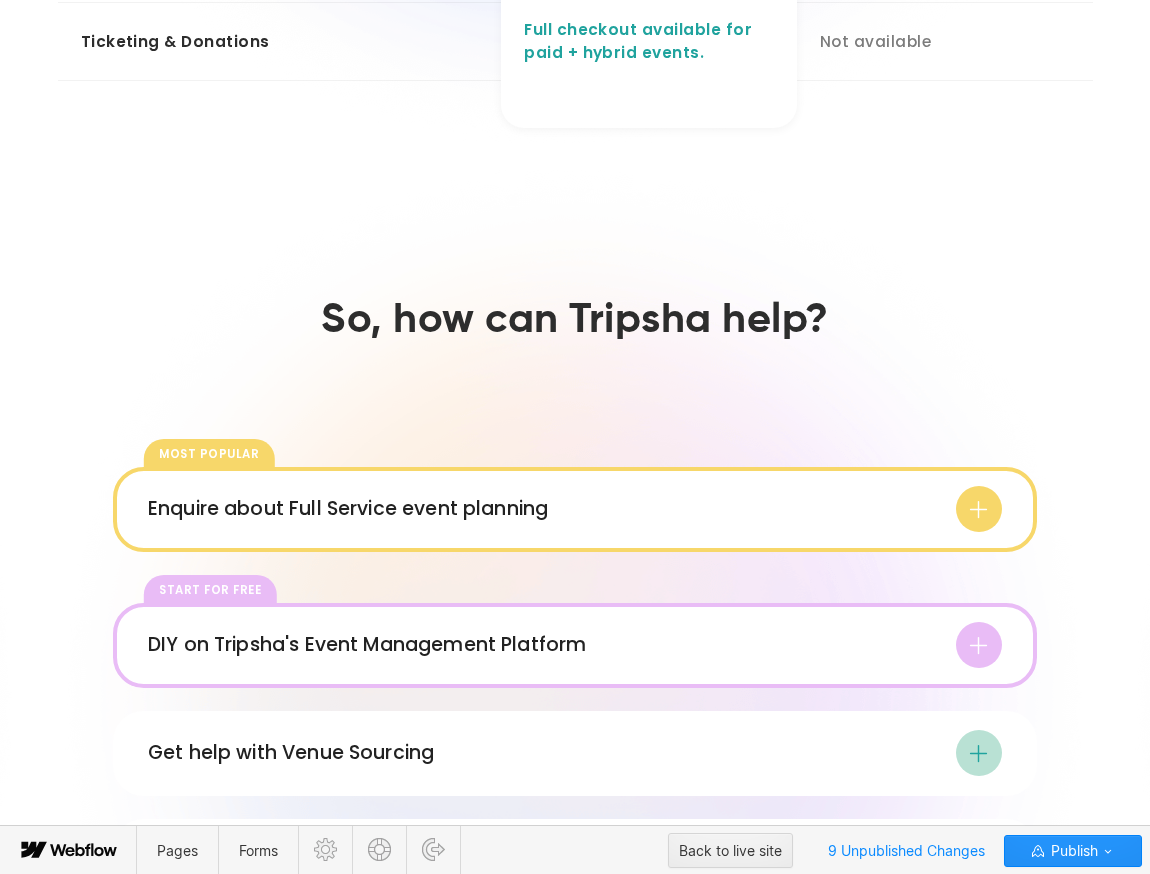 type 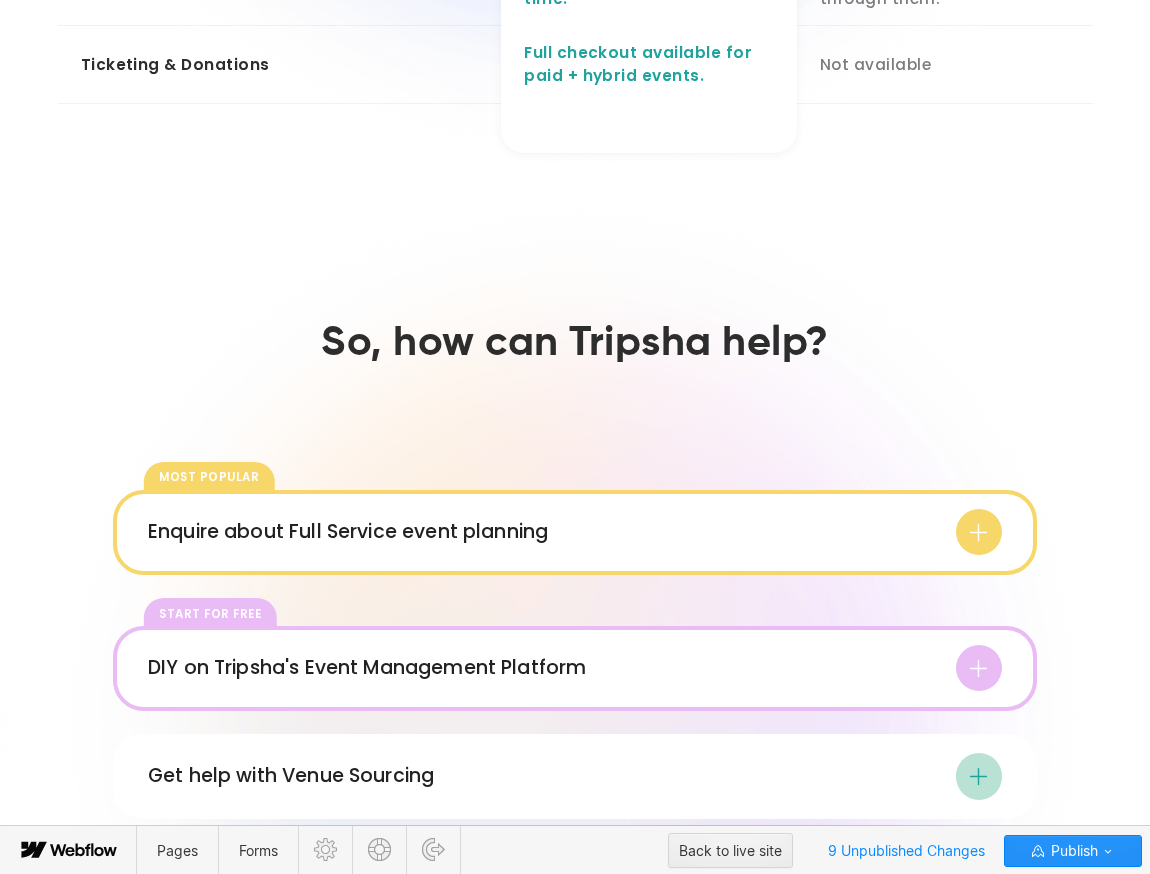 click on "**********" at bounding box center (649, -169) 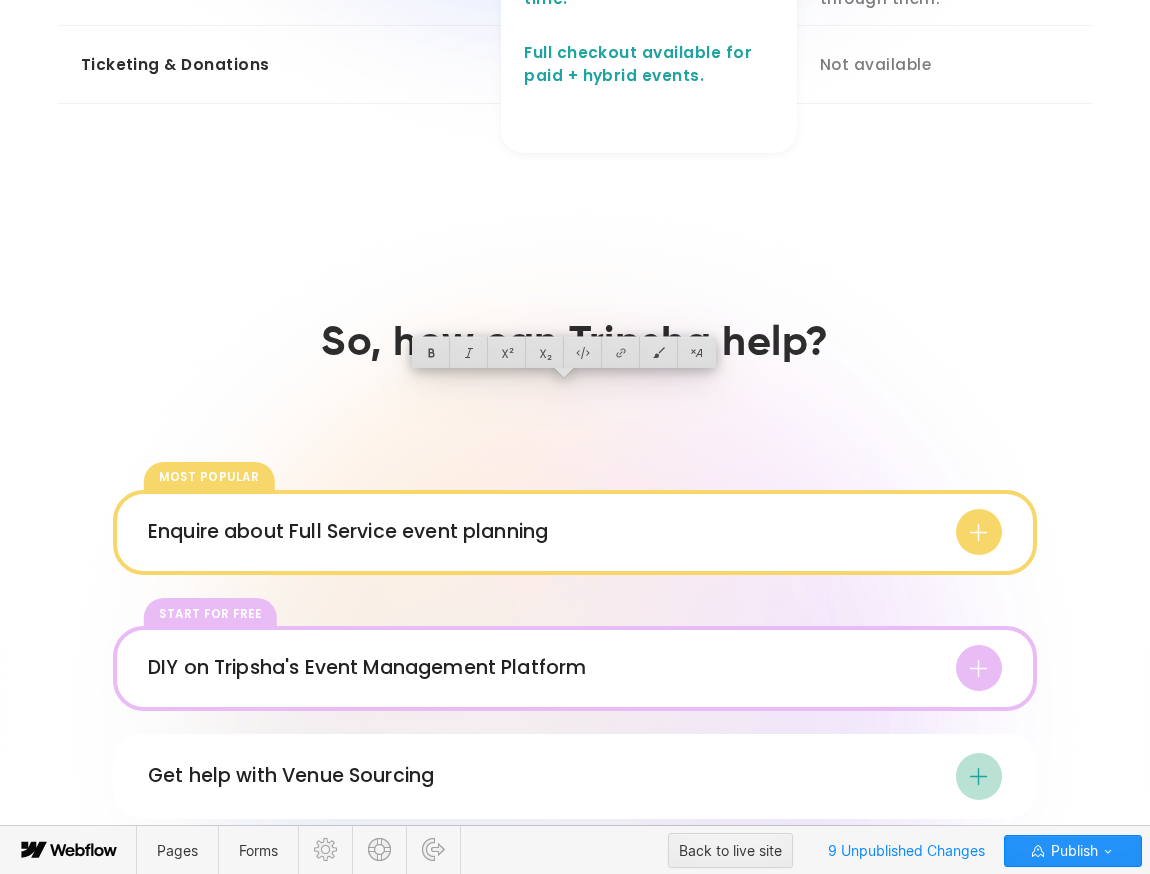 click on "**********" at bounding box center (649, -169) 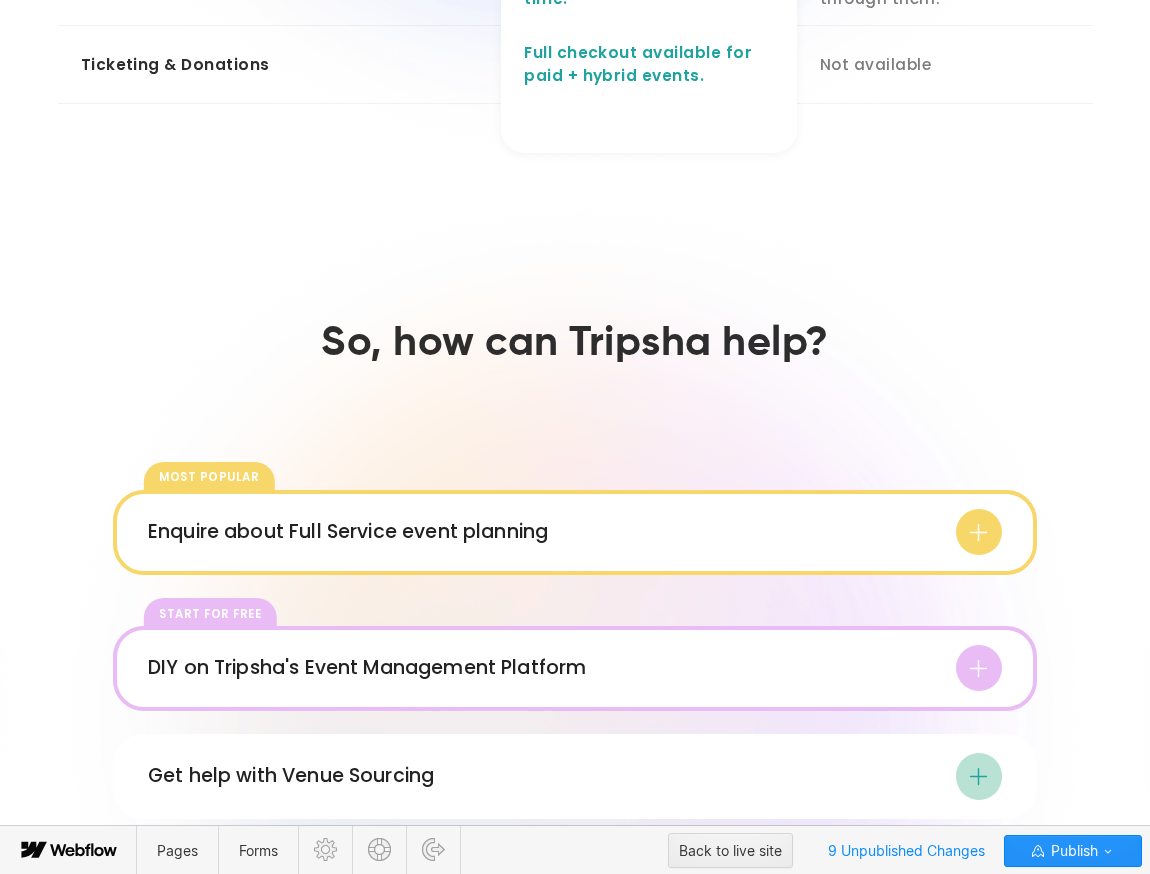 click on "**********" at bounding box center (649, -169) 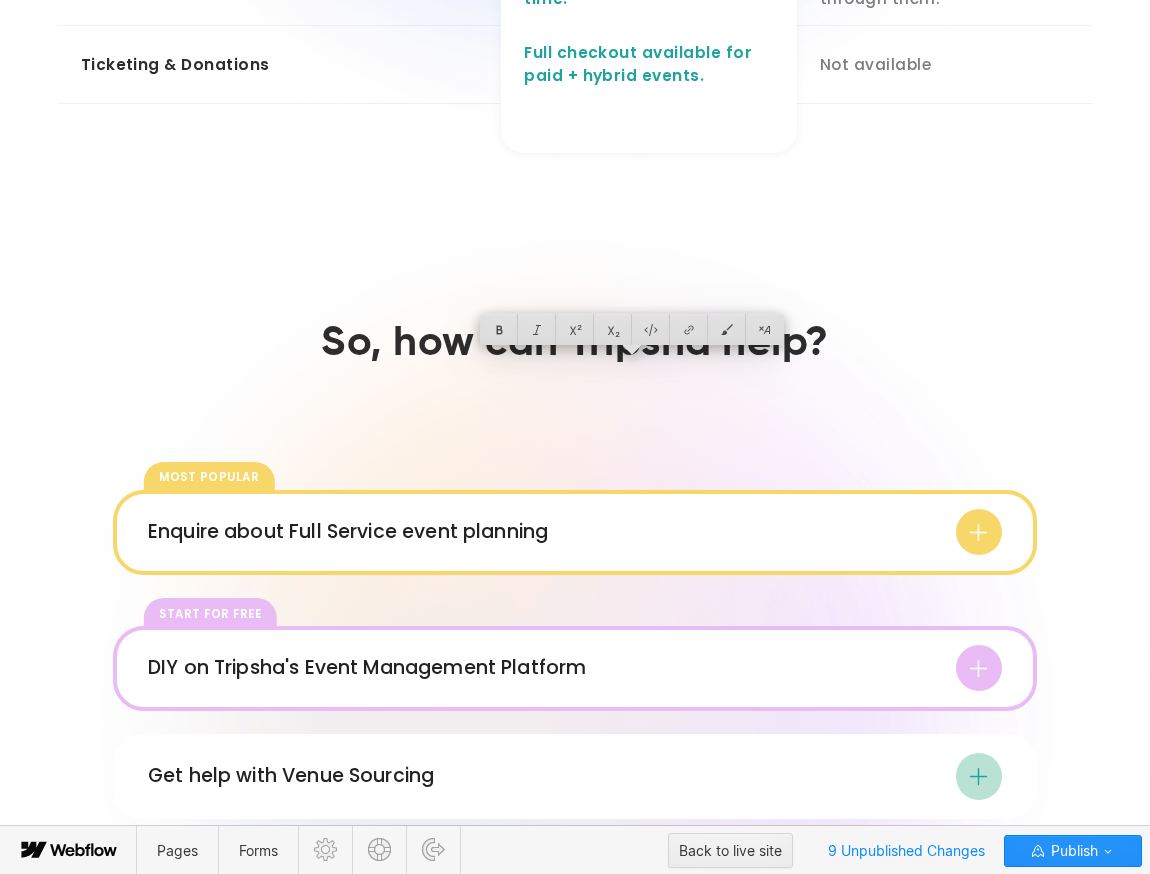 click on "**********" at bounding box center (649, -169) 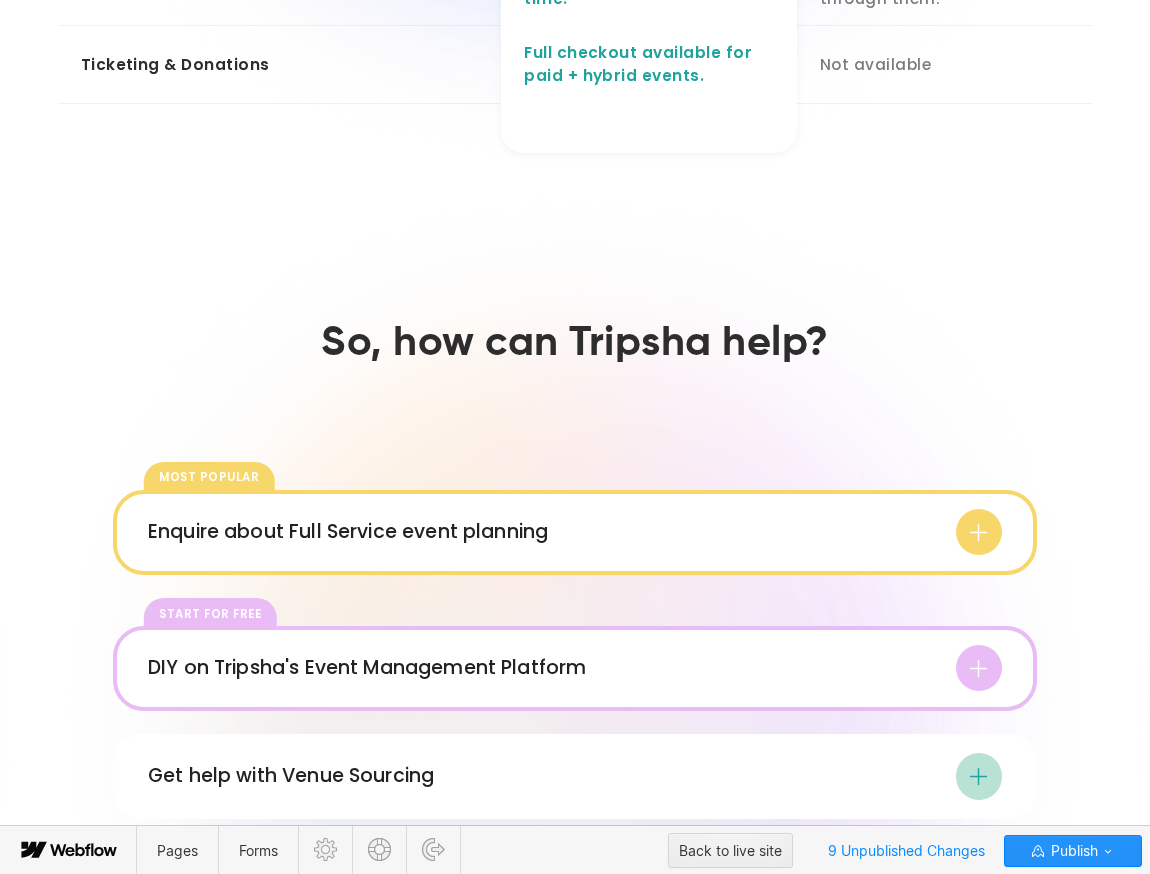 drag, startPoint x: 591, startPoint y: 366, endPoint x: 714, endPoint y: 358, distance: 123.25989 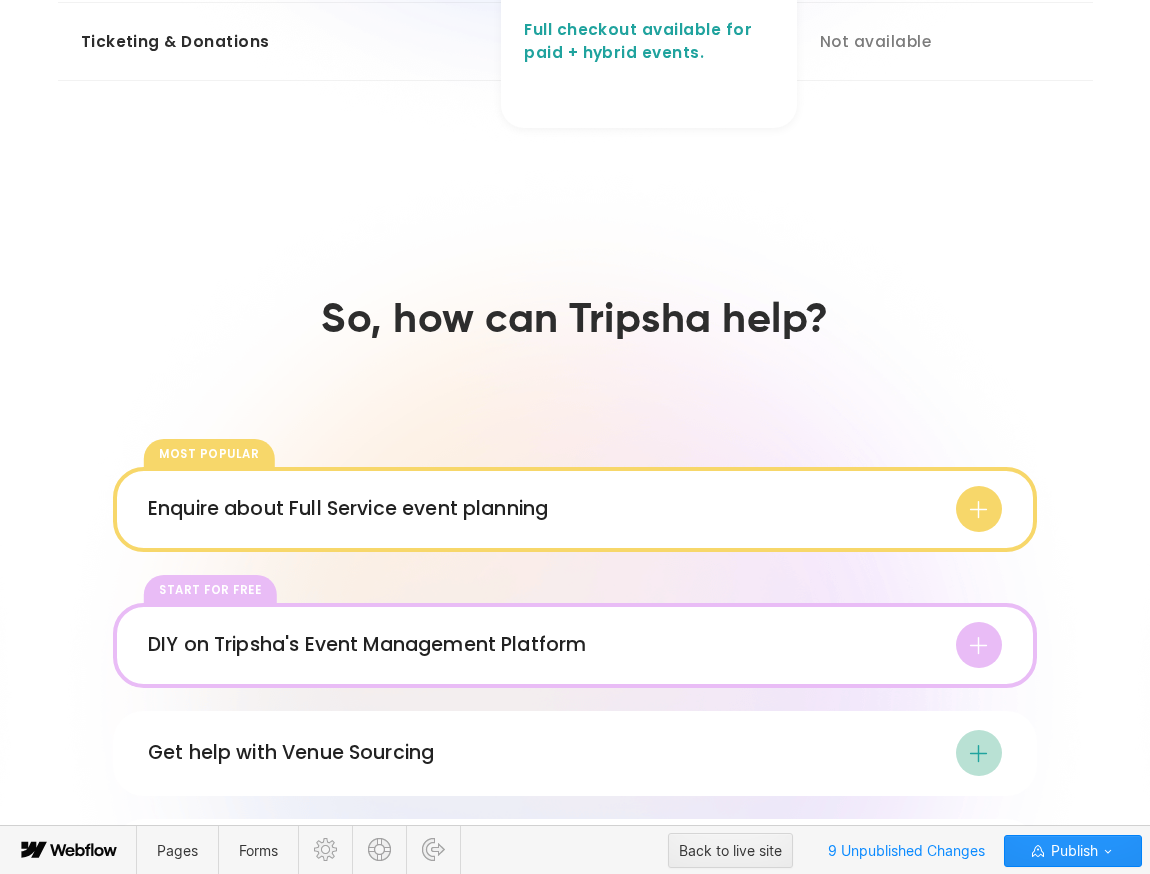 click on "**********" at bounding box center (618, -181) 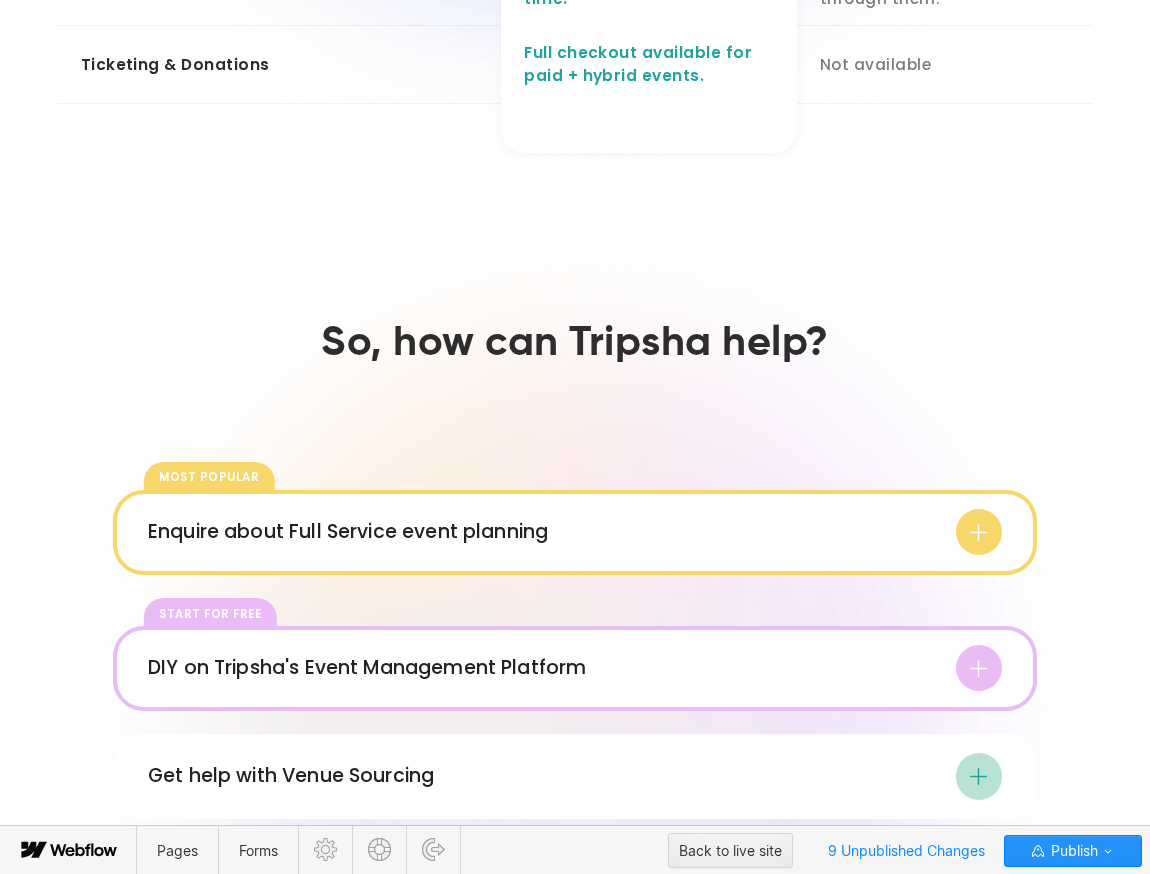click on "**********" at bounding box center (131, -170) 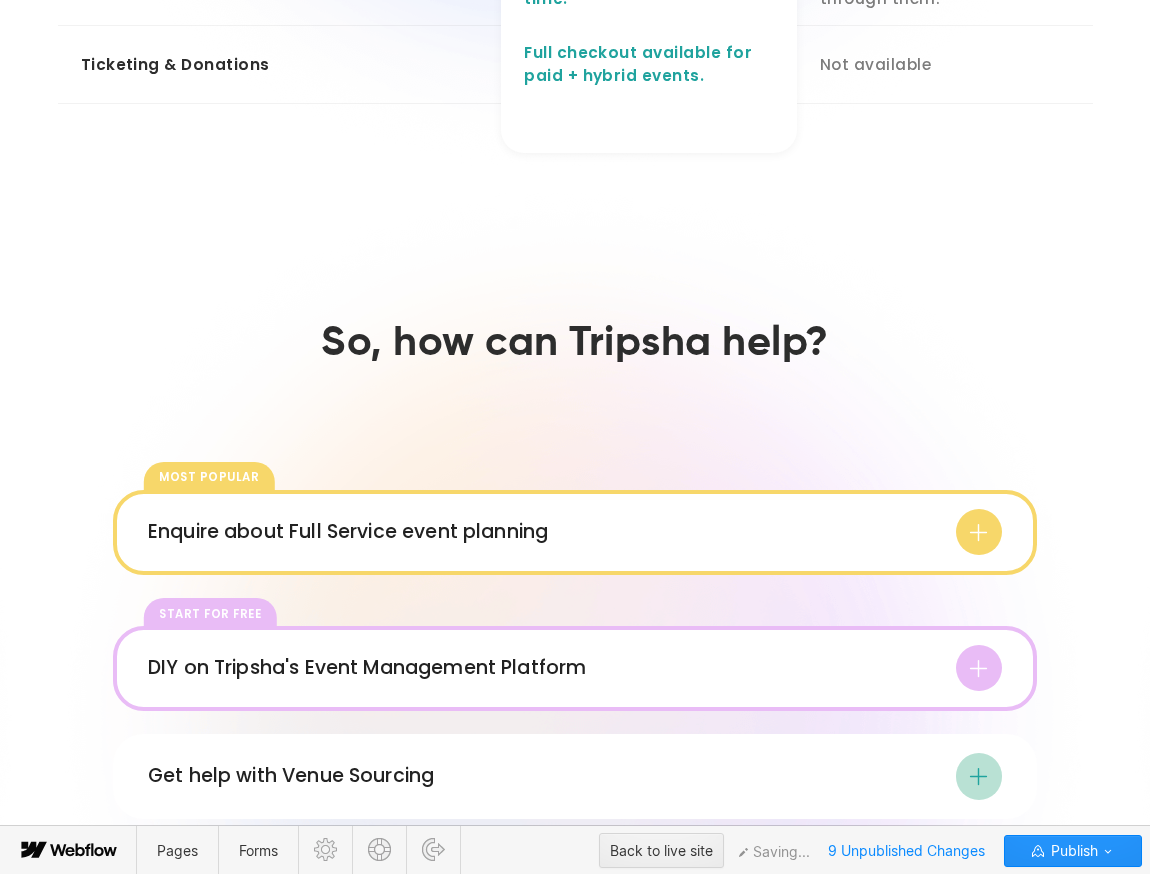 click on "**********" at bounding box center [131, -170] 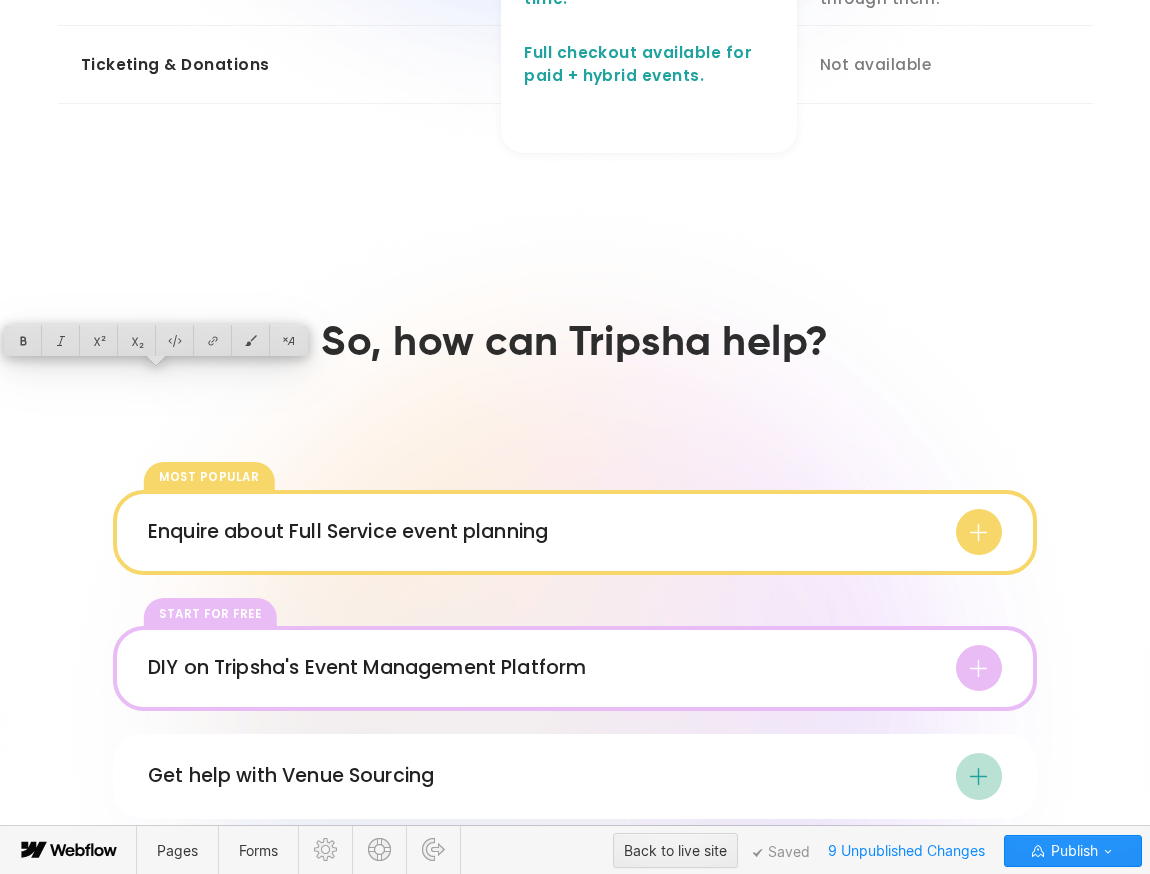click on "**********" at bounding box center (649, -169) 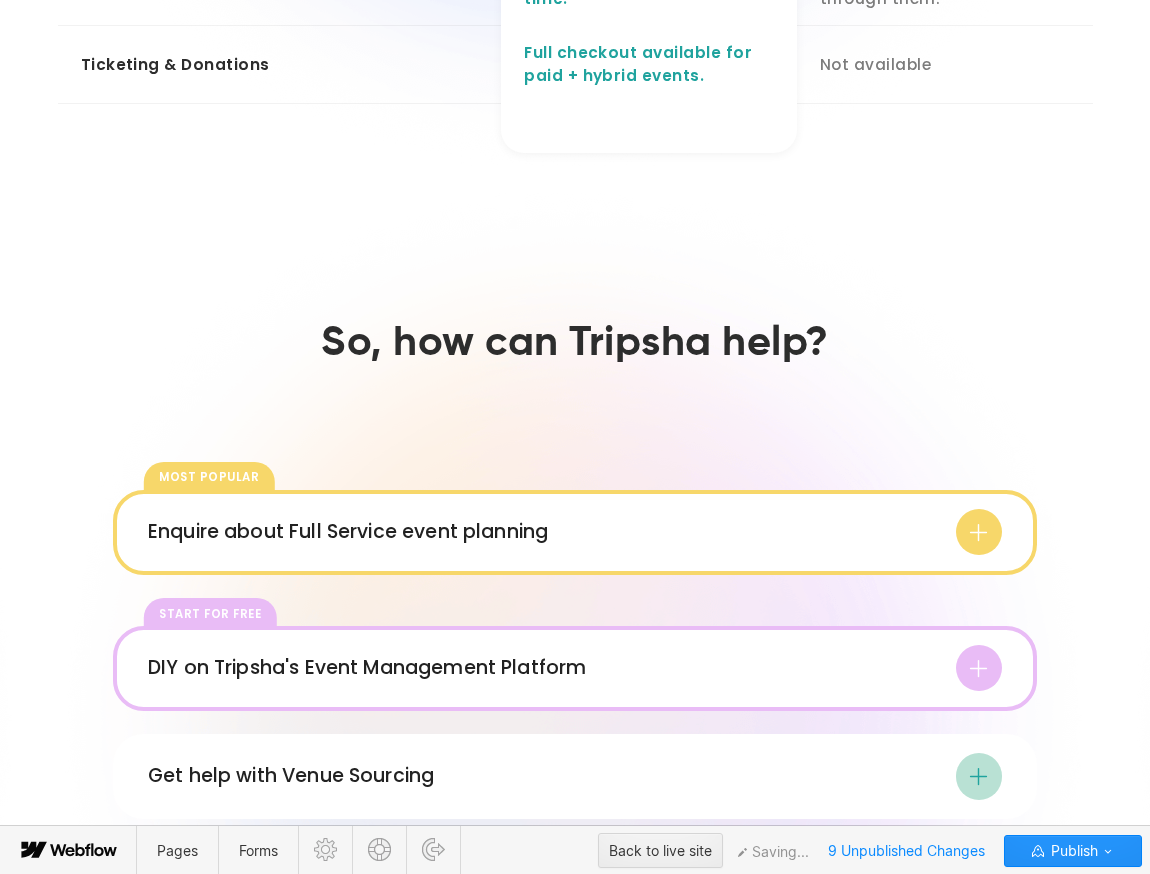 click on "**********" at bounding box center (649, -169) 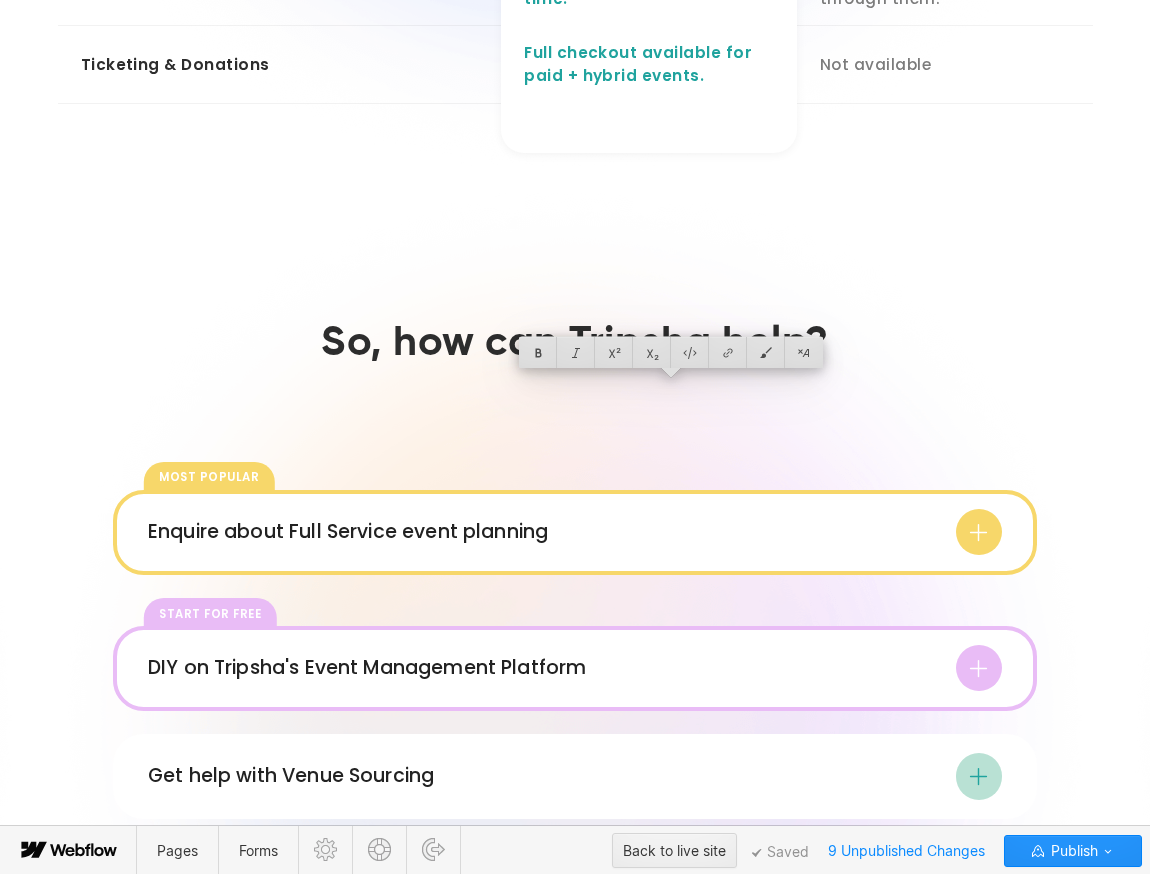 click on "**********" at bounding box center (649, -169) 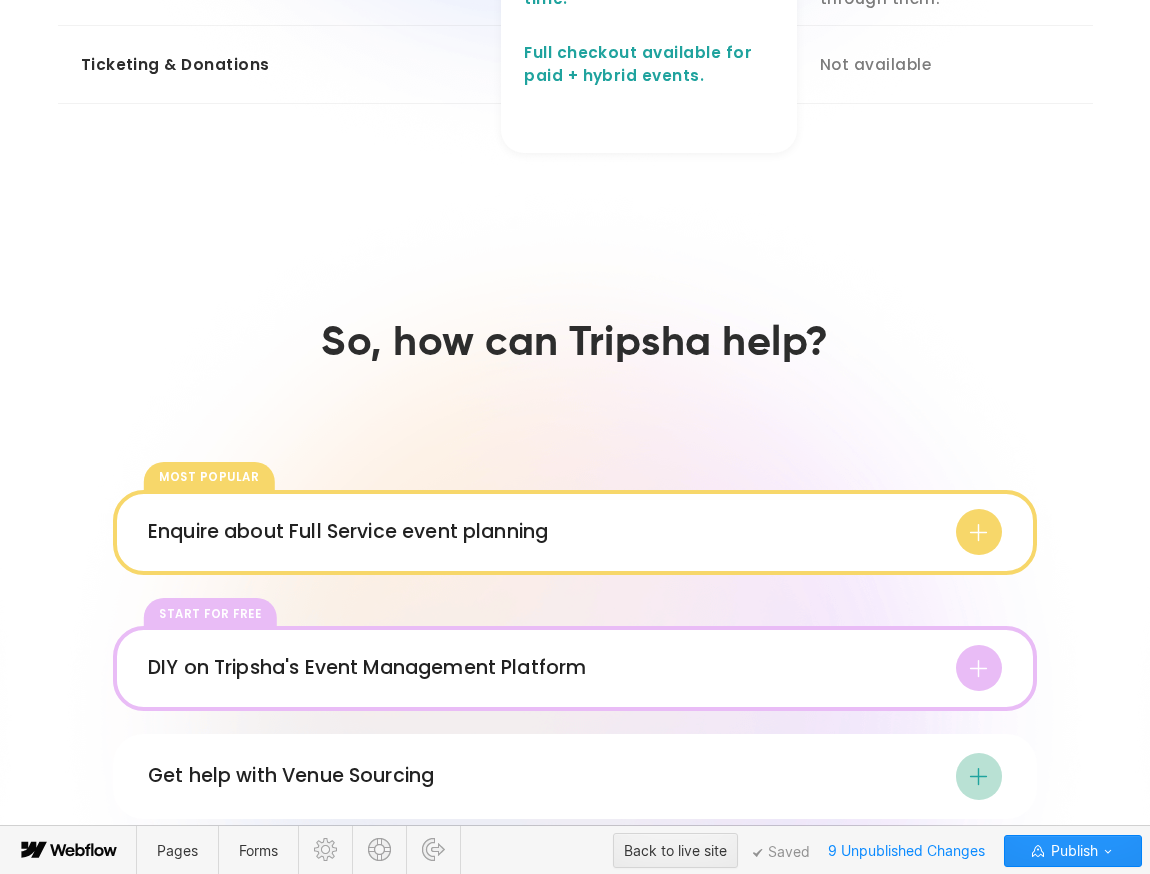 click on "**********" at bounding box center [649, -169] 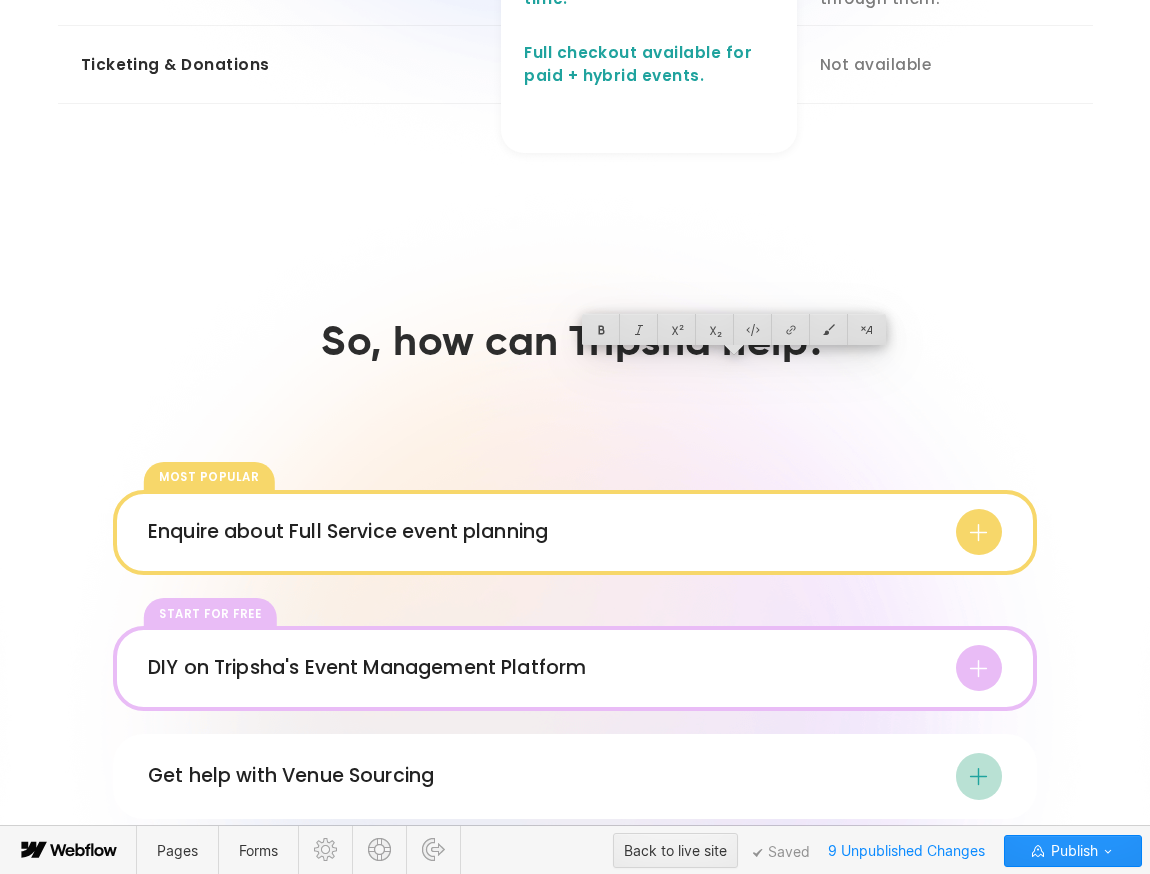 click on "**********" at bounding box center (649, -169) 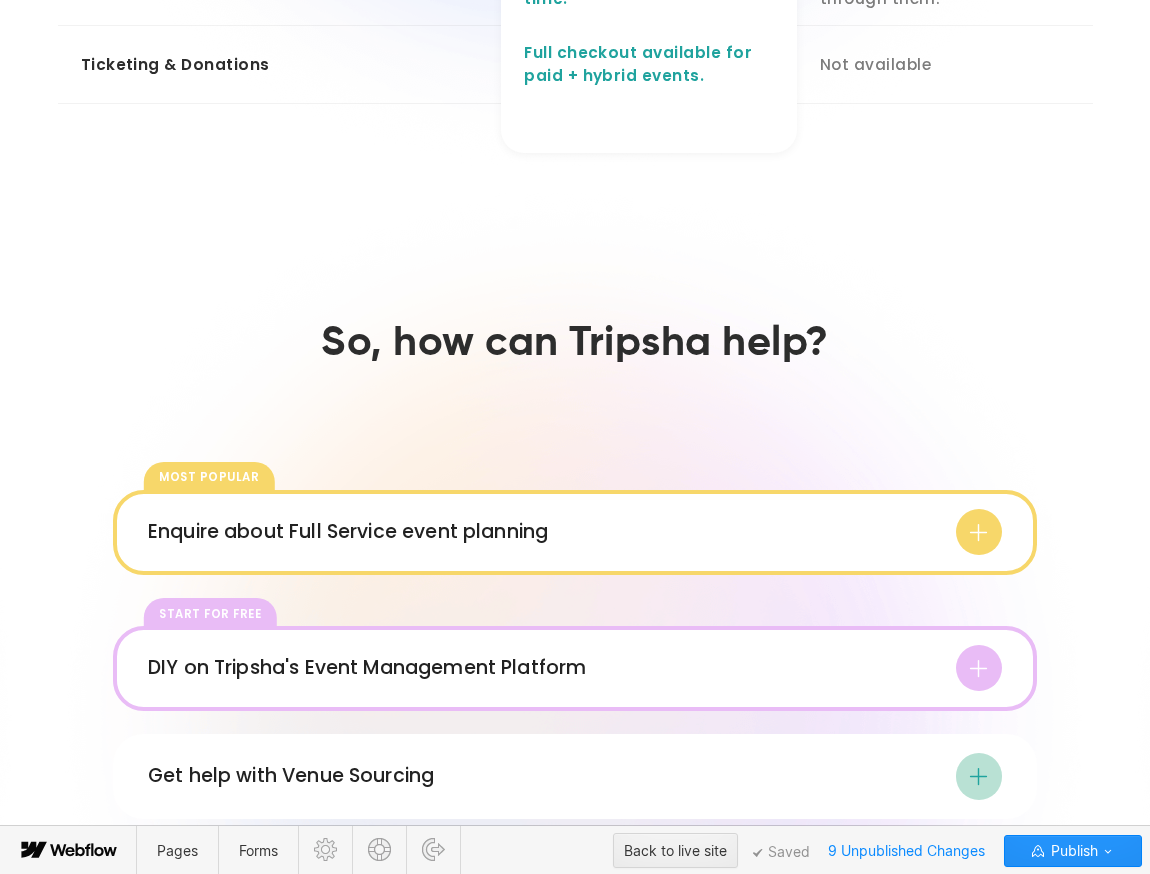 click on "**********" at bounding box center (649, -169) 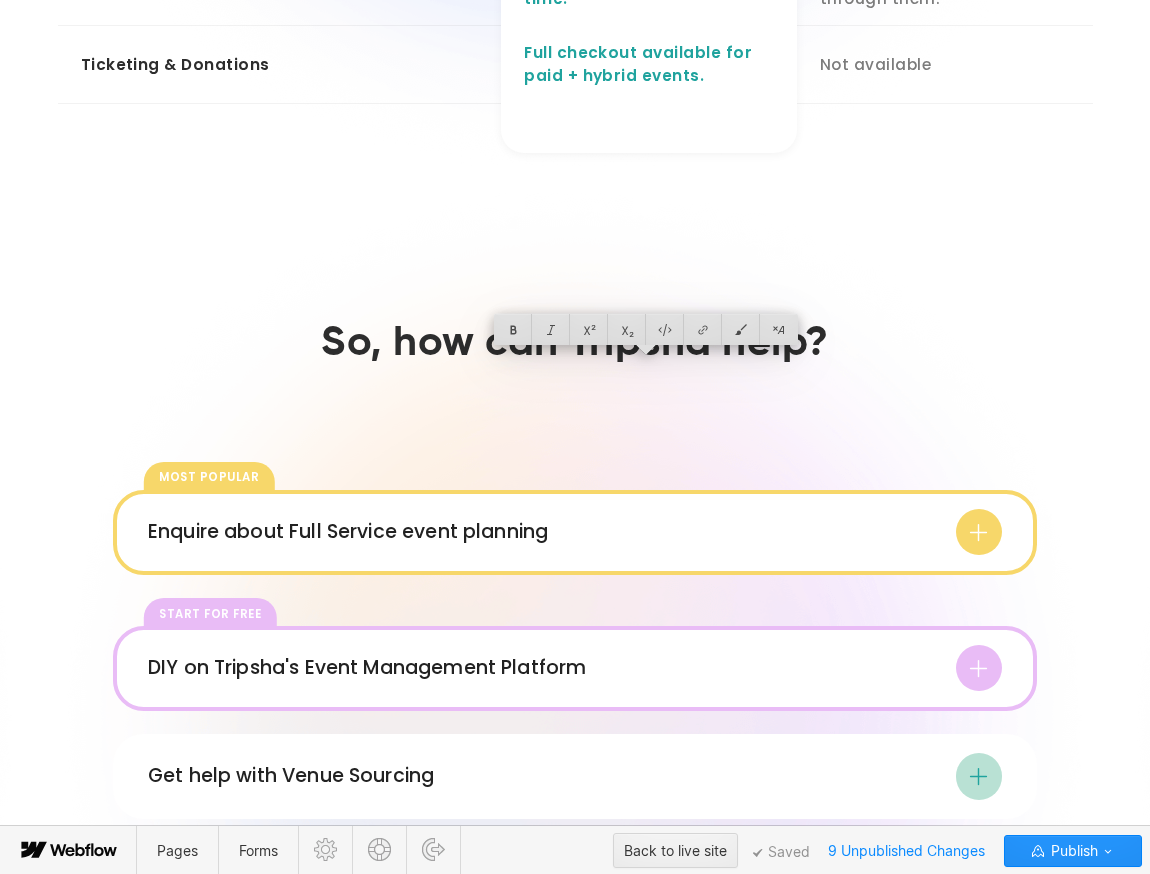 click on "**********" at bounding box center (649, -169) 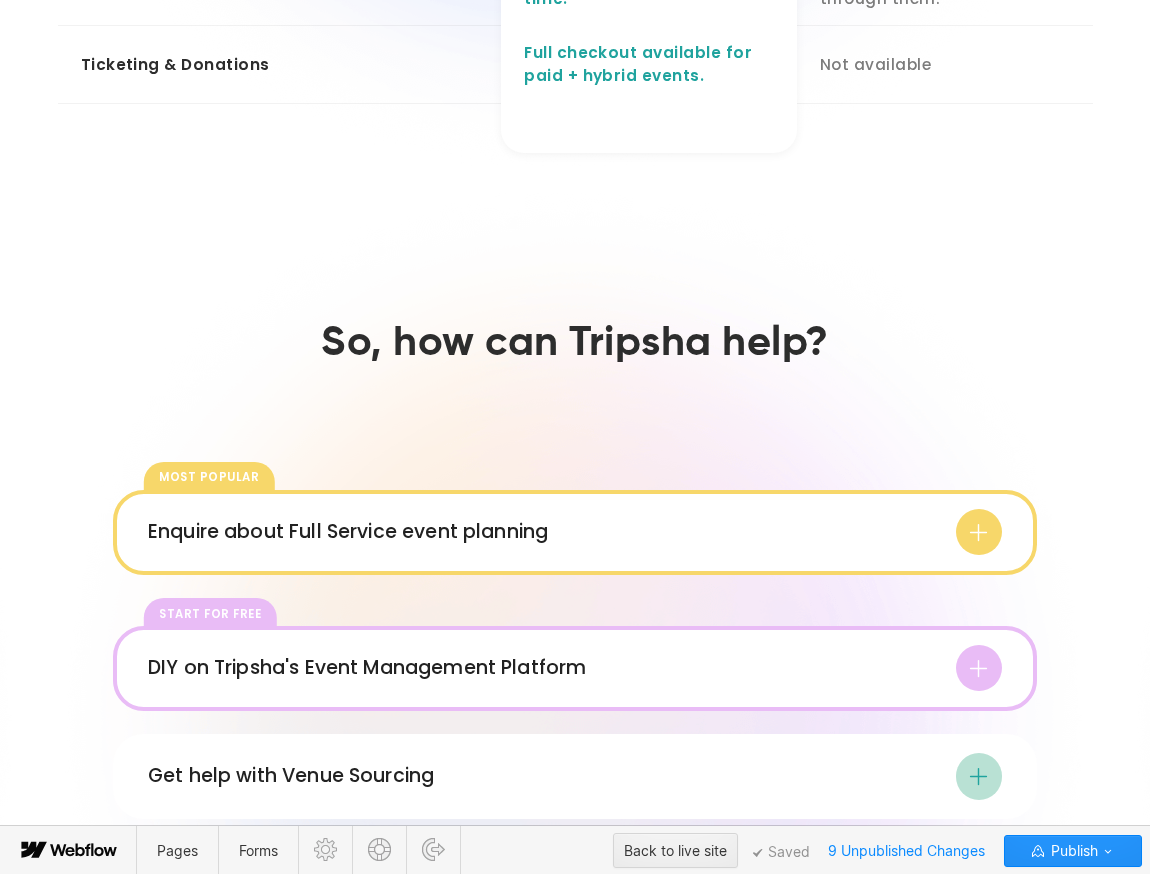 click on "**********" at bounding box center [649, -169] 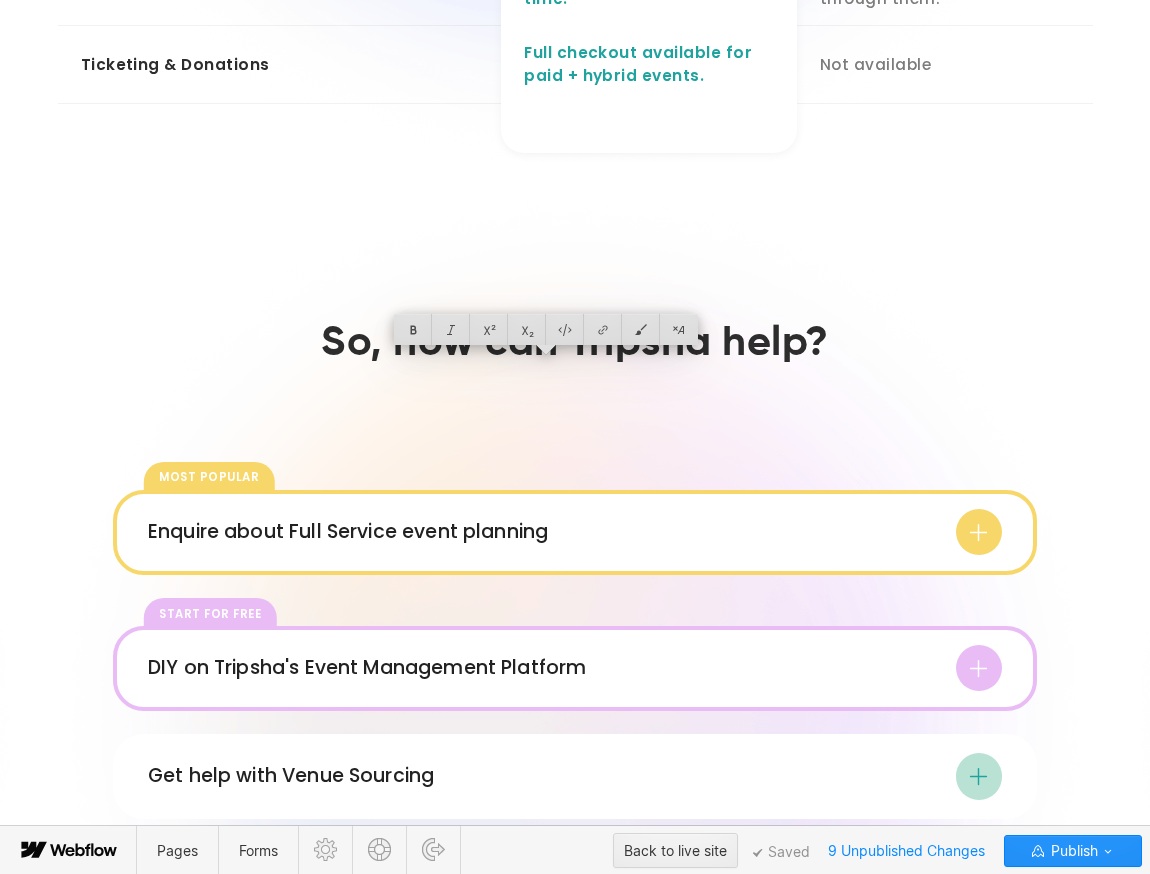 click on "**********" at bounding box center [649, -169] 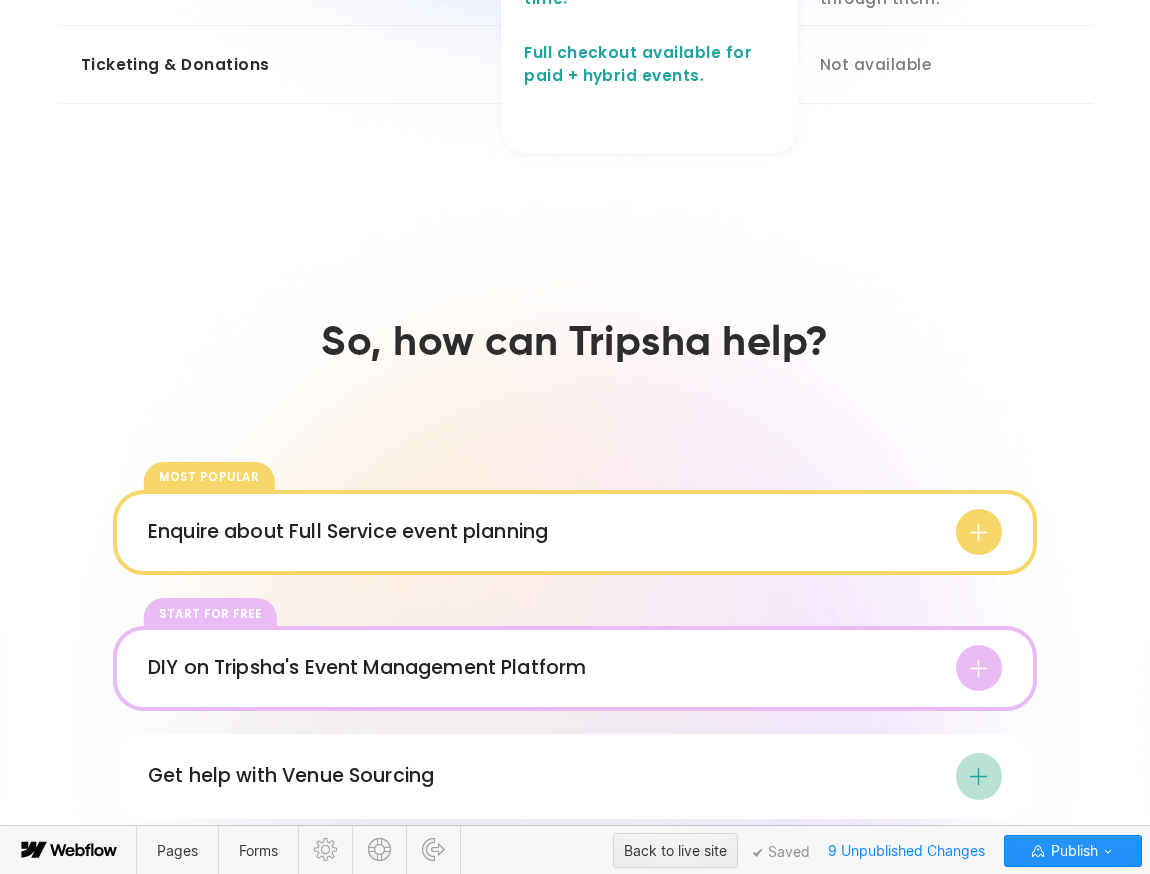 drag, startPoint x: 529, startPoint y: 366, endPoint x: 70, endPoint y: 356, distance: 459.10892 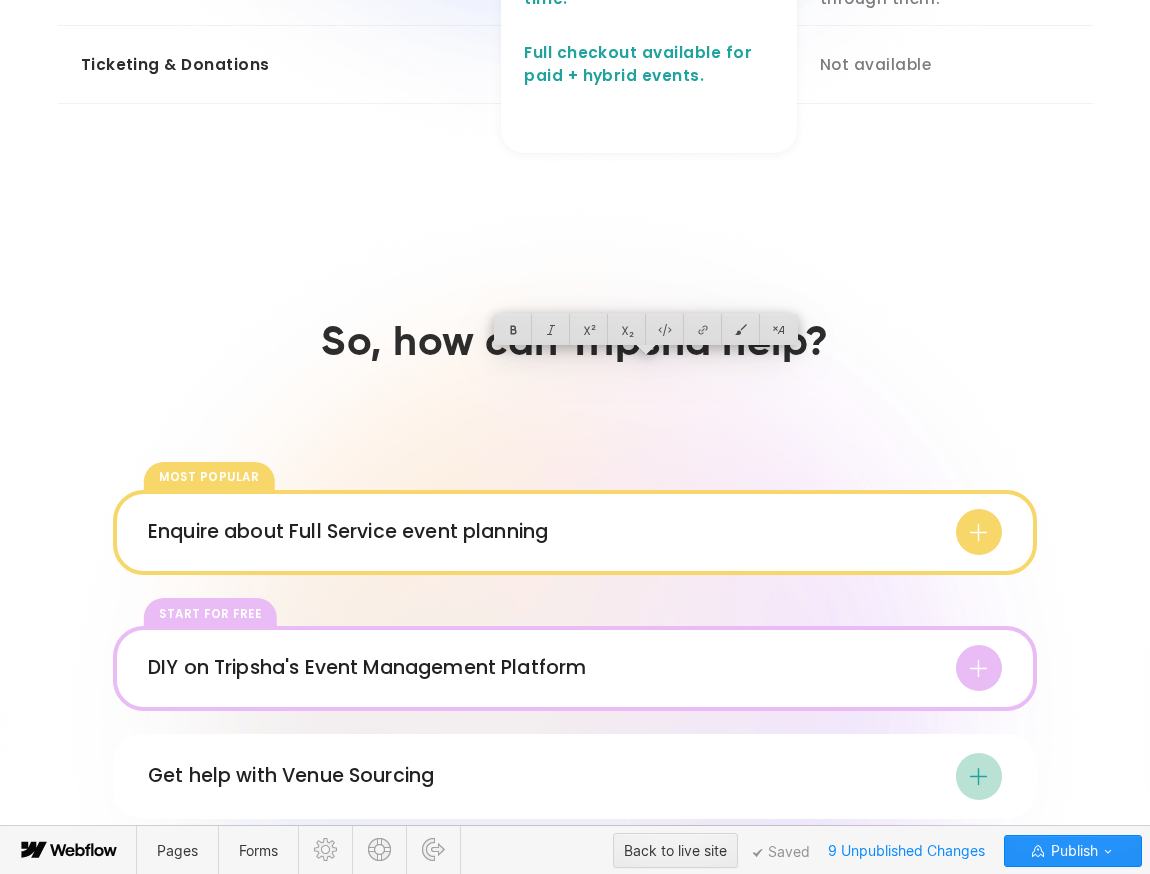 click on "**********" at bounding box center [131, -170] 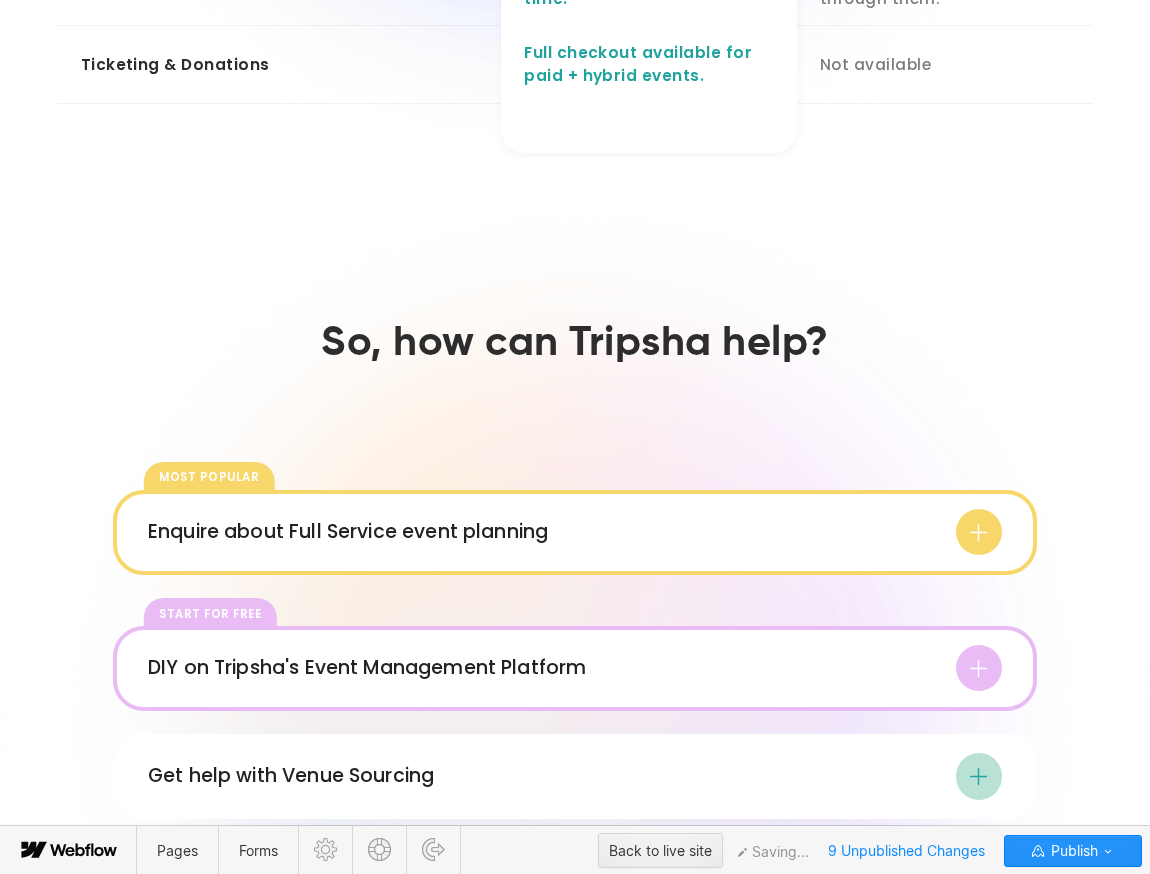 click on "**********" at bounding box center [131, -170] 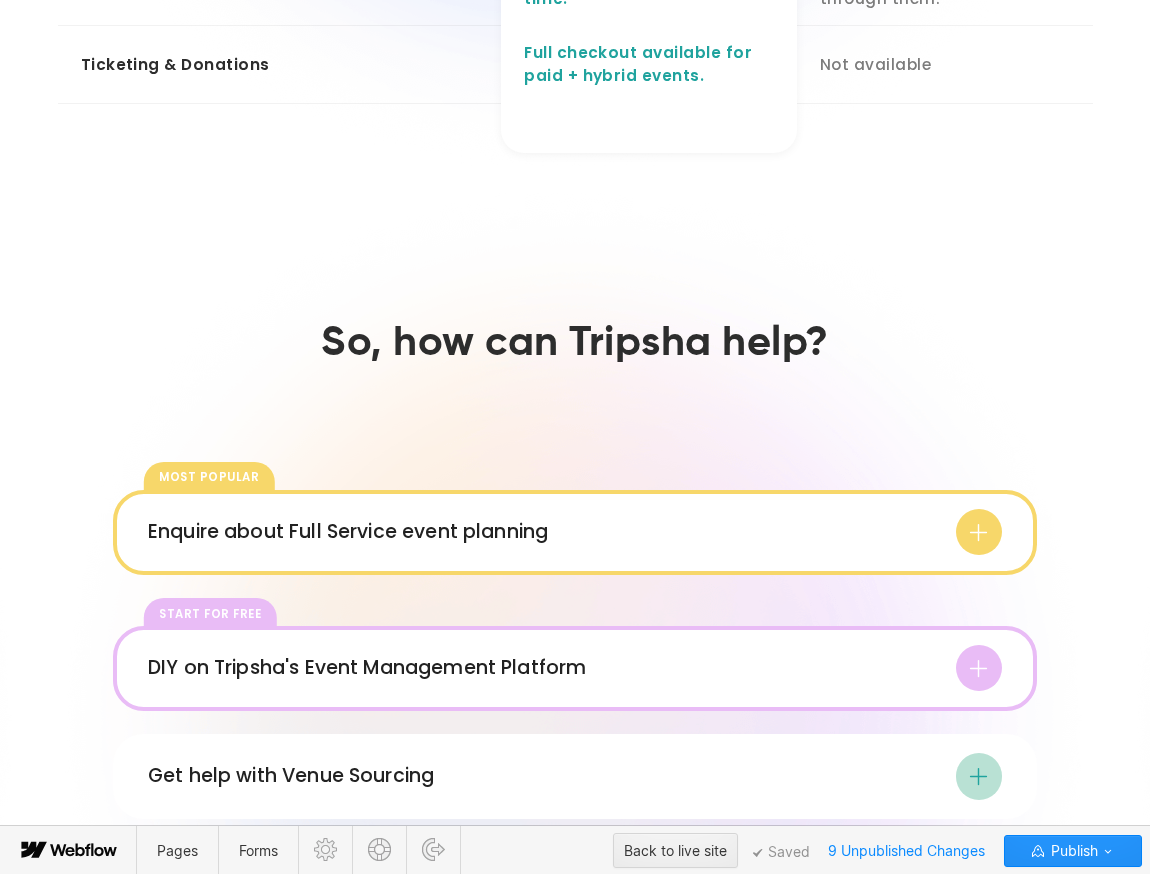 type 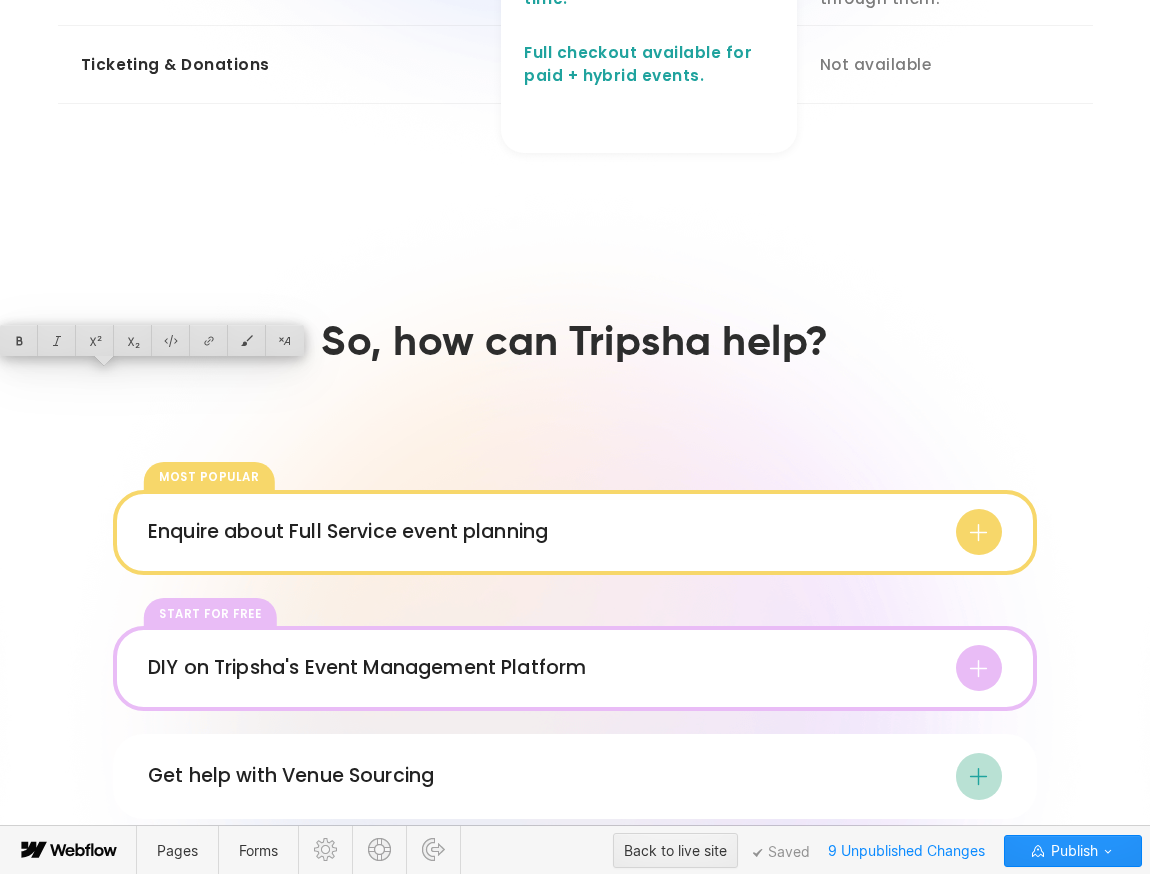 click on "**********" at bounding box center (649, -169) 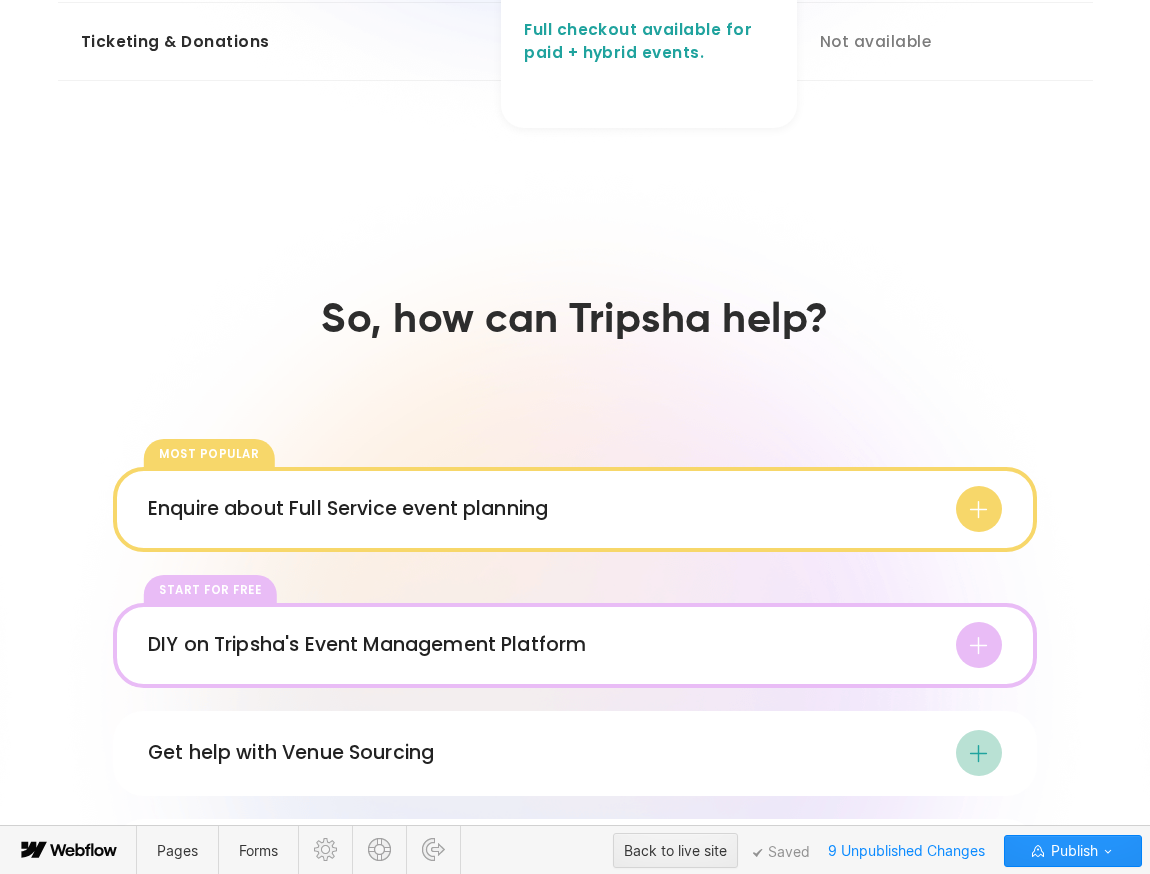 click on "**********" at bounding box center [639, -181] 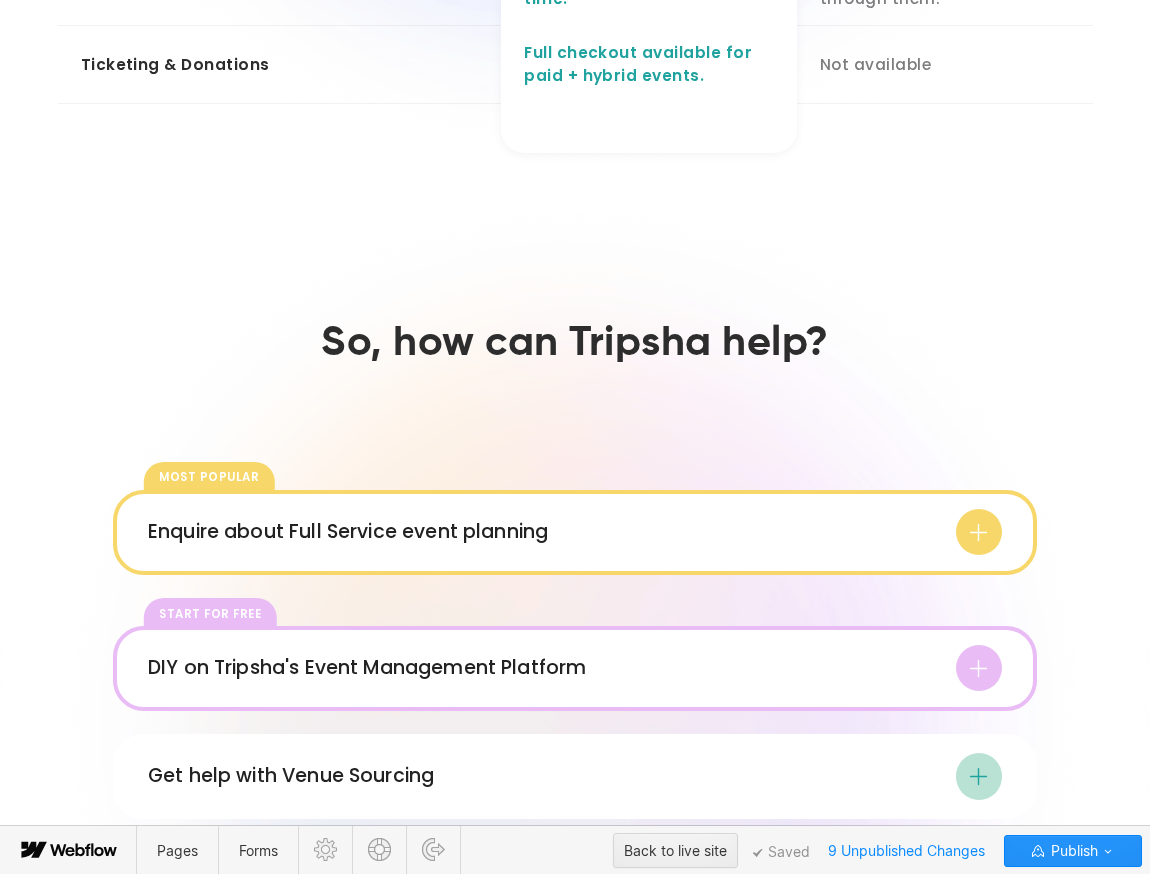 click on "**********" at bounding box center [649, -169] 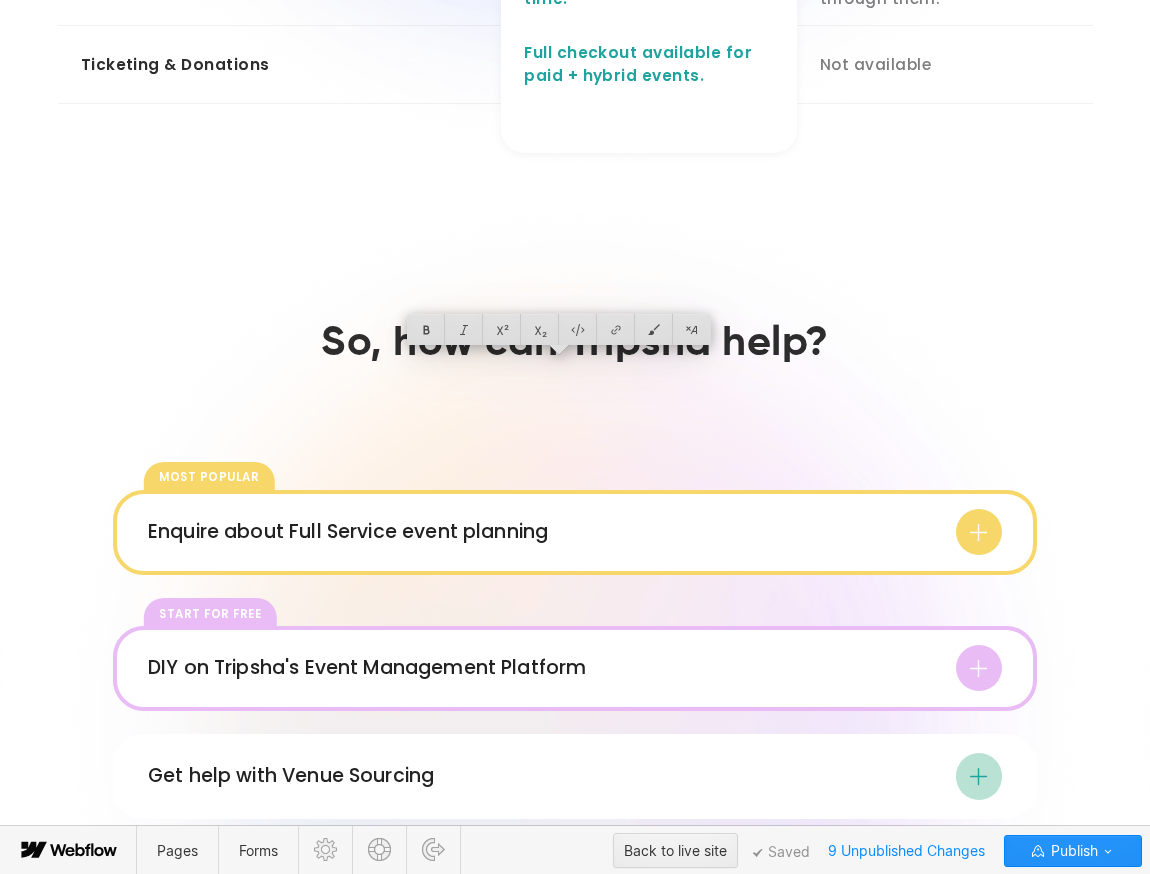 drag, startPoint x: 587, startPoint y: 364, endPoint x: 515, endPoint y: 363, distance: 72.00694 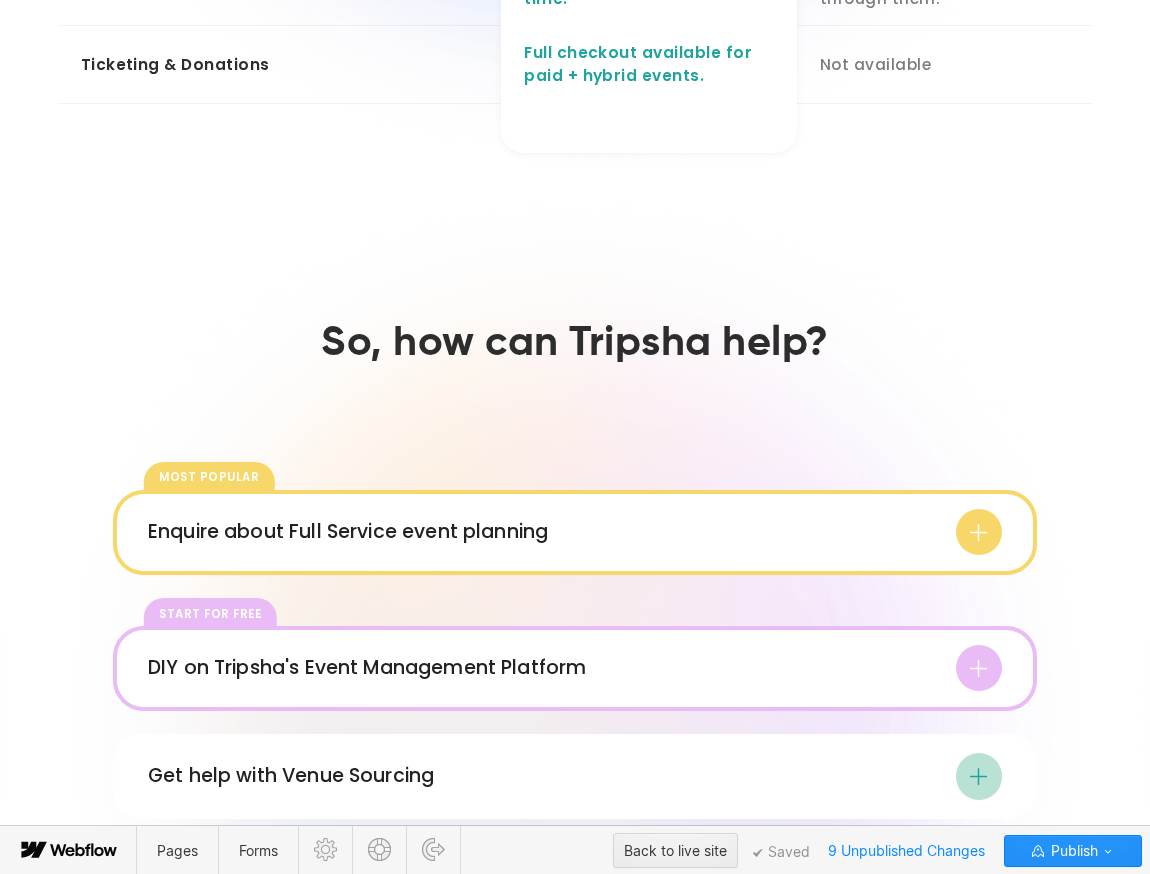 click on "**********" at bounding box center [649, -169] 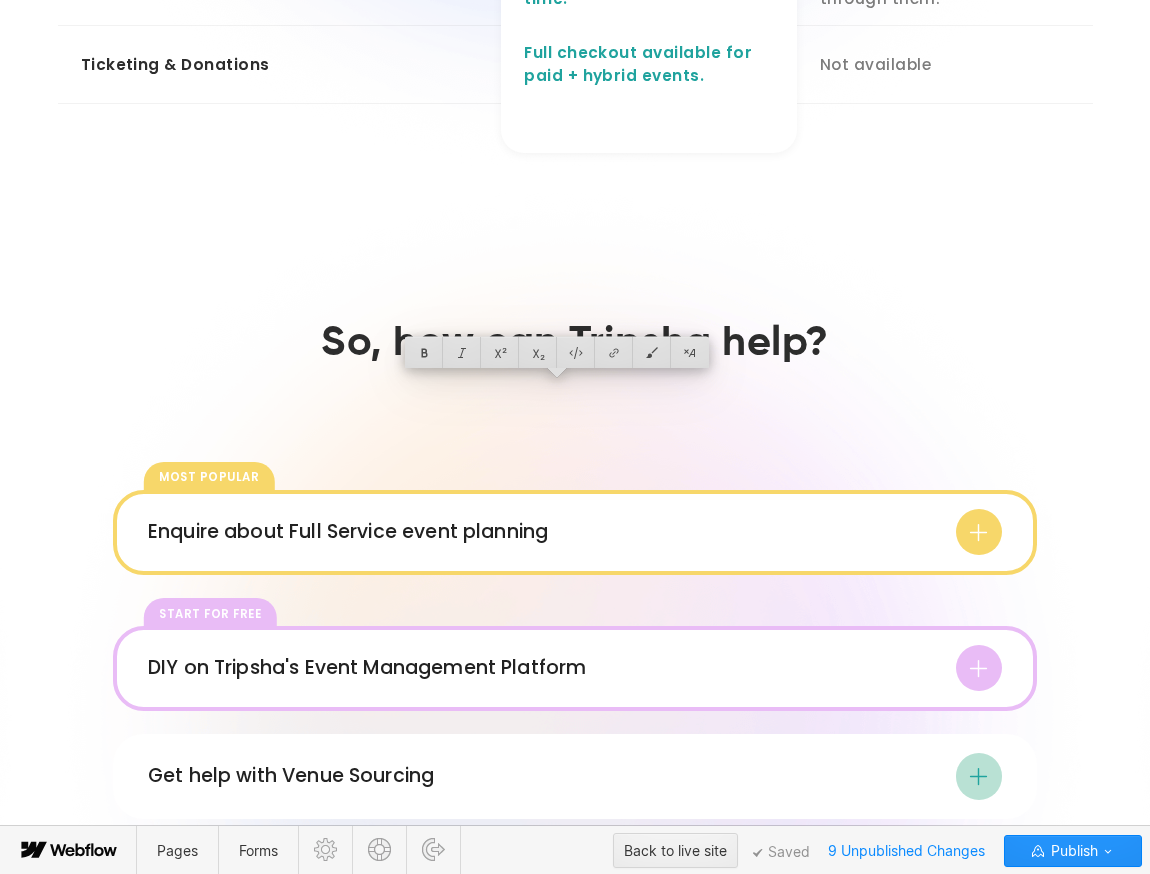 click on "**********" at bounding box center (649, -169) 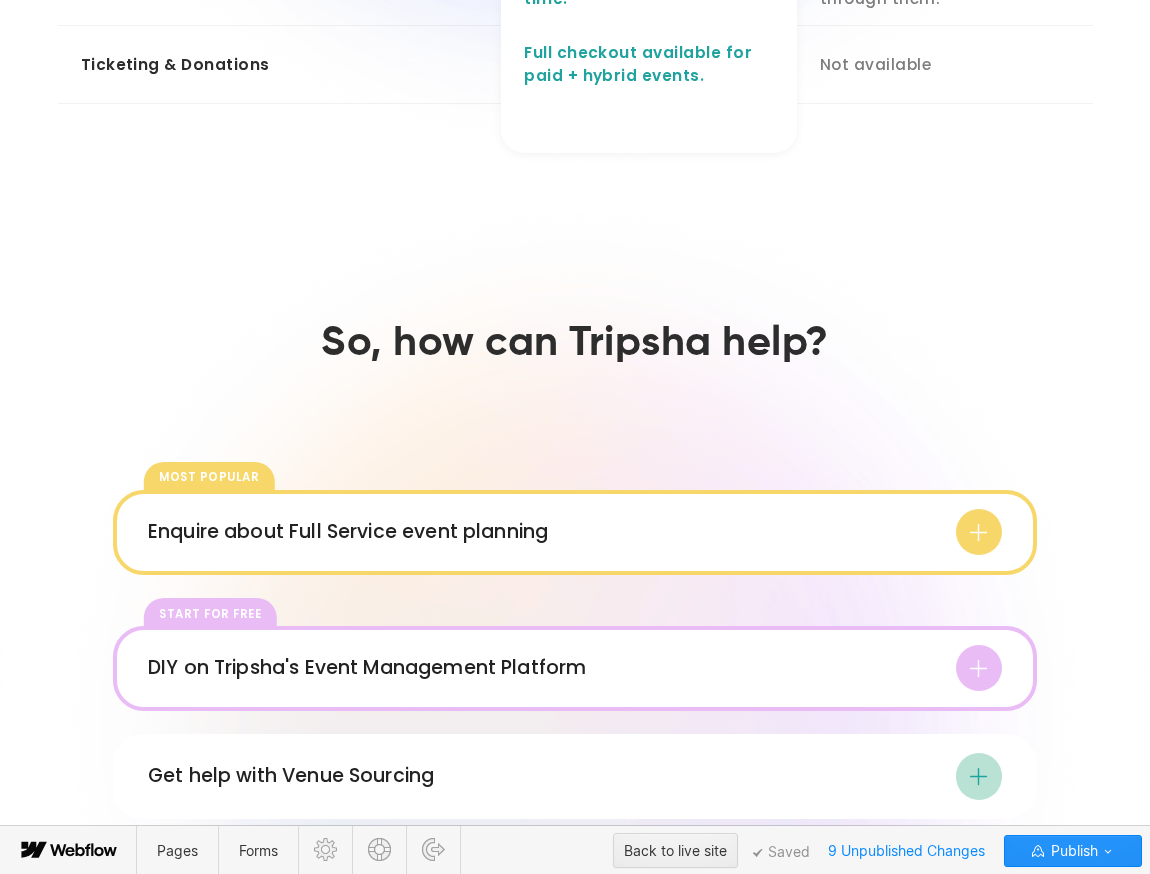 click on "**********" at bounding box center (649, -169) 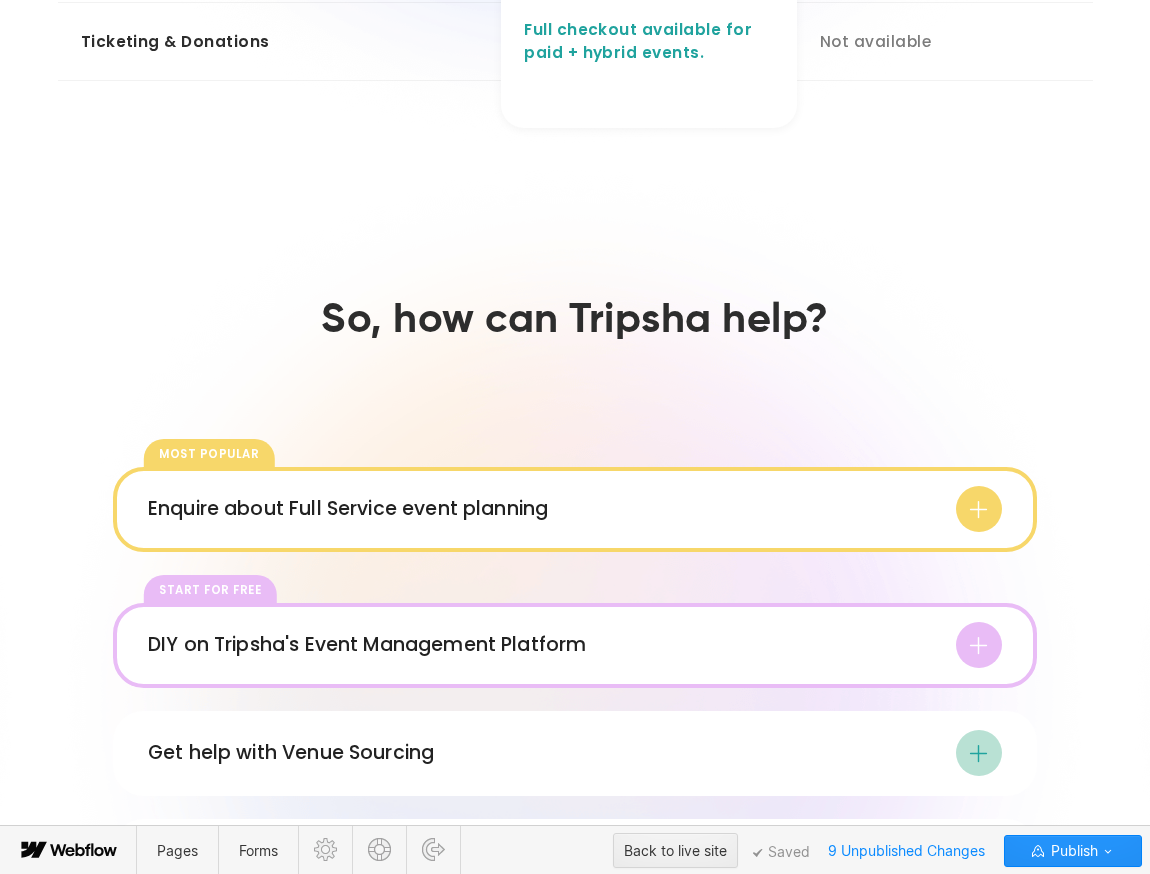 click on "**********" at bounding box center [644, -181] 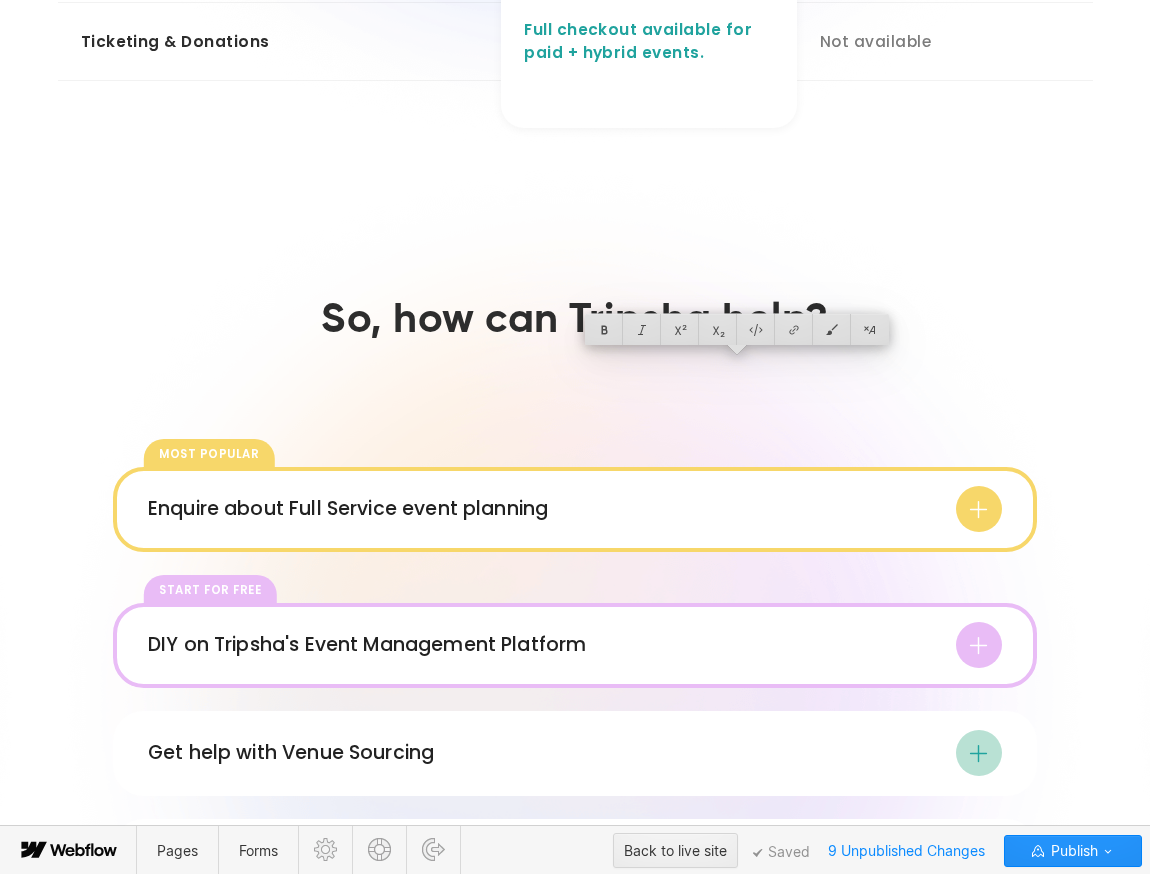 click on "**********" at bounding box center [644, -181] 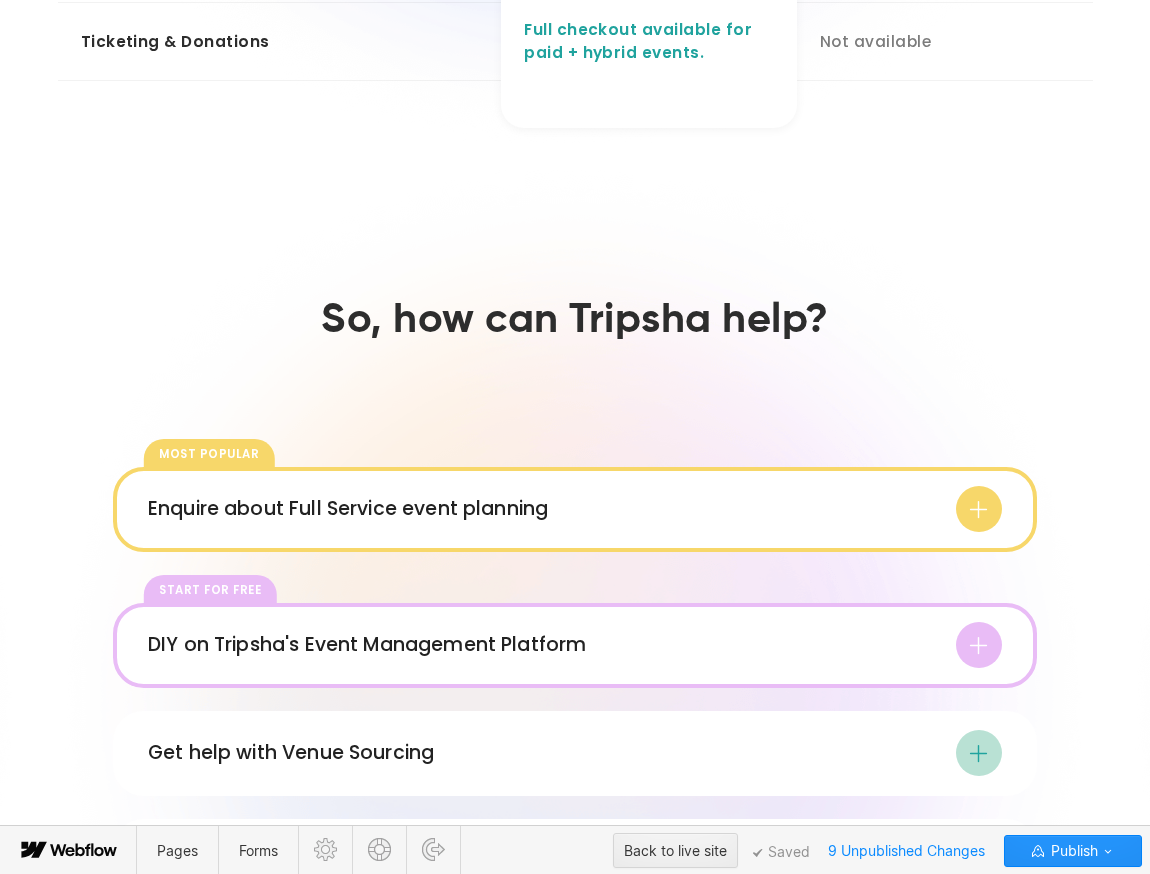 click on "**********" at bounding box center (644, -181) 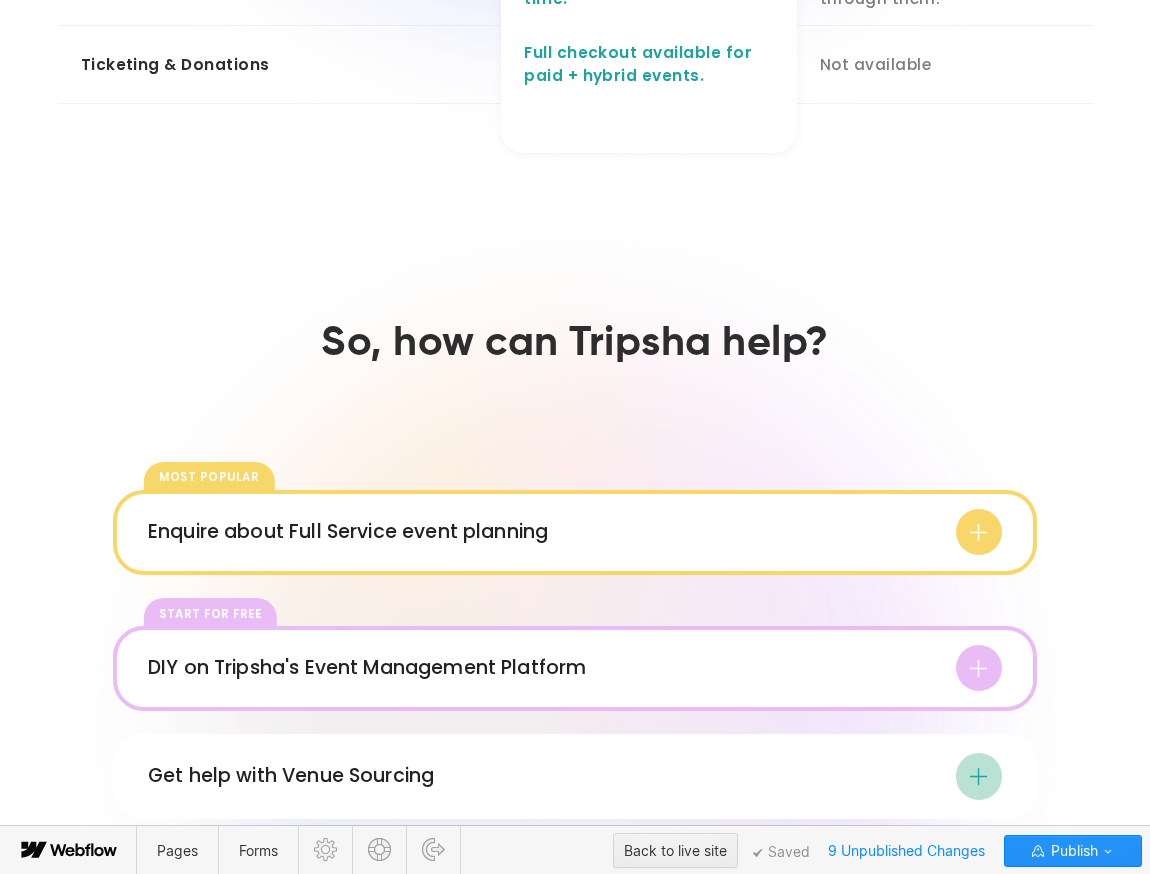 click on "**********" at bounding box center [649, -169] 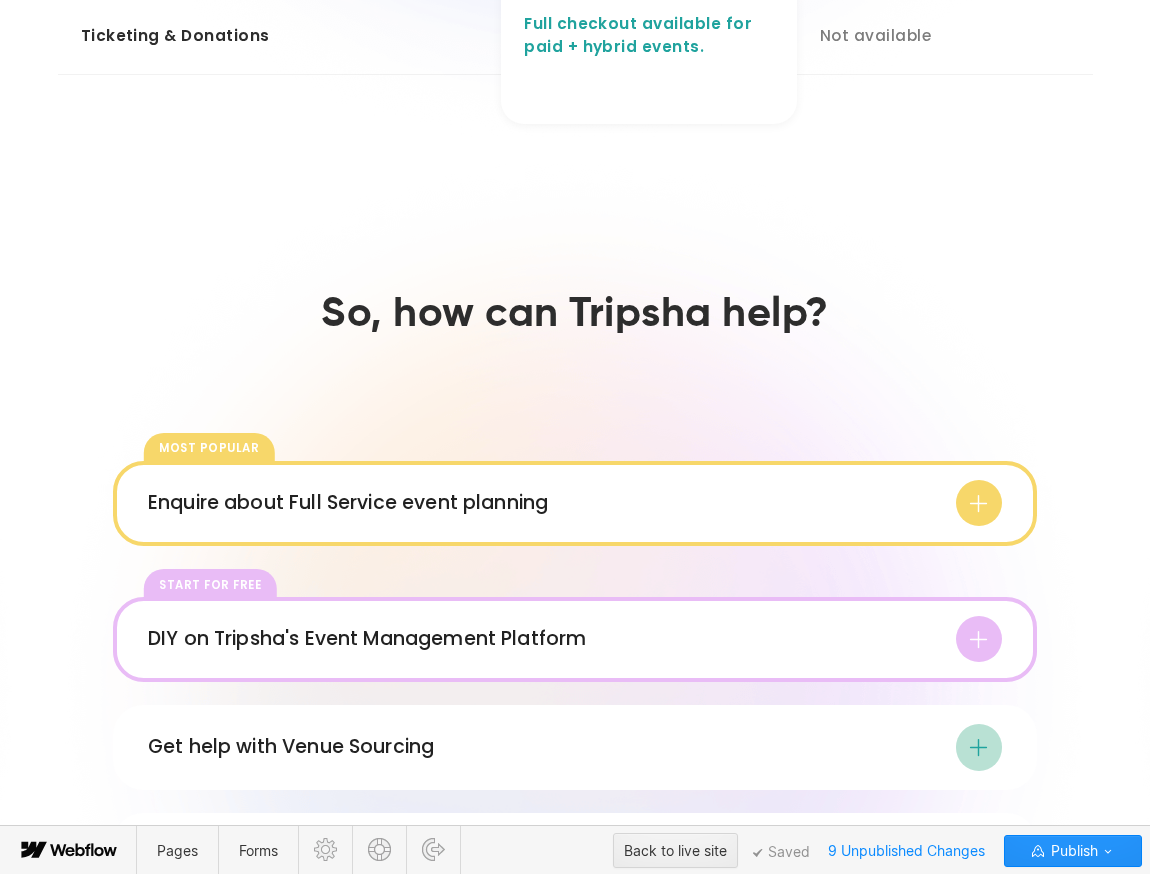 scroll, scrollTop: 1884, scrollLeft: 0, axis: vertical 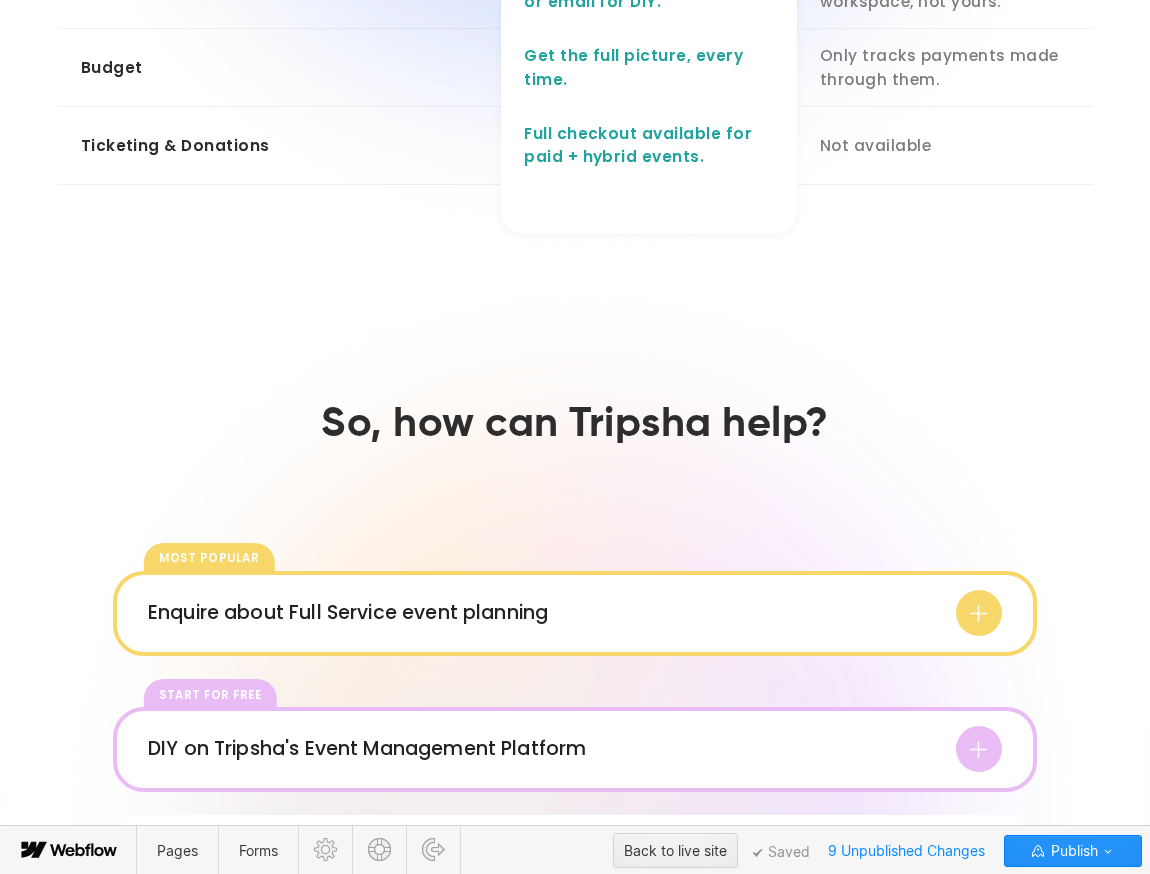 click on "**********" at bounding box center [649, -88] 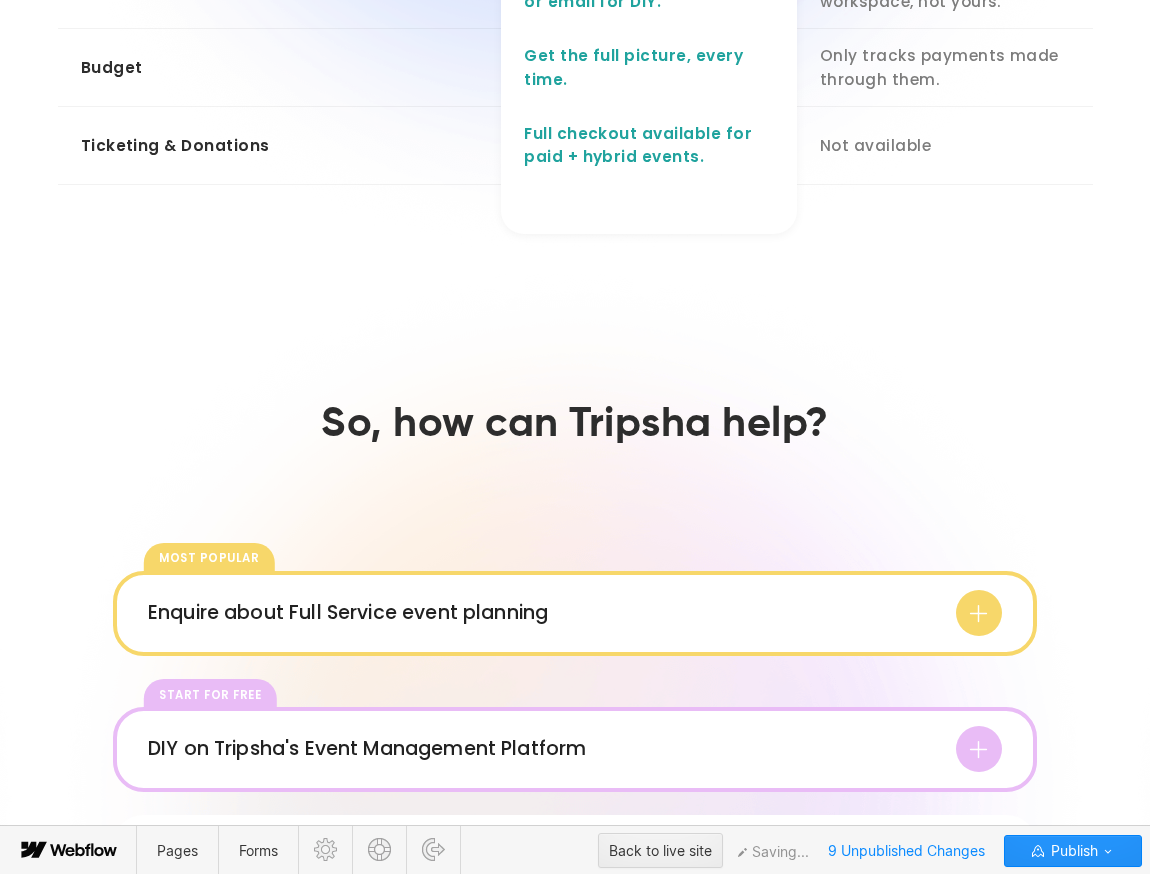 drag, startPoint x: 652, startPoint y: 459, endPoint x: 703, endPoint y: 454, distance: 51.24451 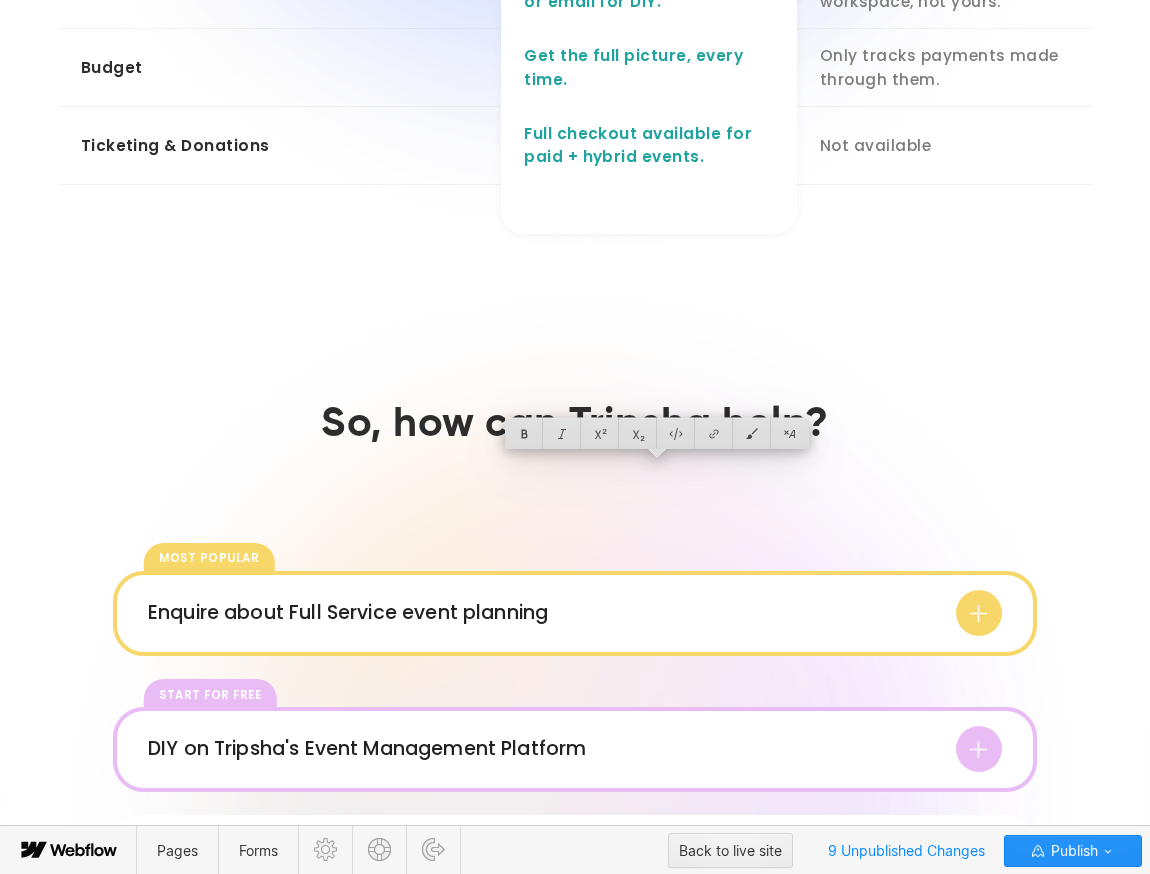 click on "**********" at bounding box center (649, -88) 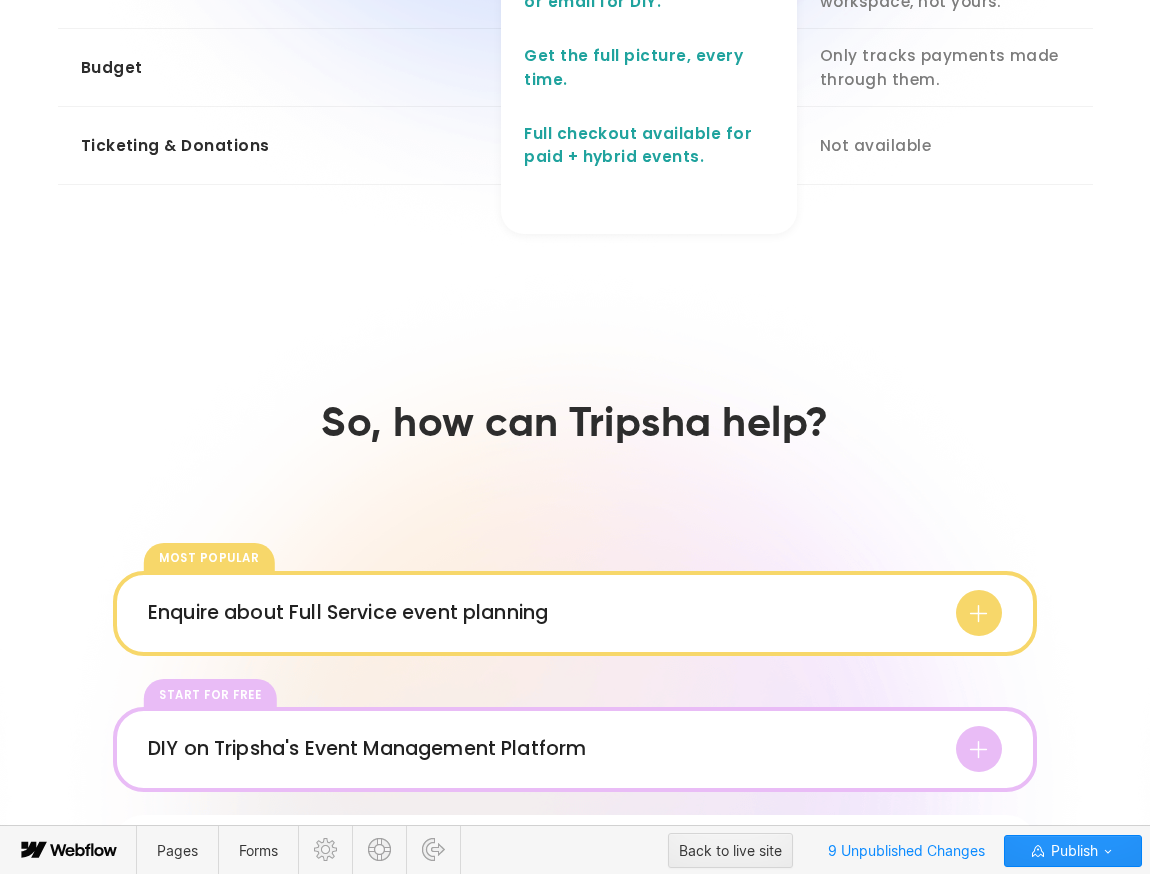 click on "**********" at bounding box center [649, -88] 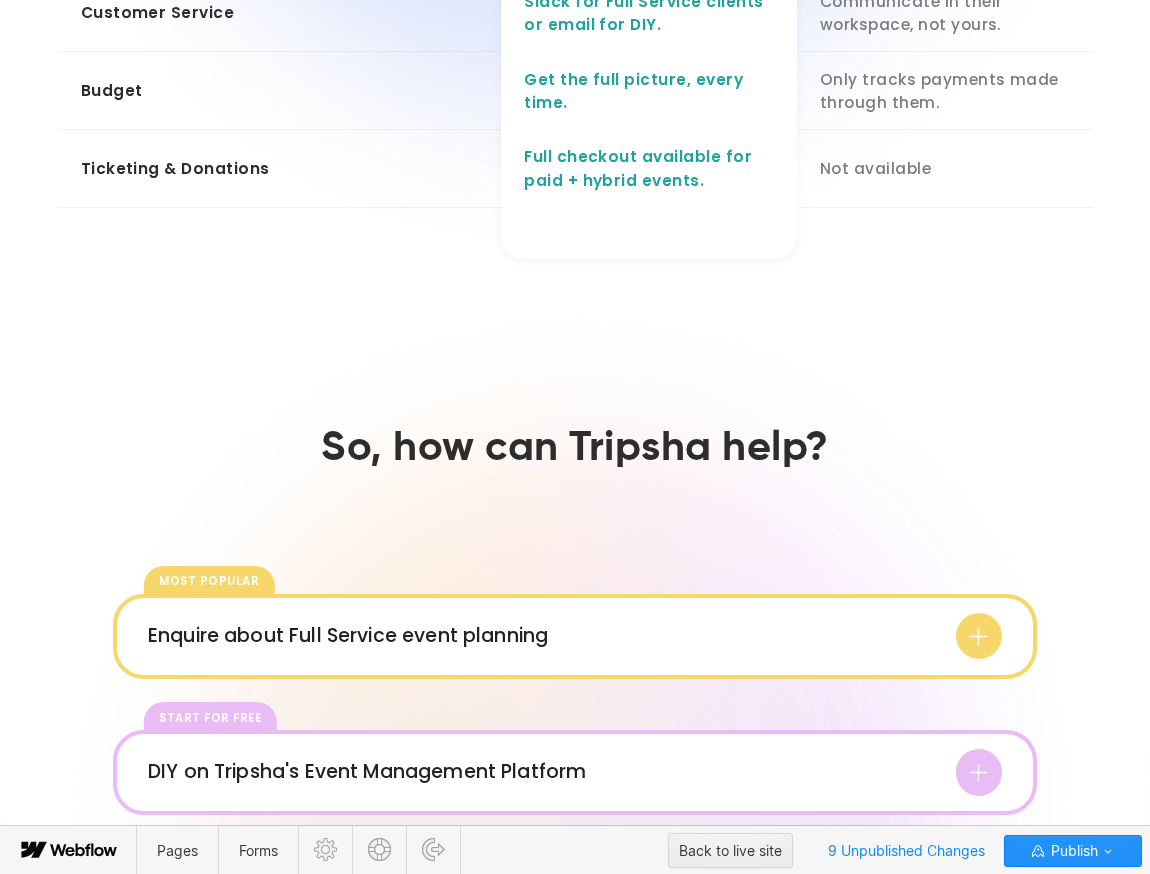 click on "**********" at bounding box center (649, -77) 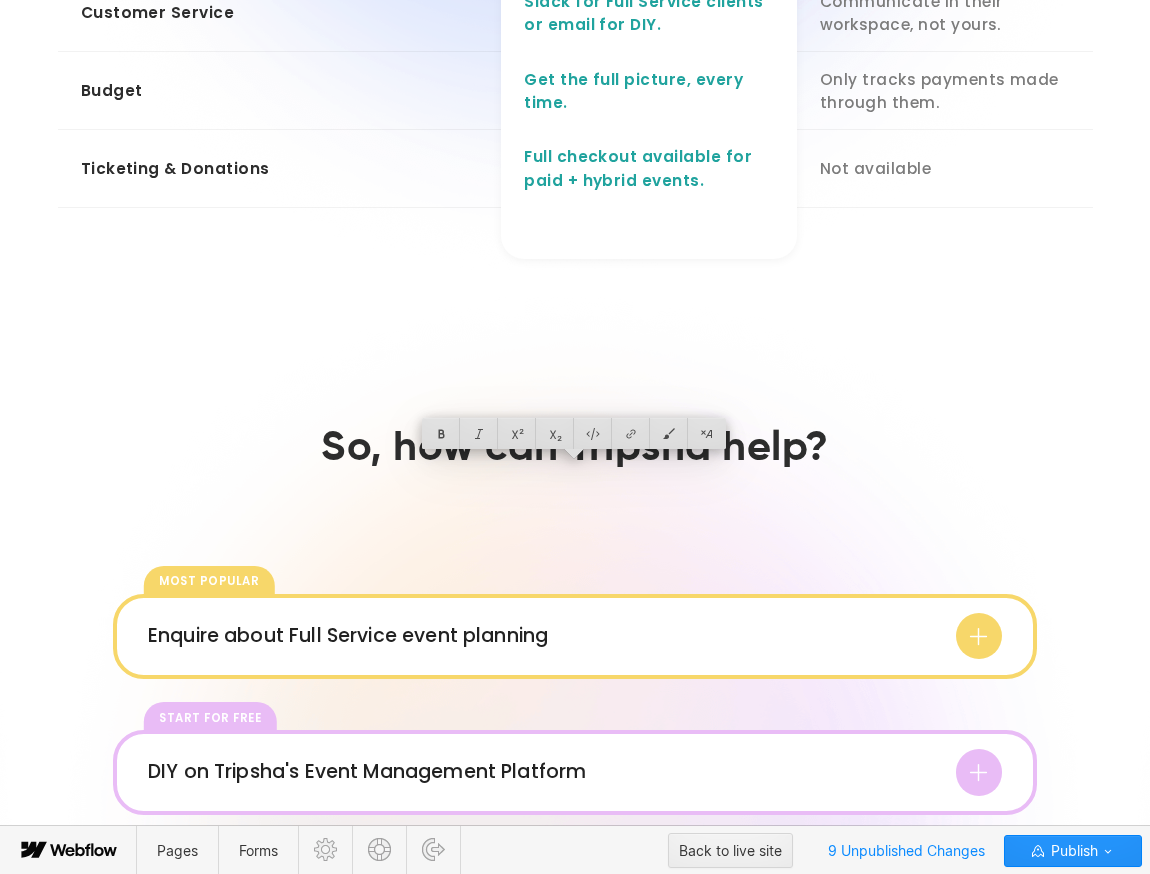 click on "**********" at bounding box center (649, -77) 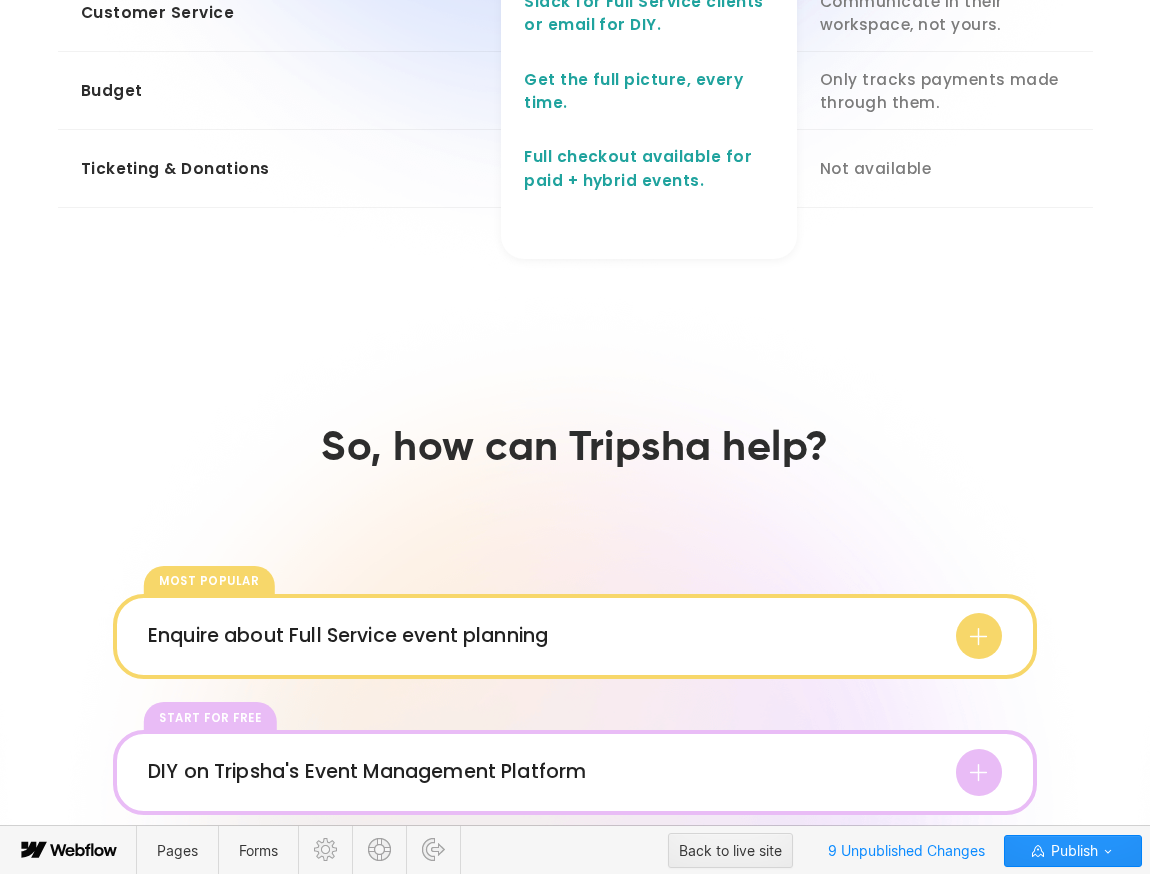 click on "Slack for Full Service clients or email for DIY." at bounding box center (649, 12) 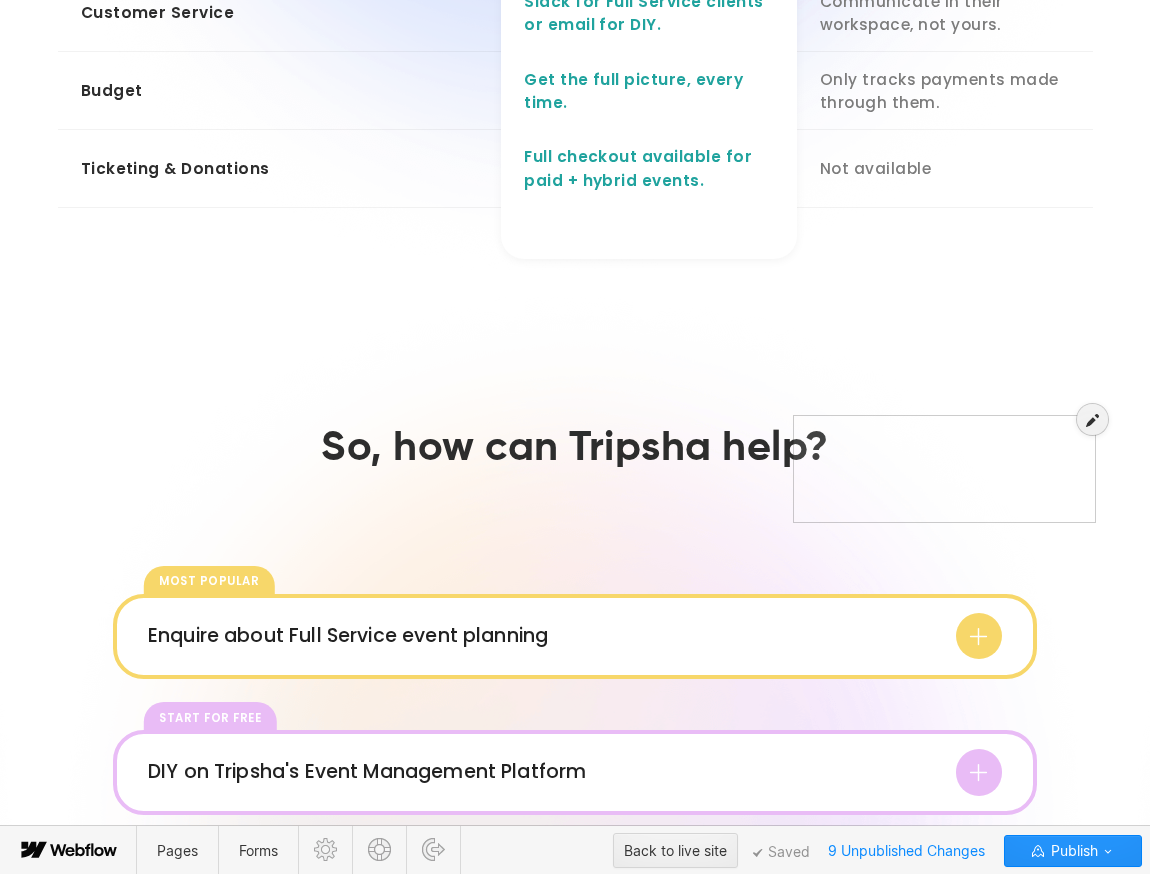 click at bounding box center (945, 459) 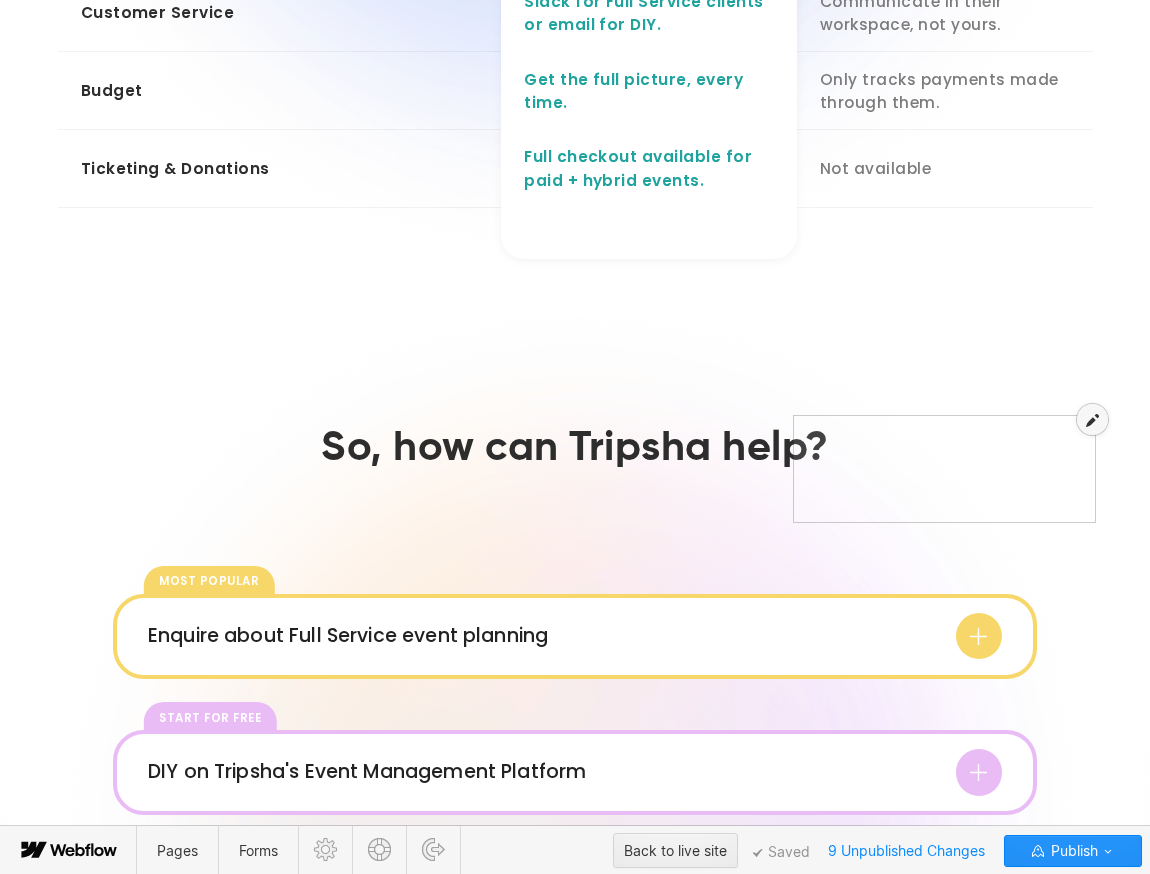 click at bounding box center (1092, 420) 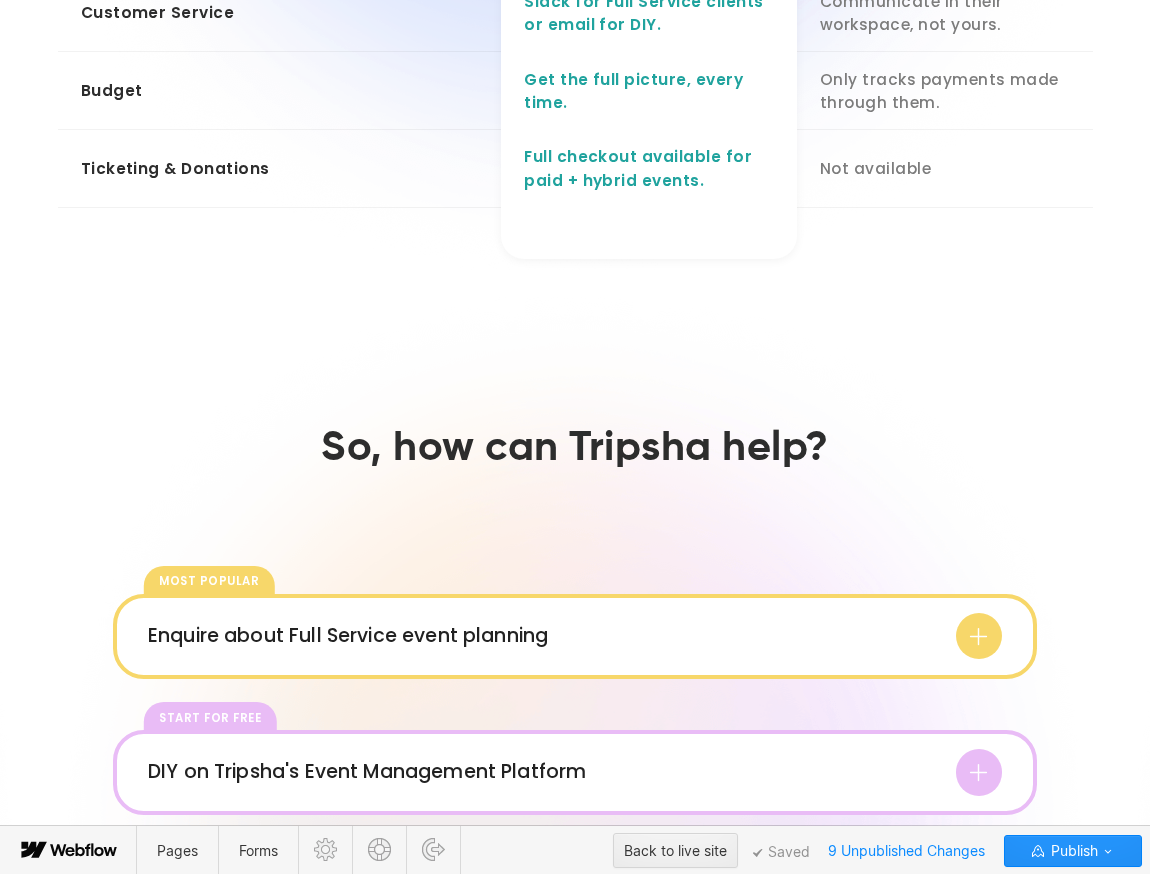 click on "**********" at bounding box center [945, -77] 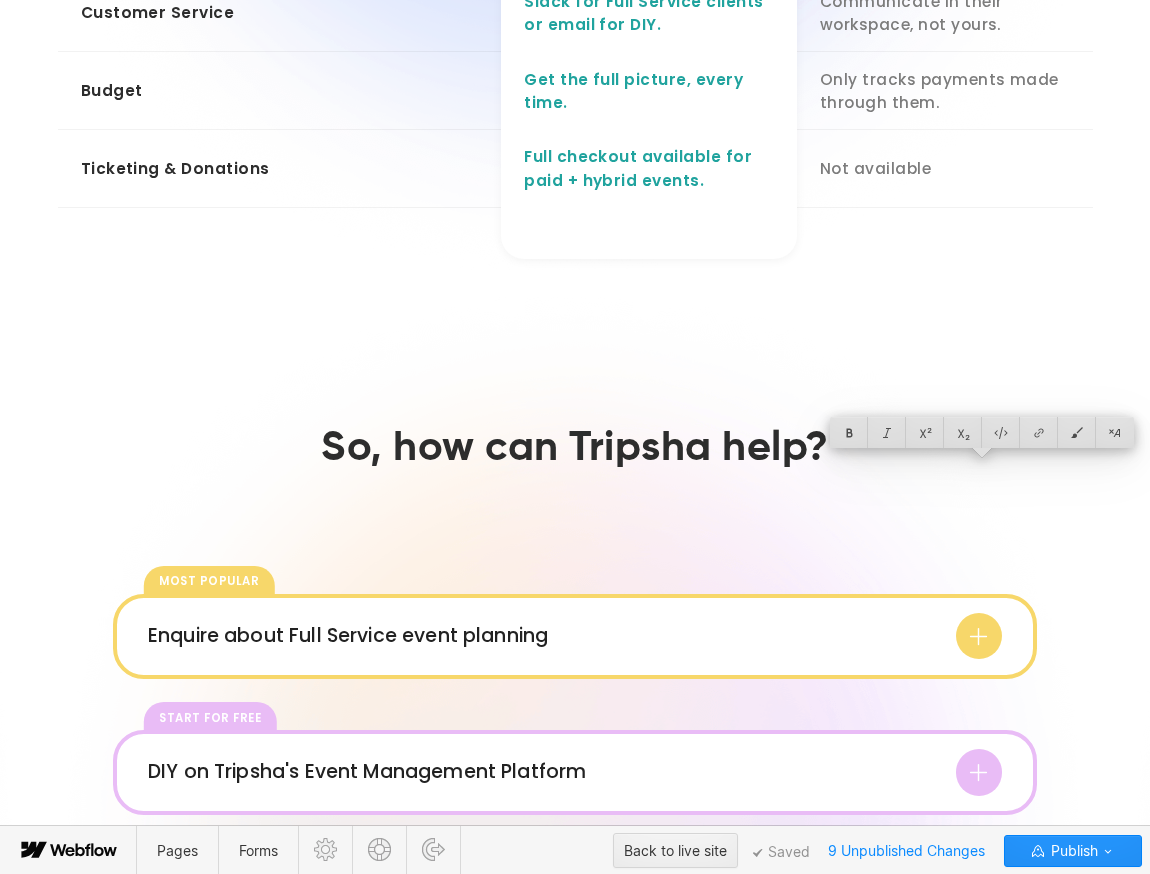 click on "**********" at bounding box center [945, -77] 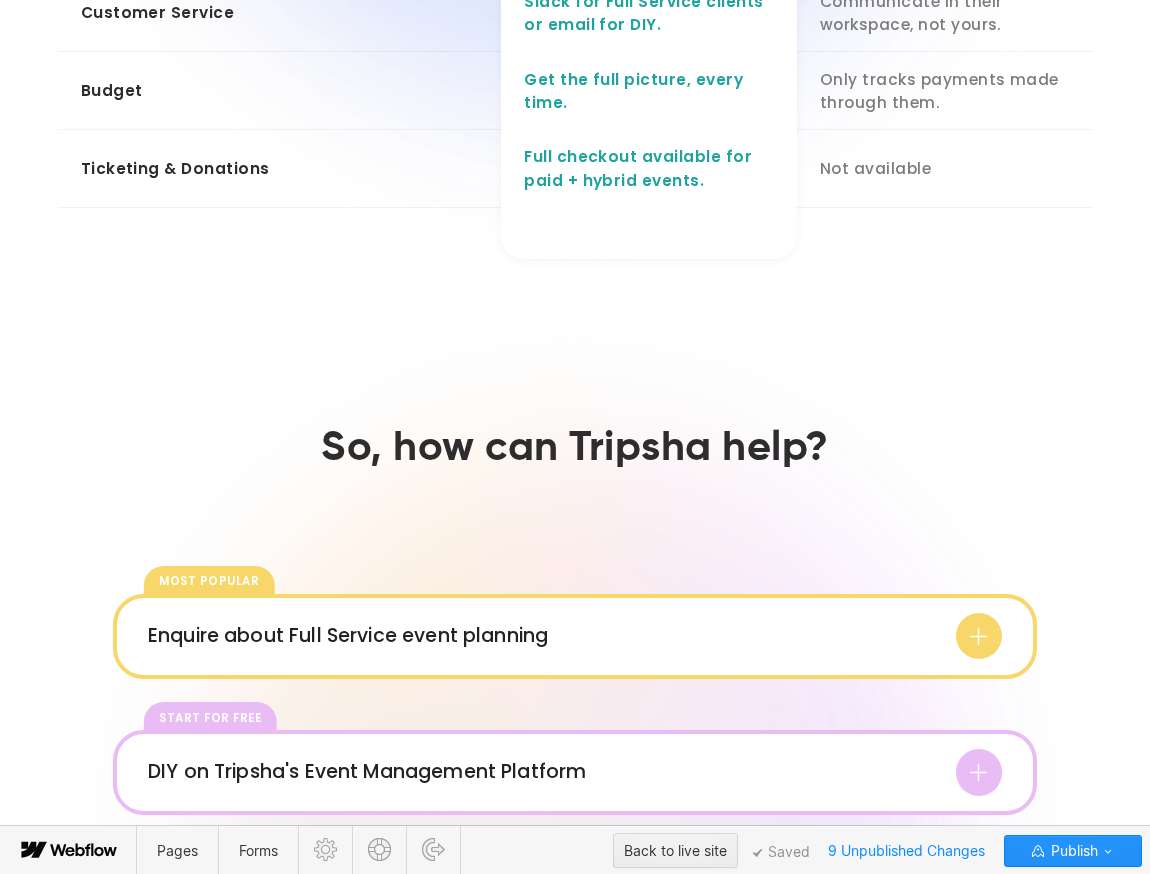 drag, startPoint x: 959, startPoint y: 473, endPoint x: 1035, endPoint y: 474, distance: 76.00658 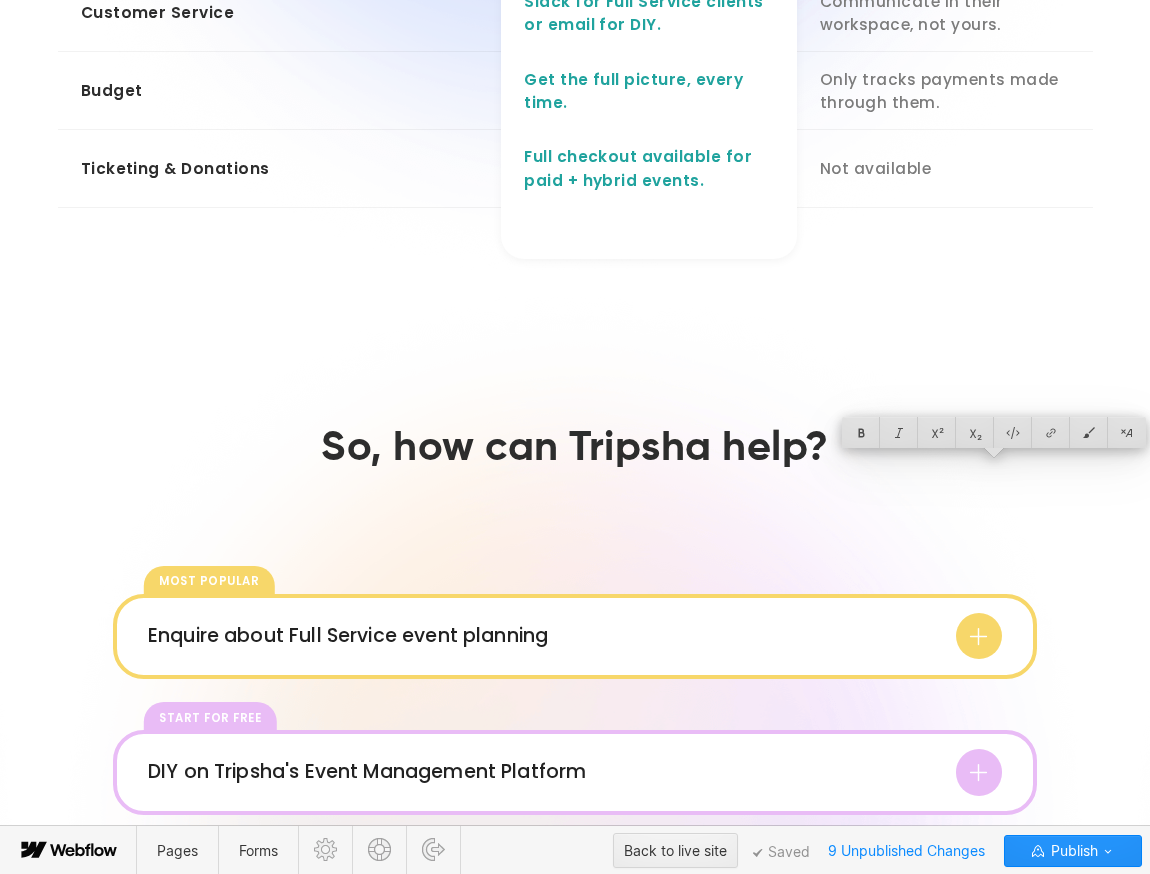 click on "**********" at bounding box center [945, -77] 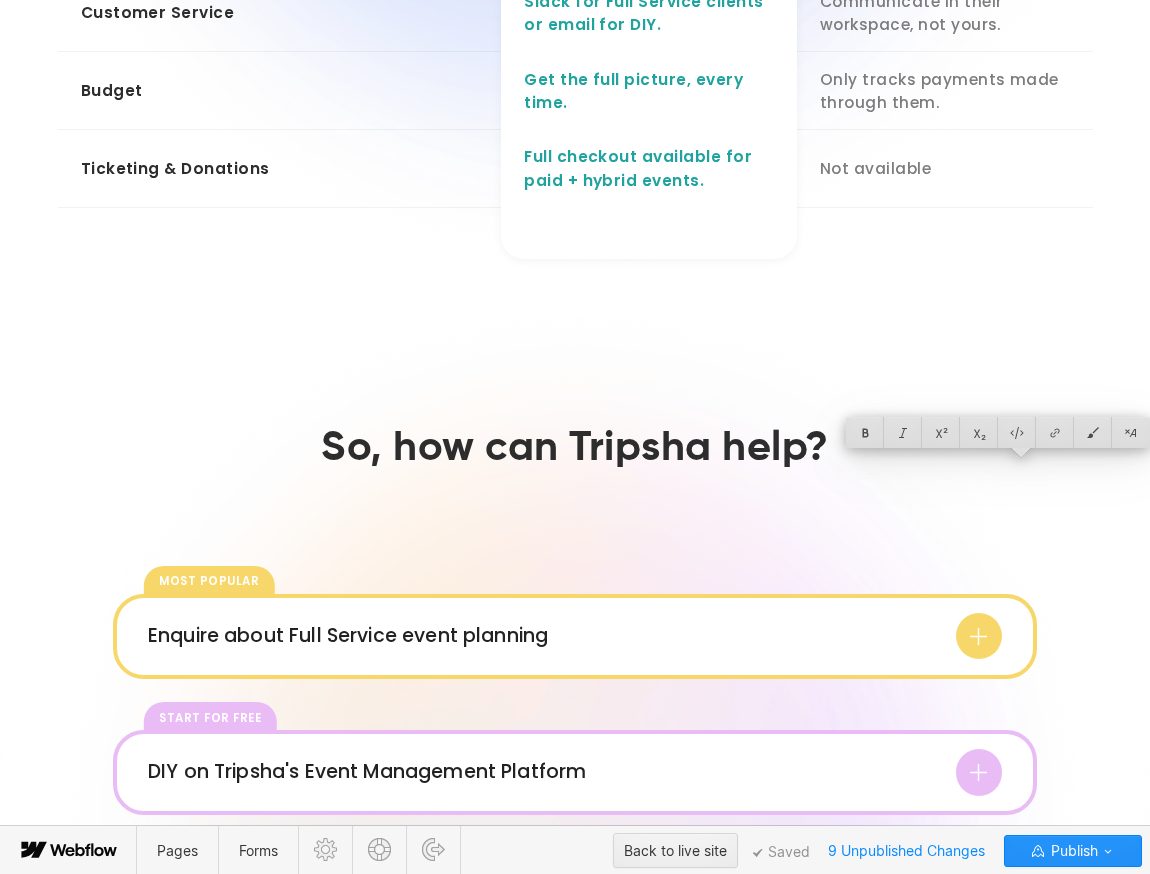 click on "**********" at bounding box center [945, -77] 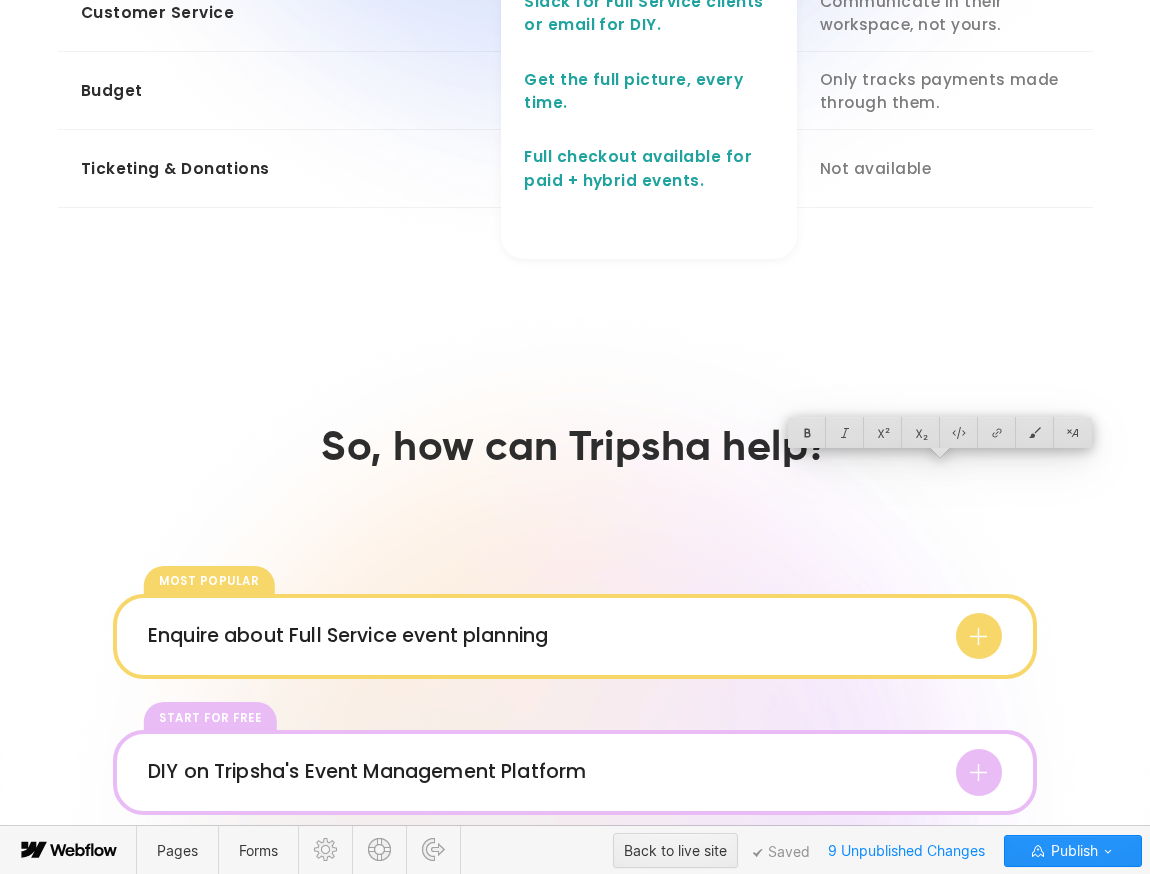 drag, startPoint x: 1059, startPoint y: 472, endPoint x: 811, endPoint y: 472, distance: 248 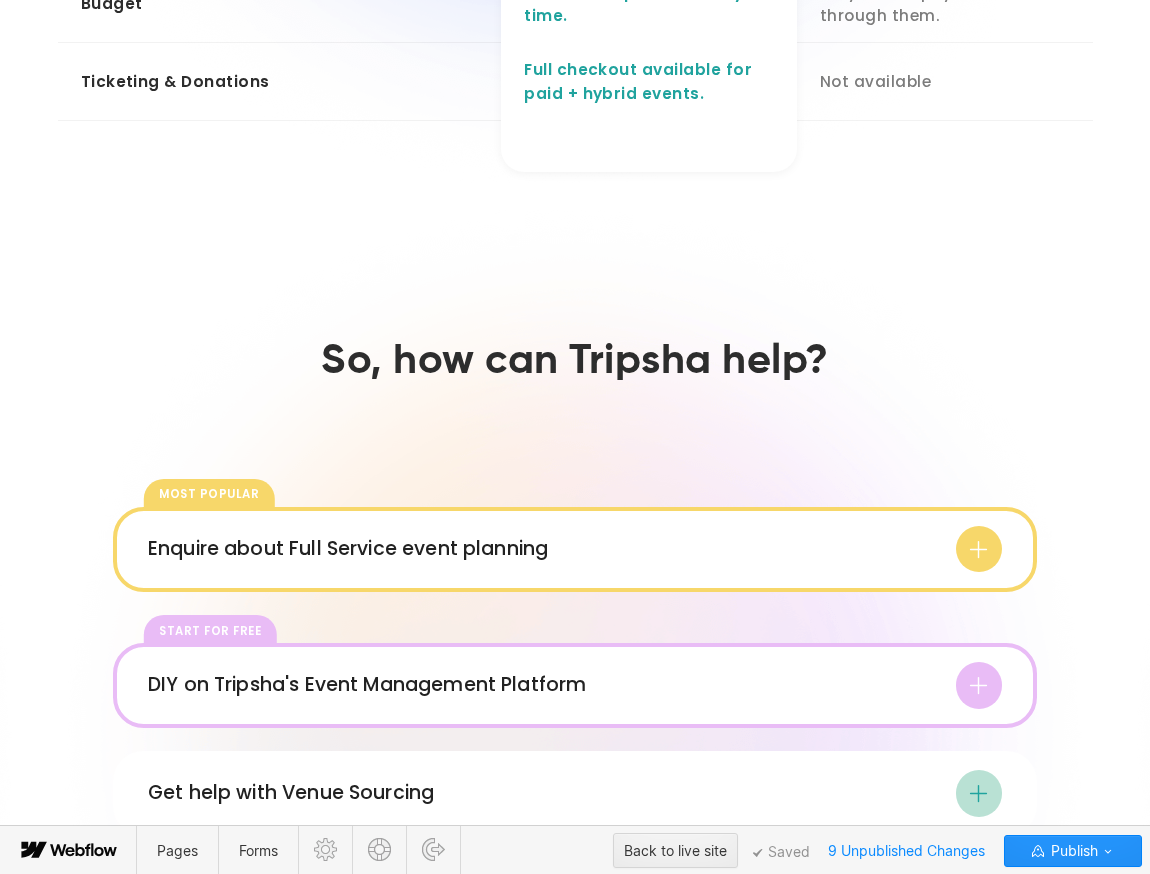 scroll, scrollTop: 1861, scrollLeft: 0, axis: vertical 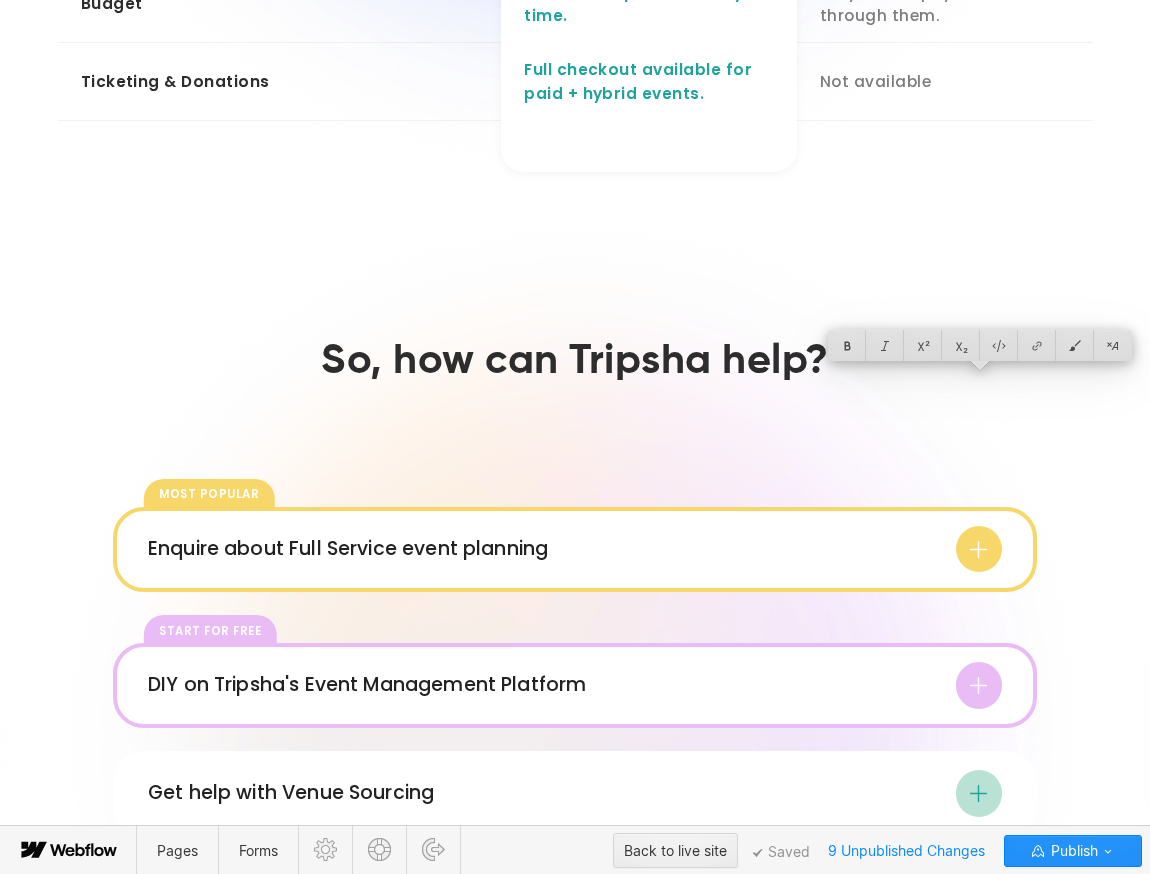drag, startPoint x: 949, startPoint y: 380, endPoint x: 928, endPoint y: 380, distance: 21 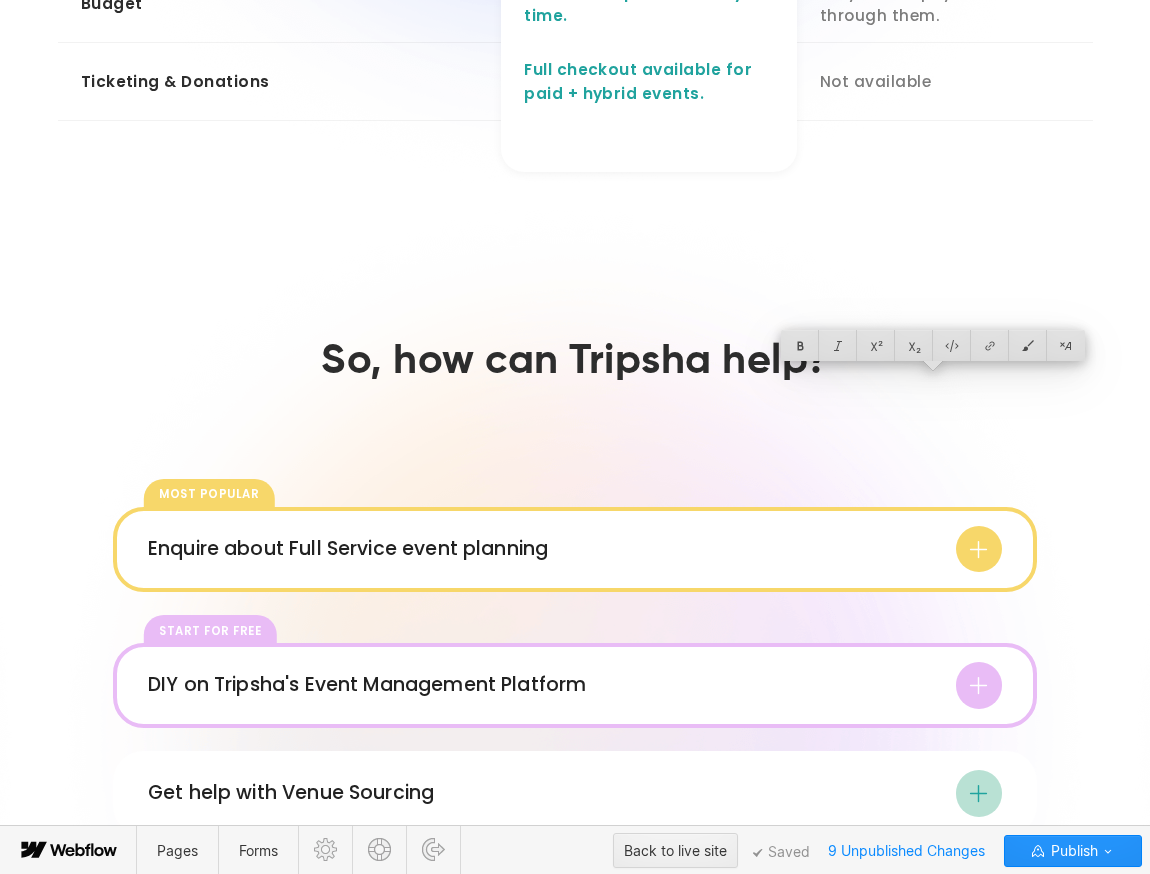drag, startPoint x: 877, startPoint y: 400, endPoint x: 892, endPoint y: 412, distance: 19.209373 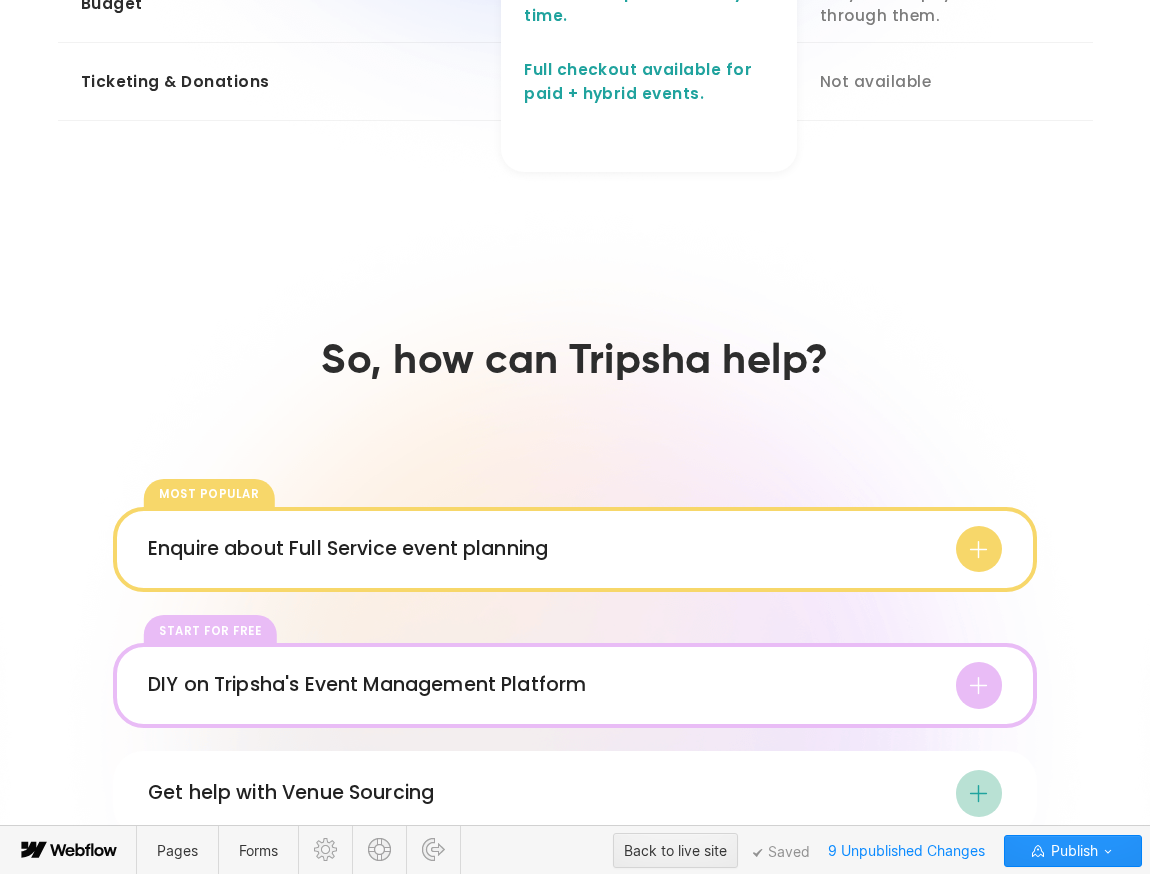 click on "**********" at bounding box center [649, -164] 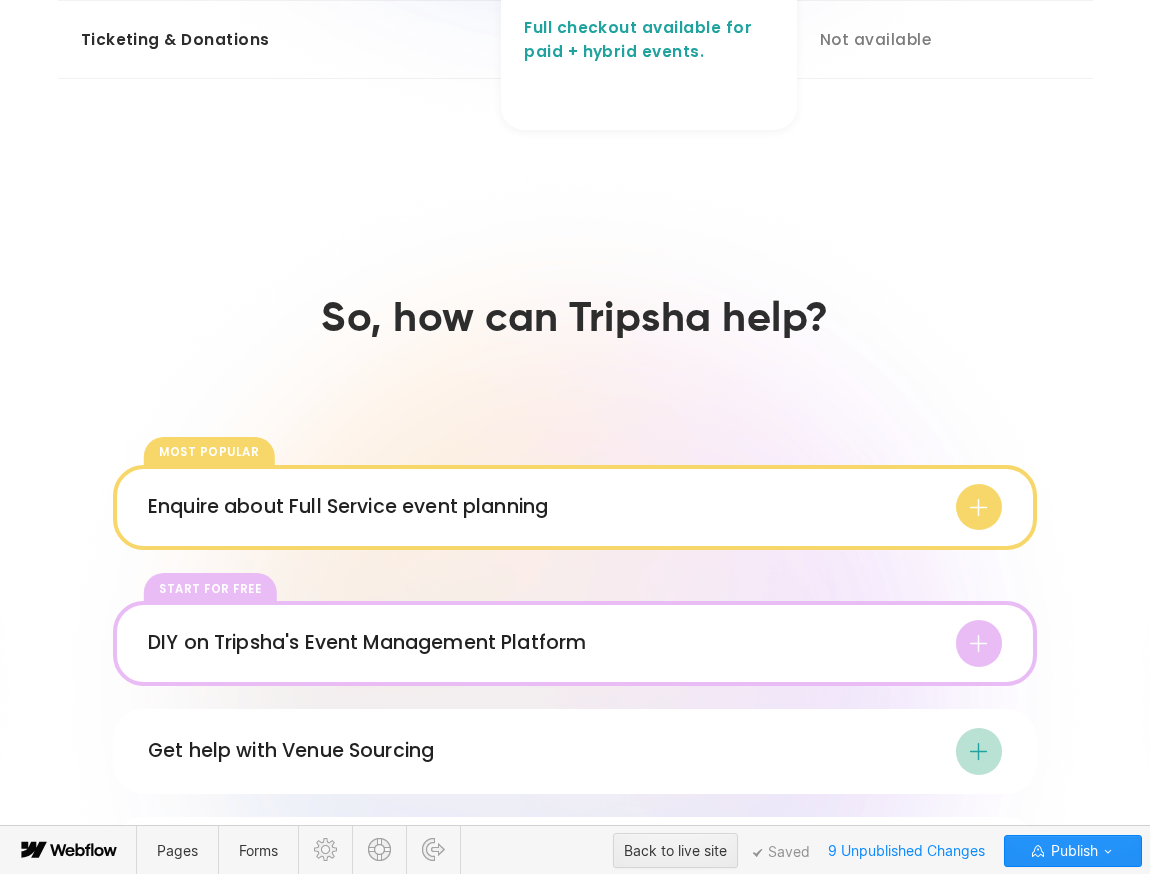 scroll, scrollTop: 1903, scrollLeft: 0, axis: vertical 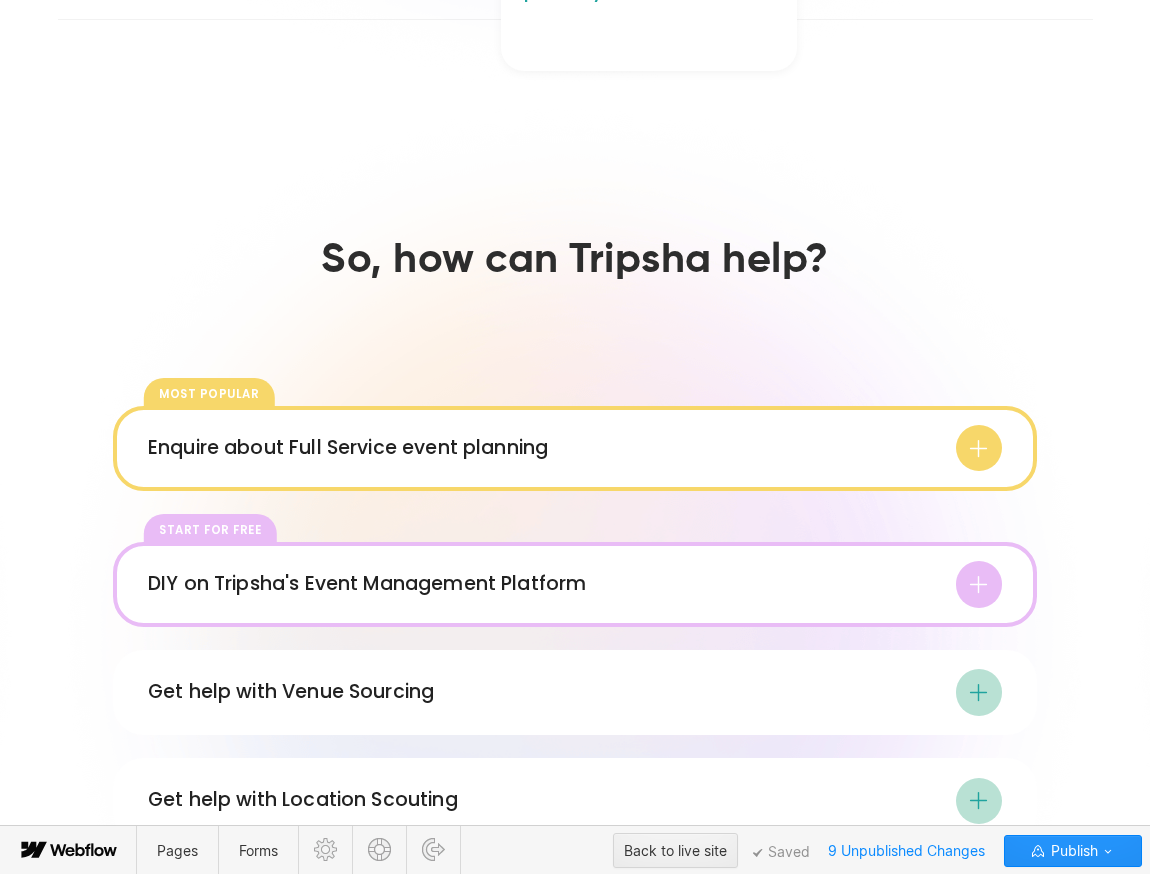 click on "**********" at bounding box center [649, -175] 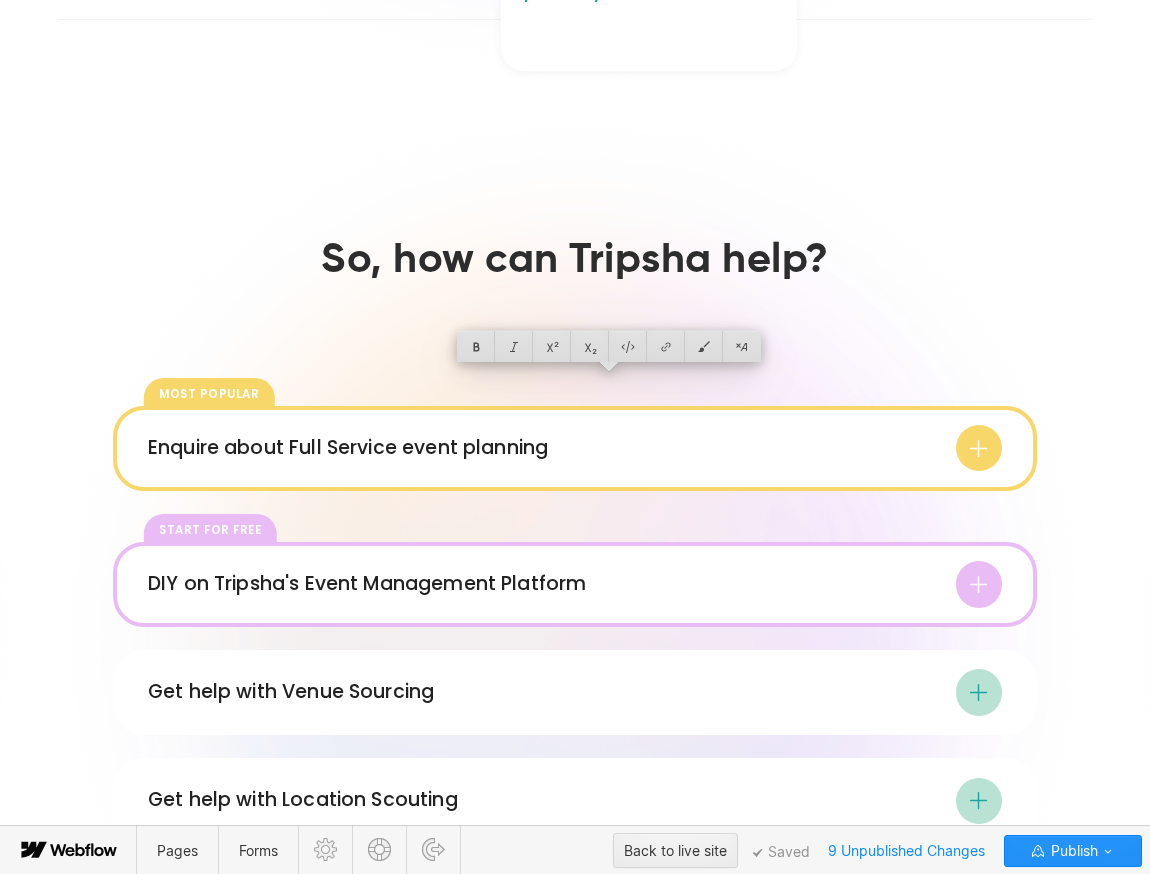 click on "**********" at bounding box center [649, -175] 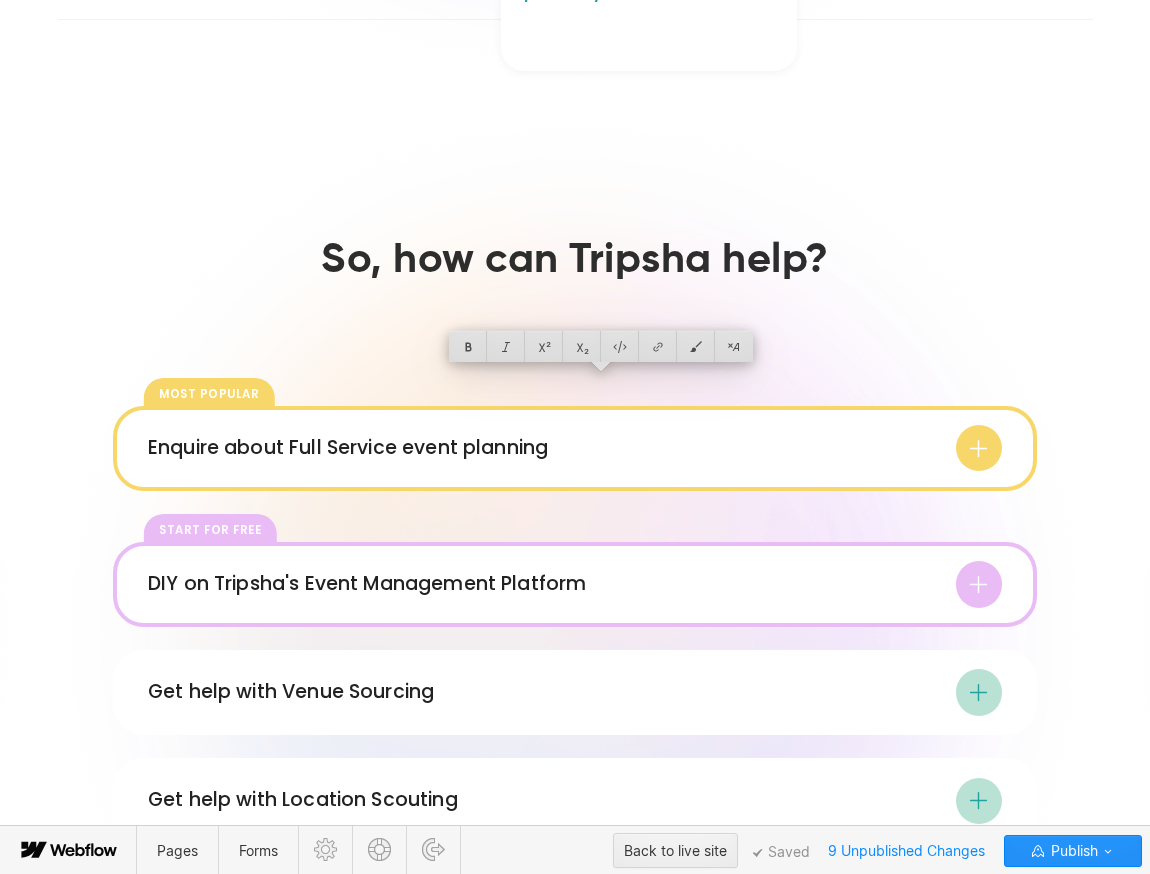 drag, startPoint x: 610, startPoint y: 381, endPoint x: 540, endPoint y: 383, distance: 70.028564 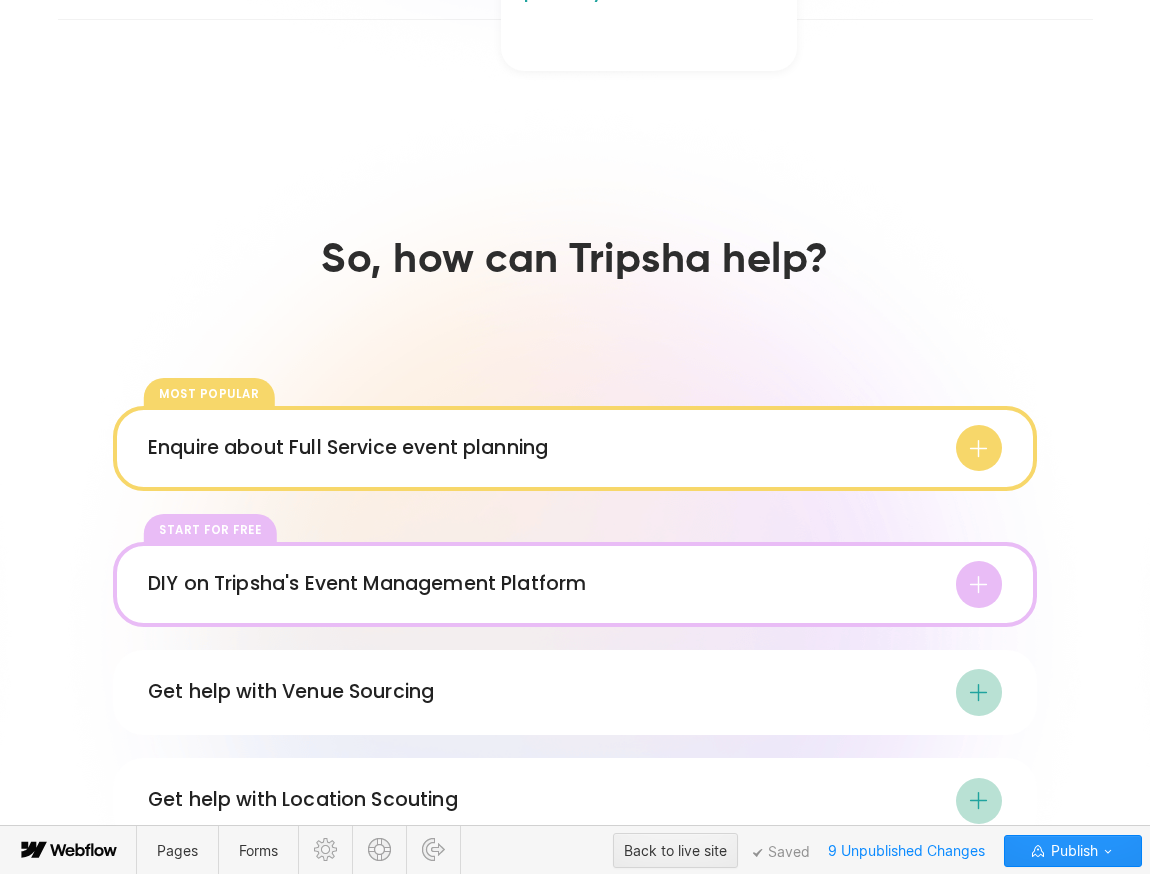 scroll, scrollTop: 1974, scrollLeft: 0, axis: vertical 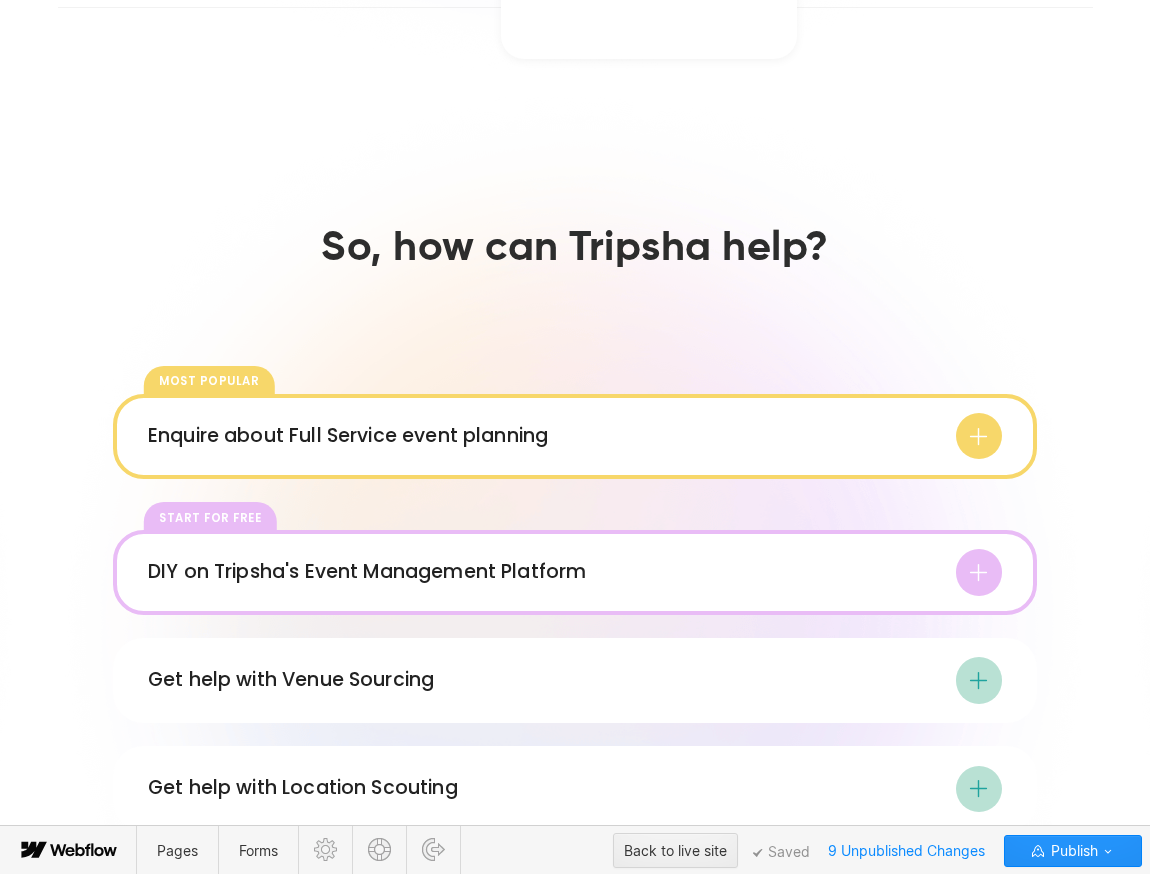 click on "**********" at bounding box center (640, -188) 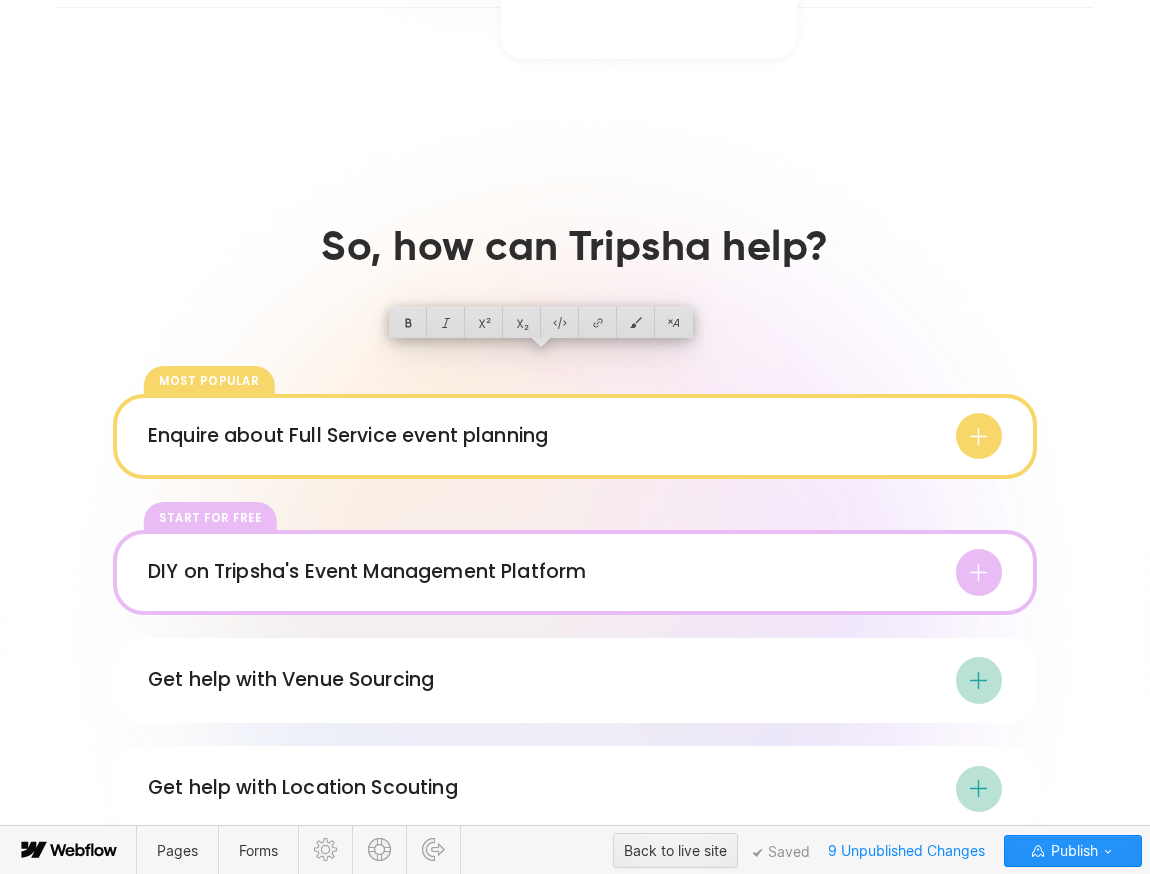 type 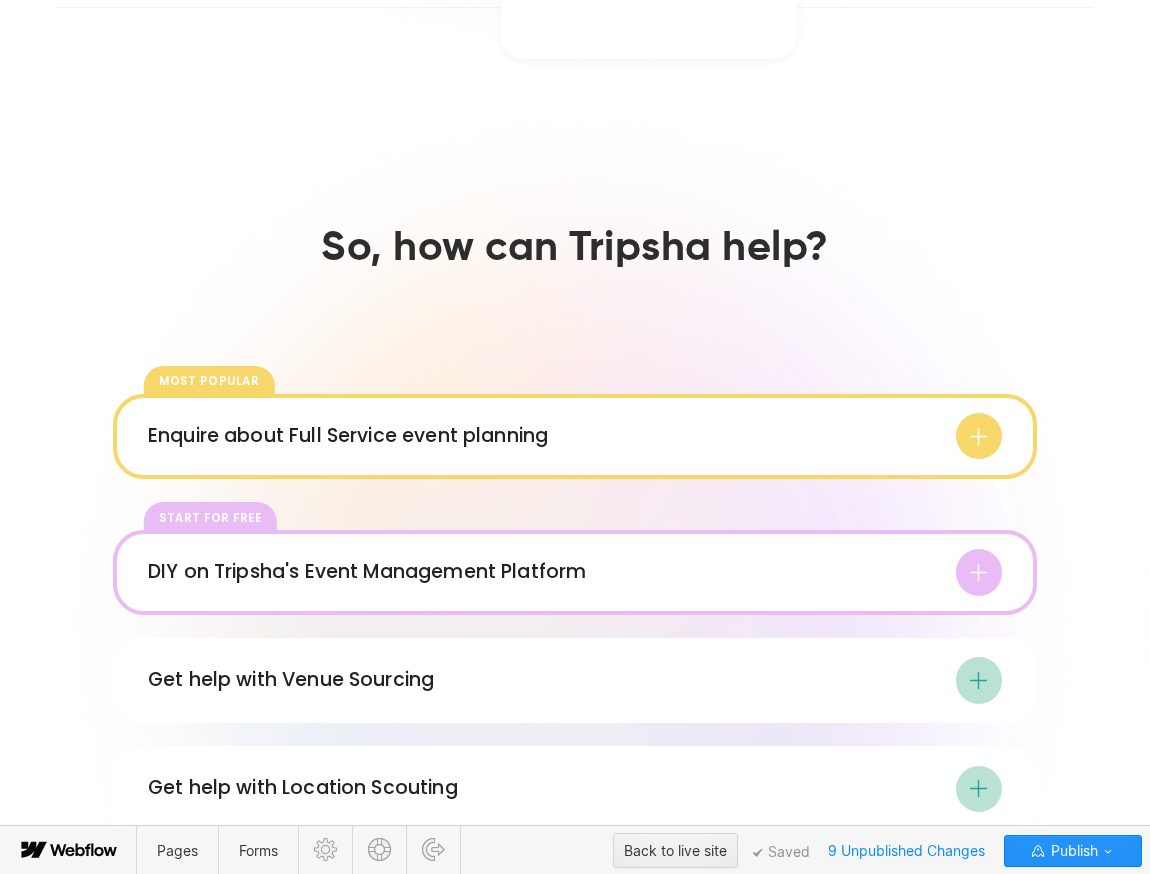 scroll, scrollTop: 1962, scrollLeft: 0, axis: vertical 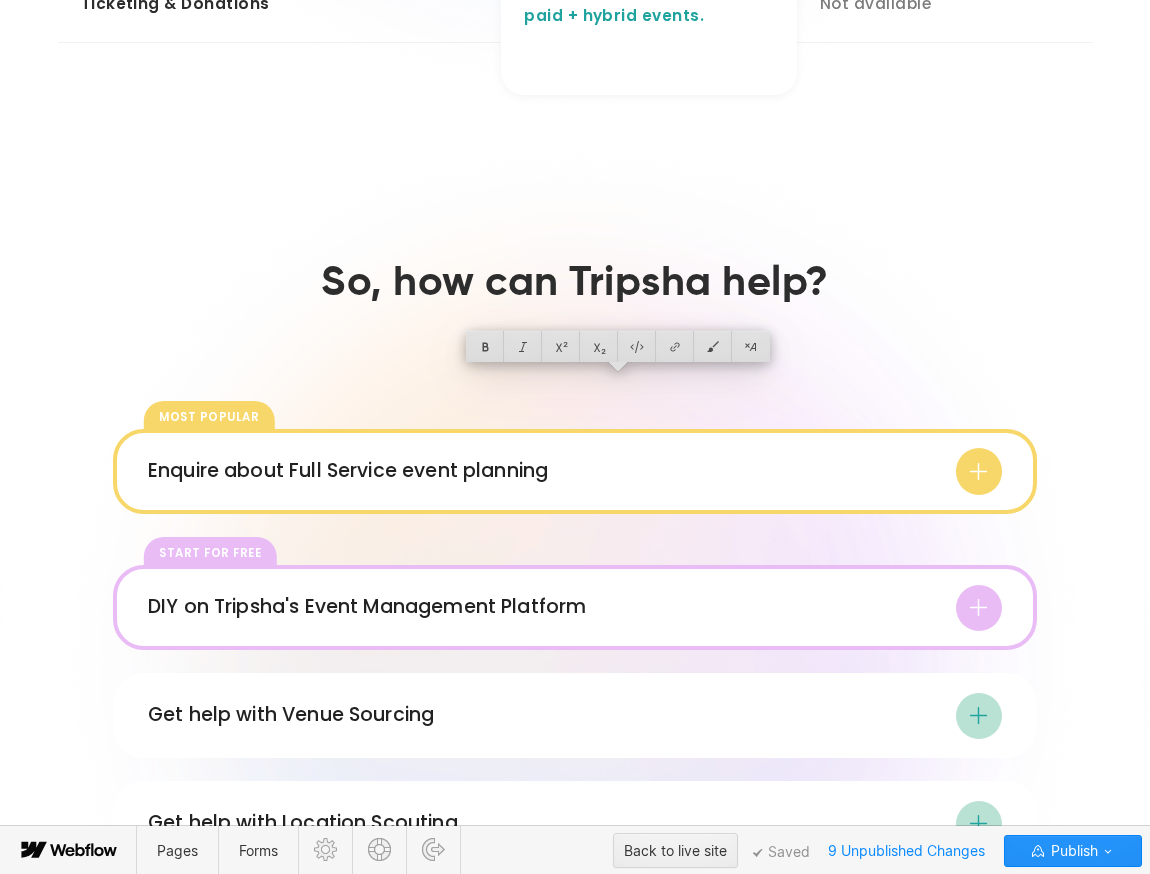 drag, startPoint x: 602, startPoint y: 381, endPoint x: 643, endPoint y: 399, distance: 44.777225 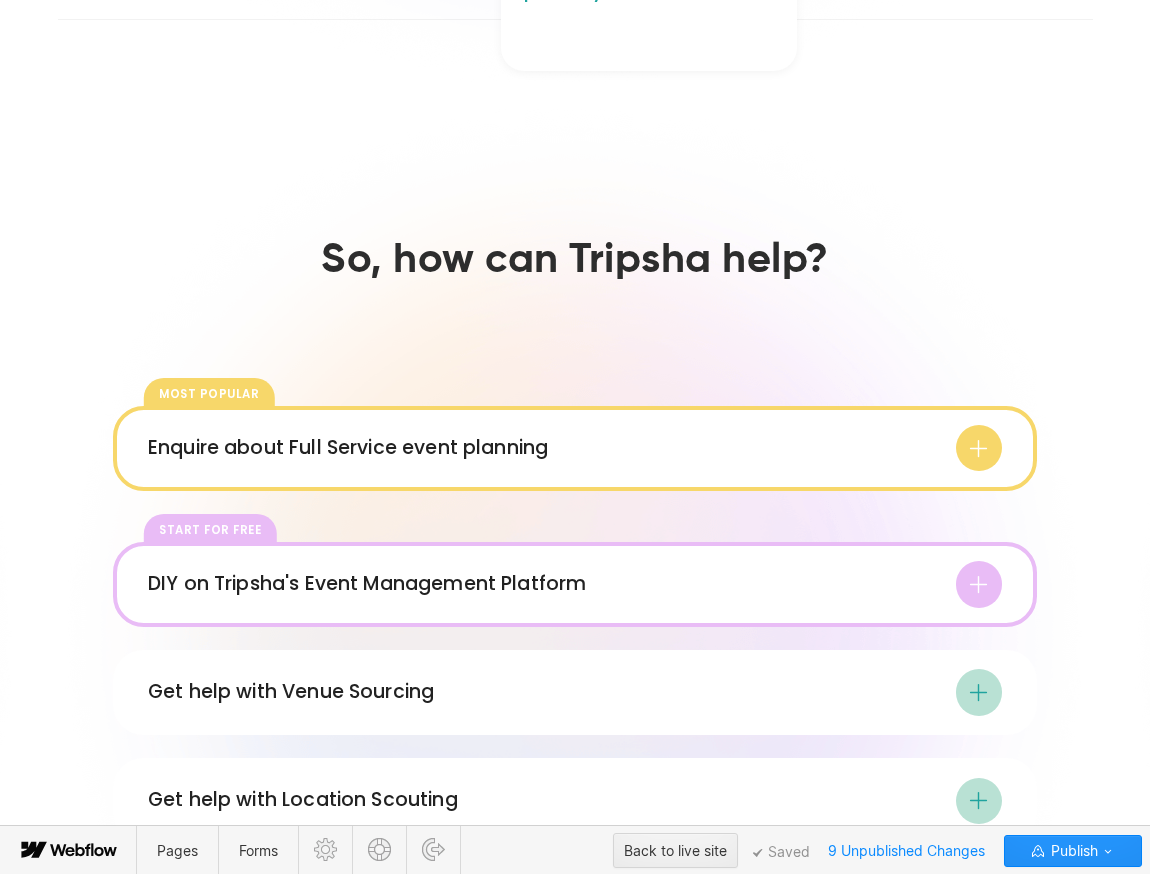 click on "**********" at bounding box center [649, -175] 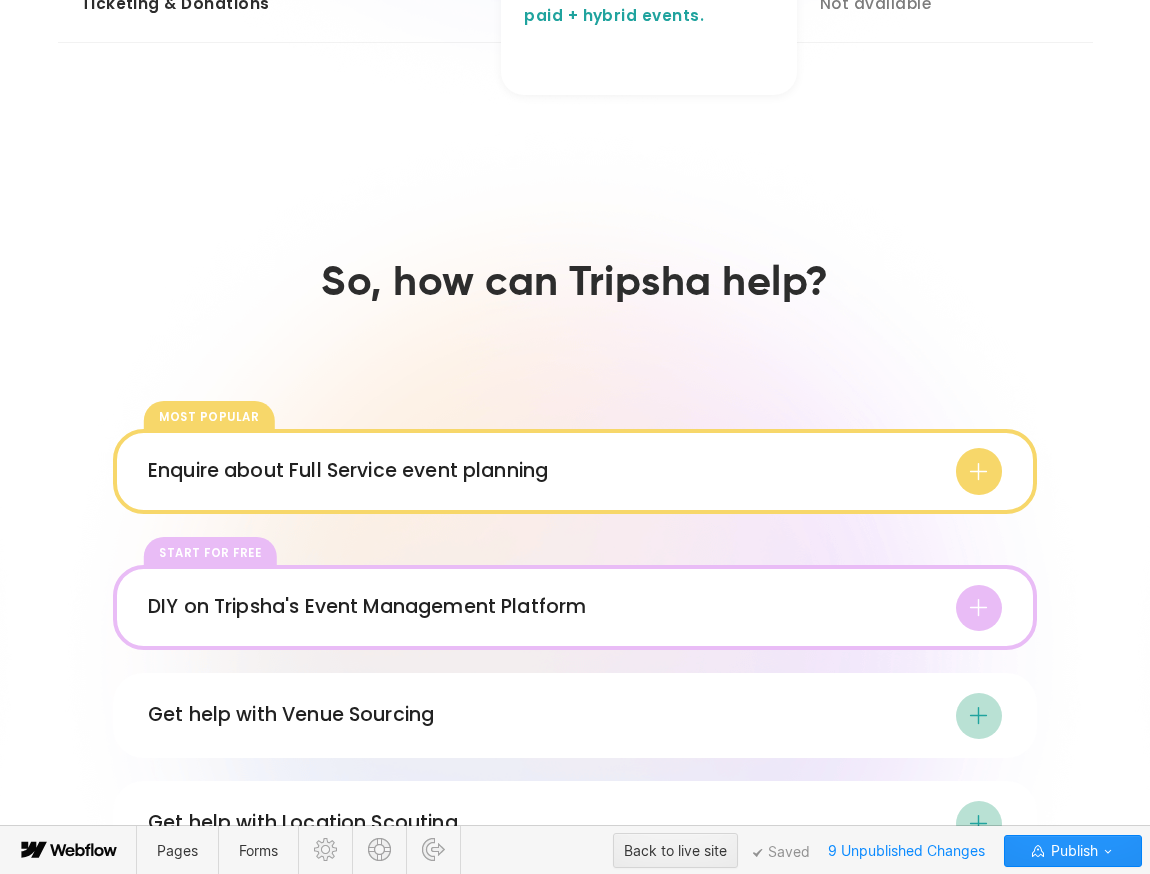 drag, startPoint x: 745, startPoint y: 384, endPoint x: 777, endPoint y: 384, distance: 32 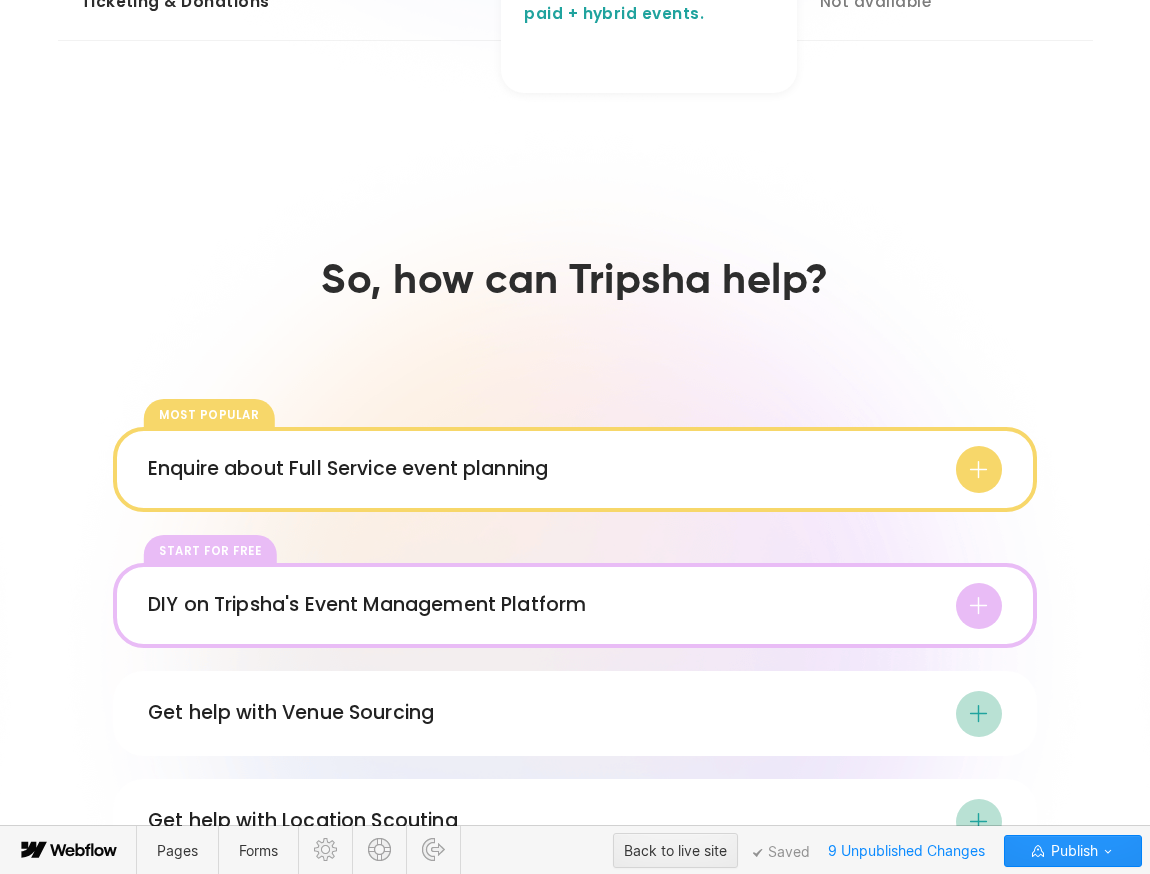 drag, startPoint x: 613, startPoint y: 384, endPoint x: 673, endPoint y: 386, distance: 60.033325 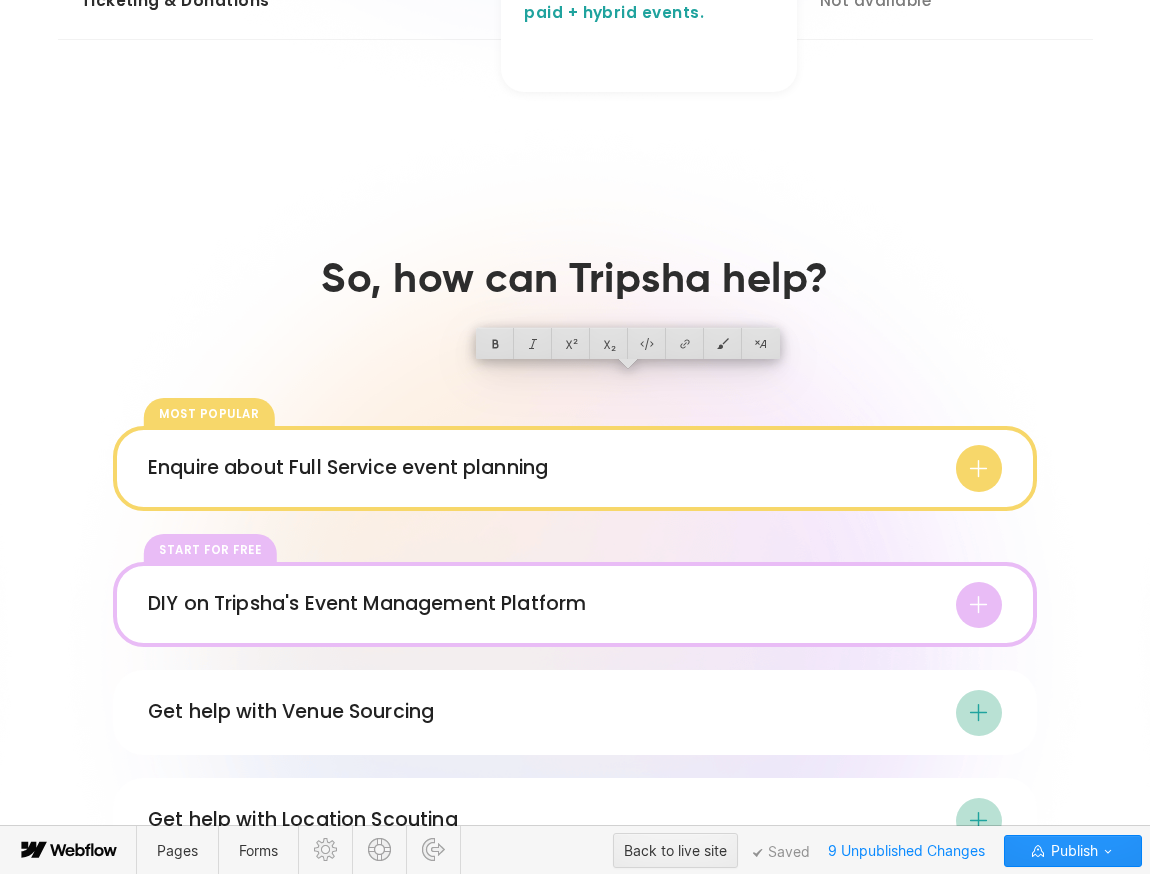 scroll, scrollTop: 1966, scrollLeft: 0, axis: vertical 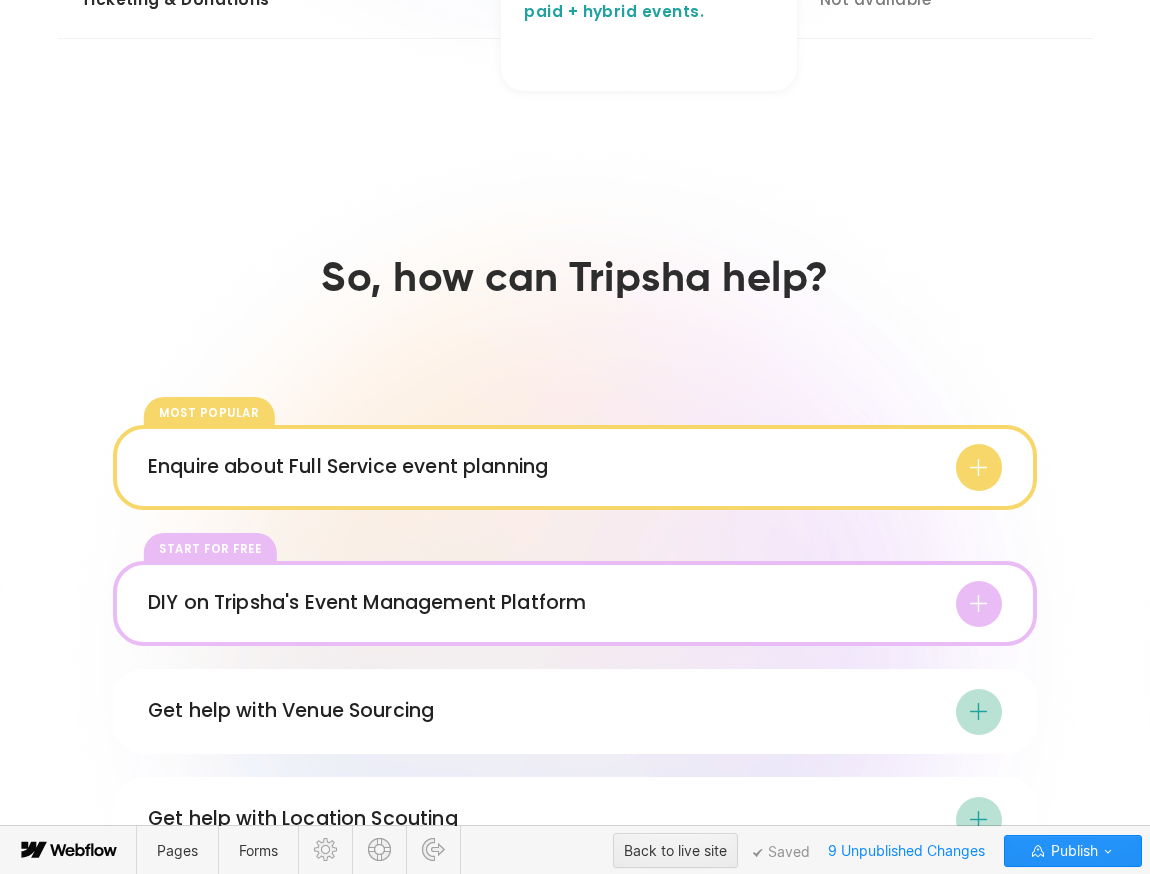 click on "**********" at bounding box center (649, -168) 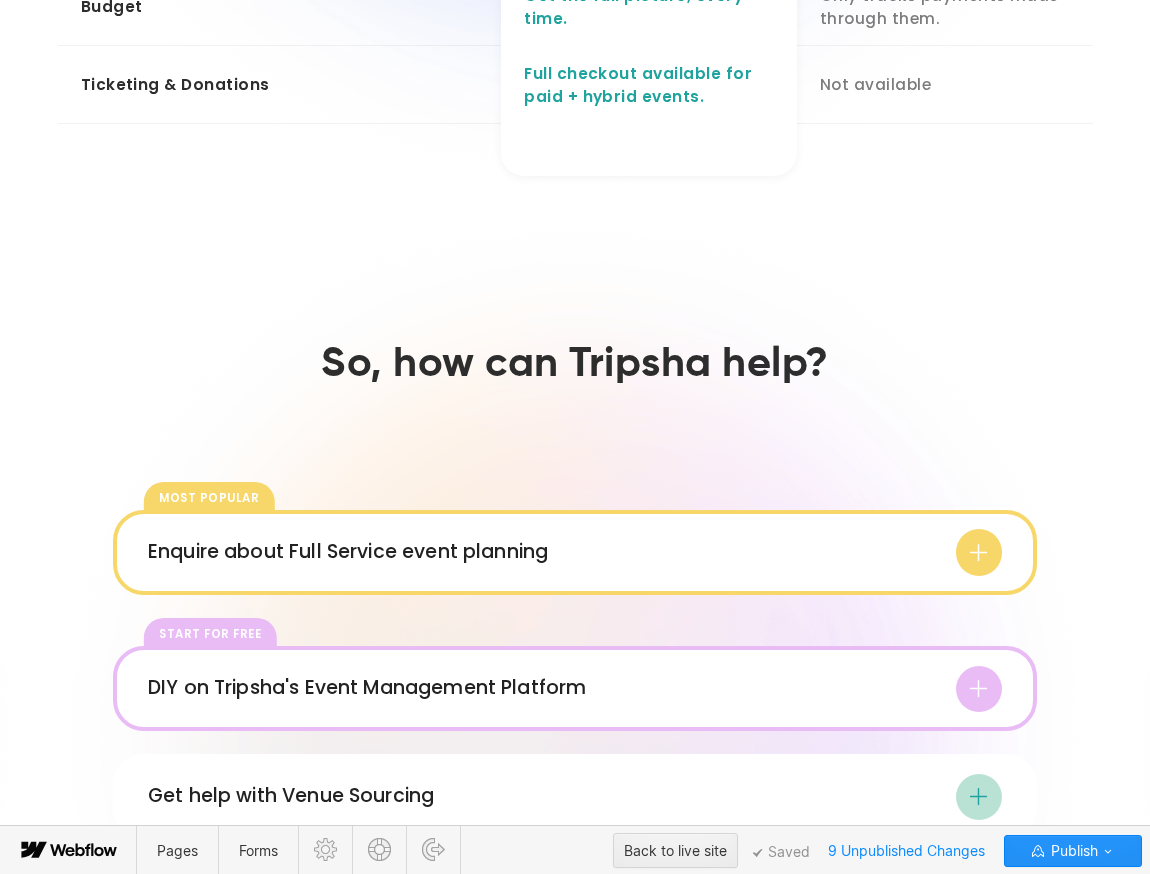 click on "**********" at bounding box center [649, -273] 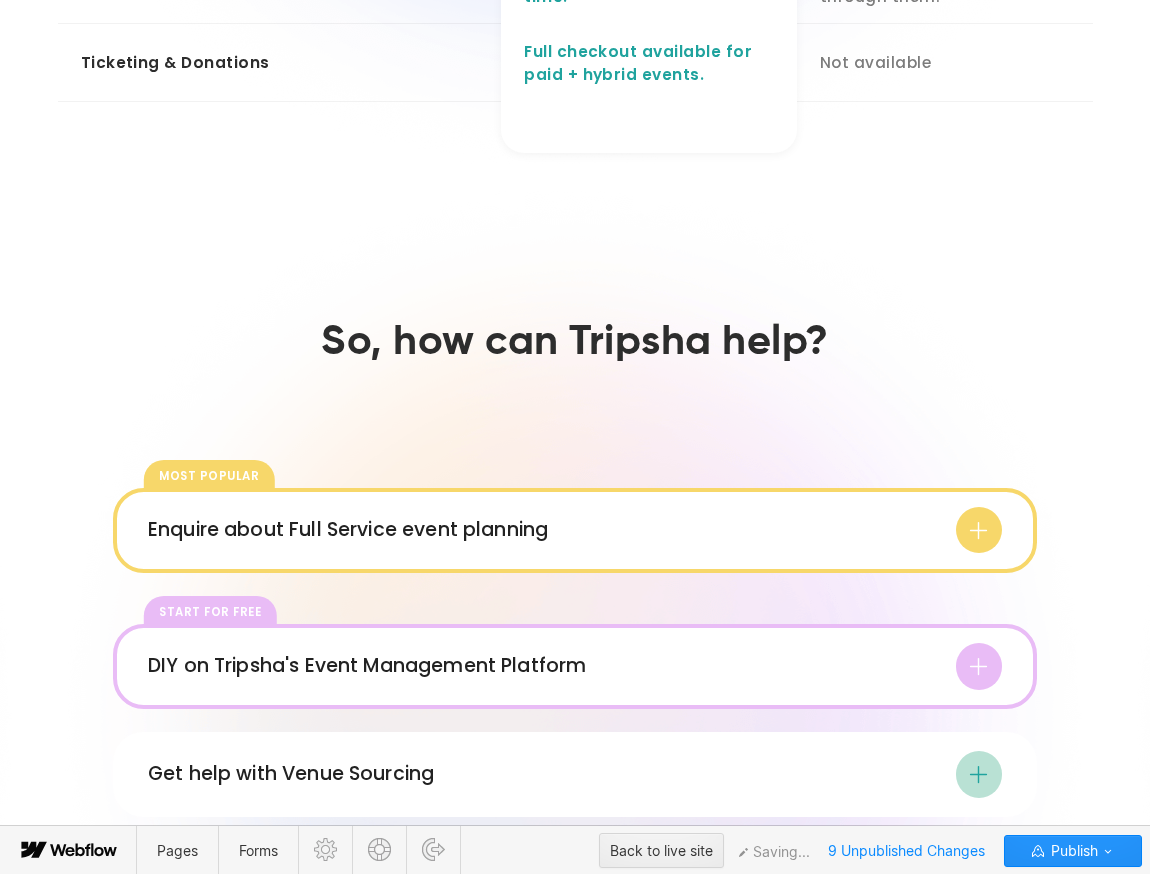 scroll, scrollTop: 1879, scrollLeft: 0, axis: vertical 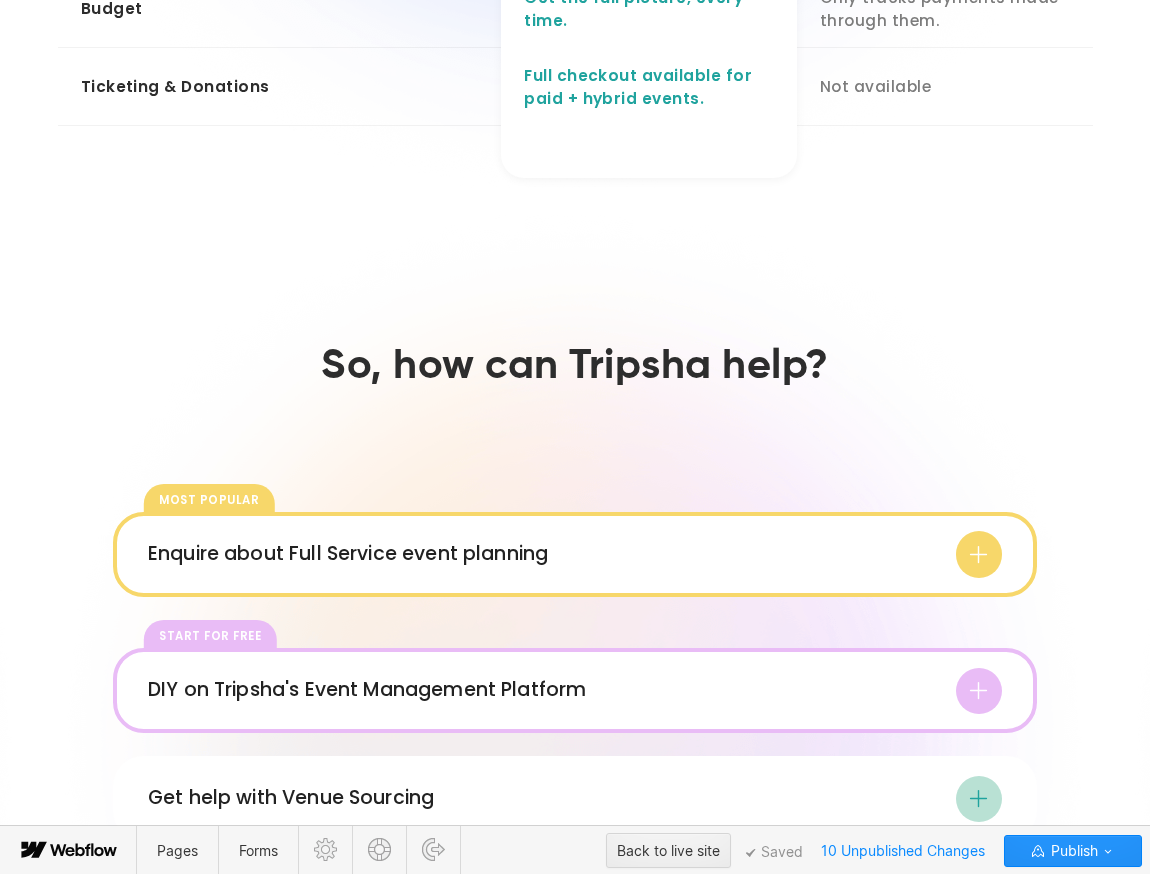 click on "**********" at bounding box center [649, -271] 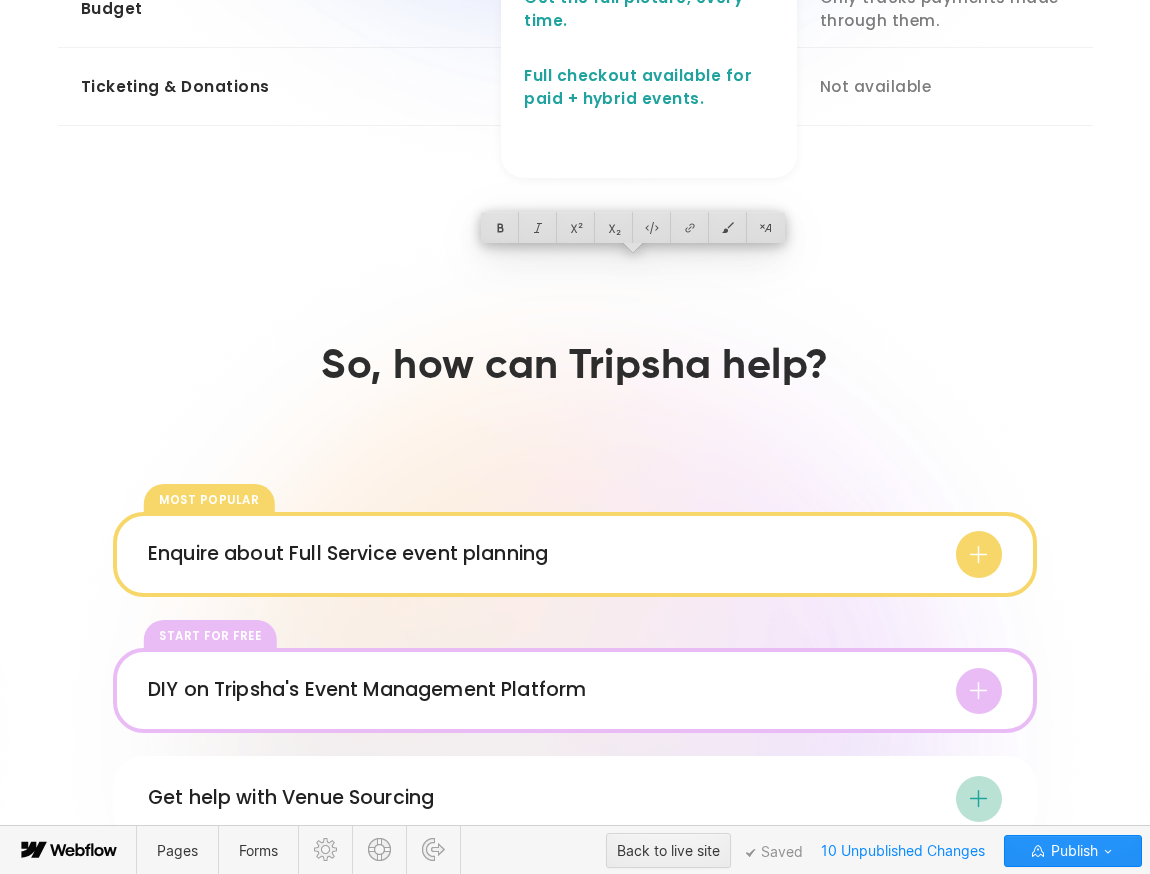 click on "**********" at bounding box center (649, -271) 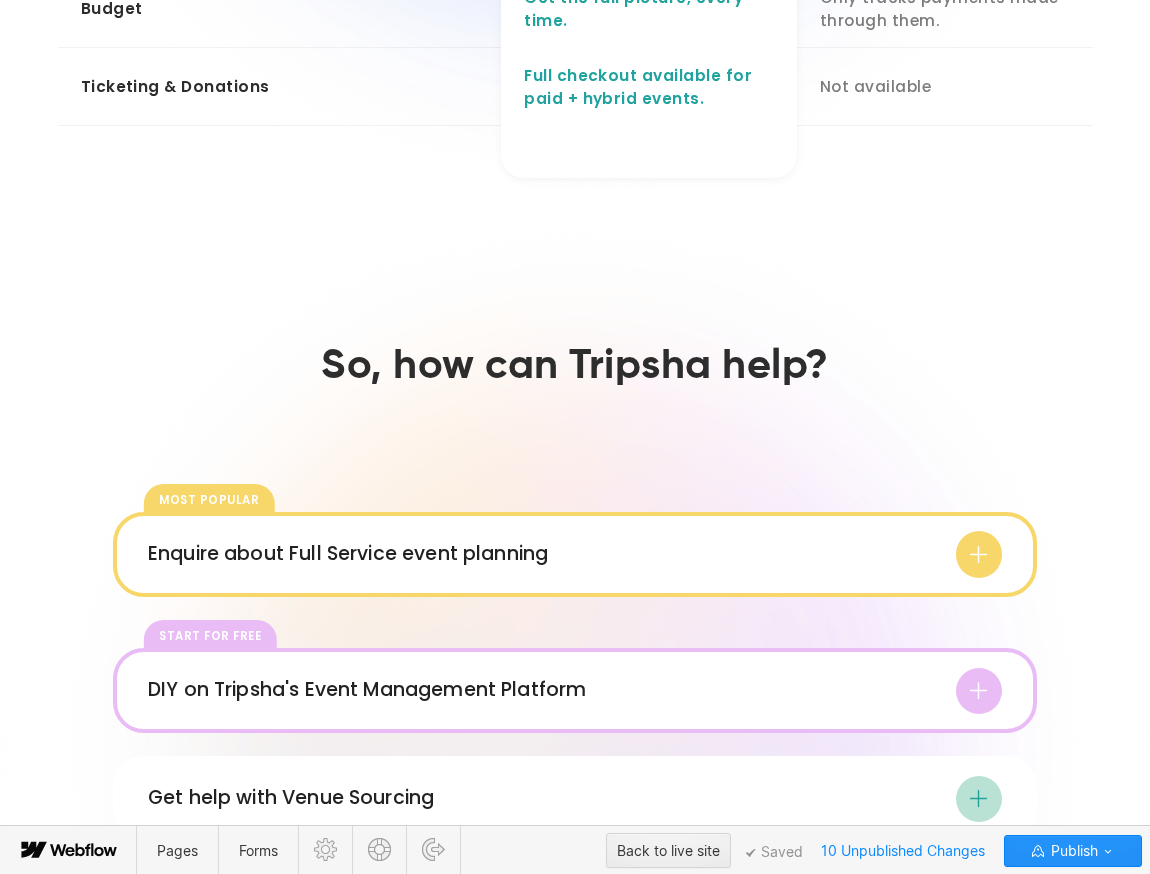 drag, startPoint x: 608, startPoint y: 263, endPoint x: 650, endPoint y: 283, distance: 46.518814 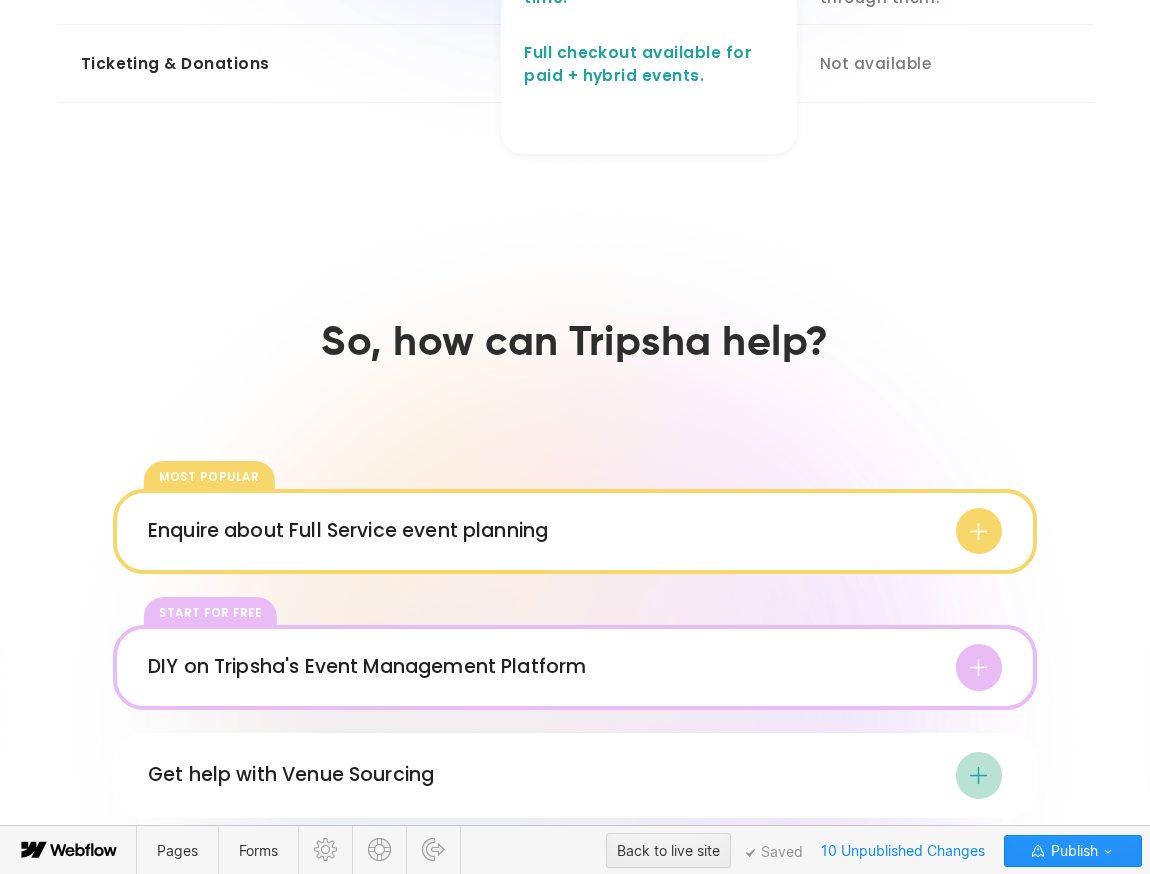 type 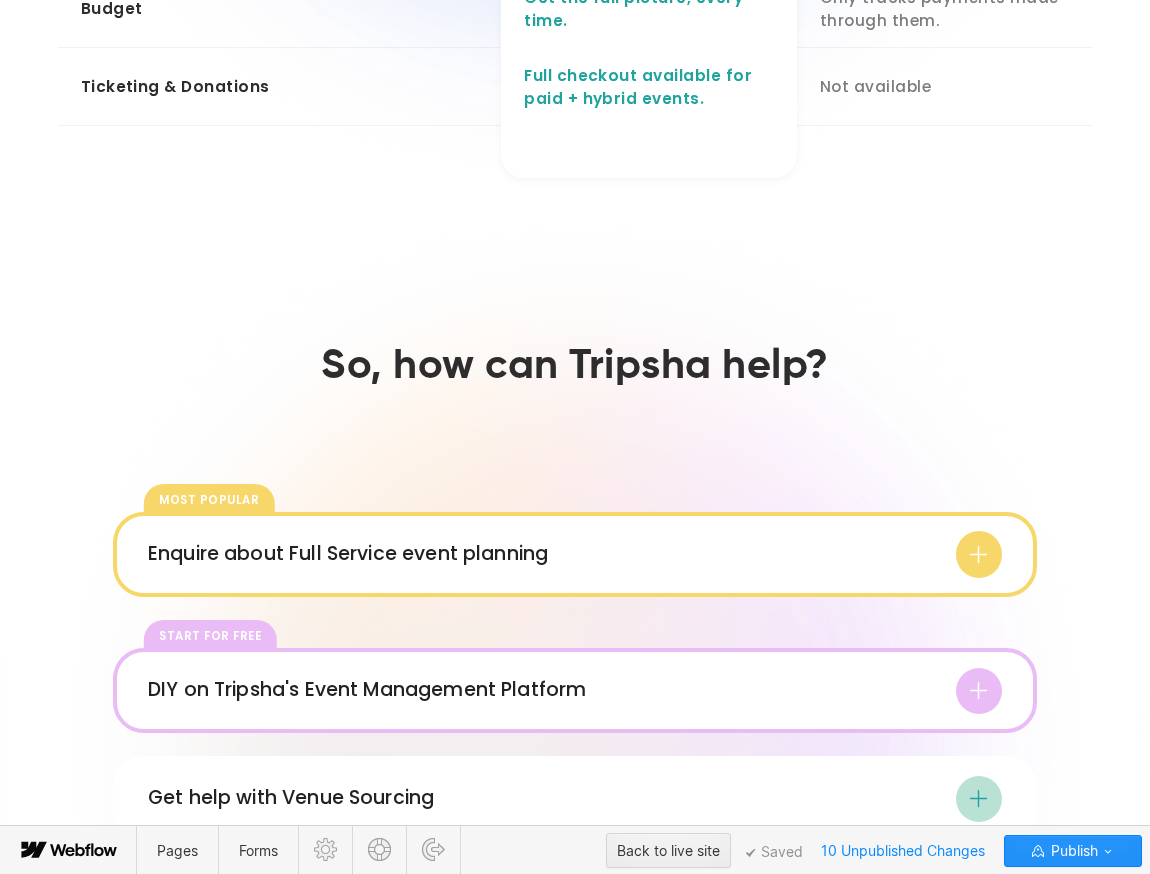 click on "**********" at bounding box center [649, -271] 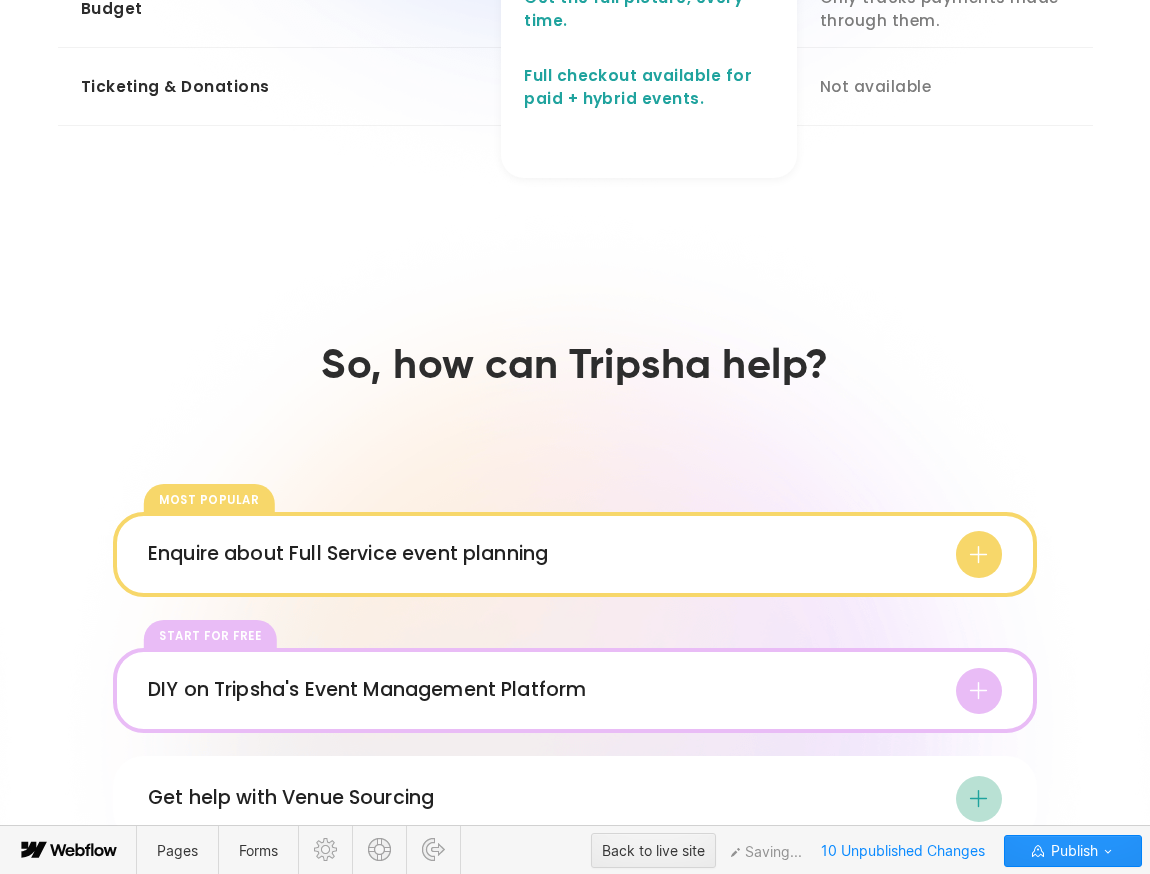 click on "Guest Experience" at bounding box center (155, -272) 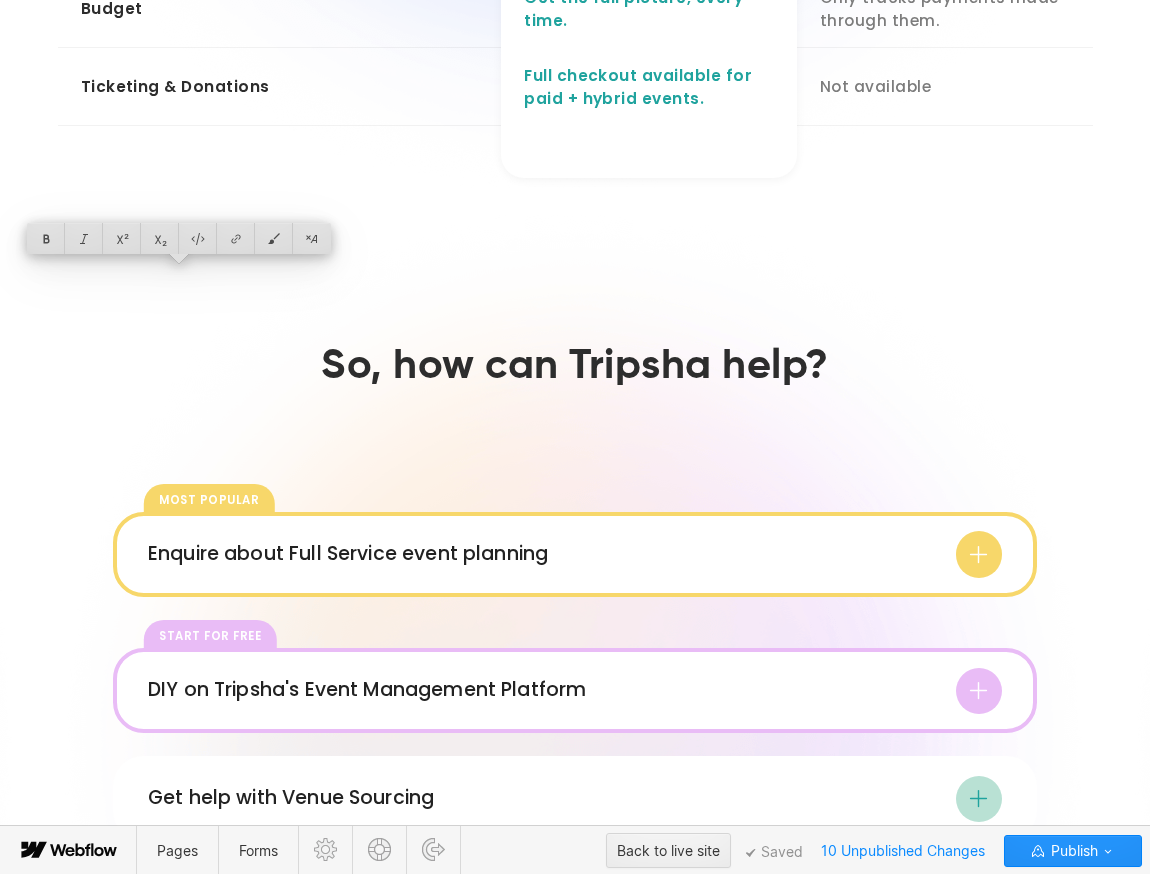 type 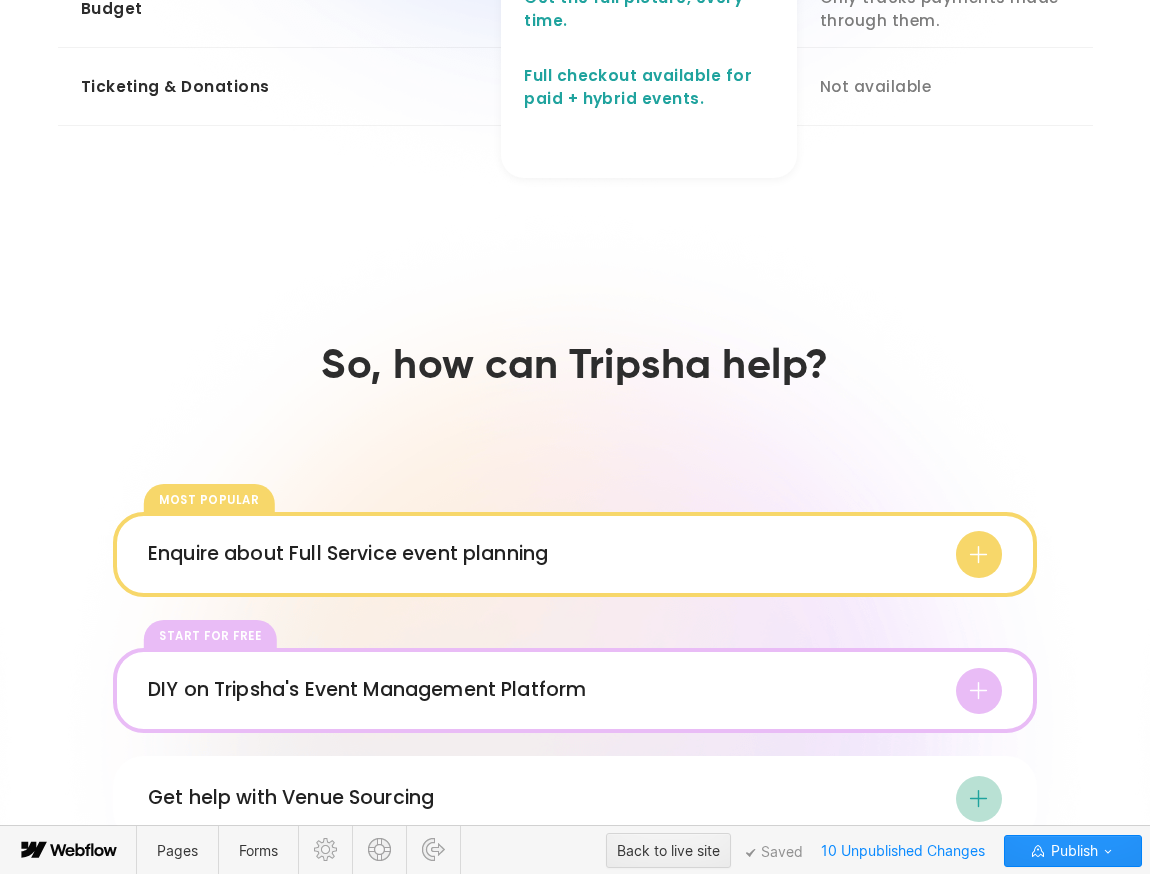click on "**********" at bounding box center [649, -271] 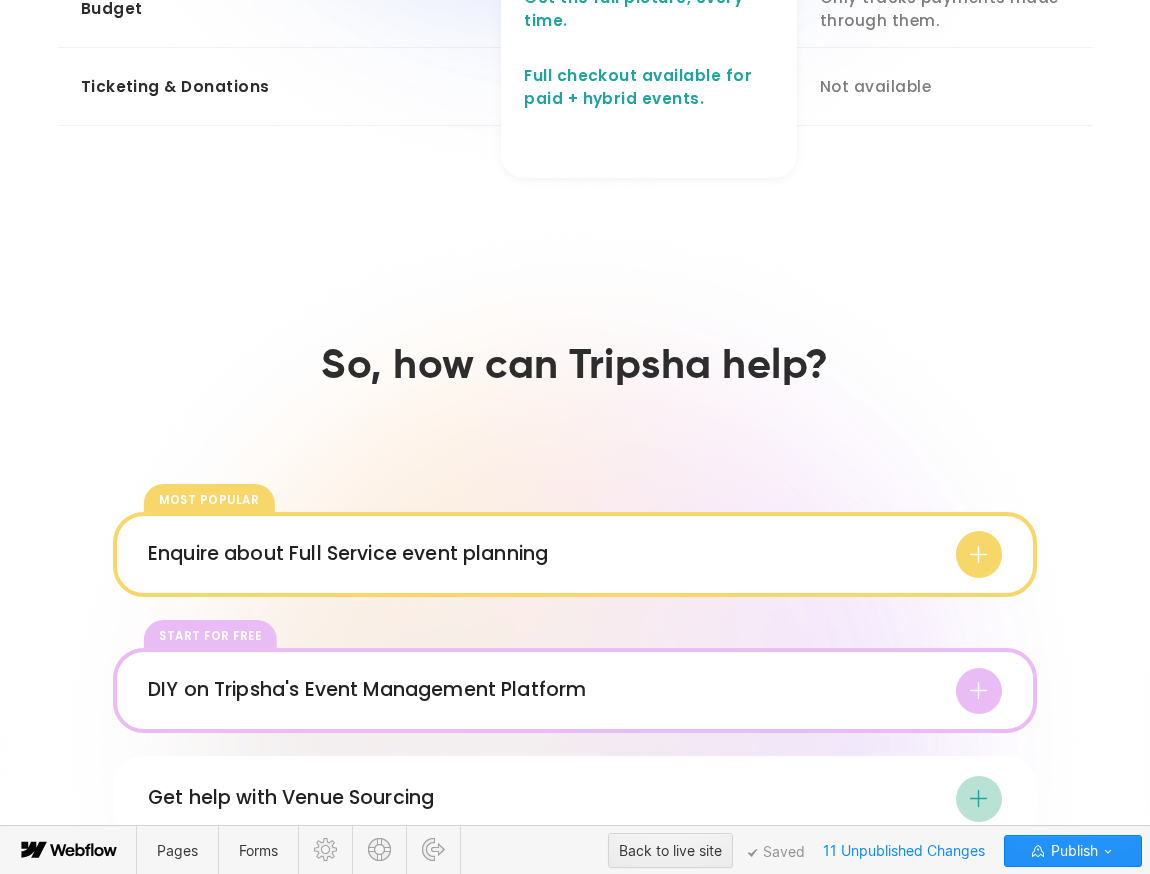 drag, startPoint x: 600, startPoint y: 282, endPoint x: 612, endPoint y: 281, distance: 12.0415945 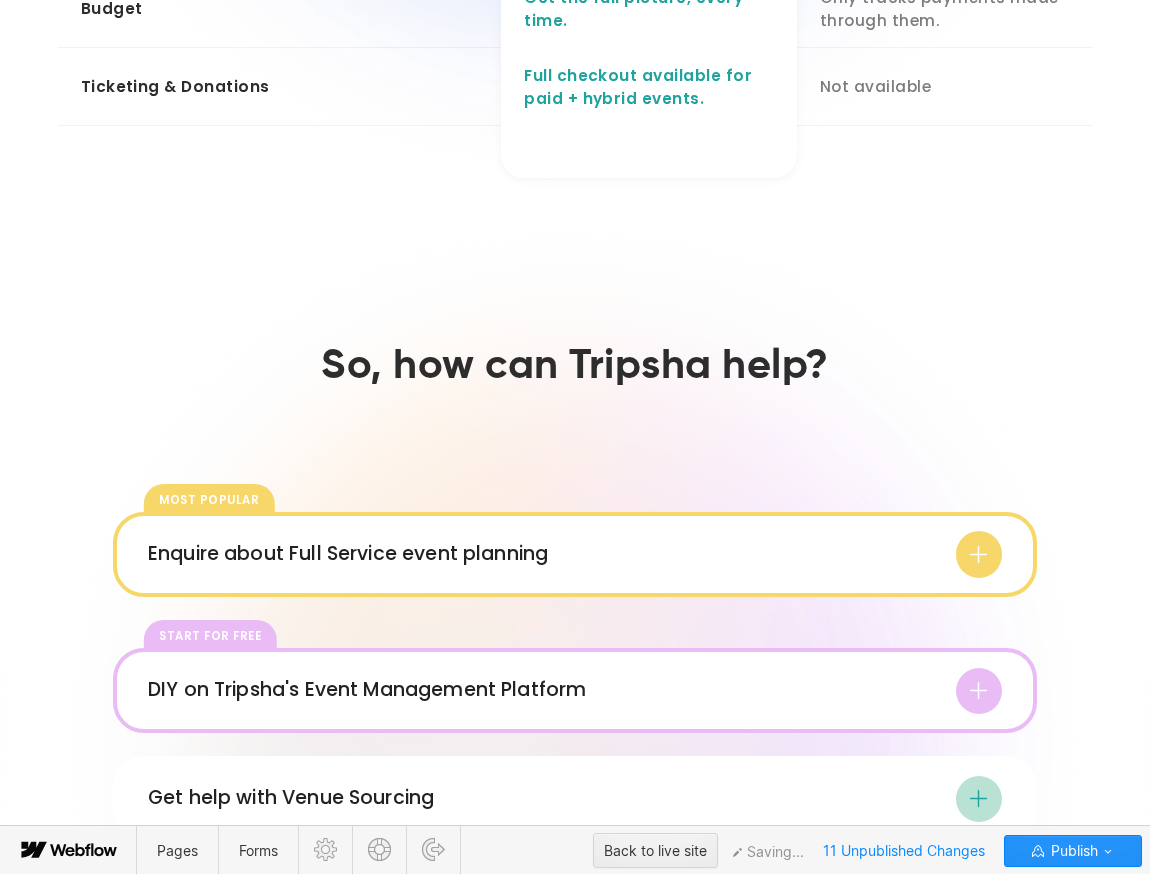 click on "**********" at bounding box center (147, -439) 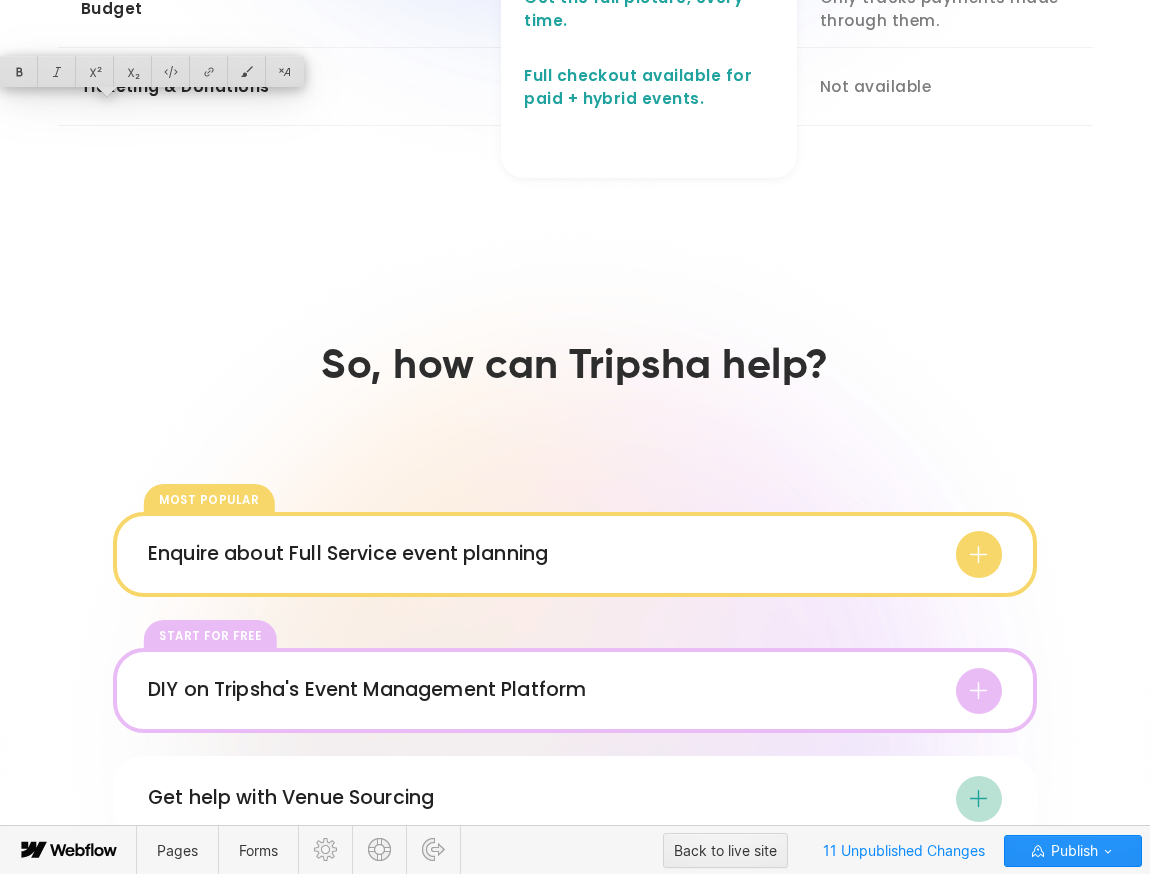 click on "Destinations" at bounding box center (280, -350) 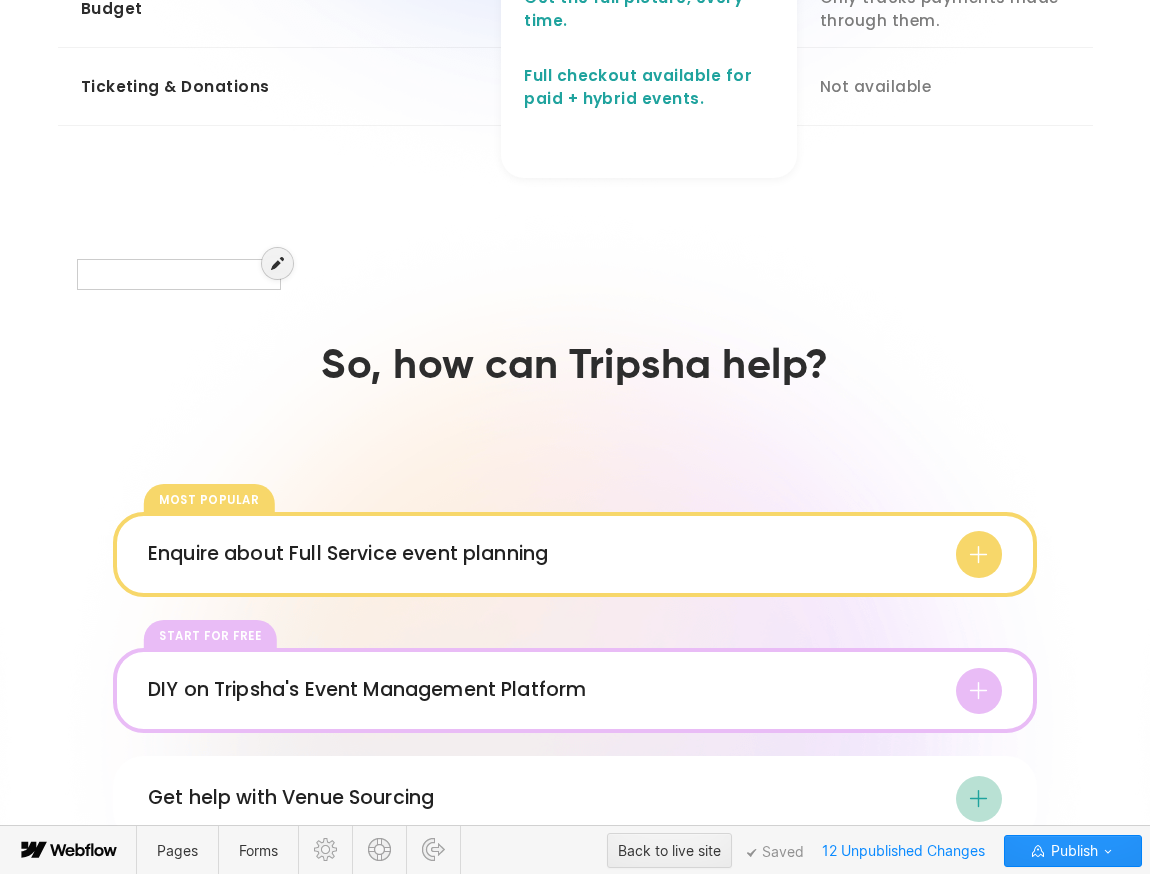 click on "**********" at bounding box center (179, -272) 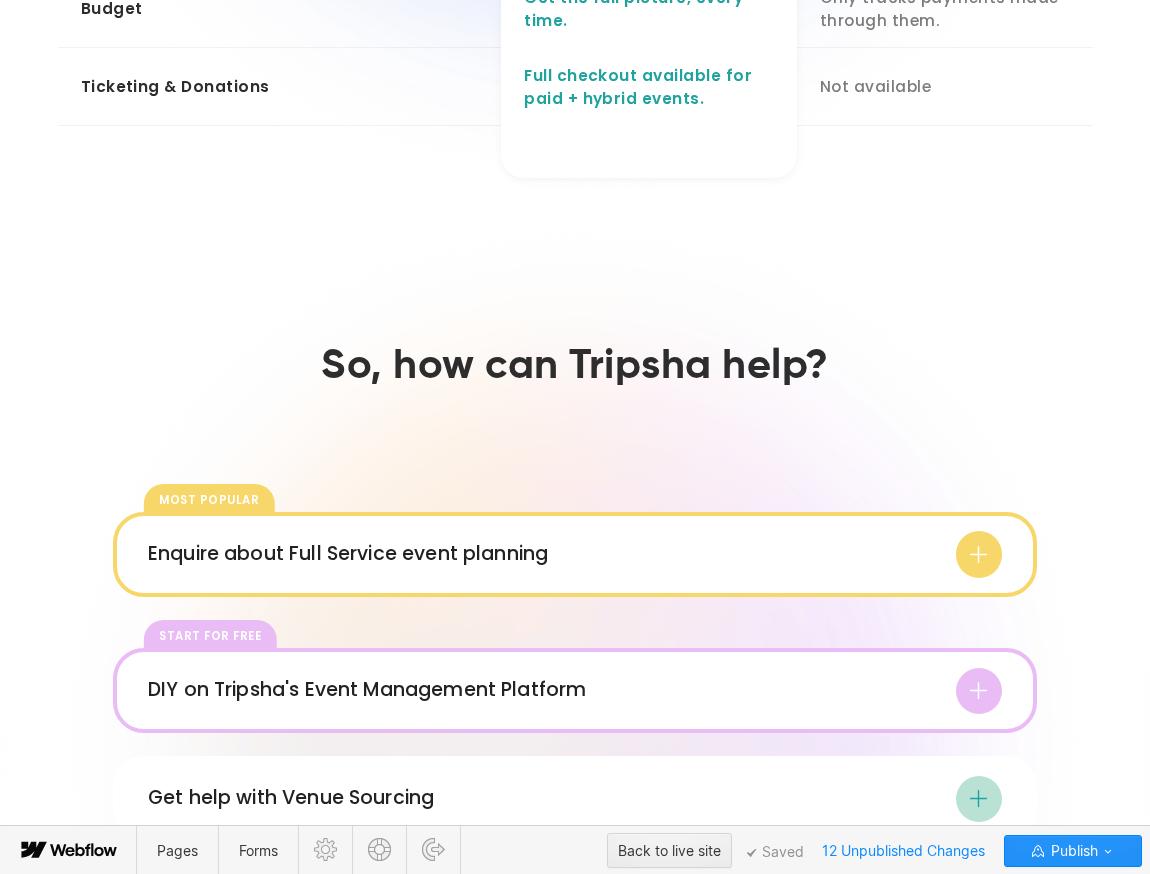 click on "**********" at bounding box center [179, -272] 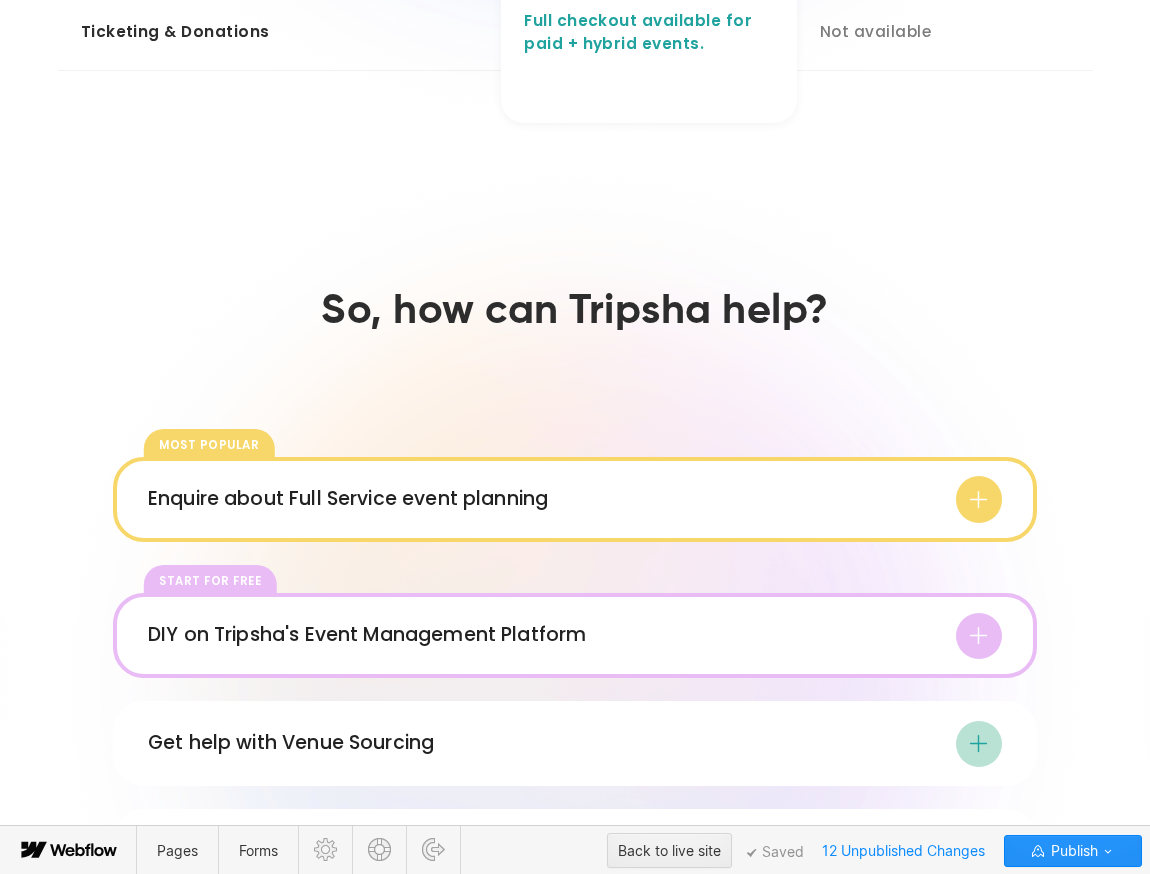 click on "**********" at bounding box center (649, -136) 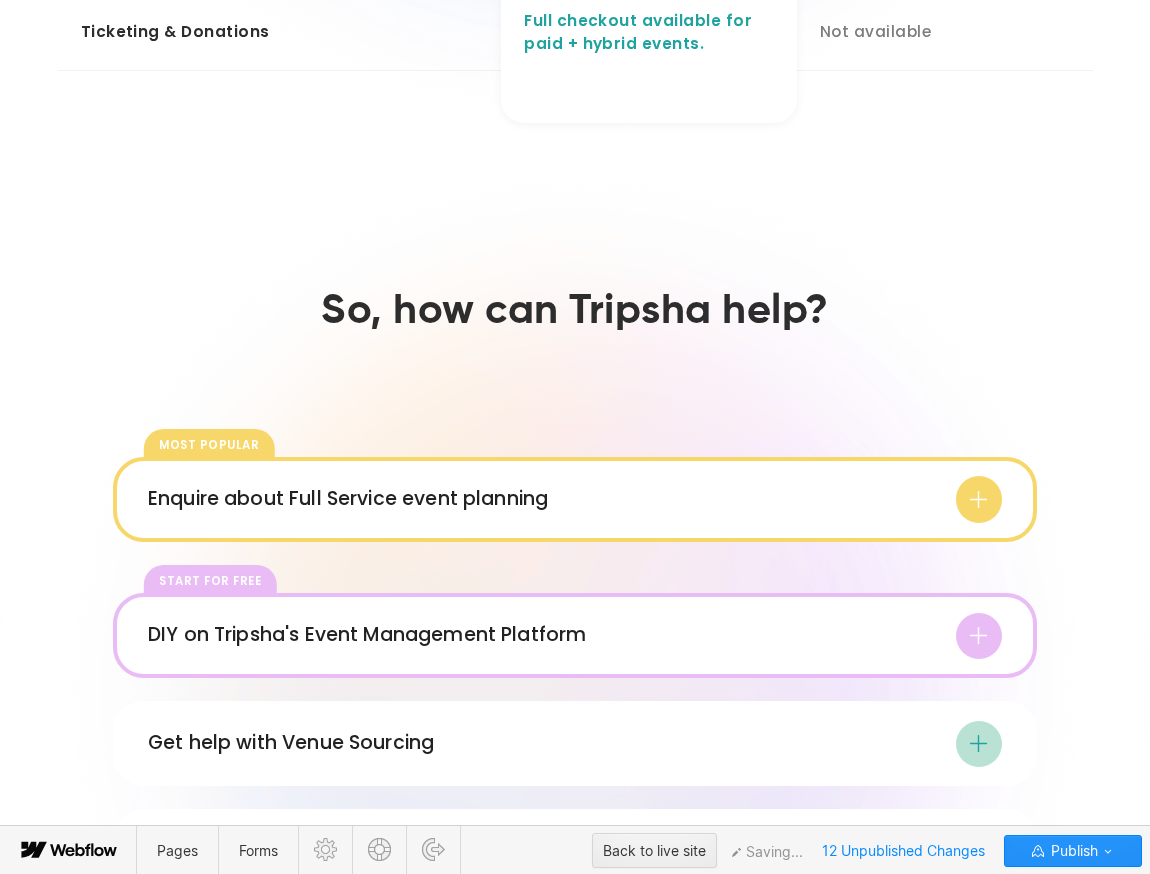 scroll, scrollTop: 1935, scrollLeft: 0, axis: vertical 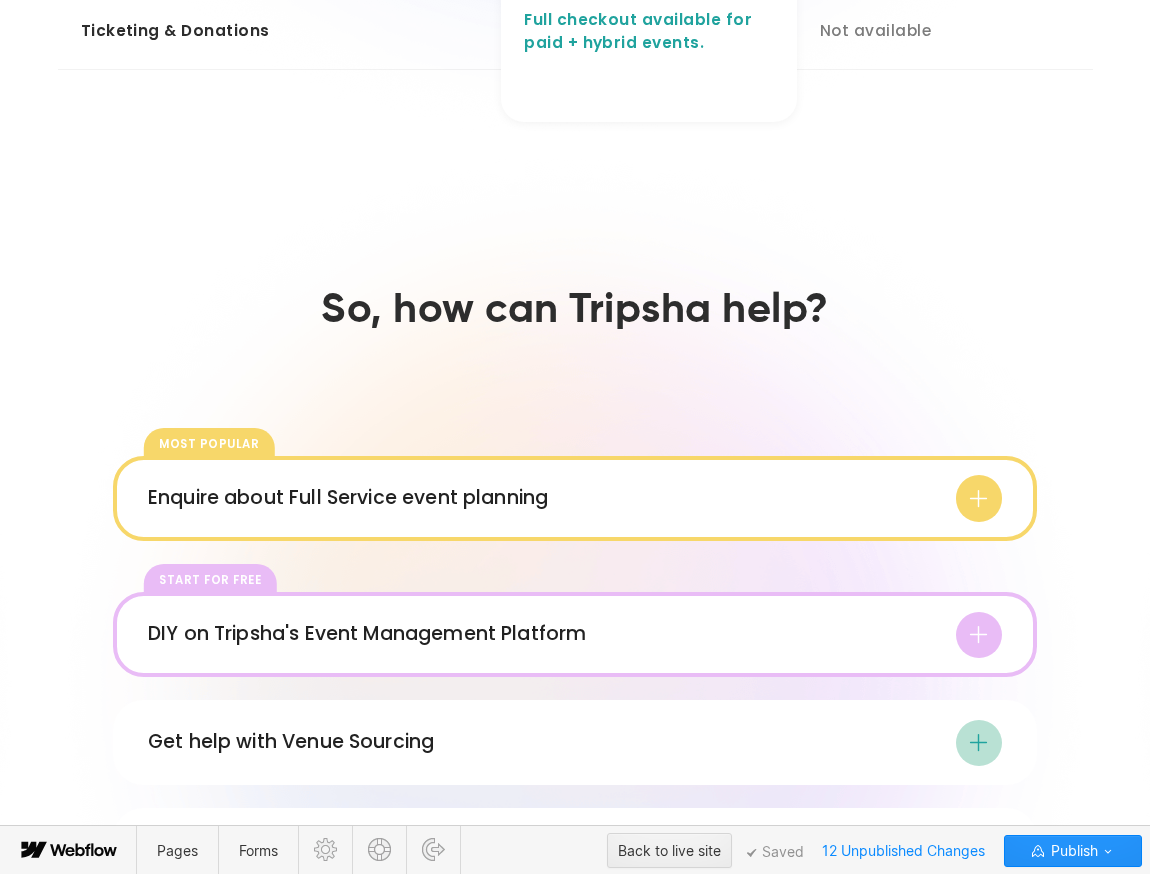 click on "**********" at bounding box center (174, -328) 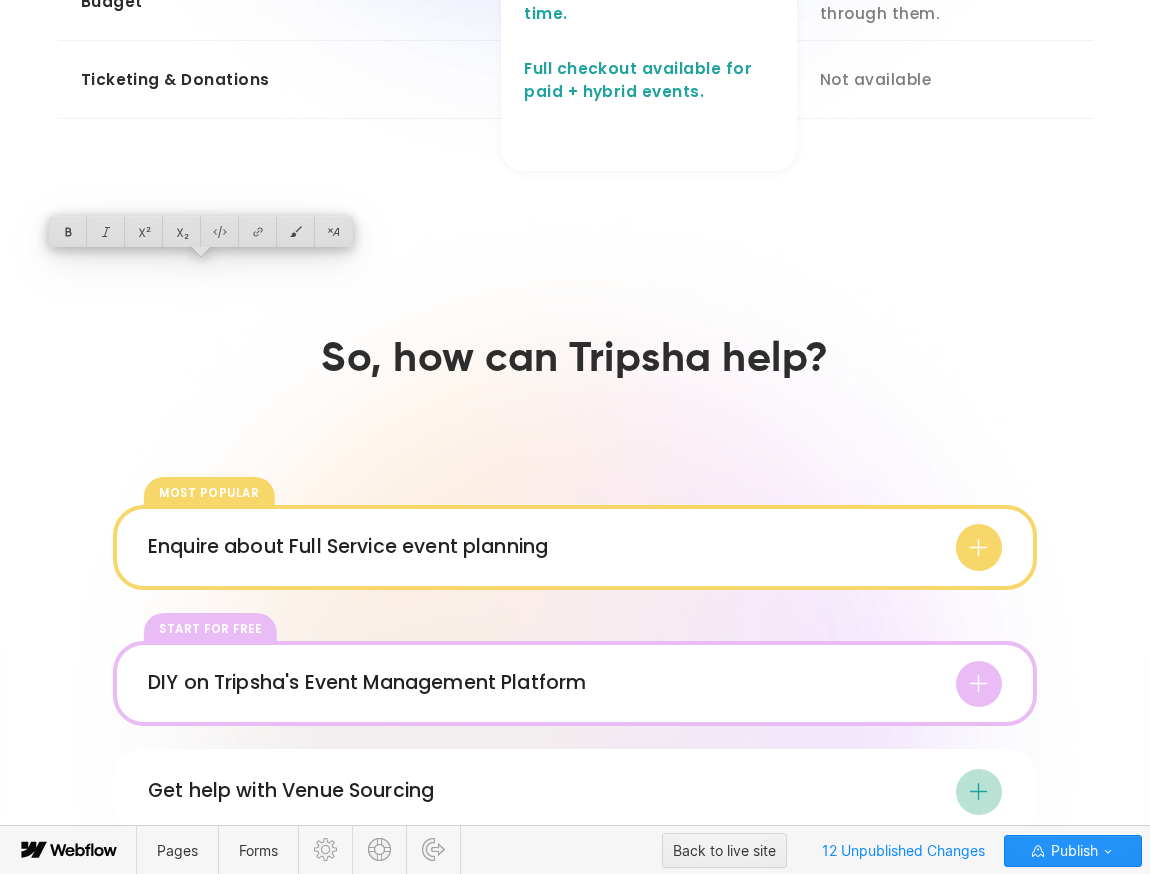 scroll, scrollTop: 1885, scrollLeft: 0, axis: vertical 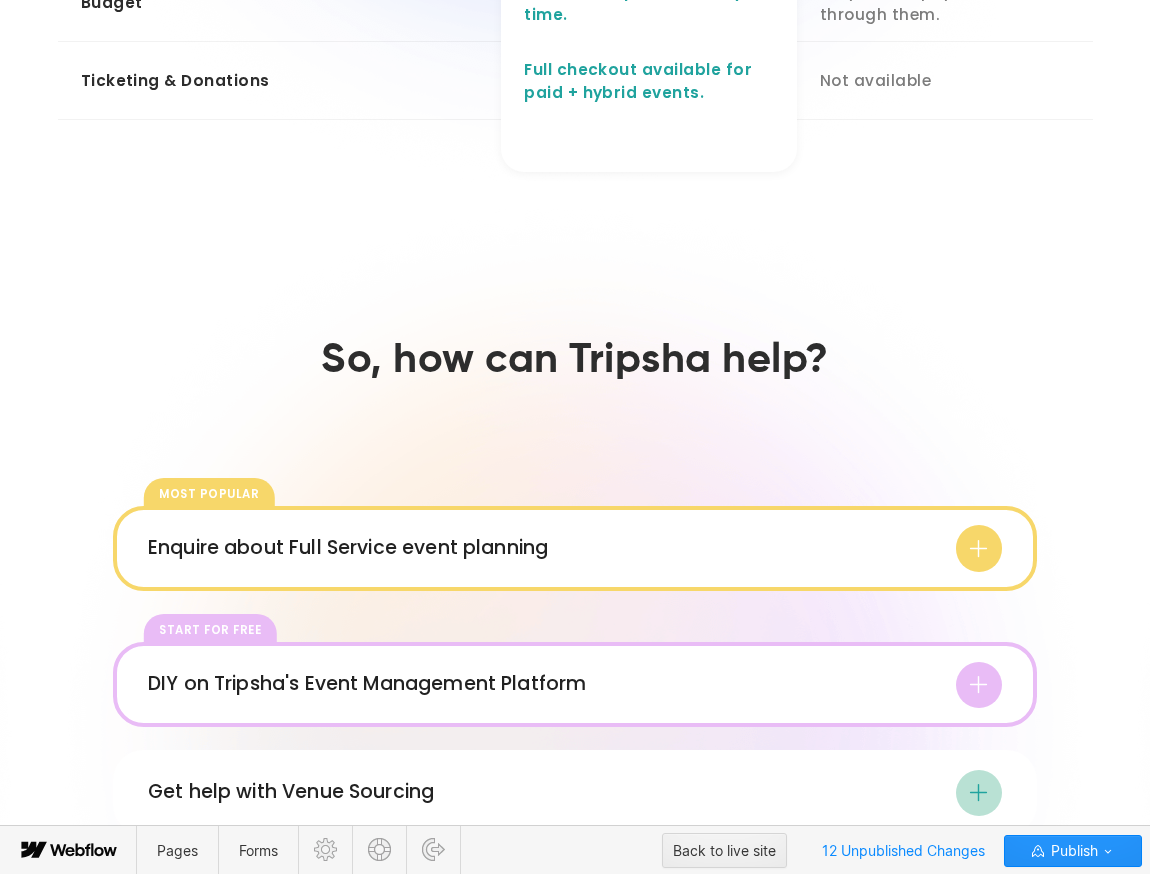 click on "**********" at bounding box center (649, -277) 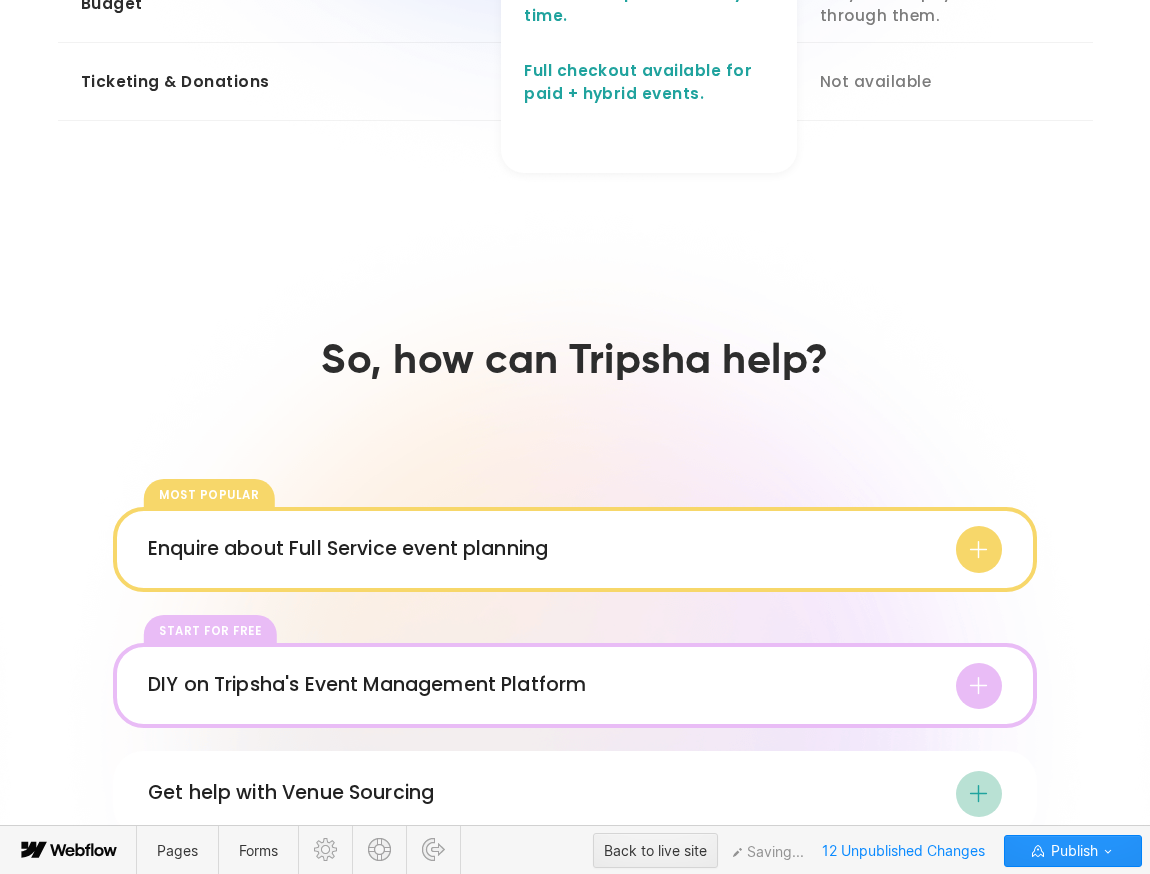 scroll, scrollTop: 1883, scrollLeft: 0, axis: vertical 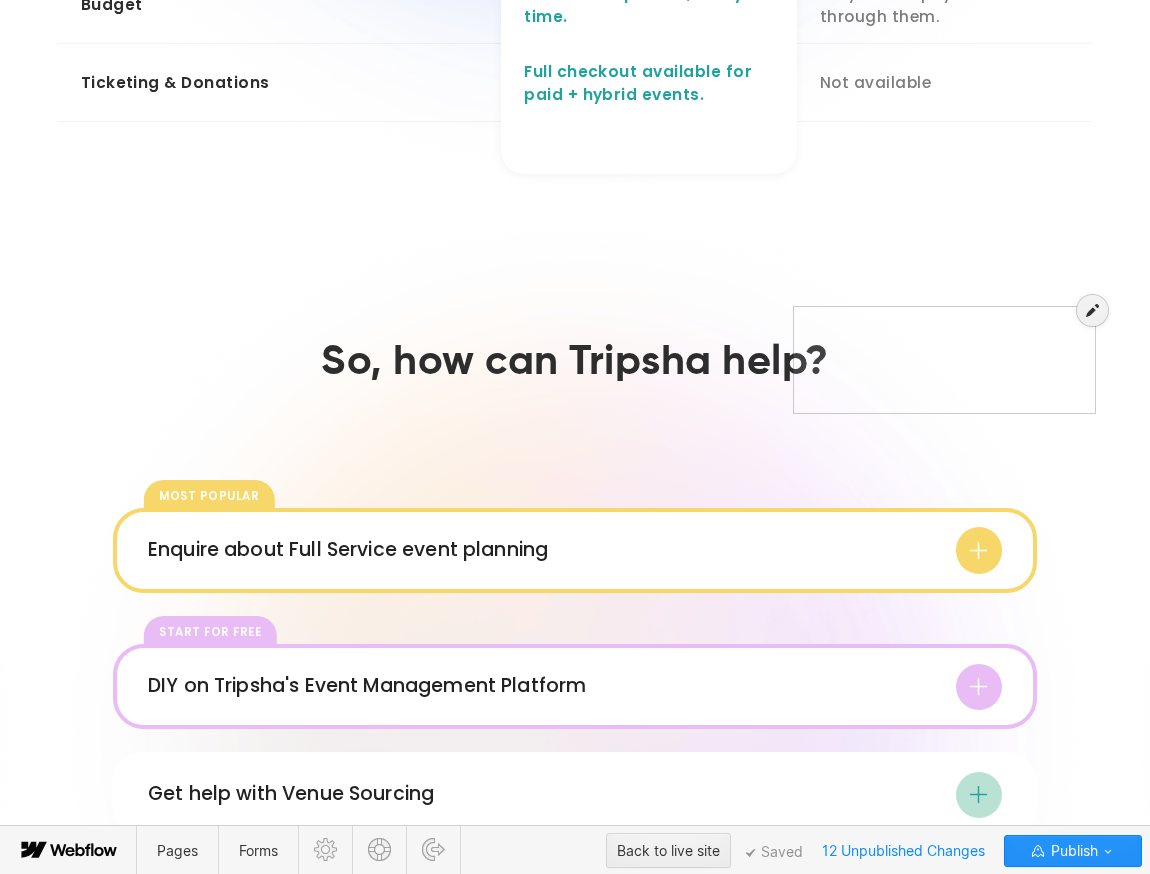 click on "**********" at bounding box center [945, -186] 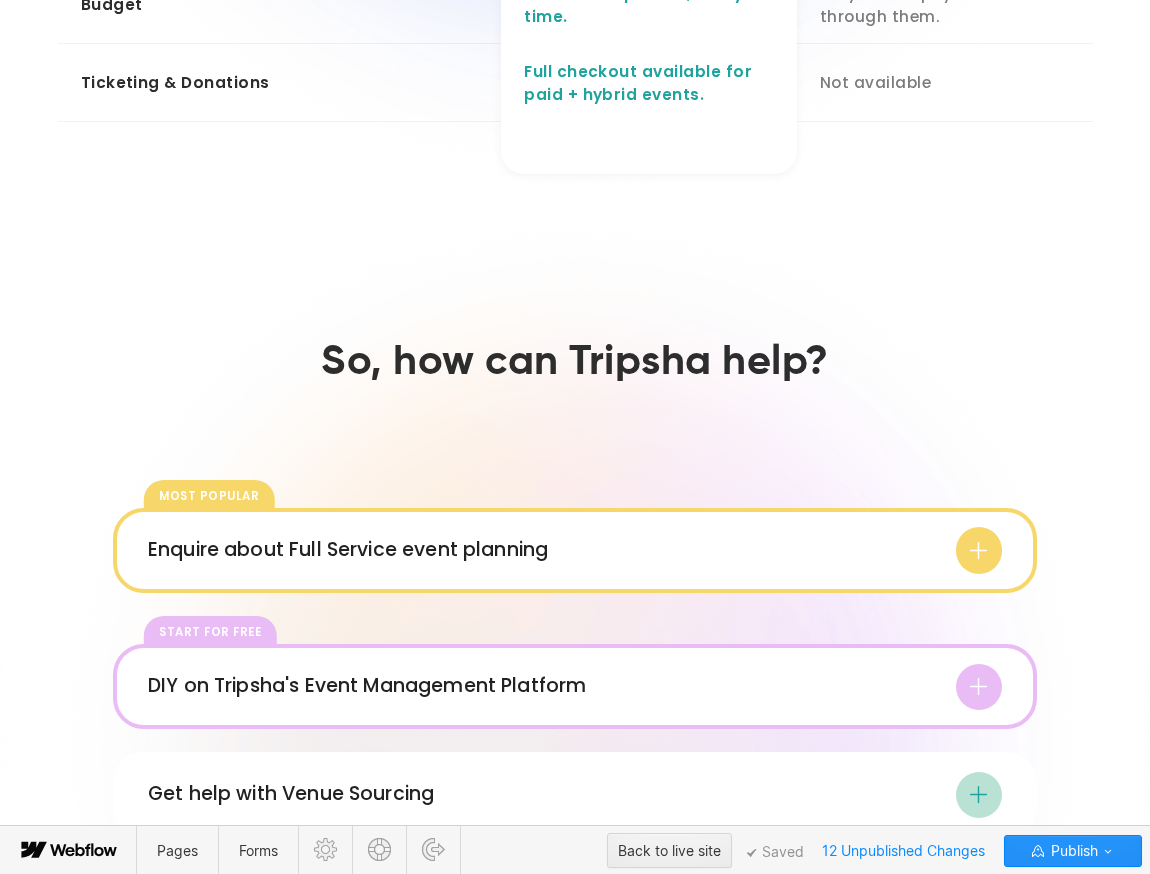 click on "**********" at bounding box center (649, -85) 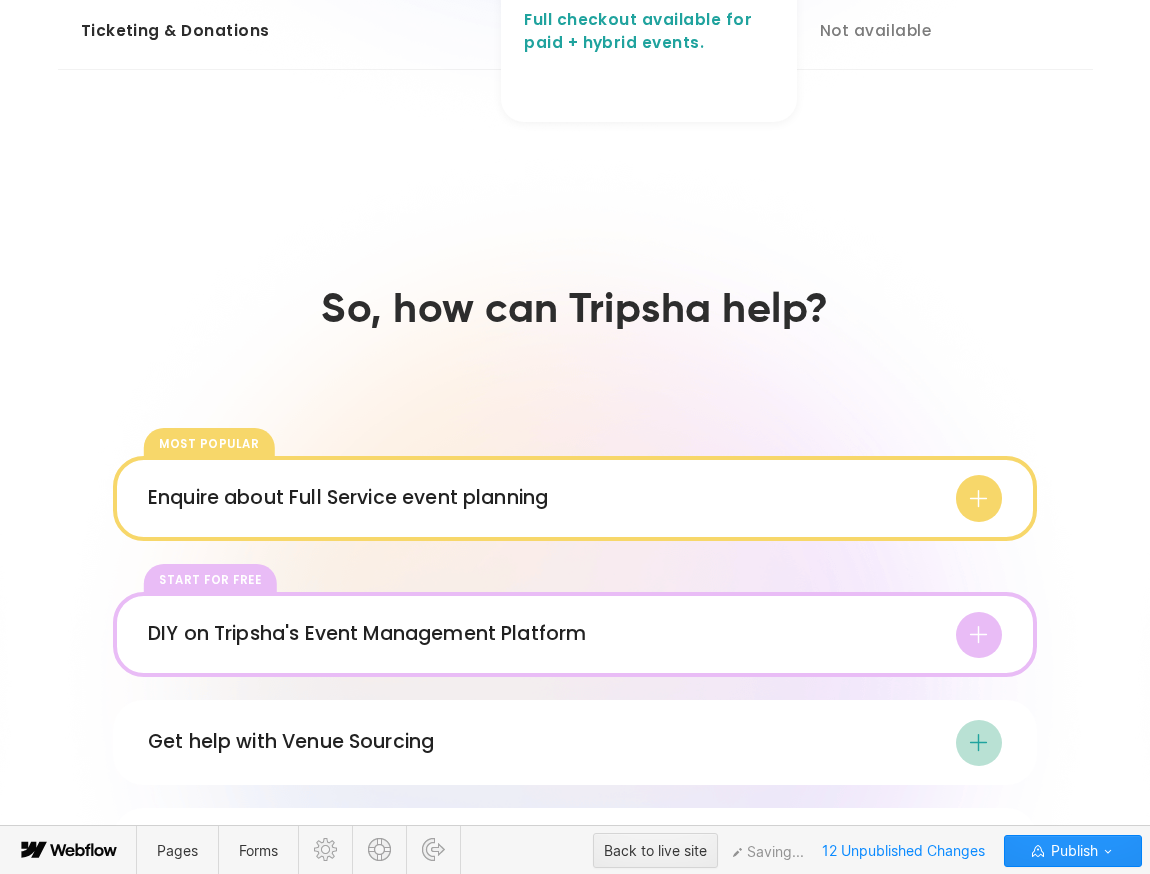 scroll, scrollTop: 1936, scrollLeft: 0, axis: vertical 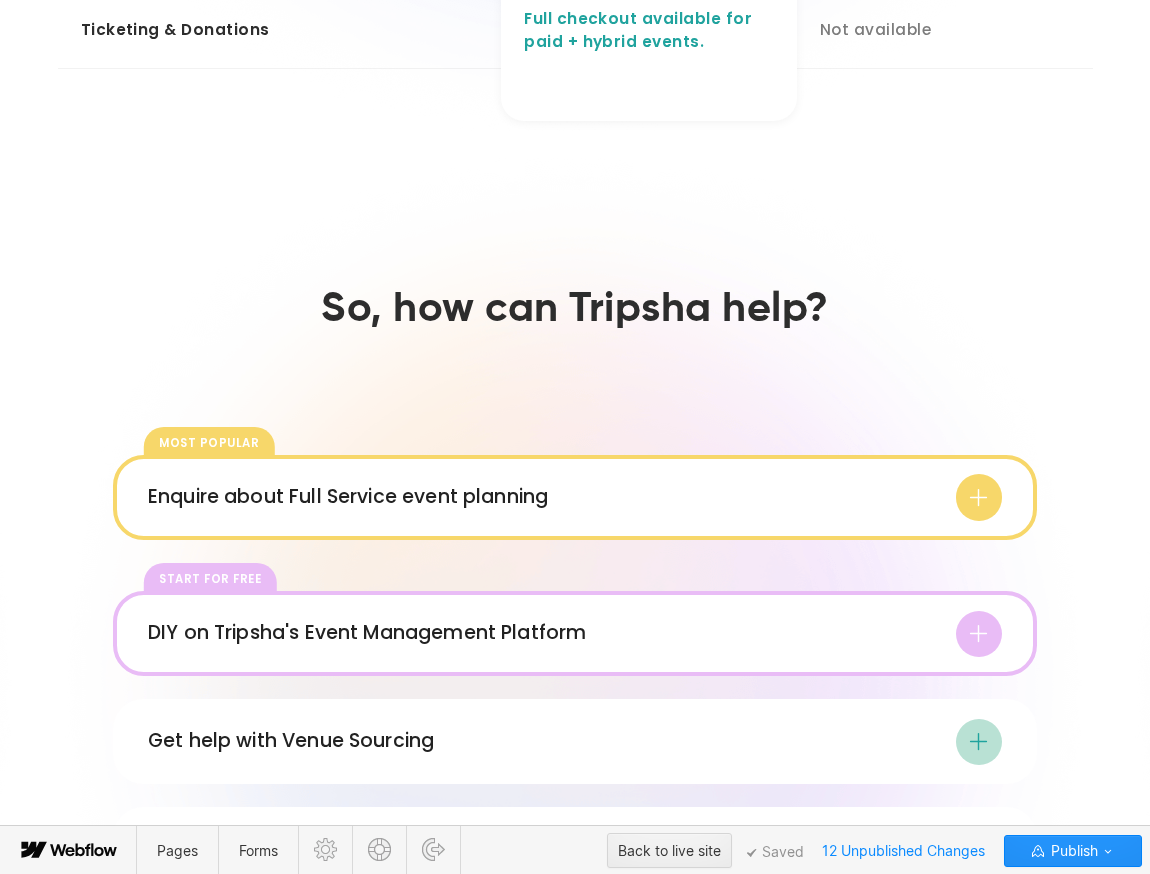 click on "**********" at bounding box center (649, -138) 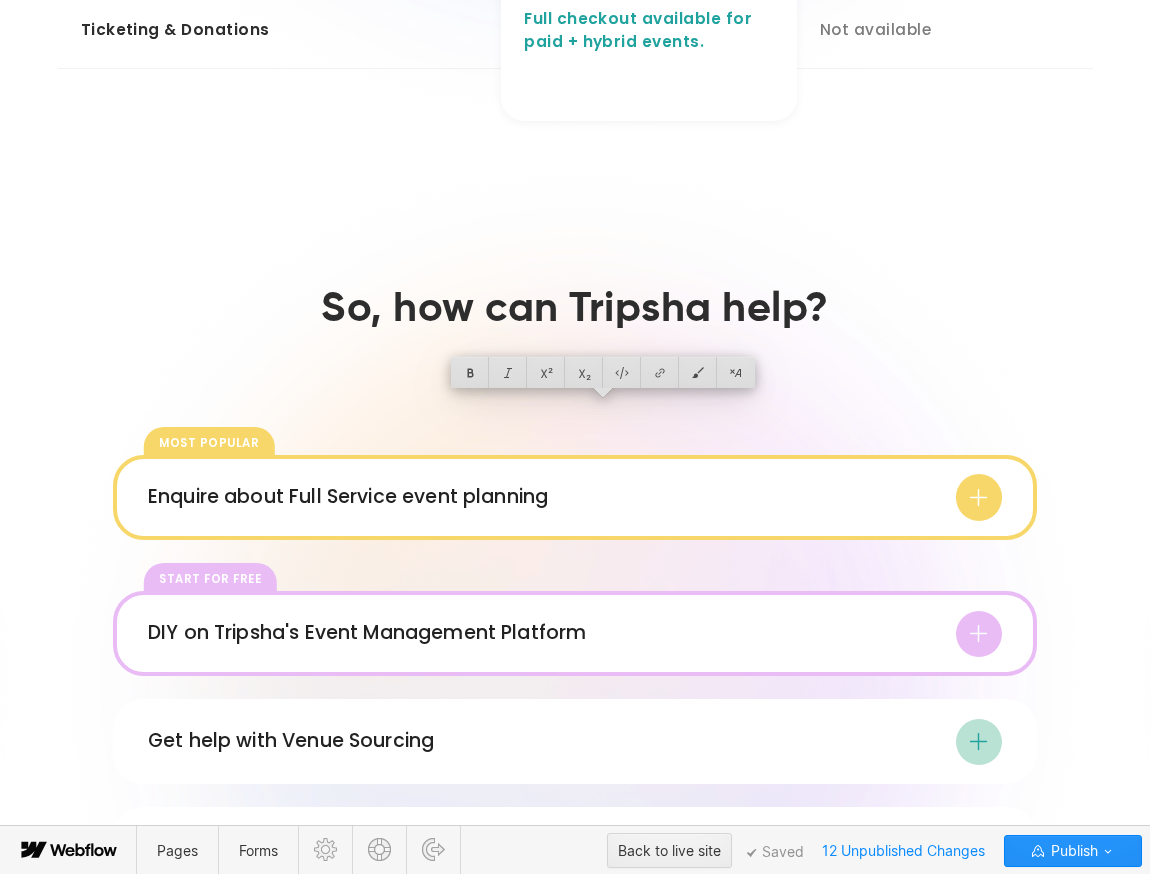 drag, startPoint x: 668, startPoint y: 403, endPoint x: 526, endPoint y: 410, distance: 142.17242 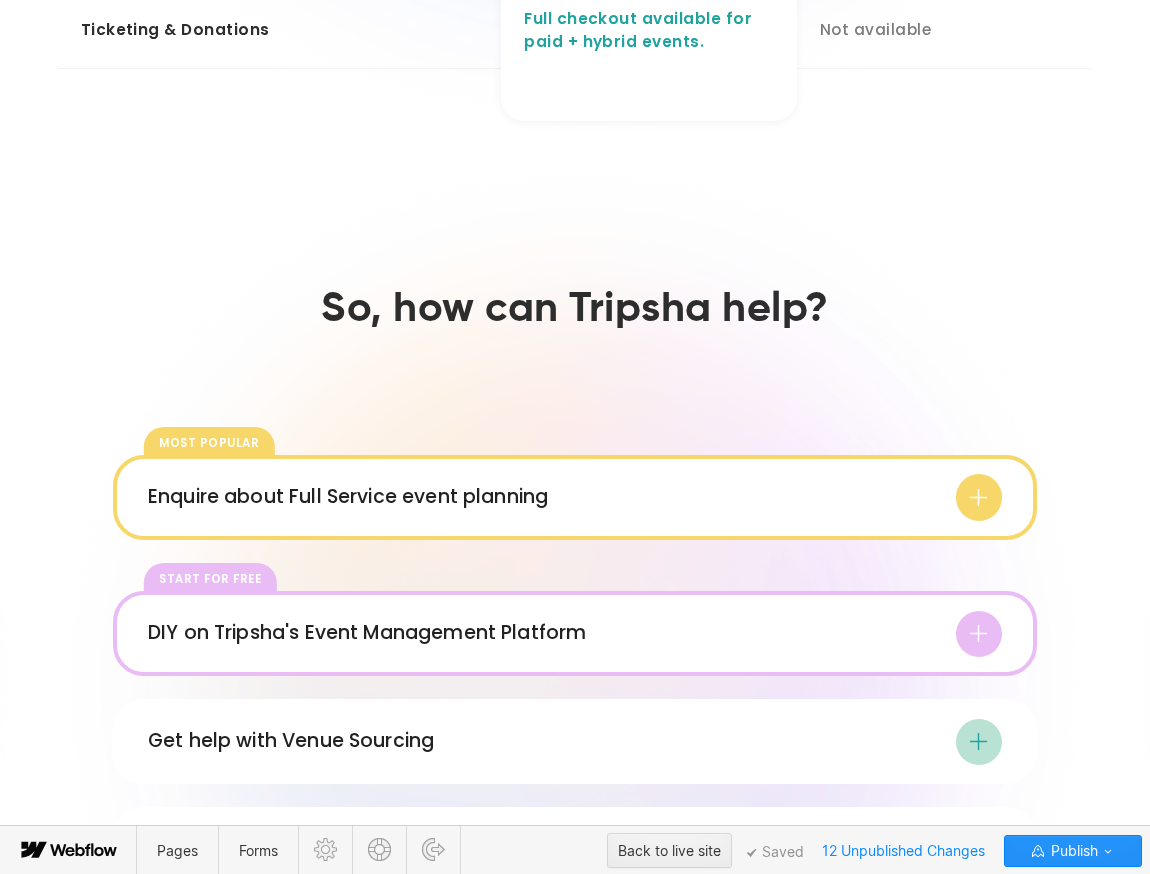 click on "**********" at bounding box center [649, -138] 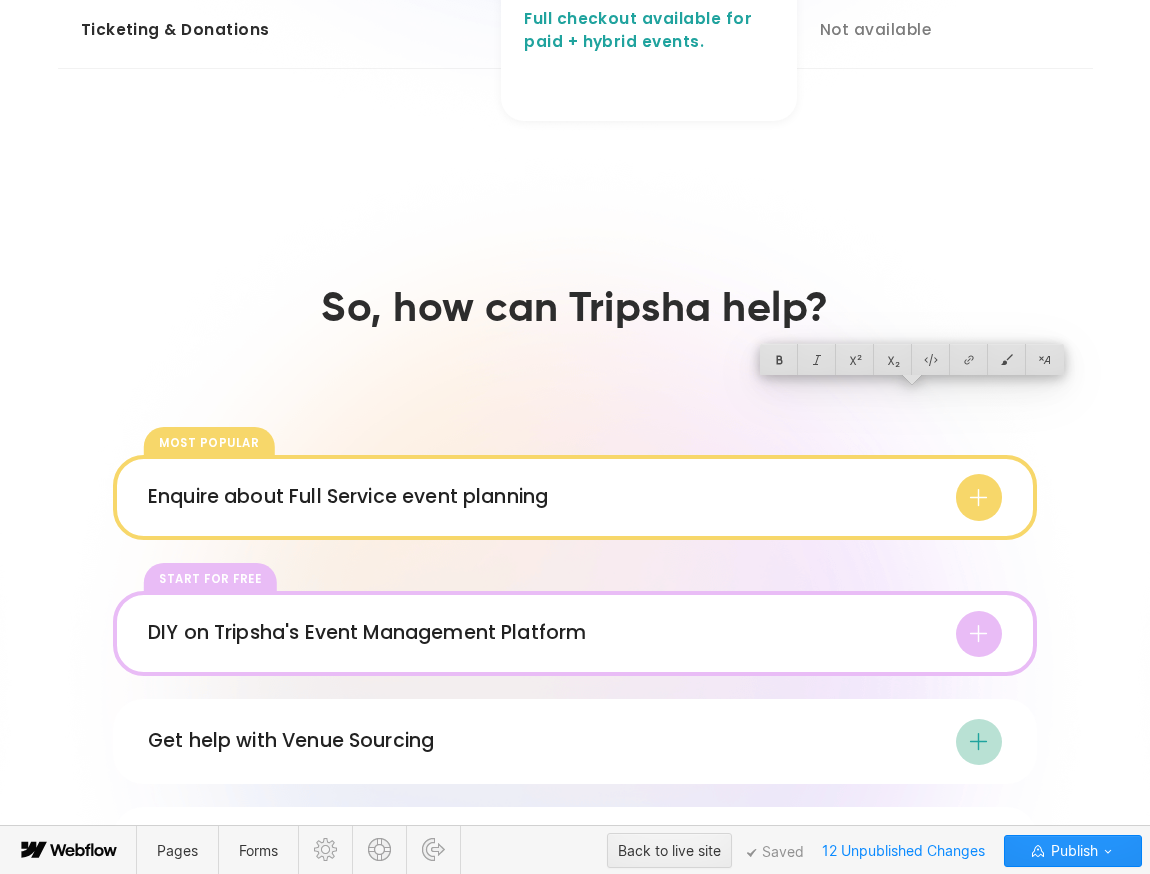 drag, startPoint x: 994, startPoint y: 420, endPoint x: 839, endPoint y: 400, distance: 156.285 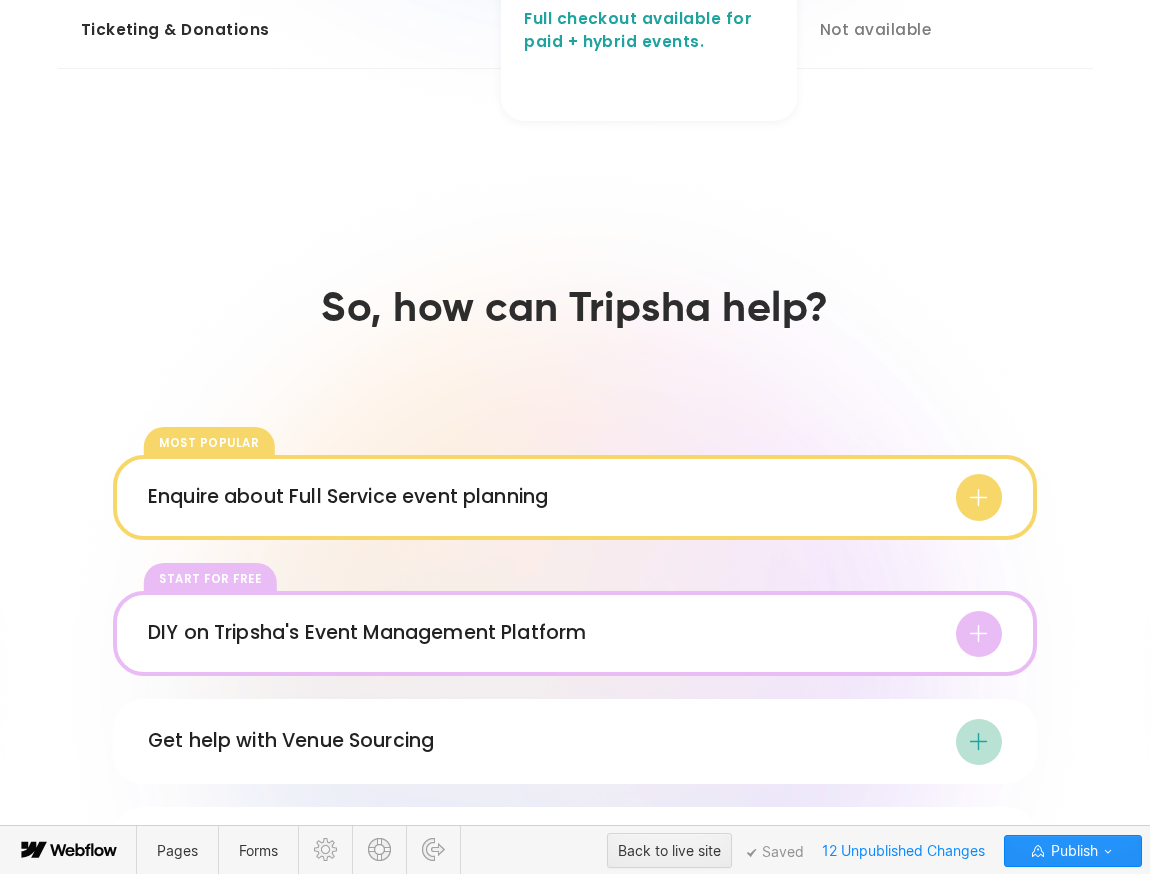type 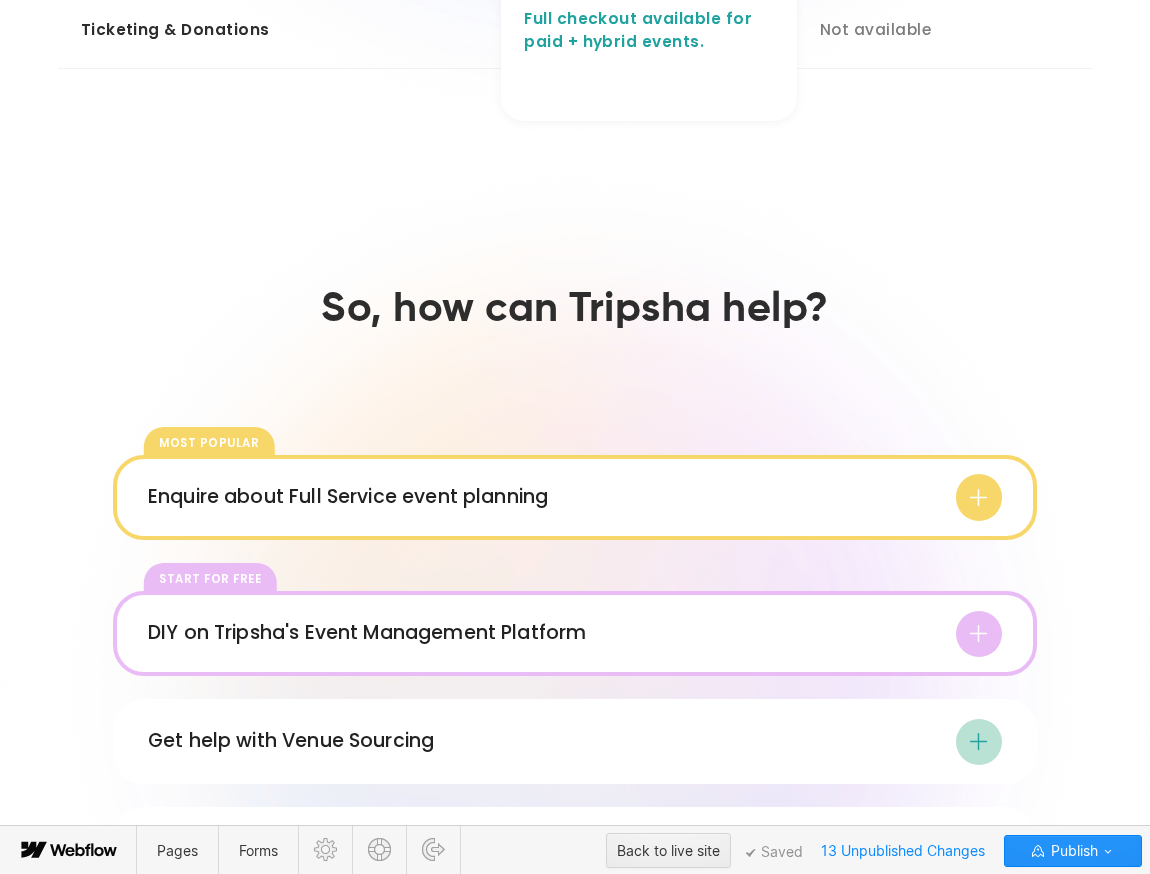 click on "**********" at bounding box center (649, -138) 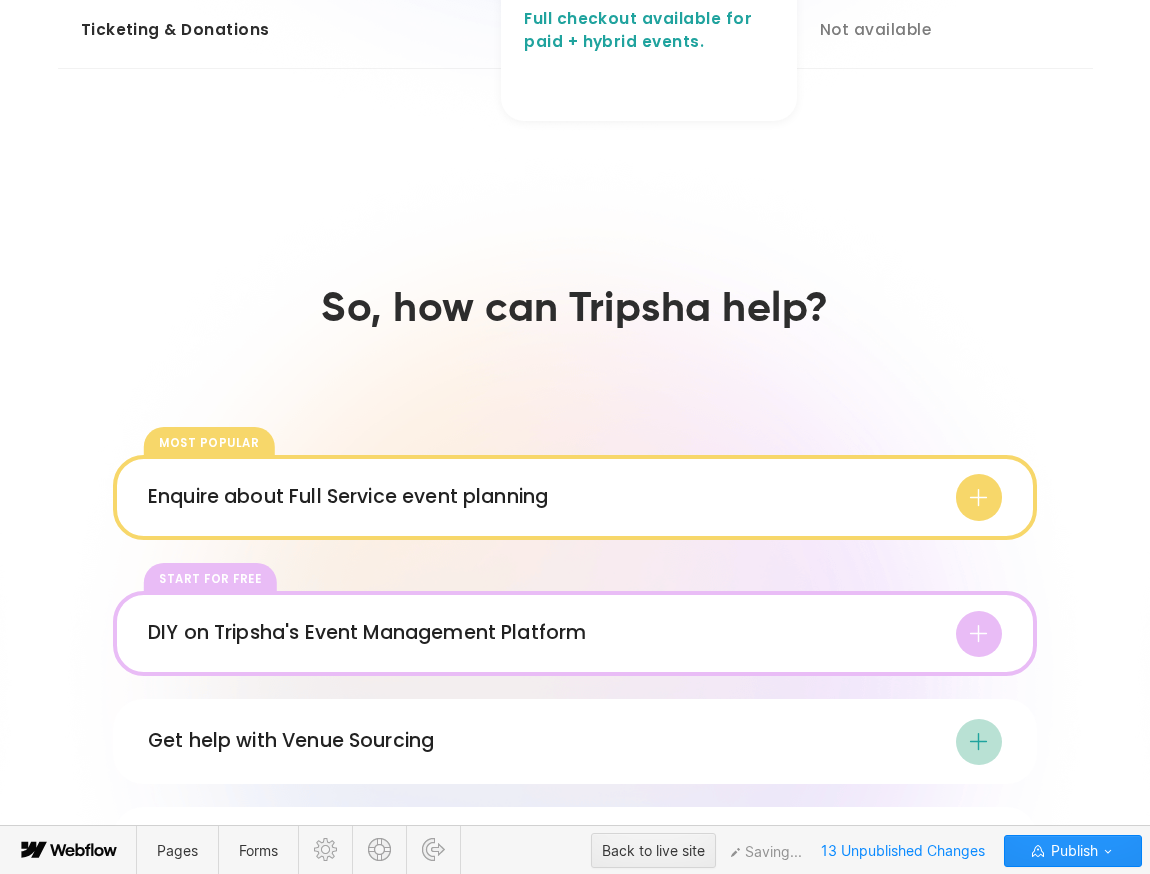 drag, startPoint x: 556, startPoint y: 405, endPoint x: 580, endPoint y: 403, distance: 24.083189 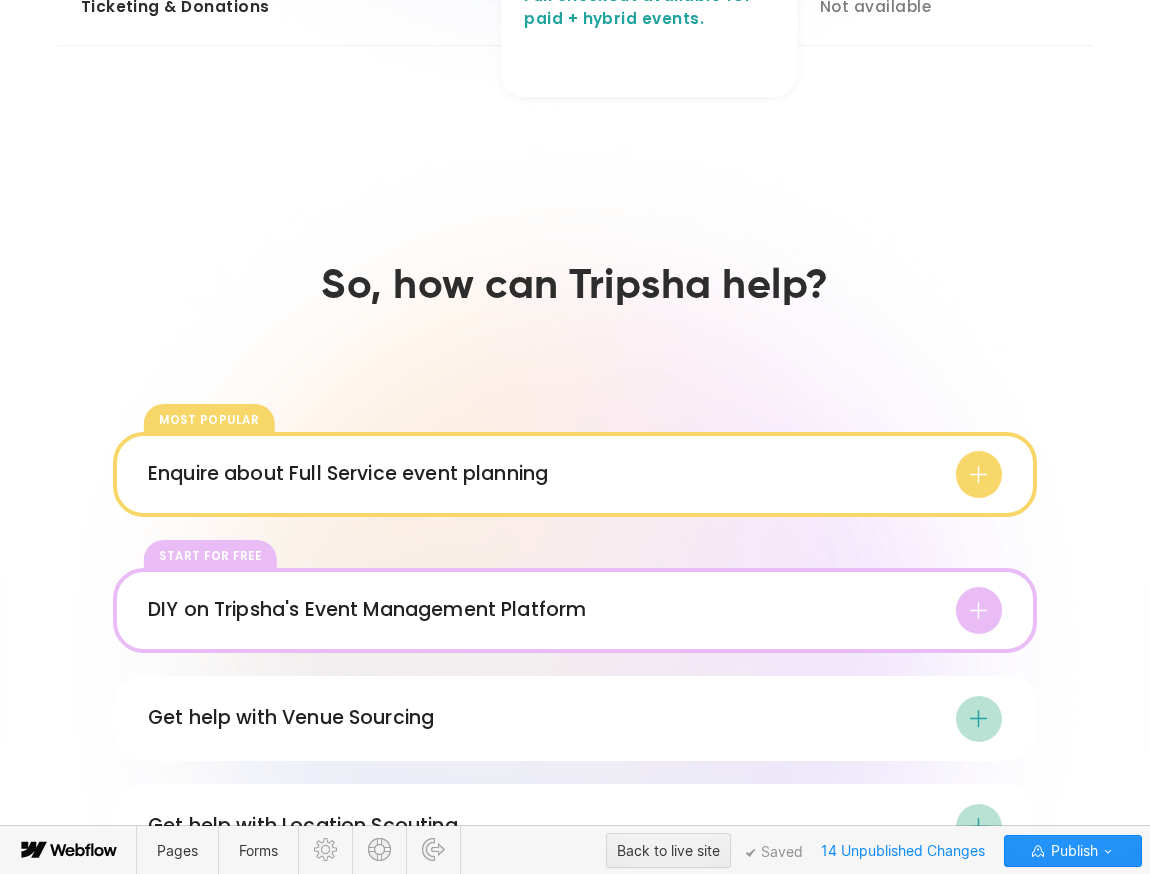 click on "**********" at bounding box center (945, -150) 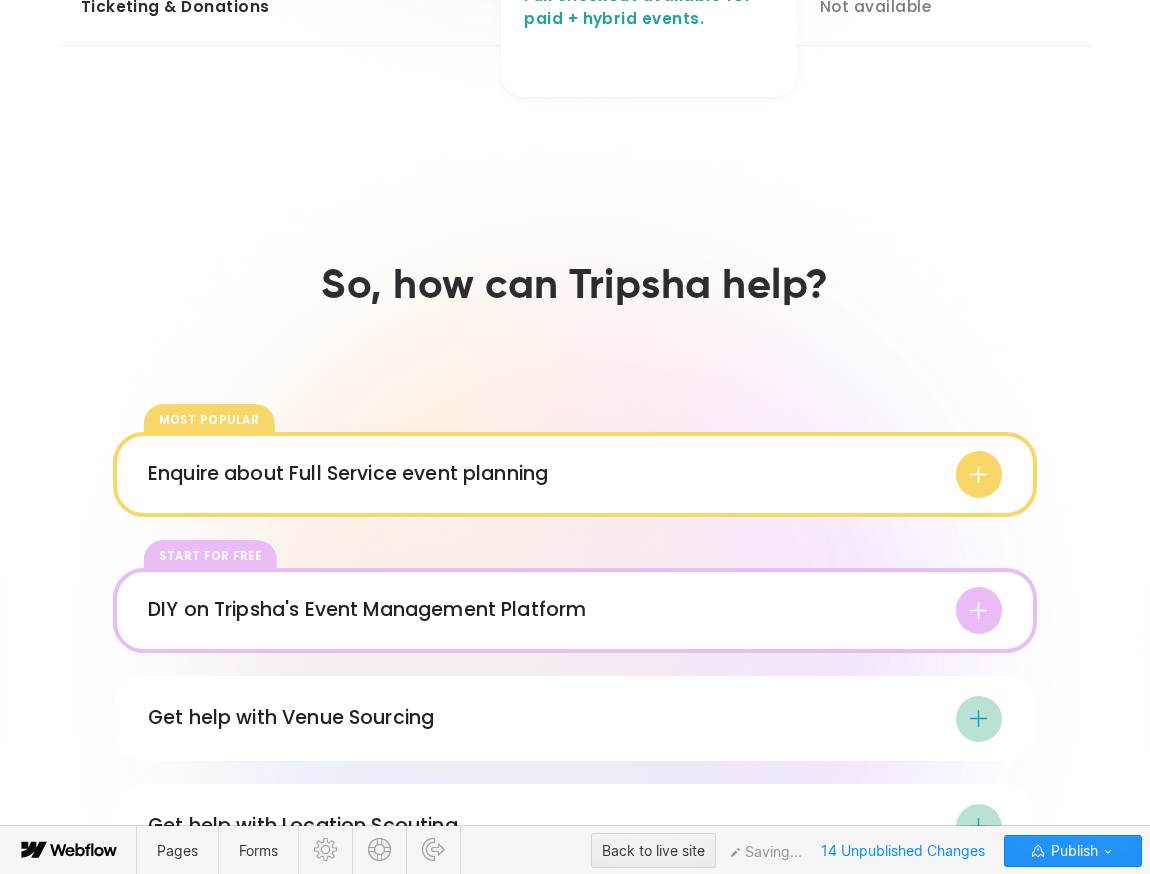 click on "Get the full picture, every time." at bounding box center [649, -71] 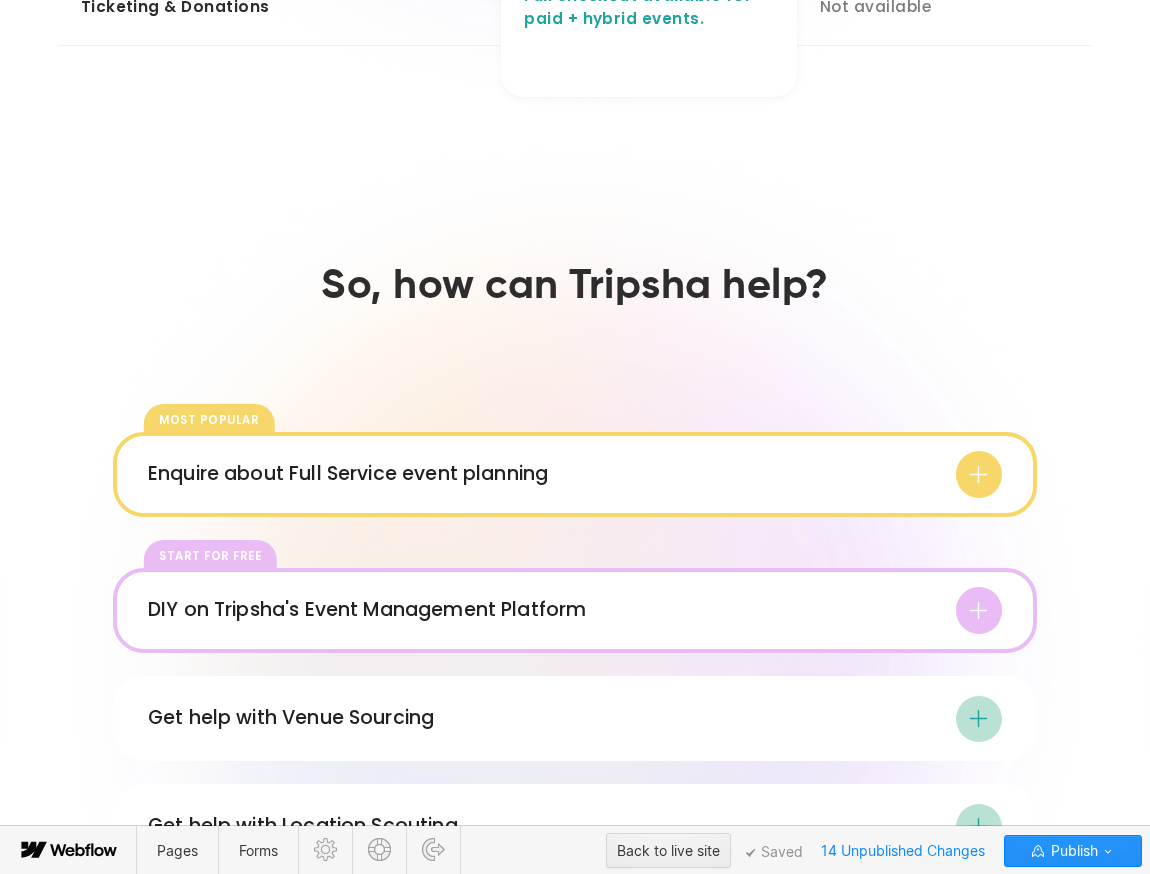 click on "**********" at bounding box center (649, -149) 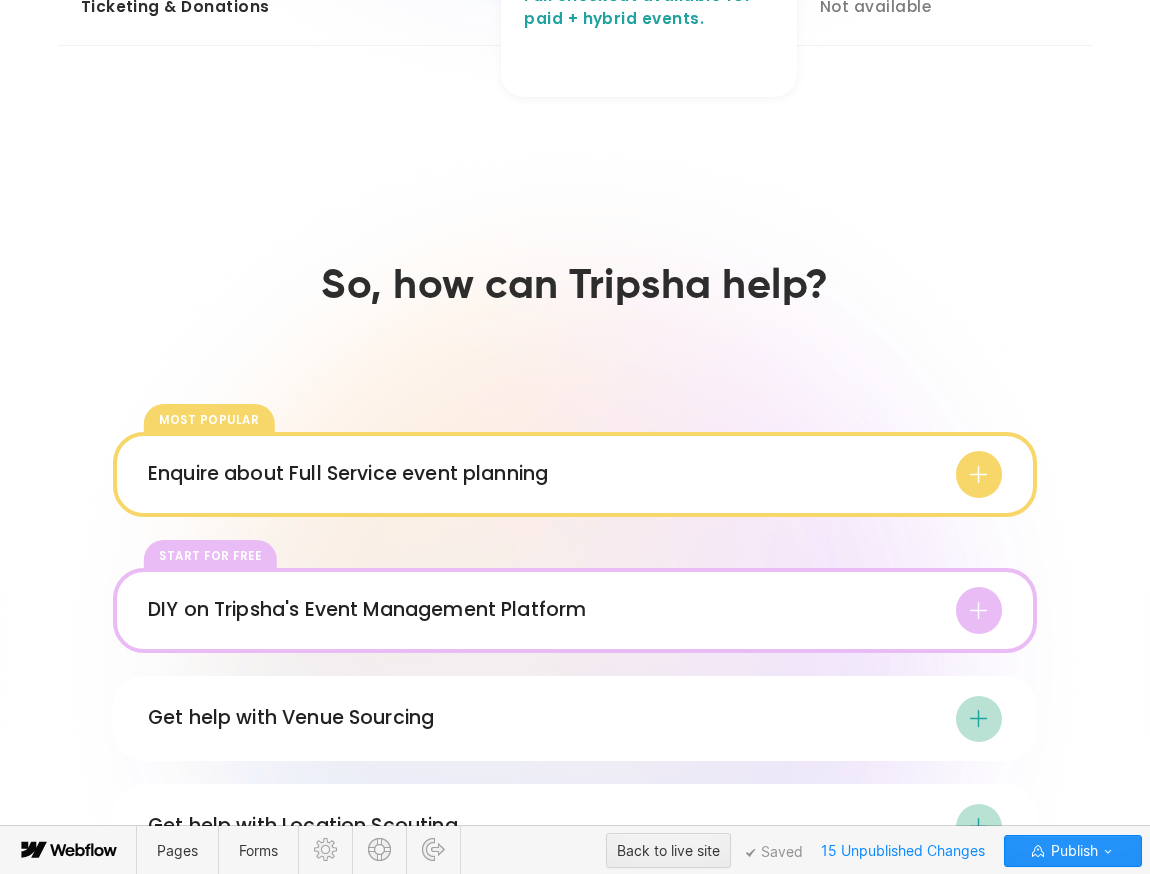 click on "Customer Service" at bounding box center [158, -150] 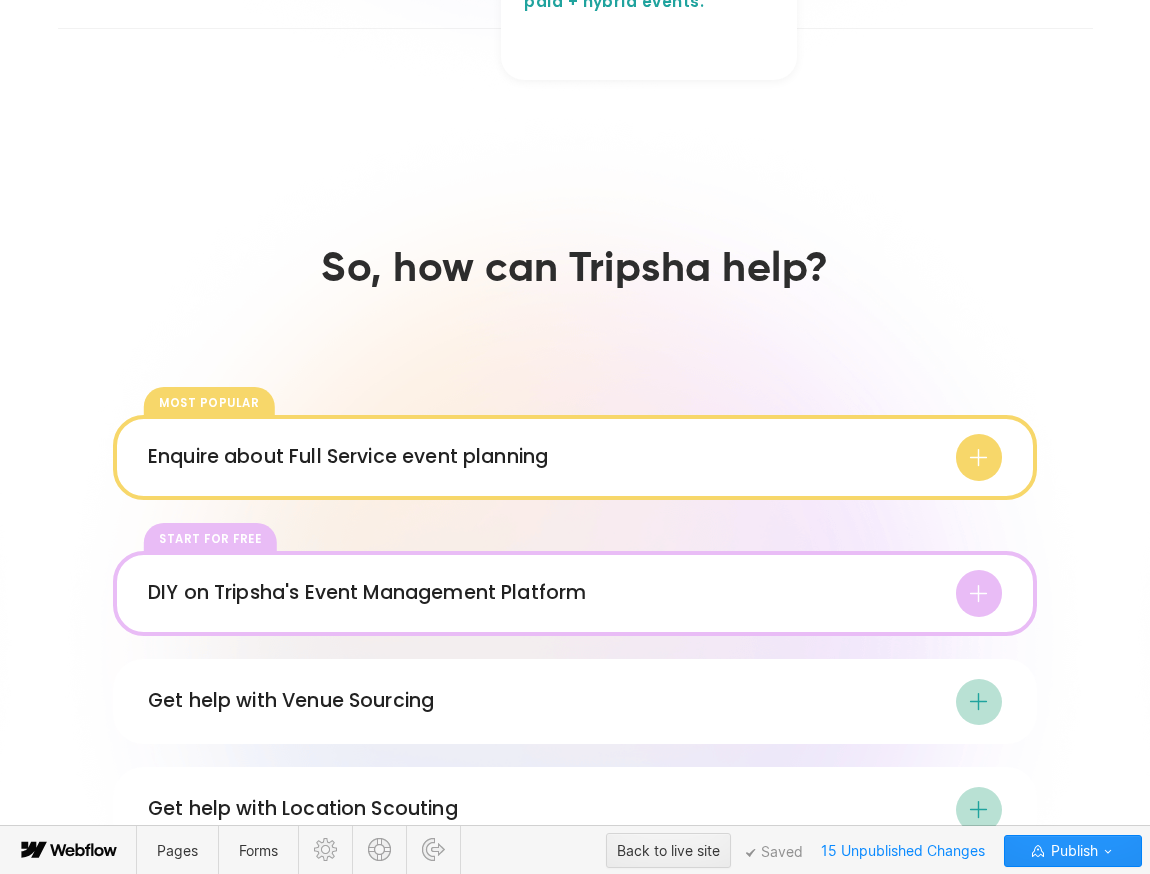 scroll, scrollTop: 1954, scrollLeft: 0, axis: vertical 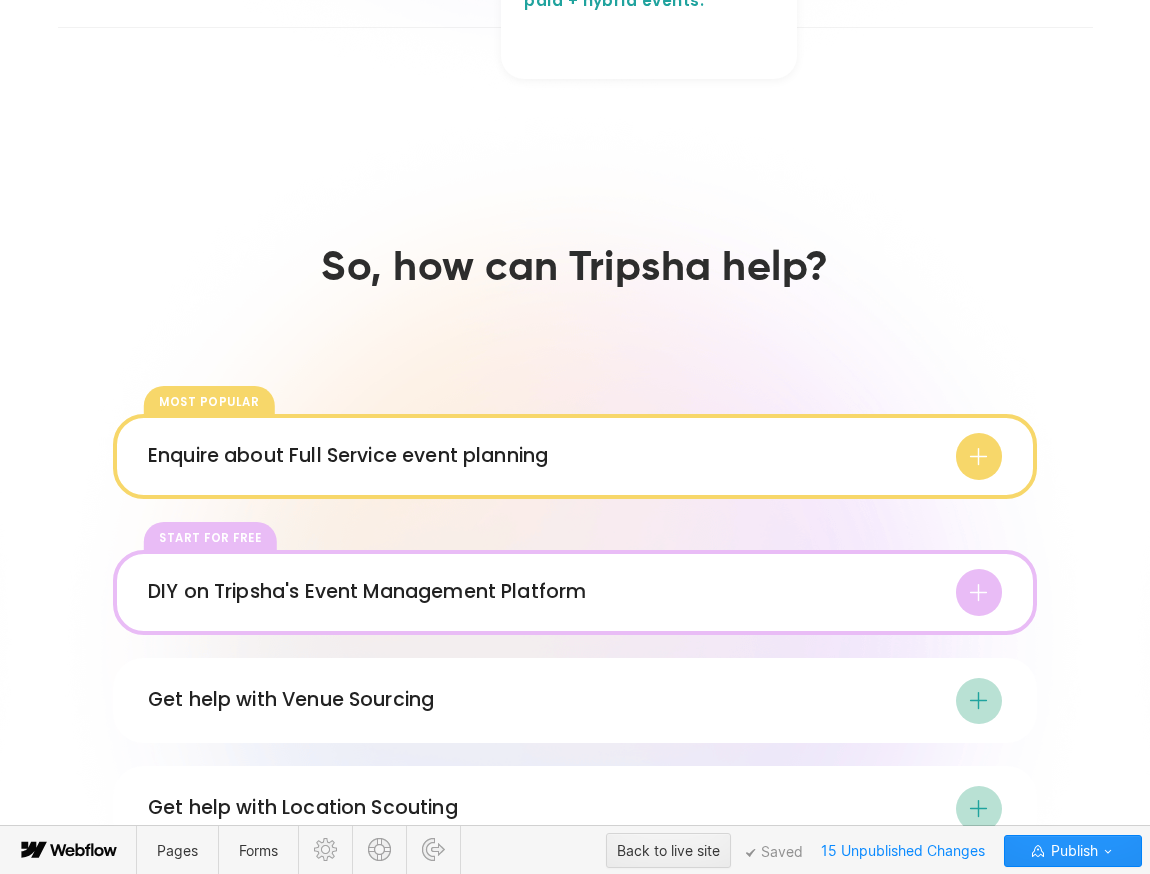 click on "**********" at bounding box center (154, -168) 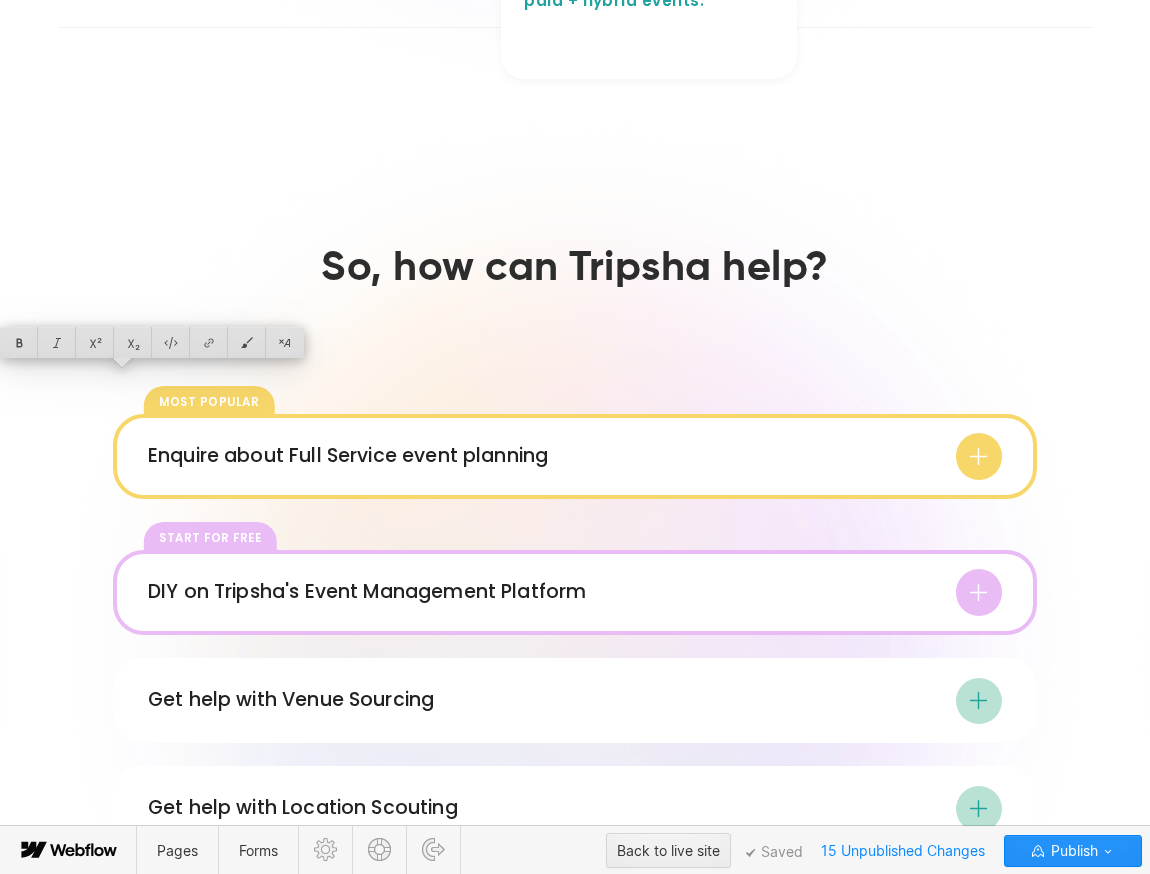 click on "**********" at bounding box center (280, -168) 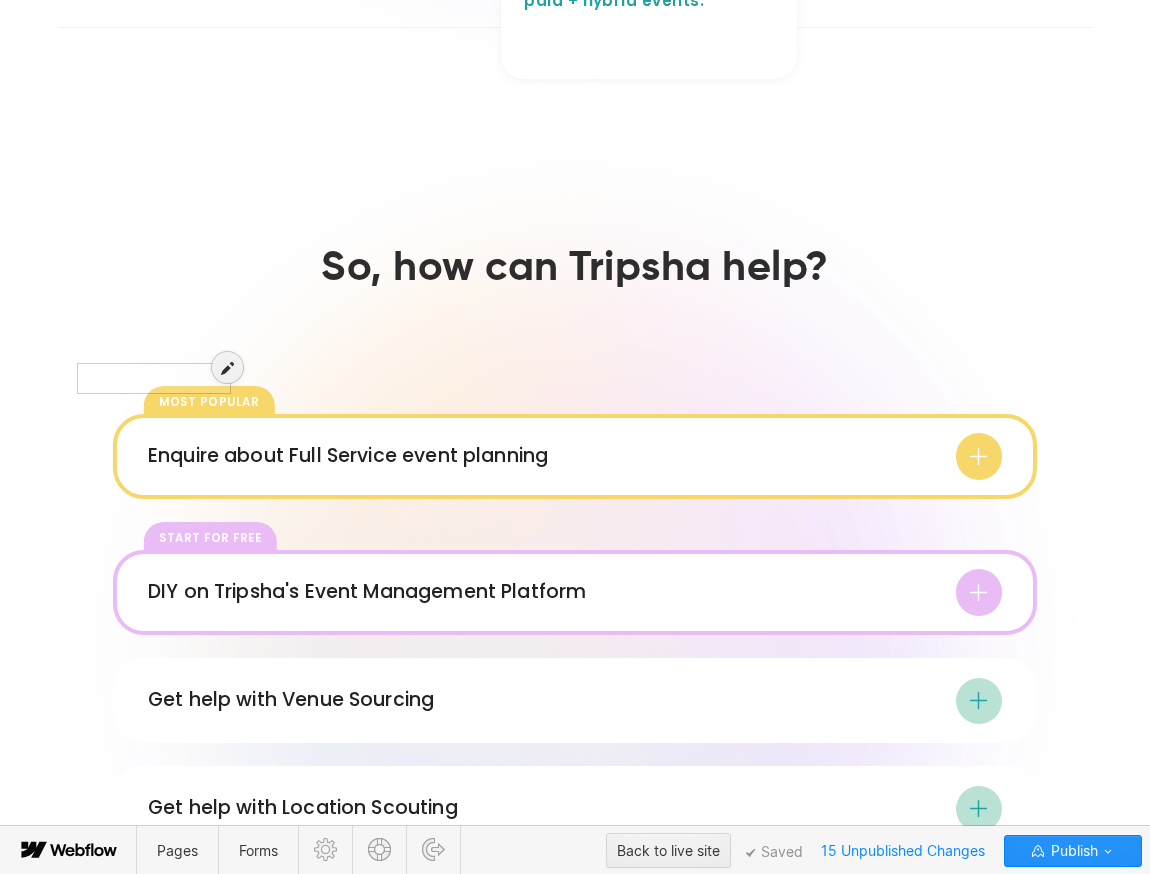 click on "**********" at bounding box center (154, -168) 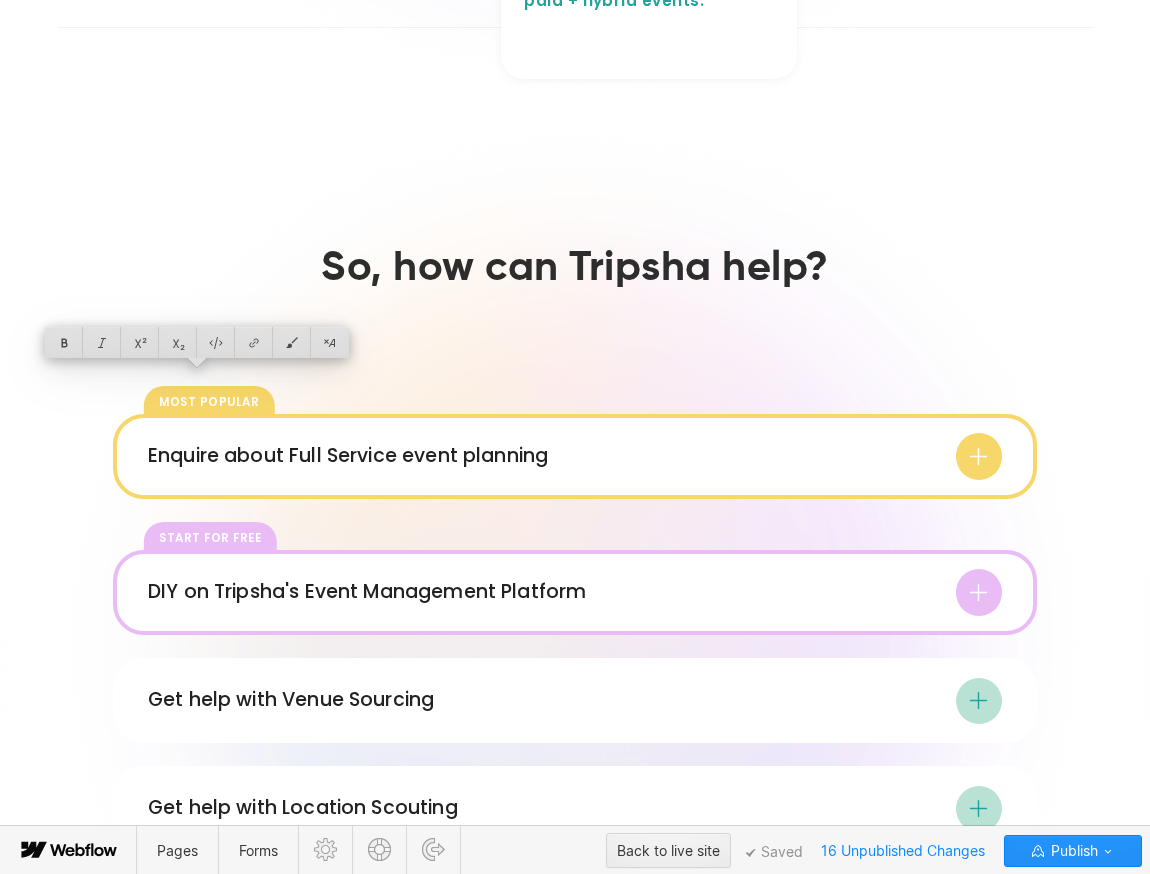 click on "**********" at bounding box center [154, -168] 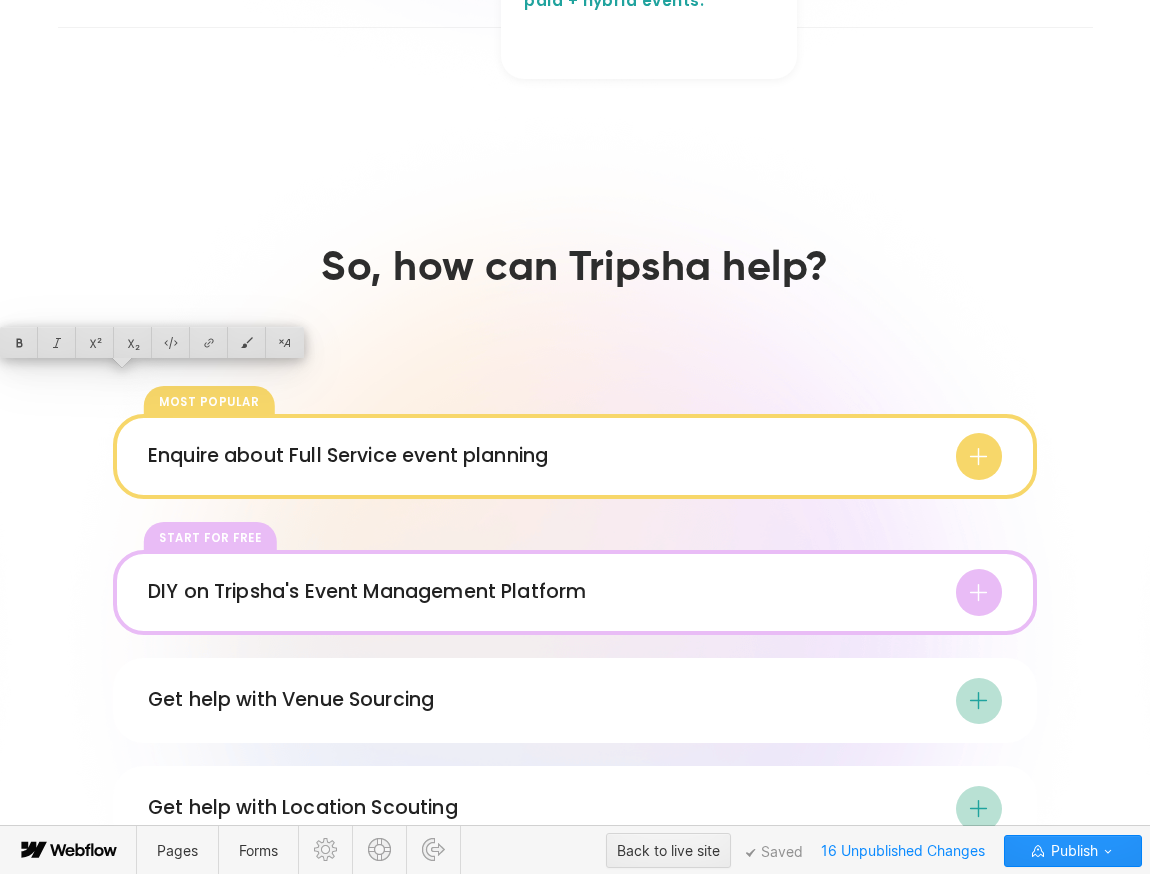 type 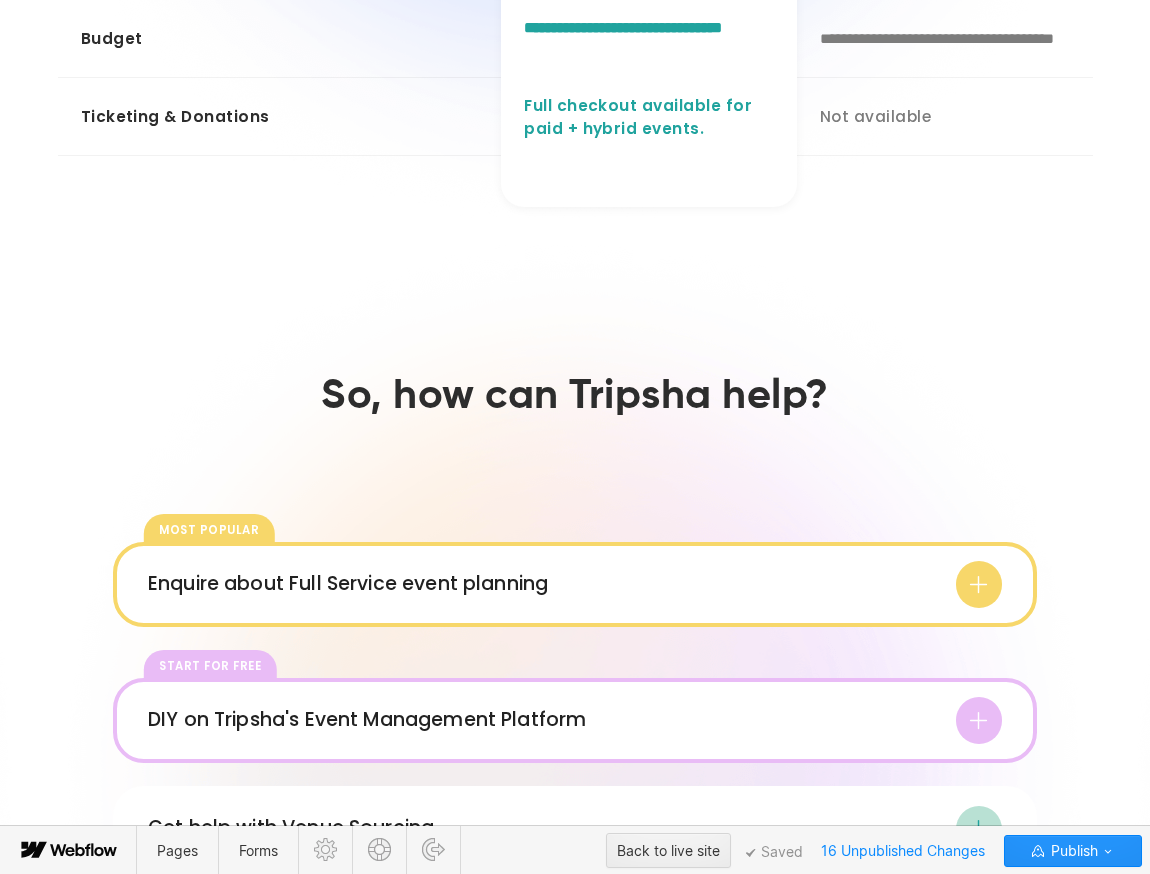 scroll, scrollTop: 1827, scrollLeft: 0, axis: vertical 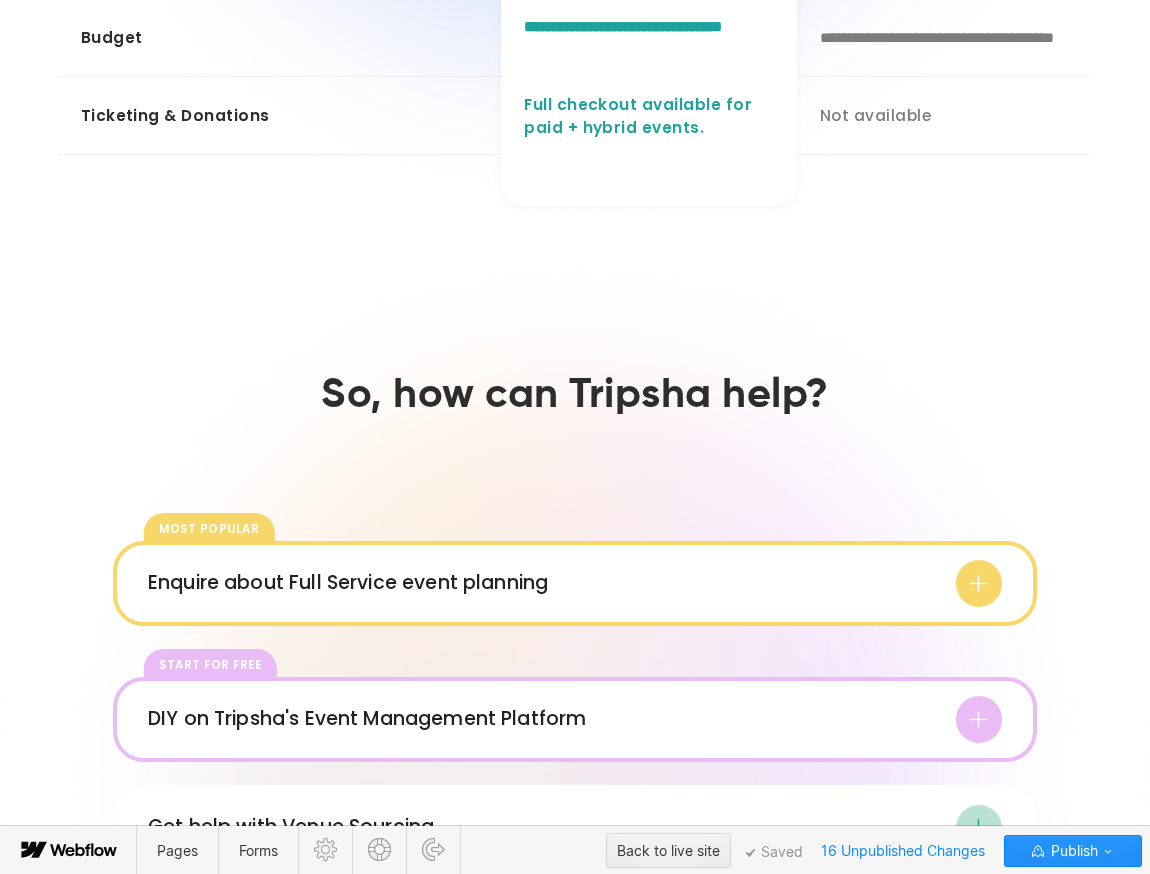 click on "**********" at bounding box center (146, -41) 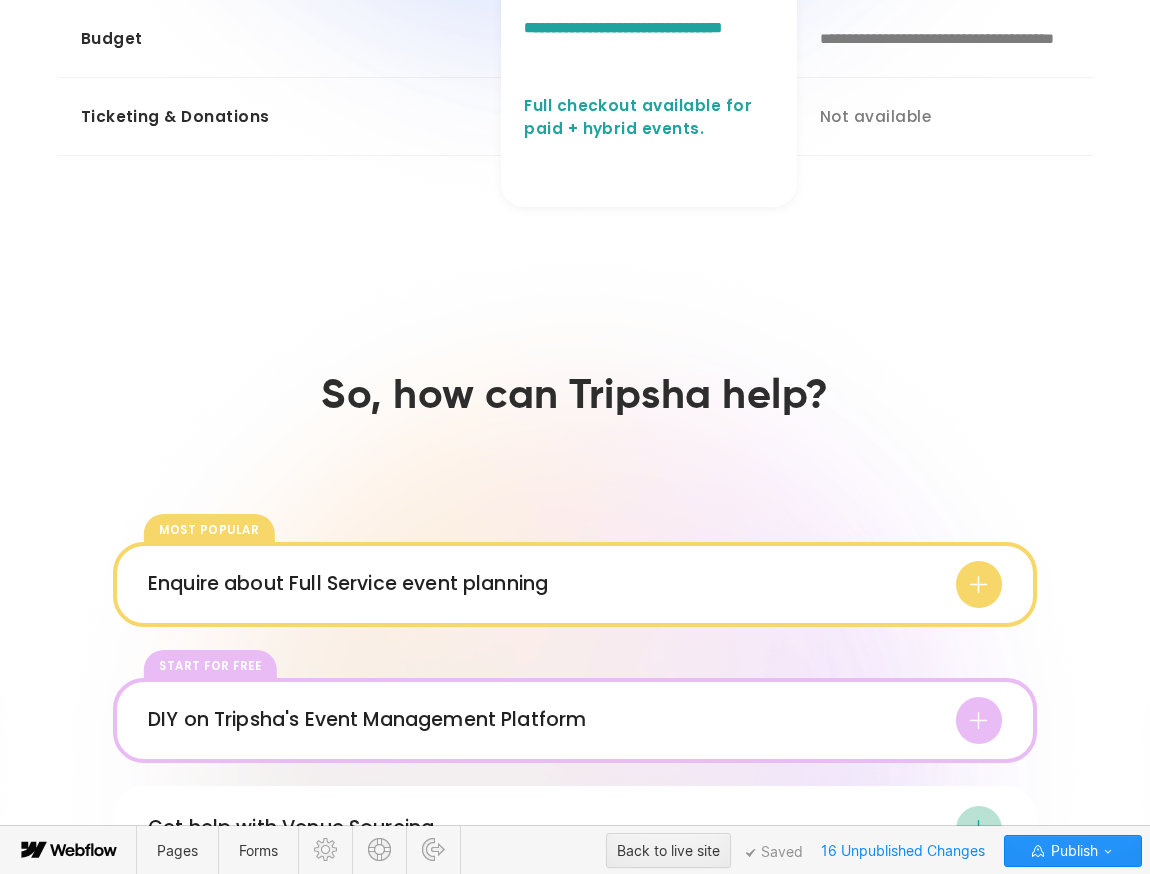 click on "**********" at bounding box center (138, -40) 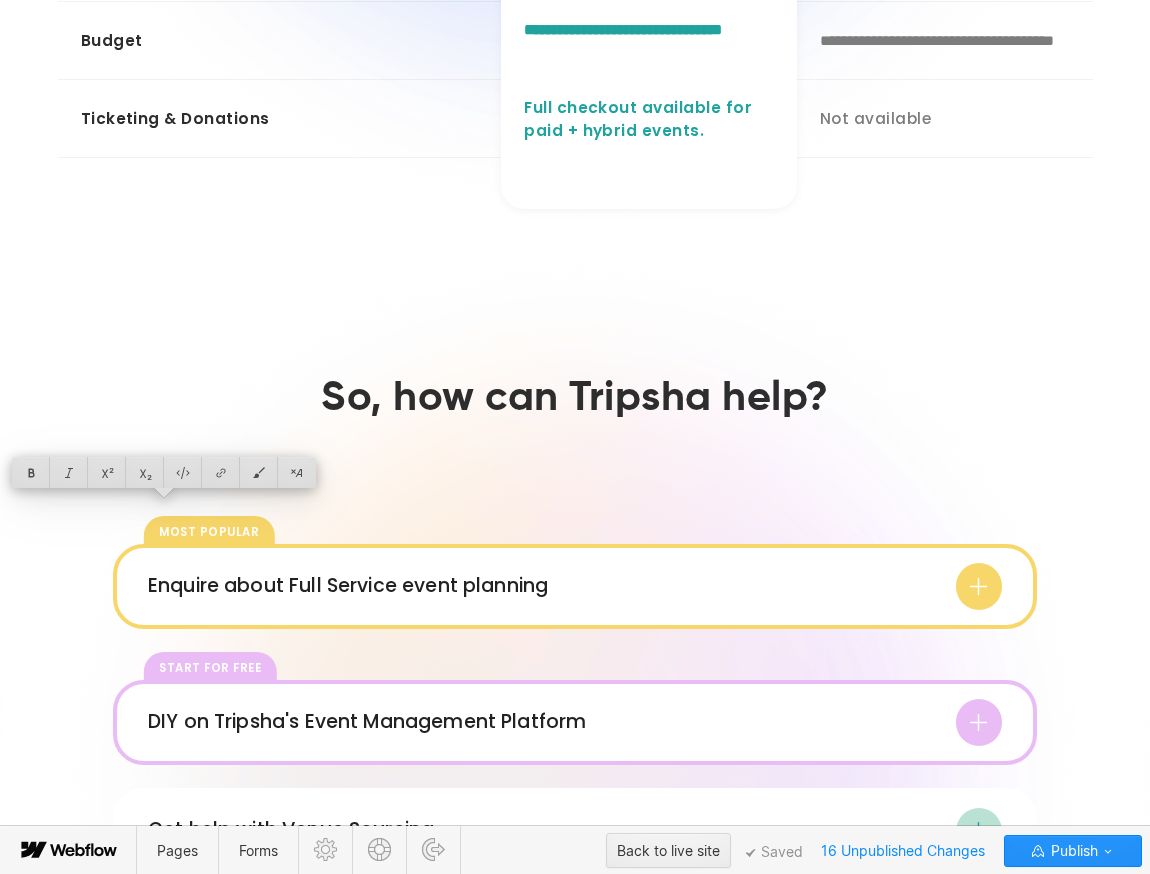 scroll, scrollTop: 1823, scrollLeft: 0, axis: vertical 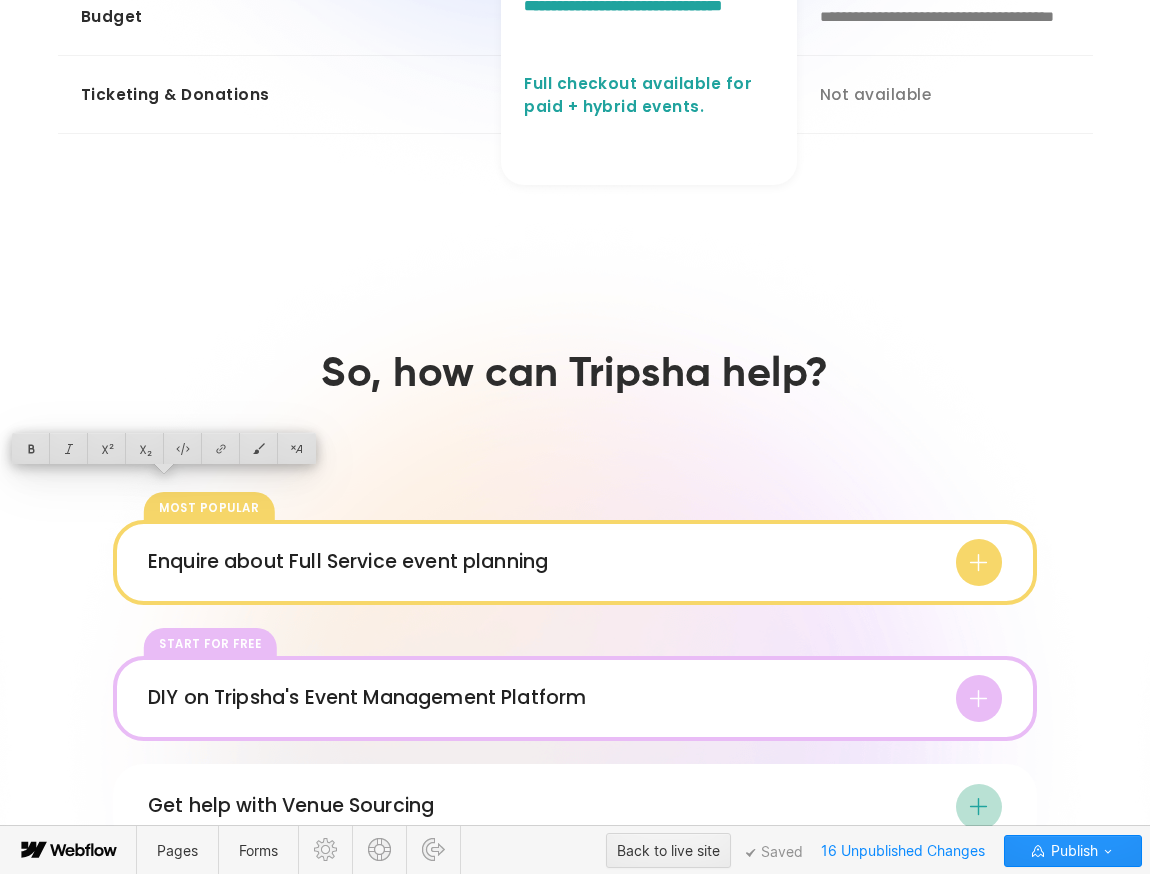 click on "**********" at bounding box center [138, -62] 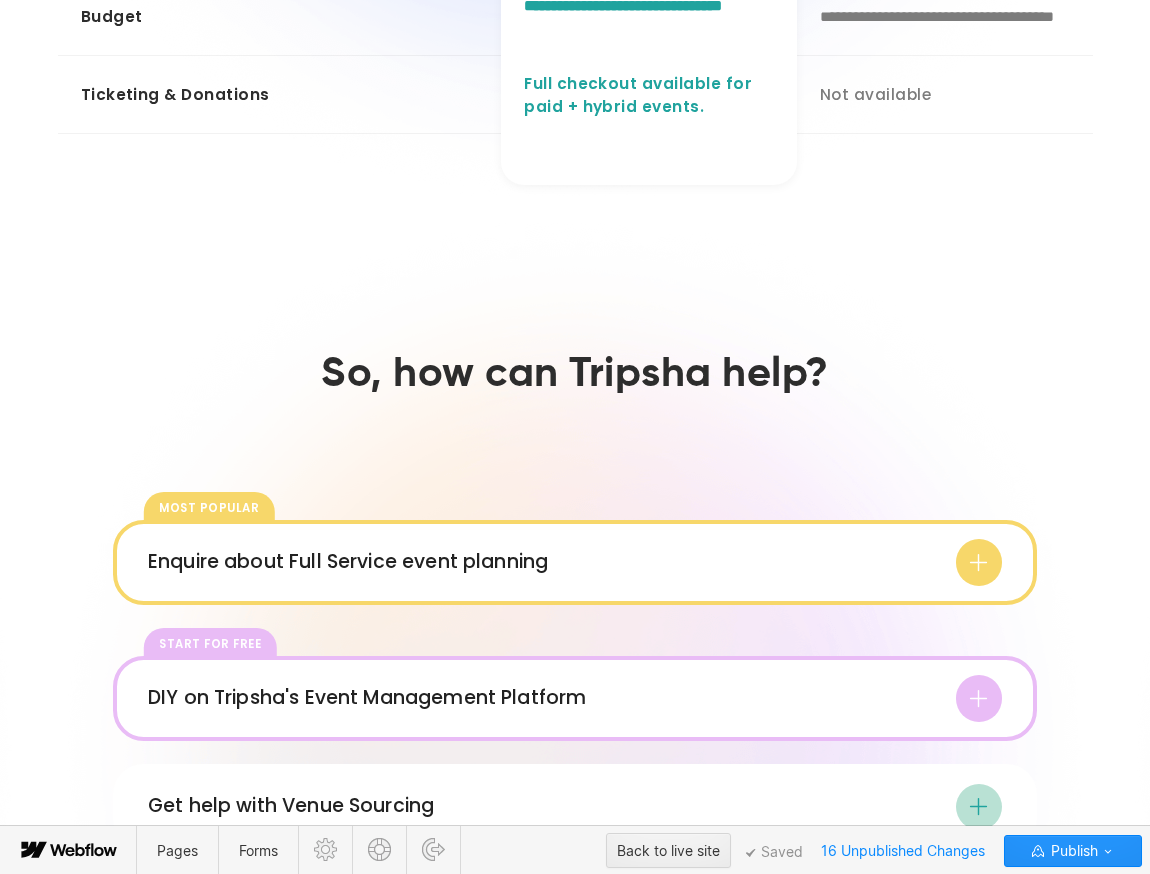 drag, startPoint x: 90, startPoint y: 486, endPoint x: 104, endPoint y: 484, distance: 14.142136 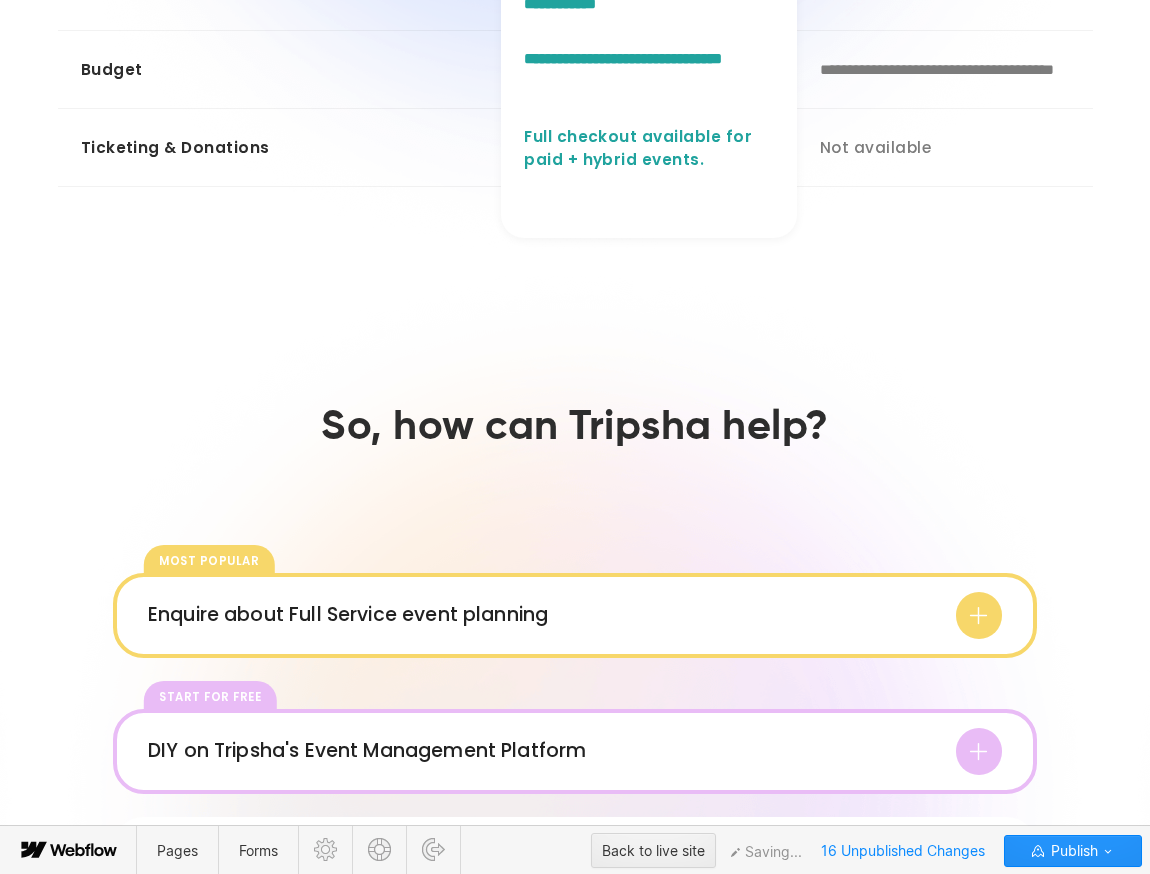 click on "**********" at bounding box center [152, -188] 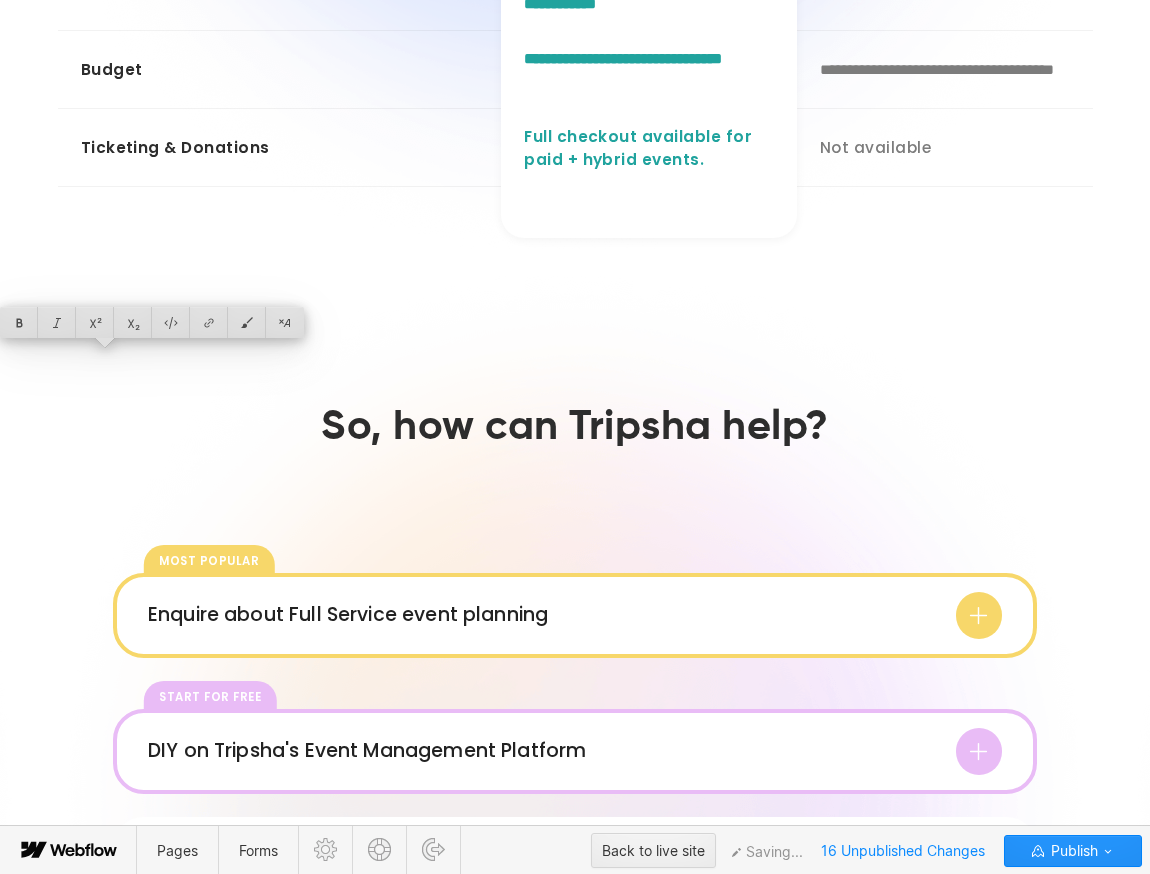 scroll, scrollTop: 1794, scrollLeft: 0, axis: vertical 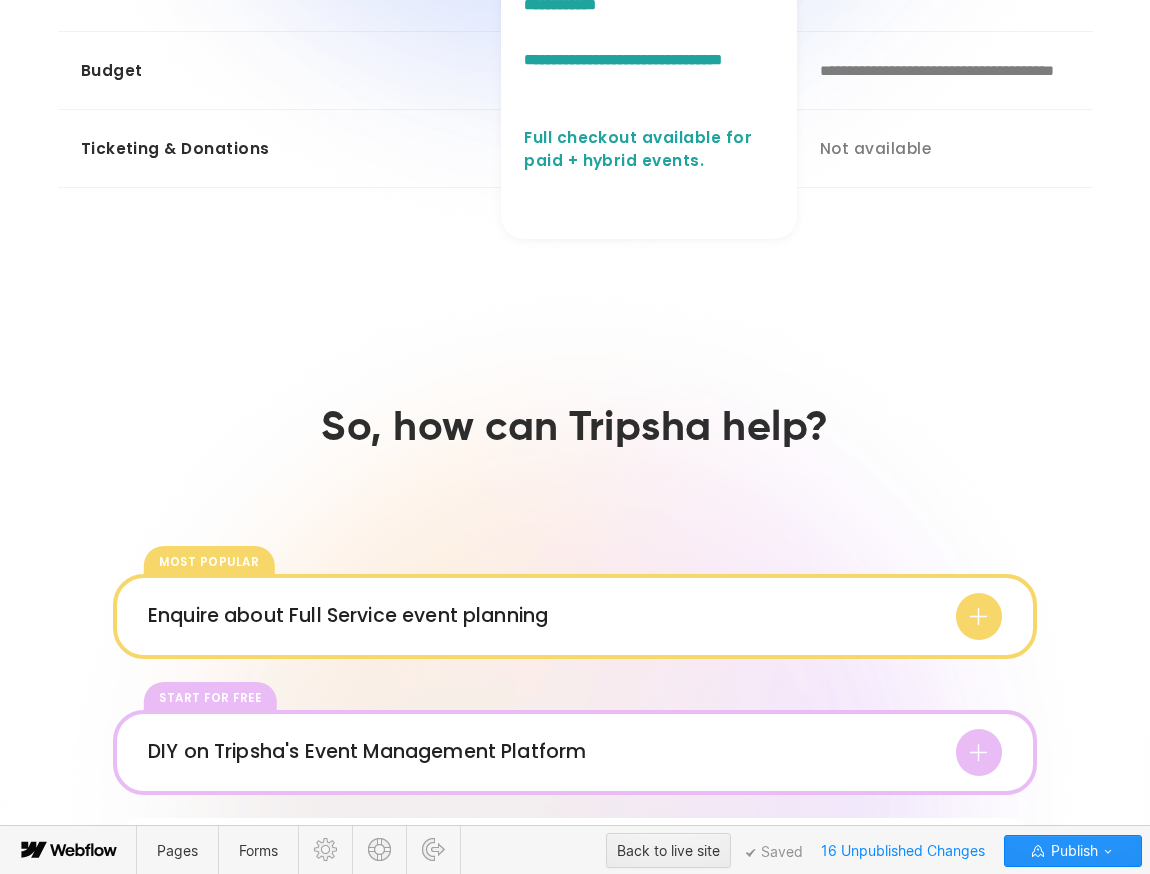 click on "**********" at bounding box center (134, -8) 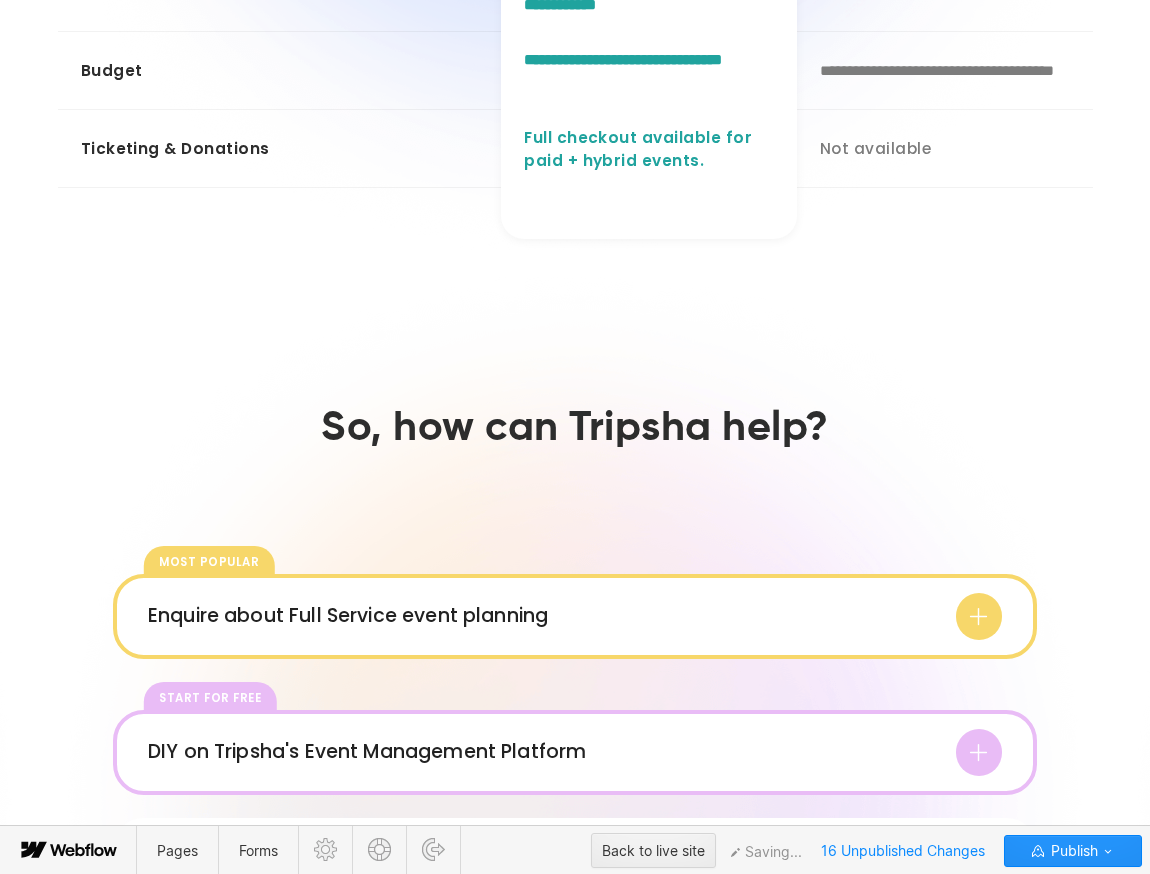 drag, startPoint x: 102, startPoint y: 537, endPoint x: 142, endPoint y: 535, distance: 40.04997 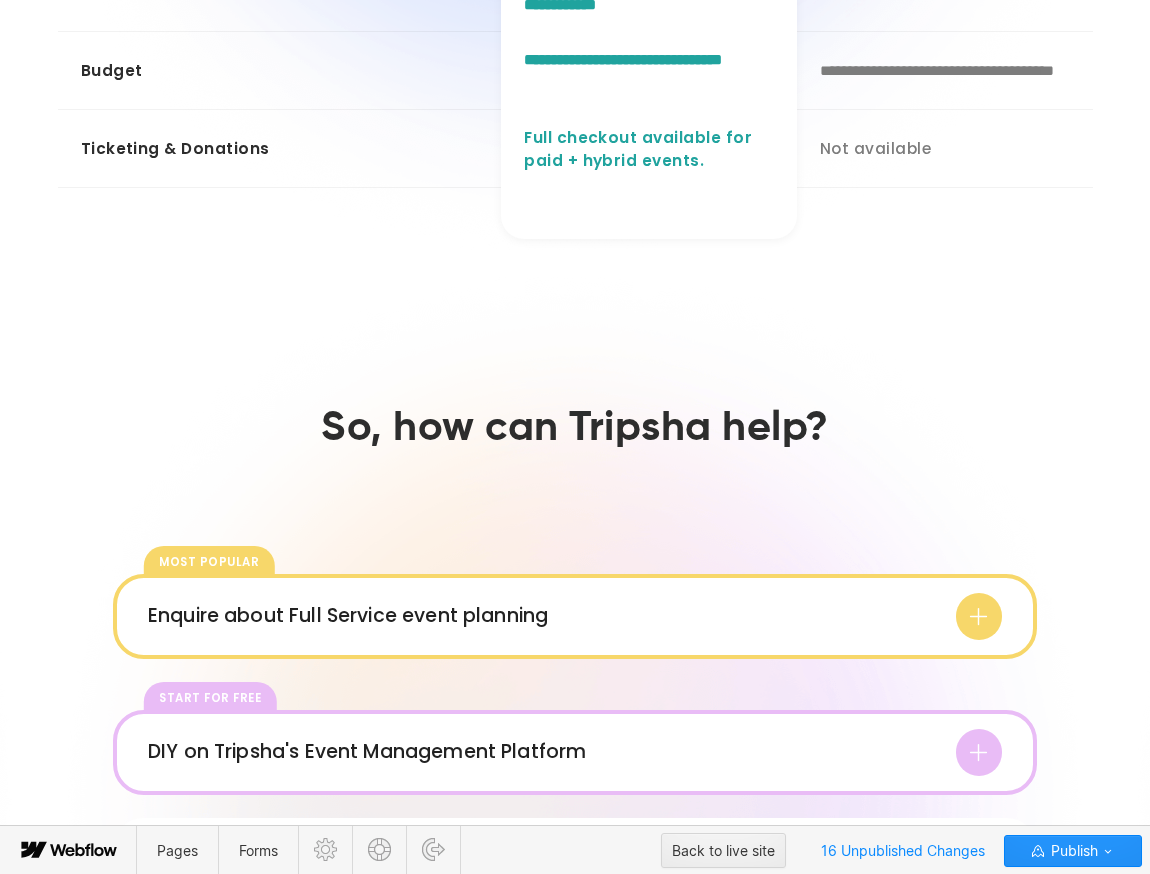 click on "**********" at bounding box center (222, -8) 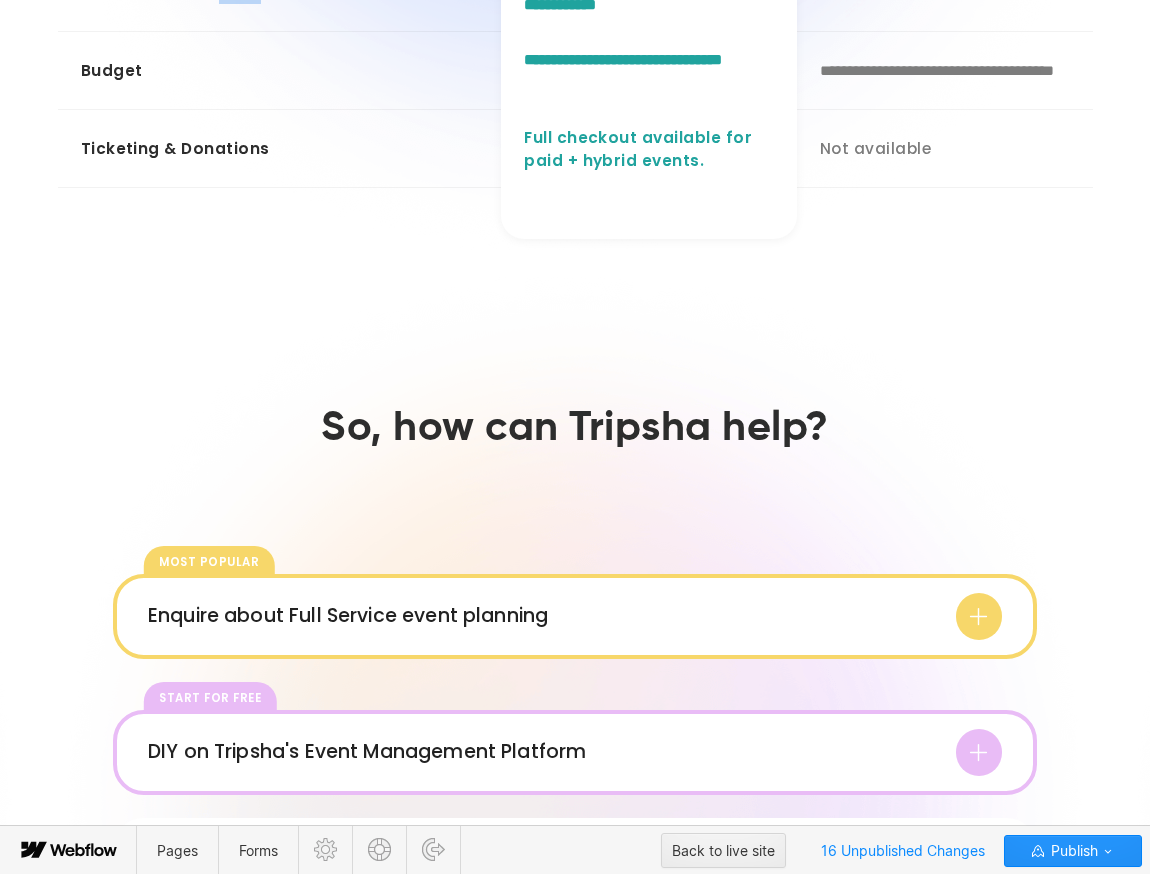 click on "**********" at bounding box center [222, -8] 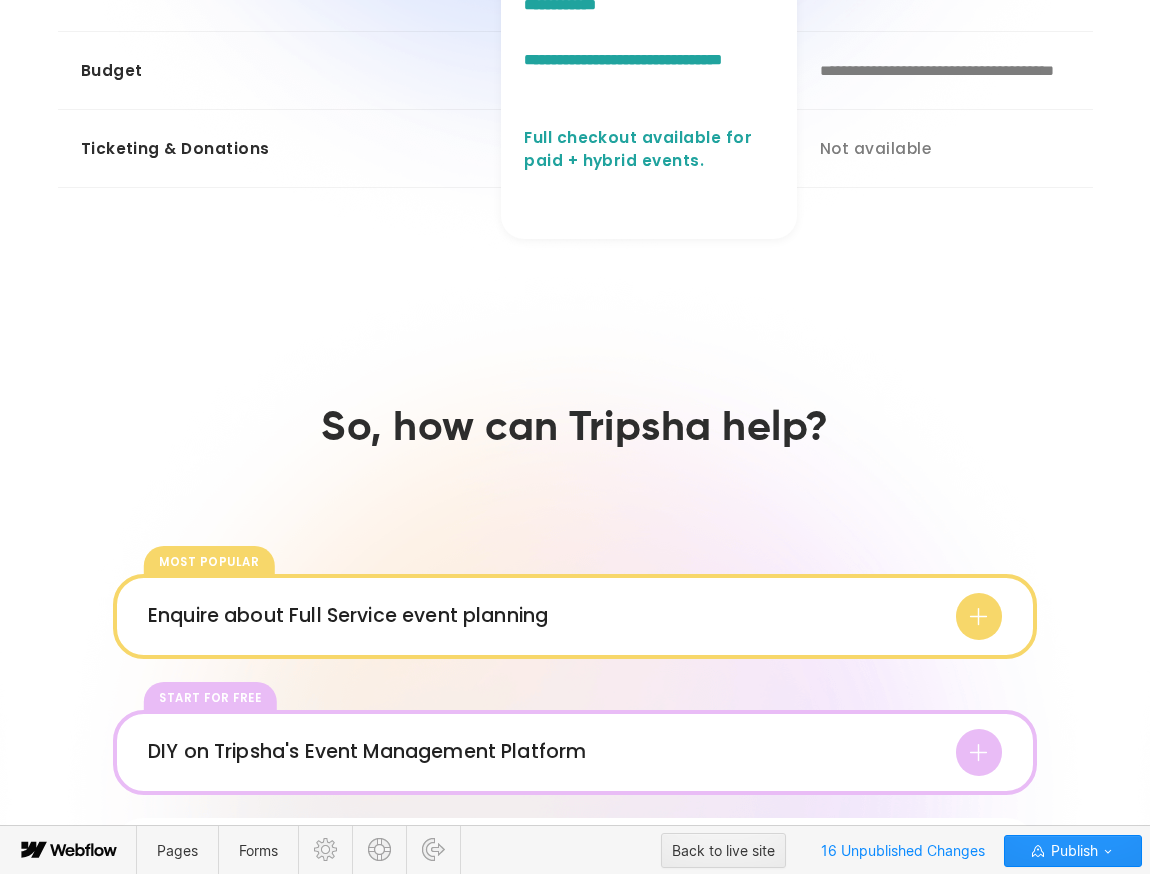 click on "**********" at bounding box center (945, -8) 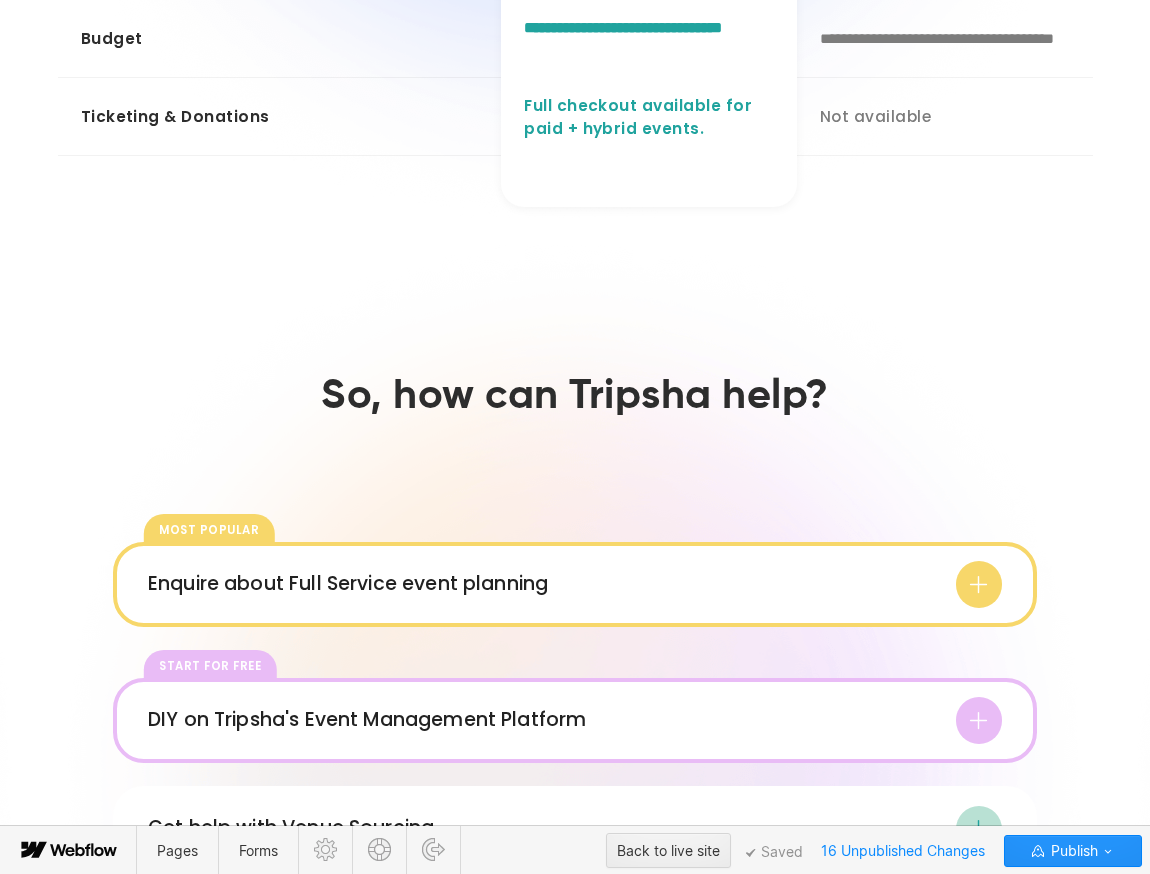 click on "**********" at bounding box center (649, -39) 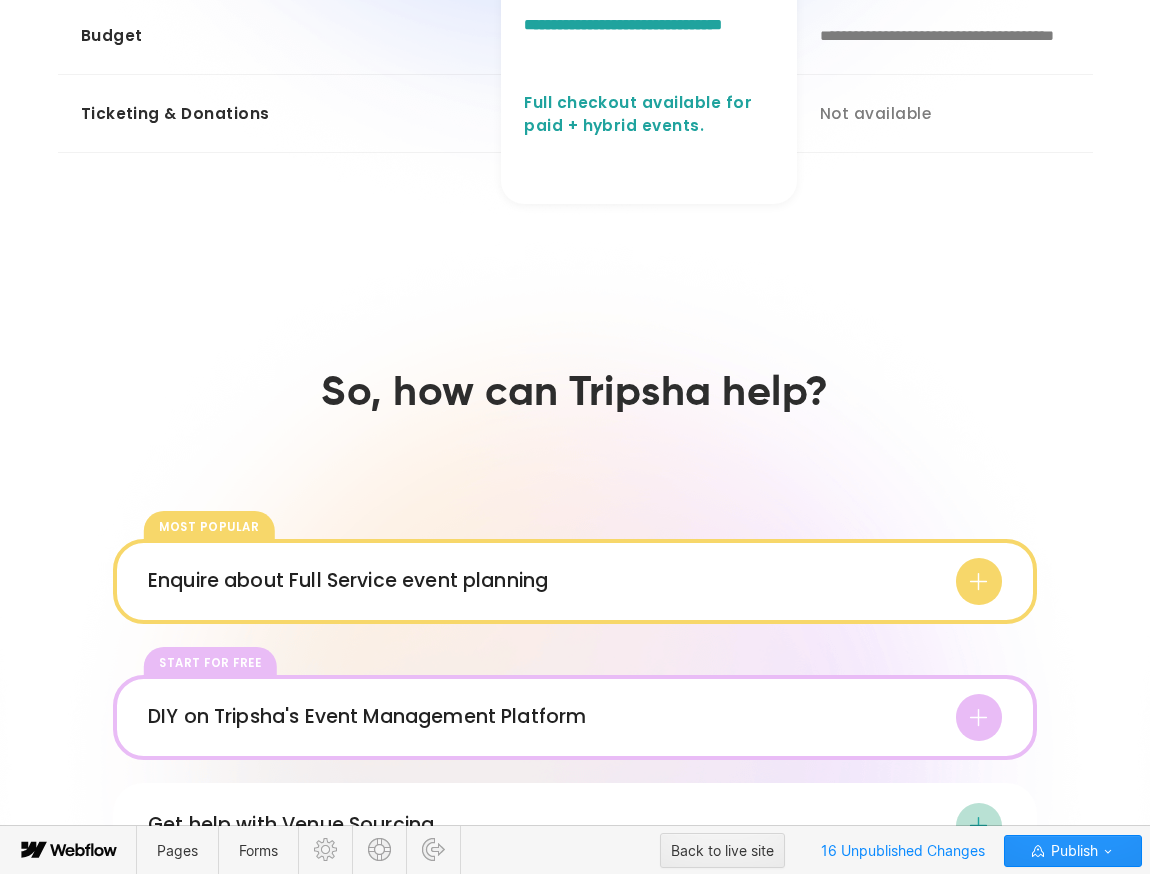 click on "**********" at bounding box center (649, -42) 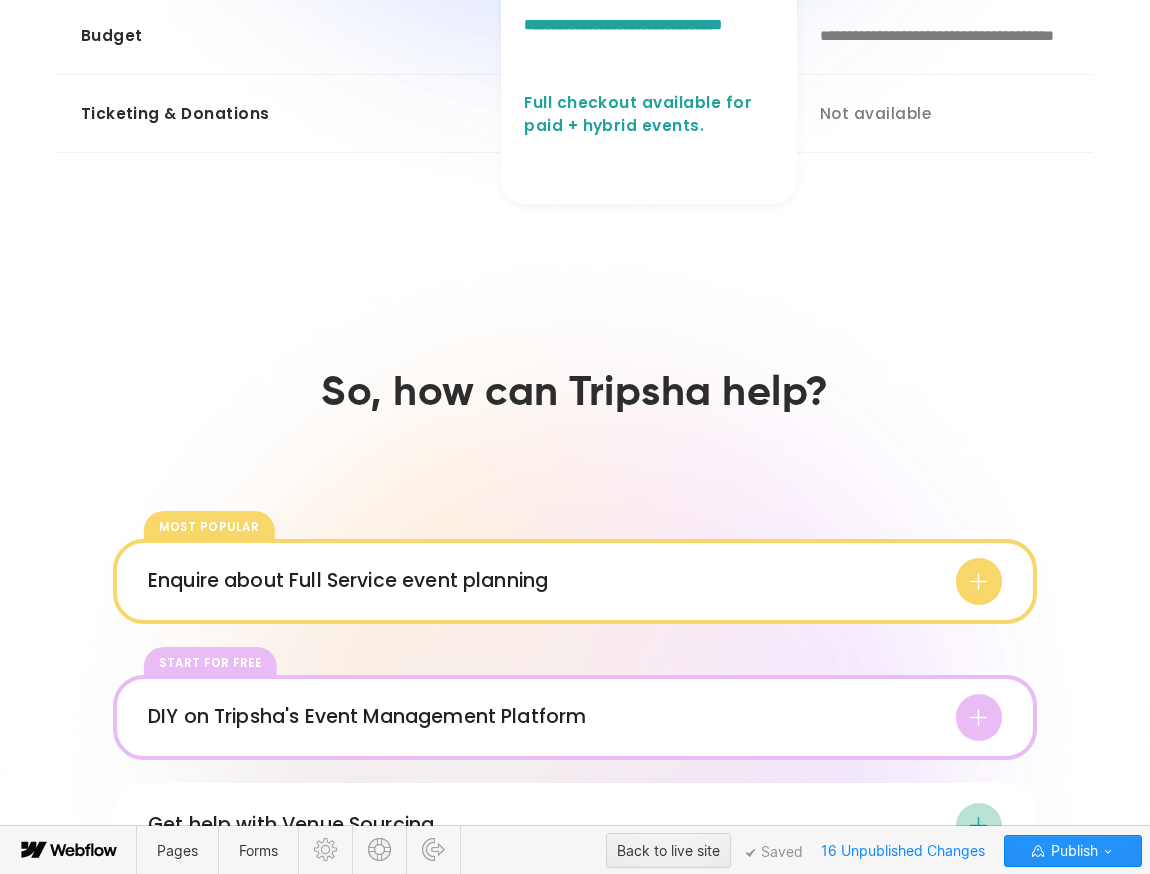 scroll, scrollTop: 1829, scrollLeft: 0, axis: vertical 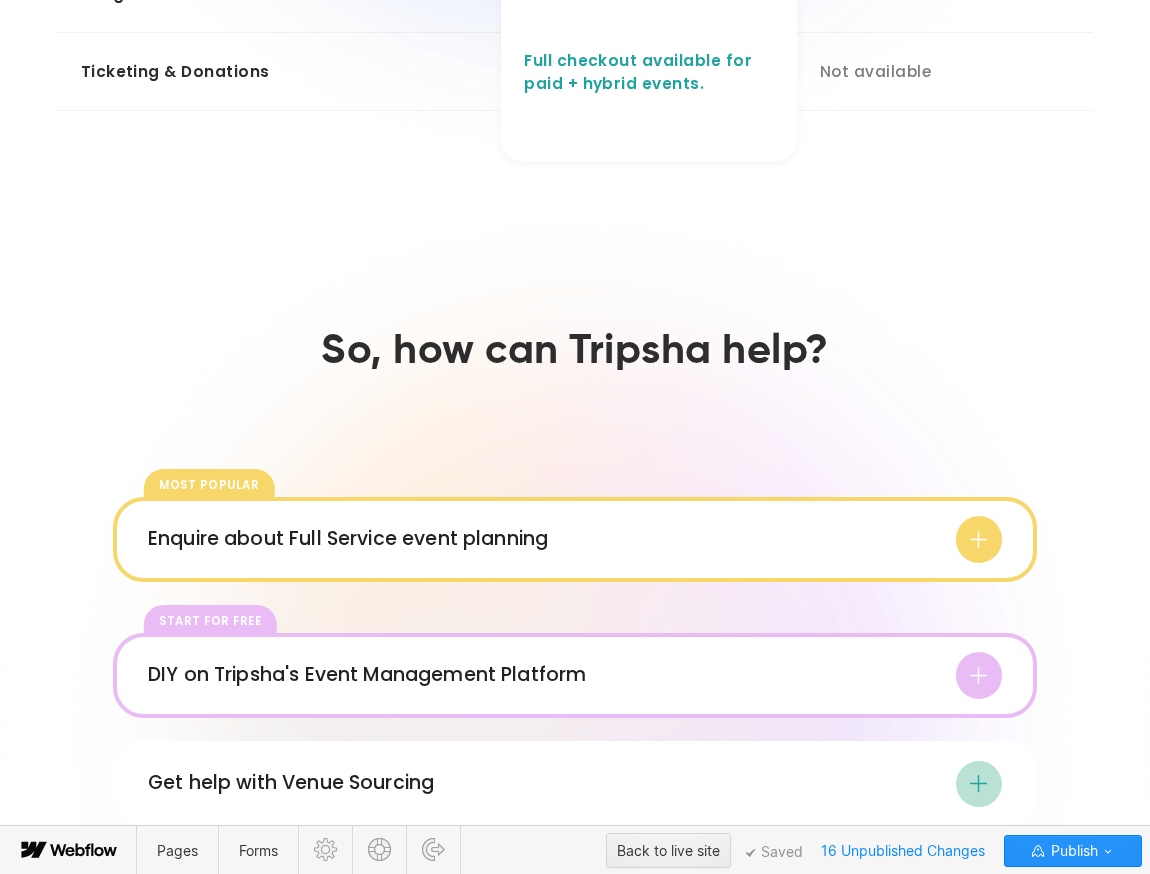 click on "**********" at bounding box center (649, -6) 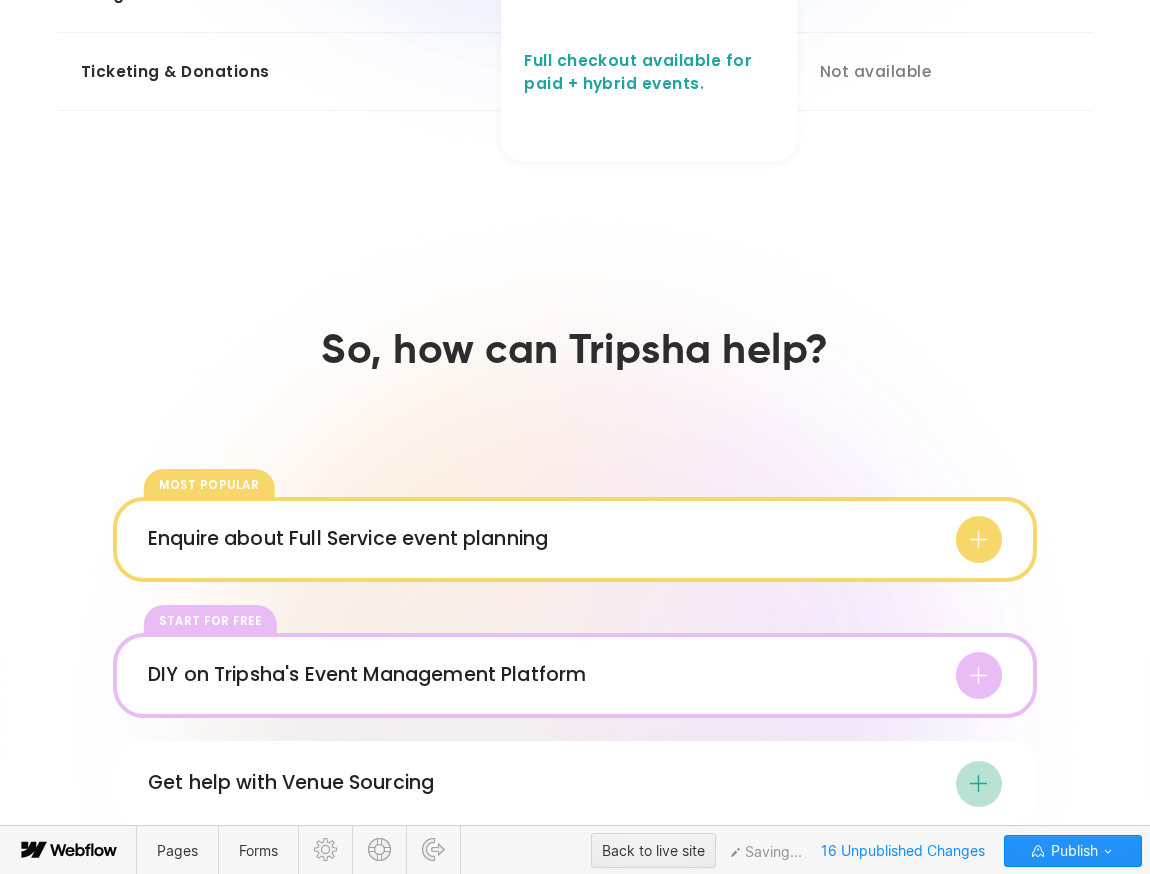 scroll, scrollTop: 1871, scrollLeft: 0, axis: vertical 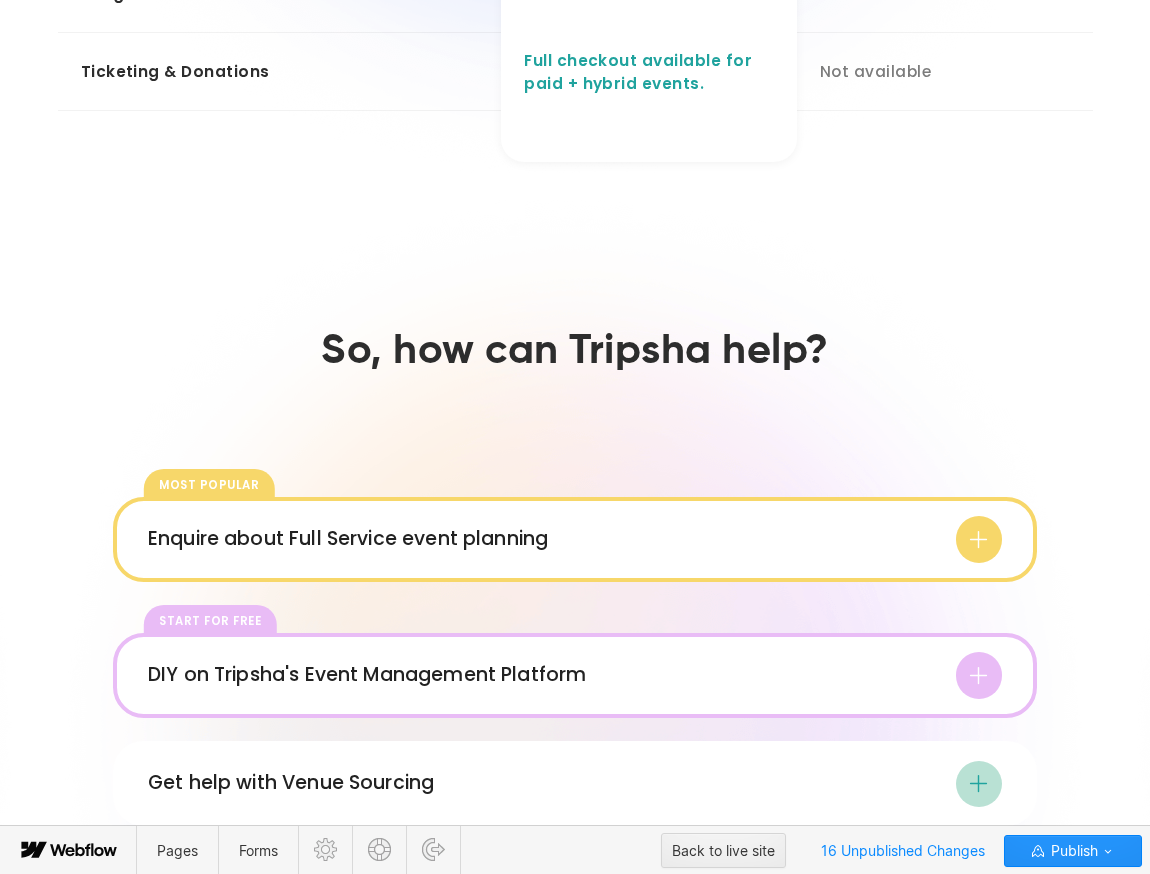click on "**********" at bounding box center (649, -6) 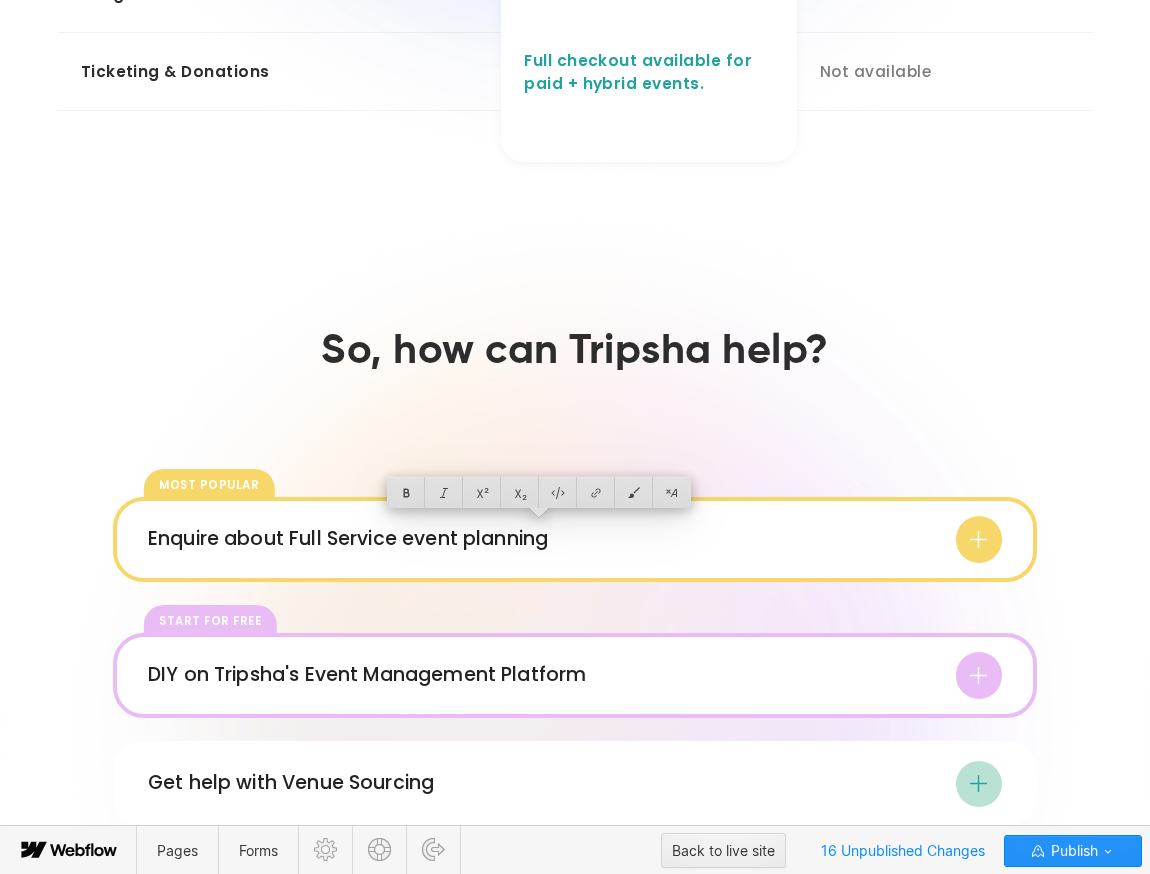 click on "**********" at bounding box center (649, -6) 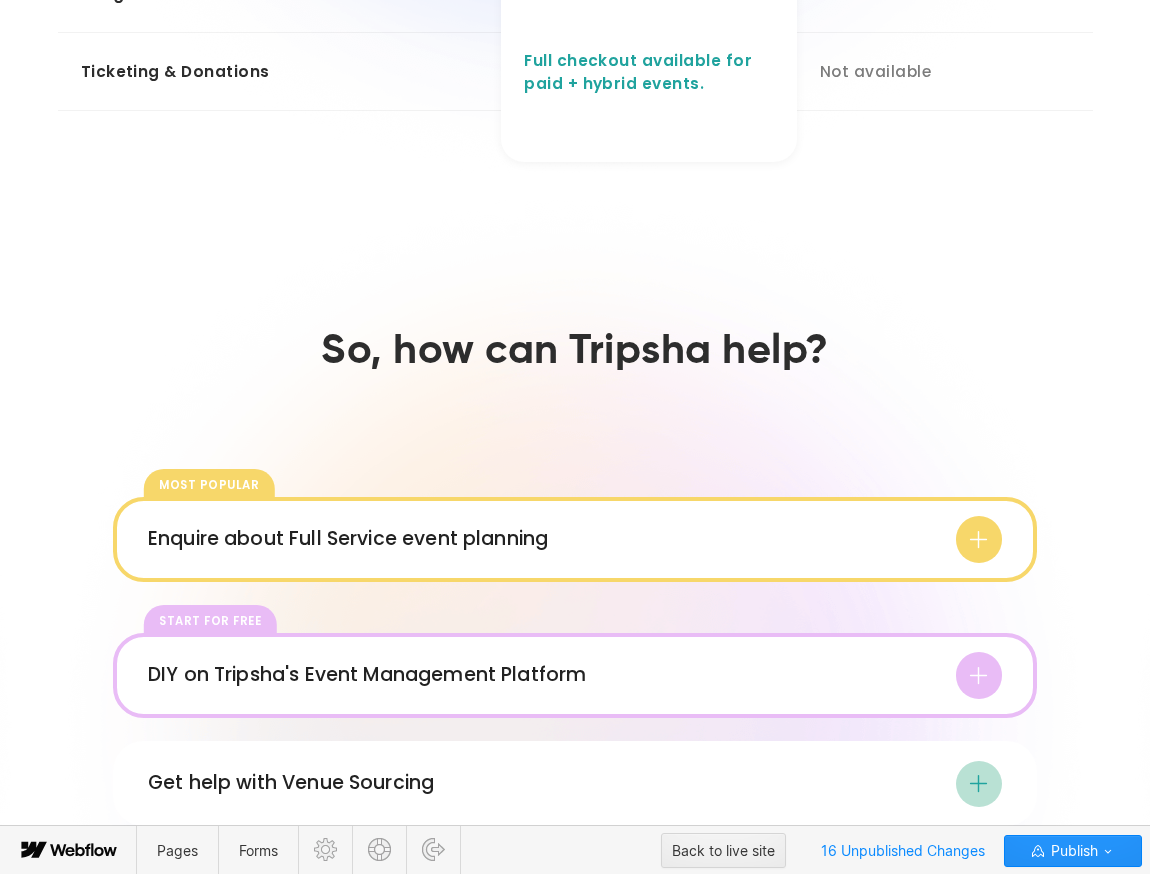 click on "**********" at bounding box center (190, -85) 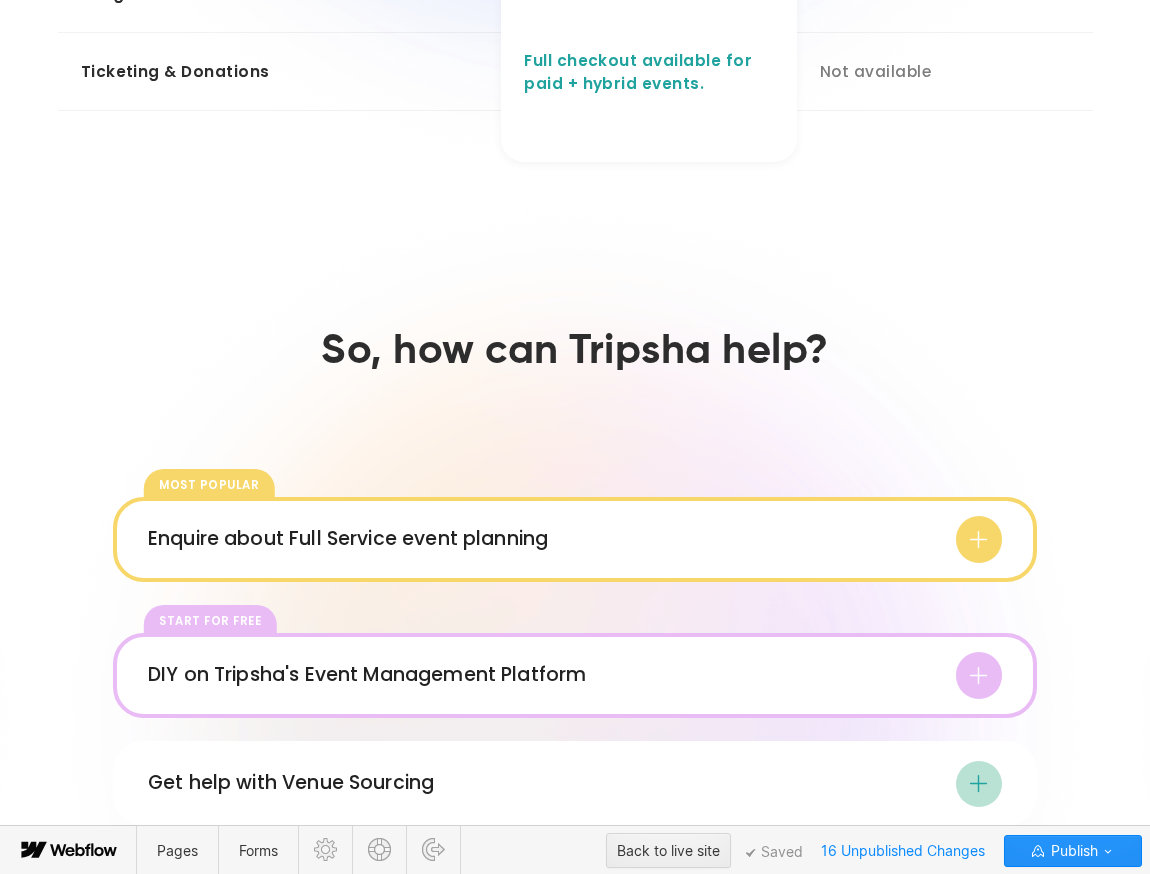 click on "**********" at bounding box center [185, -85] 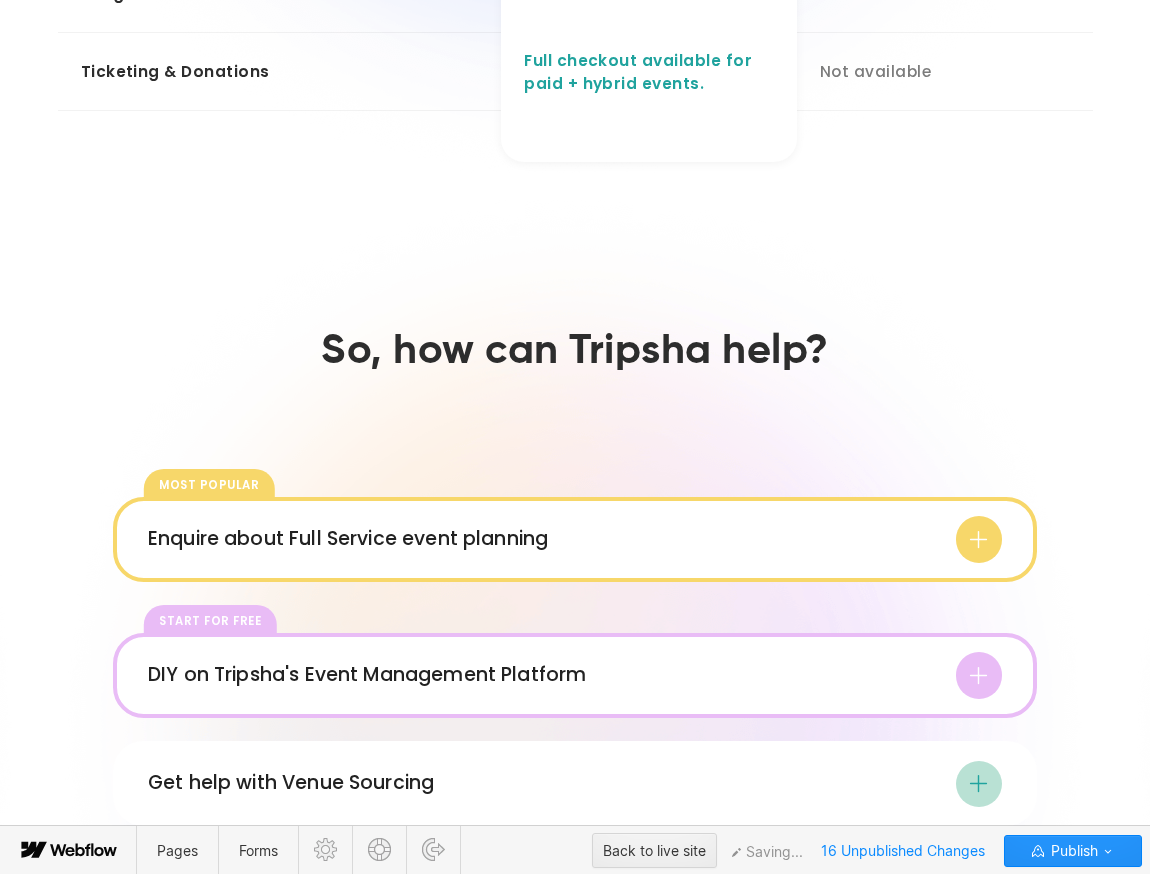 drag, startPoint x: 242, startPoint y: 514, endPoint x: 234, endPoint y: 469, distance: 45.705578 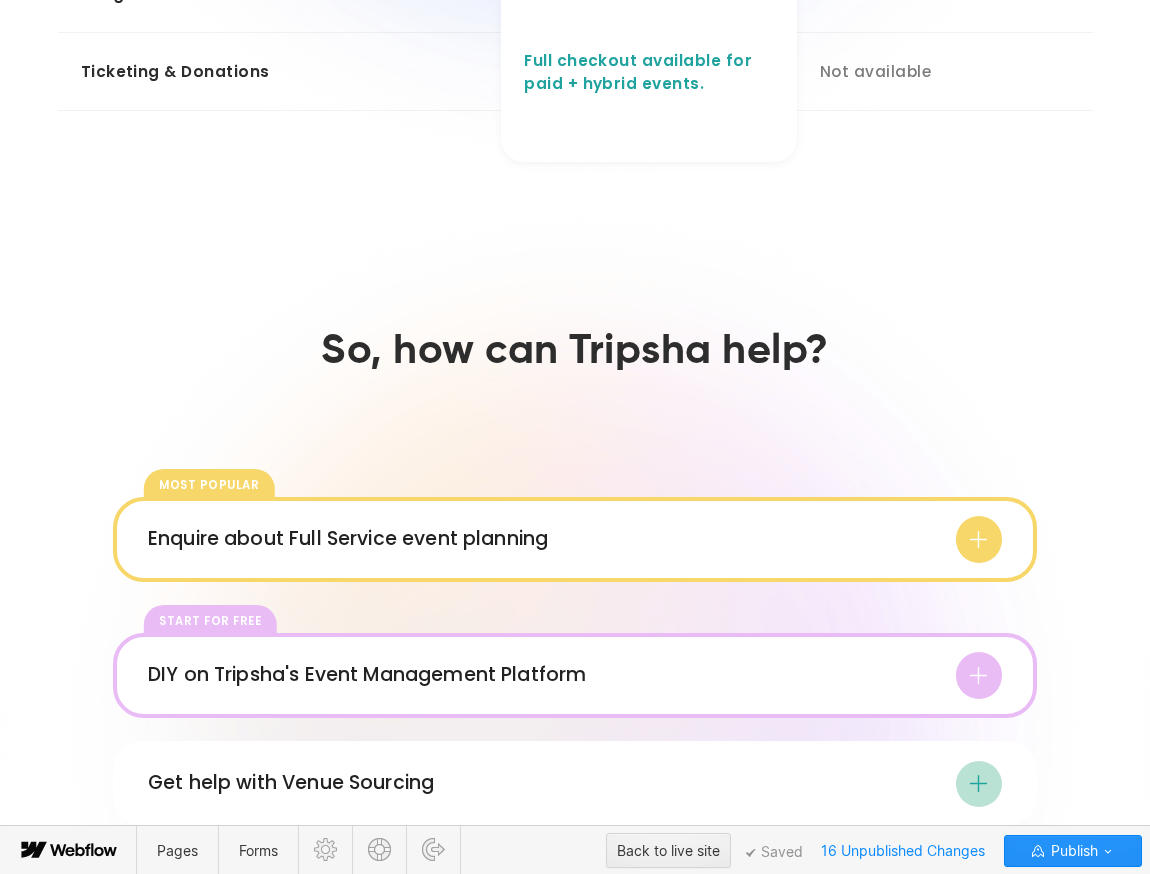 click on "**********" at bounding box center (280, -85) 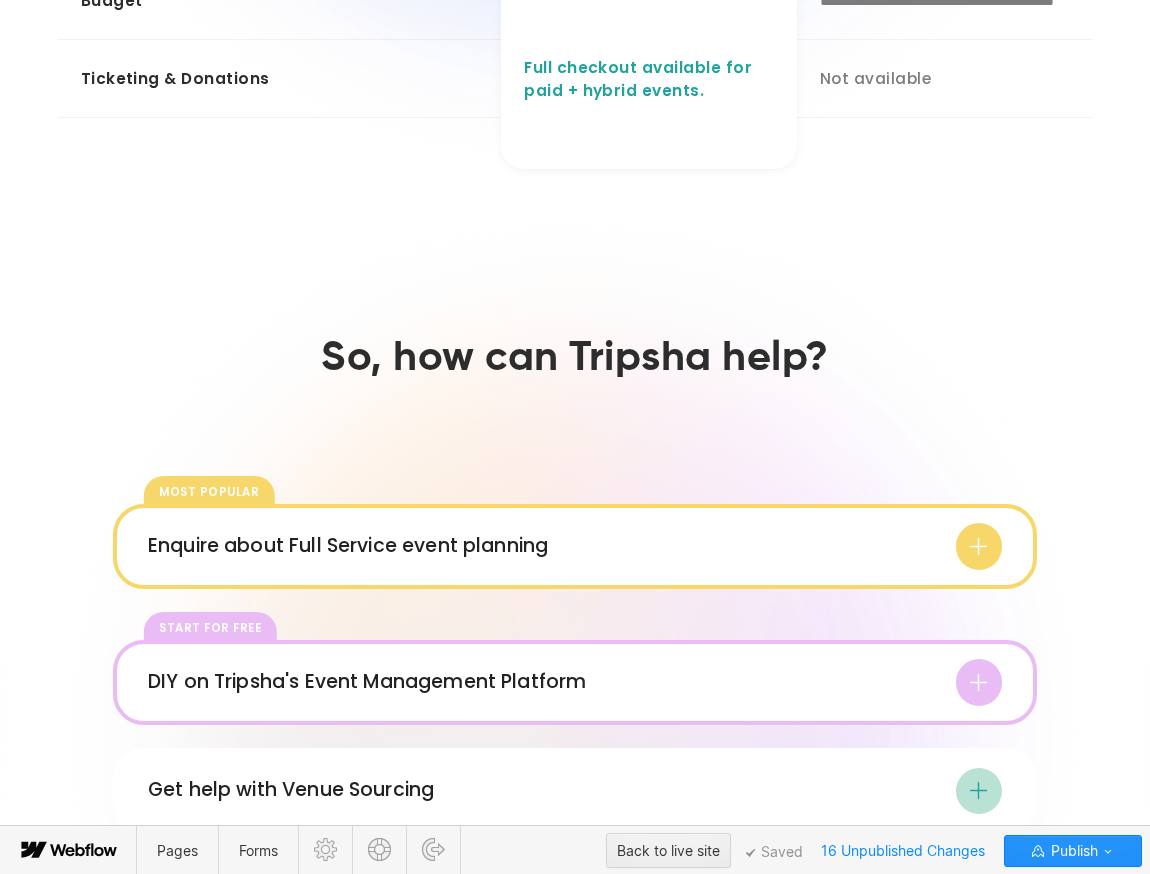 scroll, scrollTop: 1864, scrollLeft: 0, axis: vertical 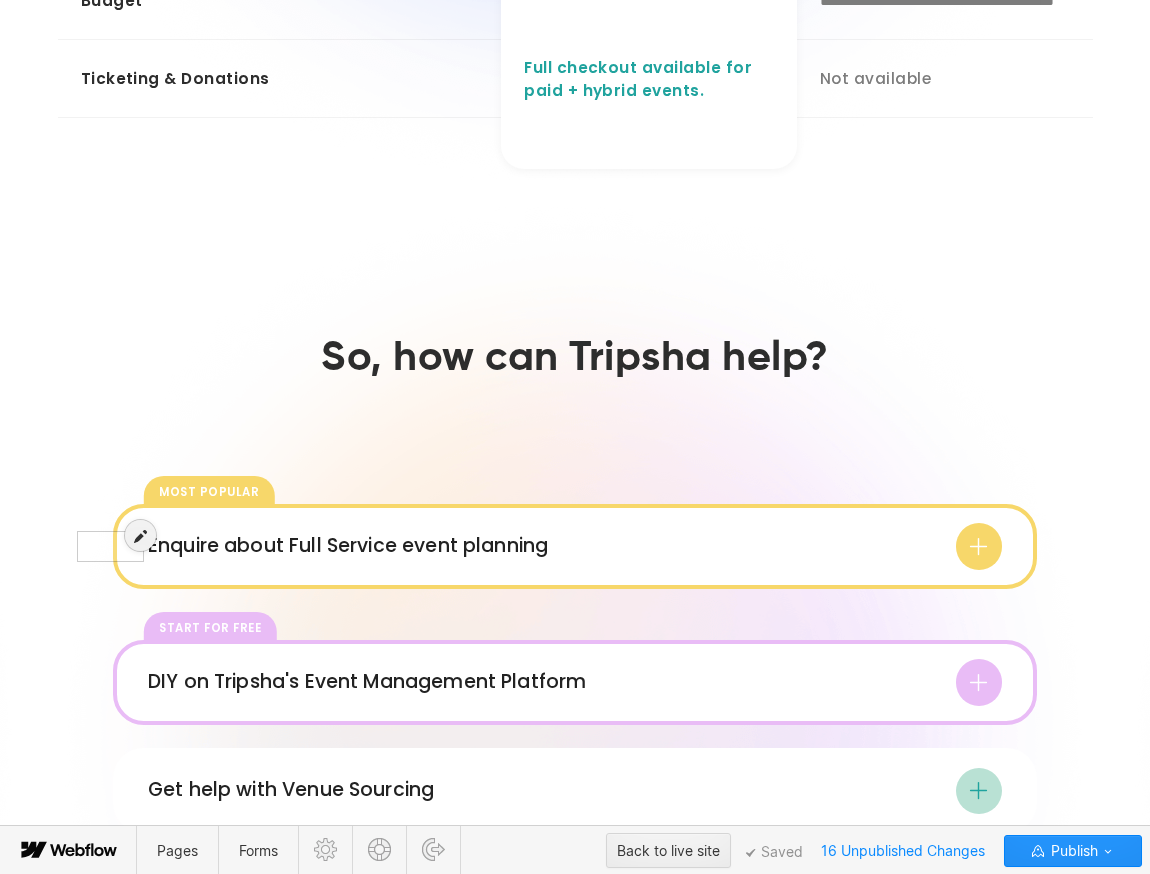click at bounding box center [110, 536] 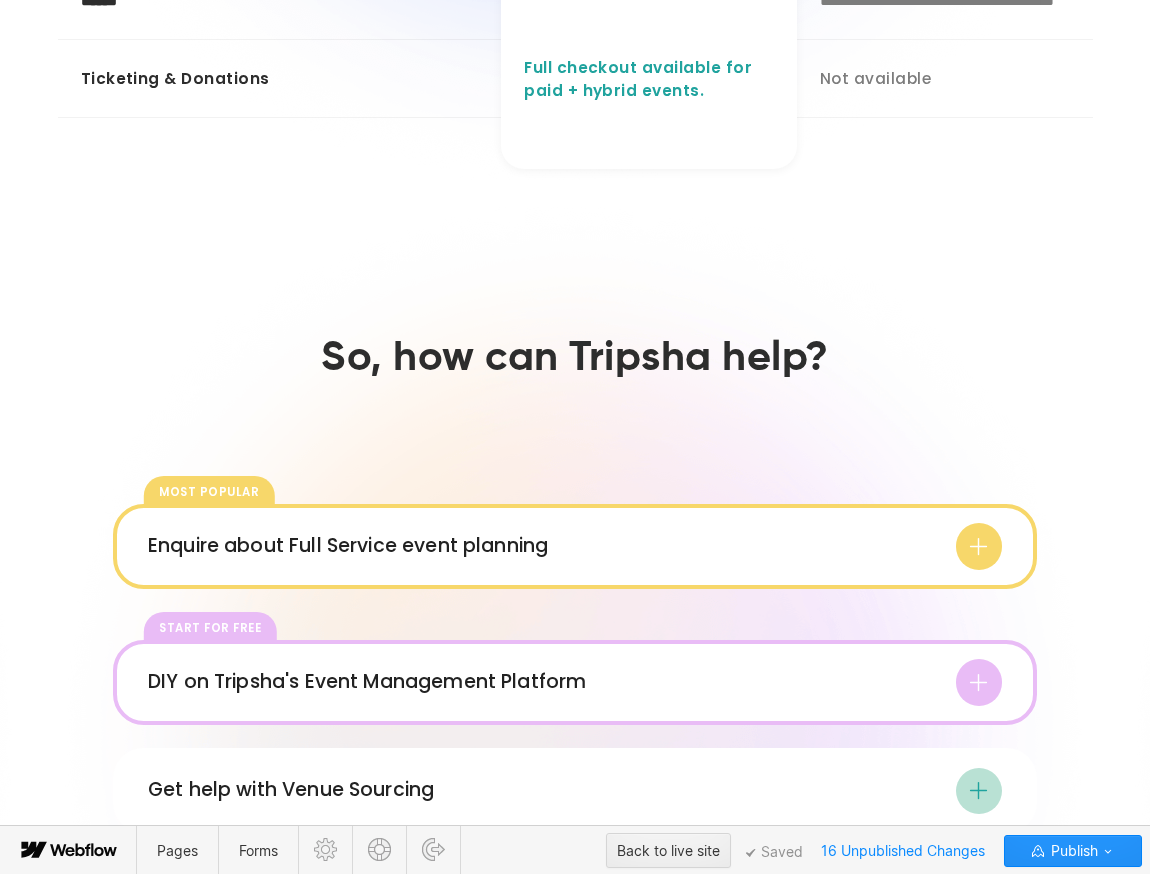 click on "******" at bounding box center (99, 0) 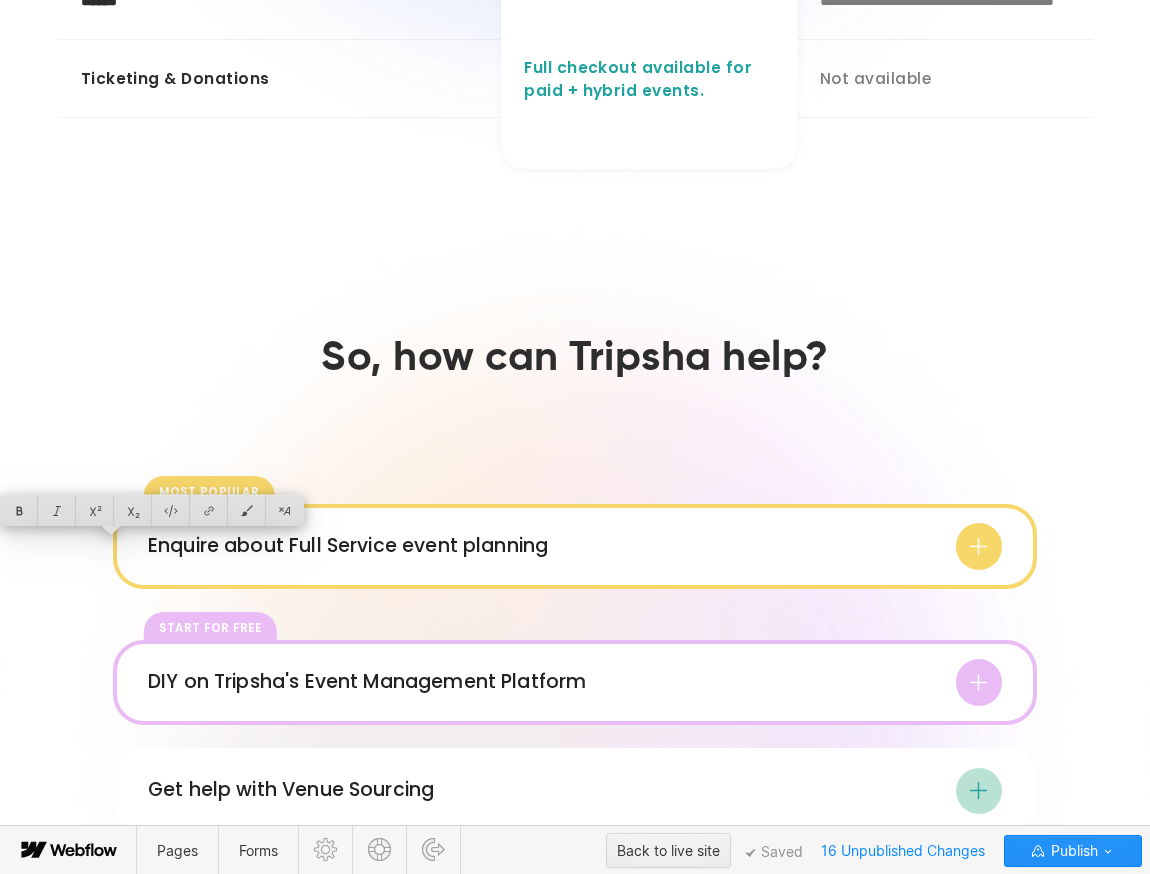 click on "Ticketing & Donations" at bounding box center (175, 78) 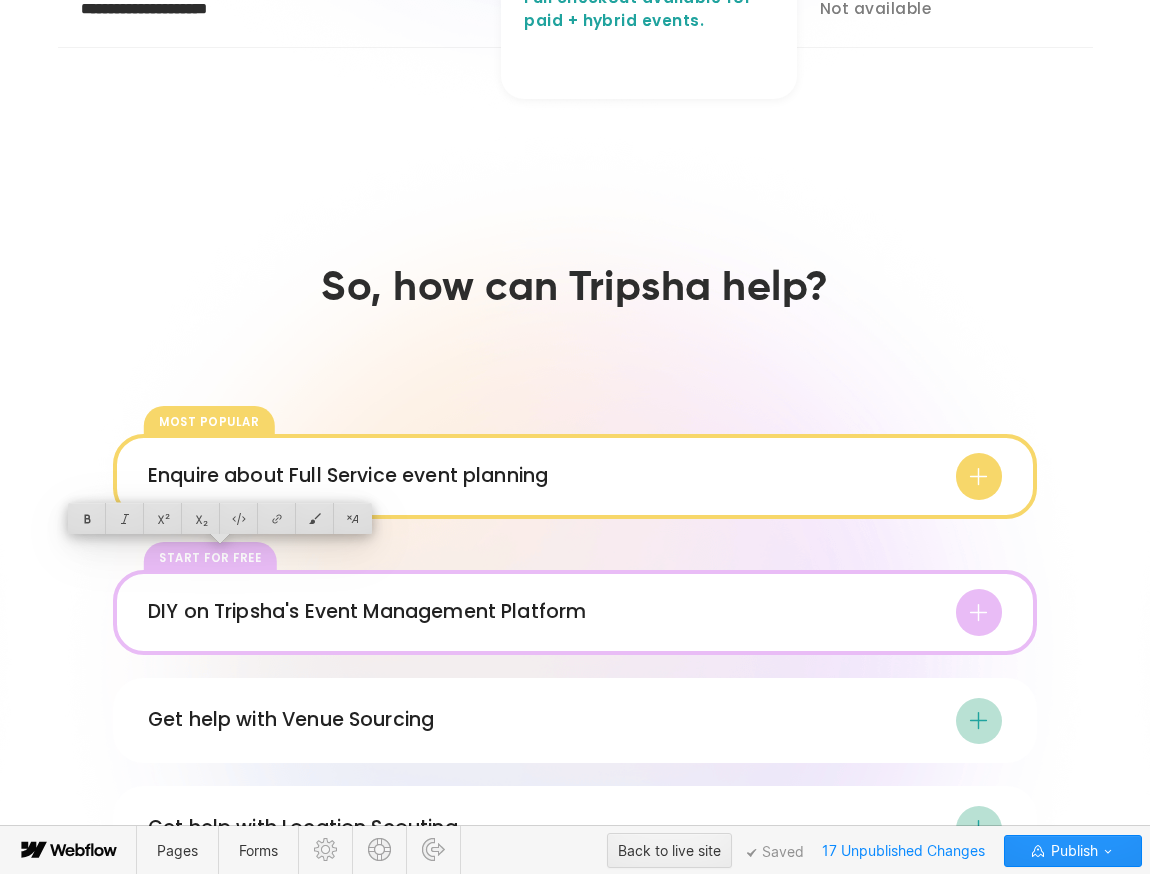 click on "Not available" at bounding box center (945, 8) 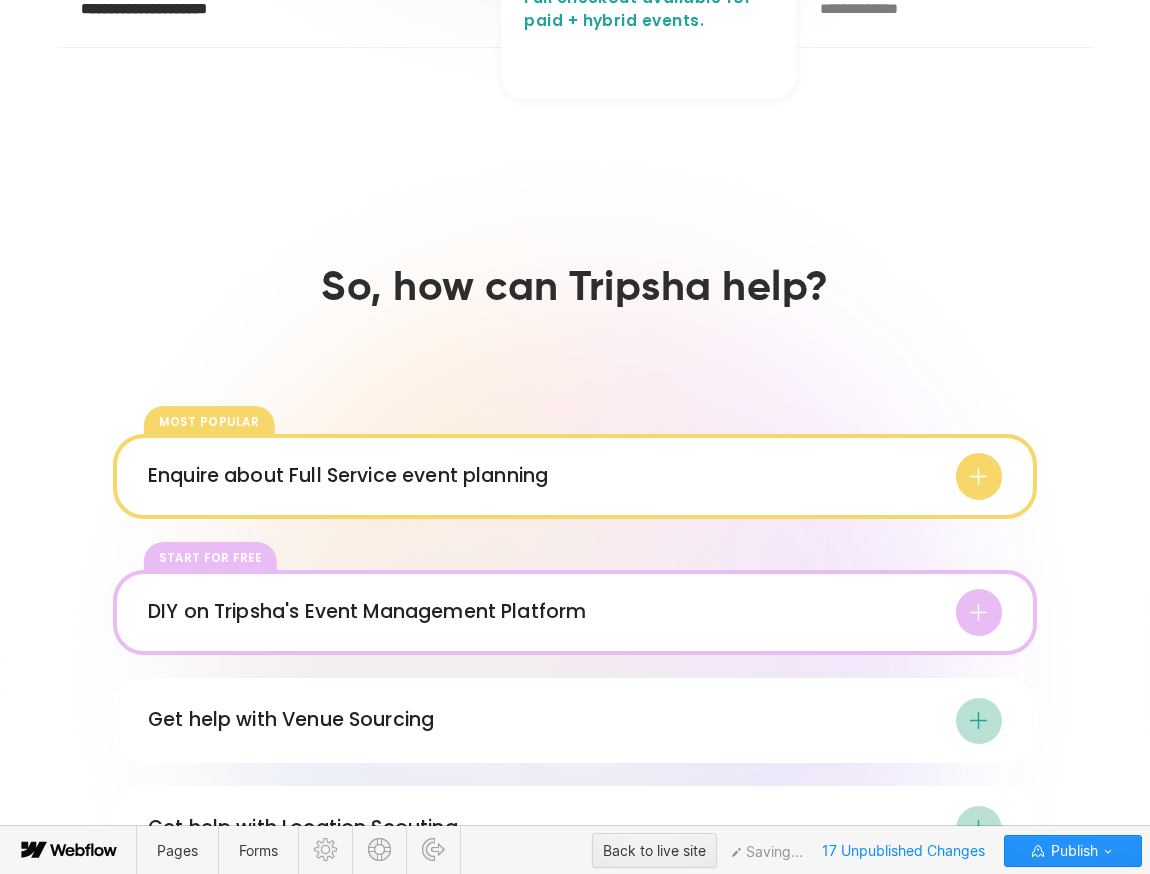scroll, scrollTop: 1935, scrollLeft: 0, axis: vertical 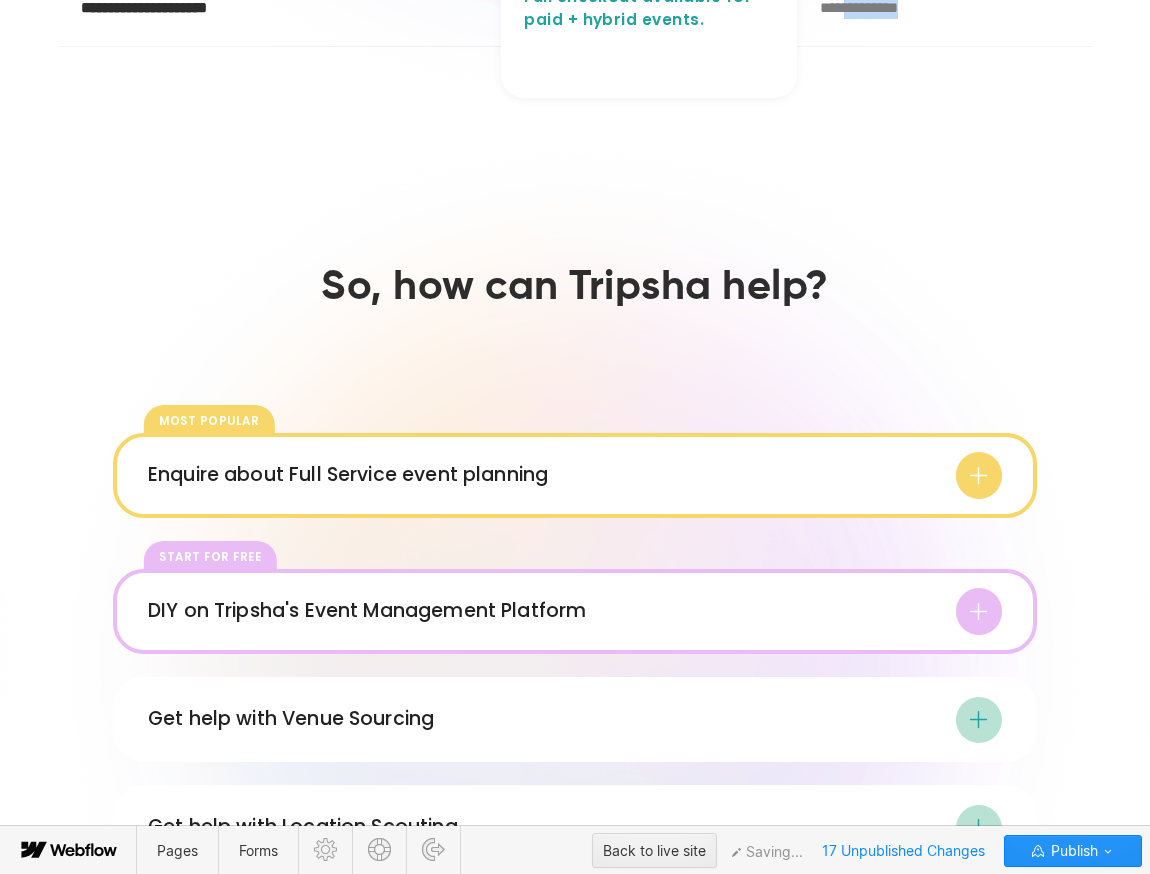 click on "**********" at bounding box center (945, 7) 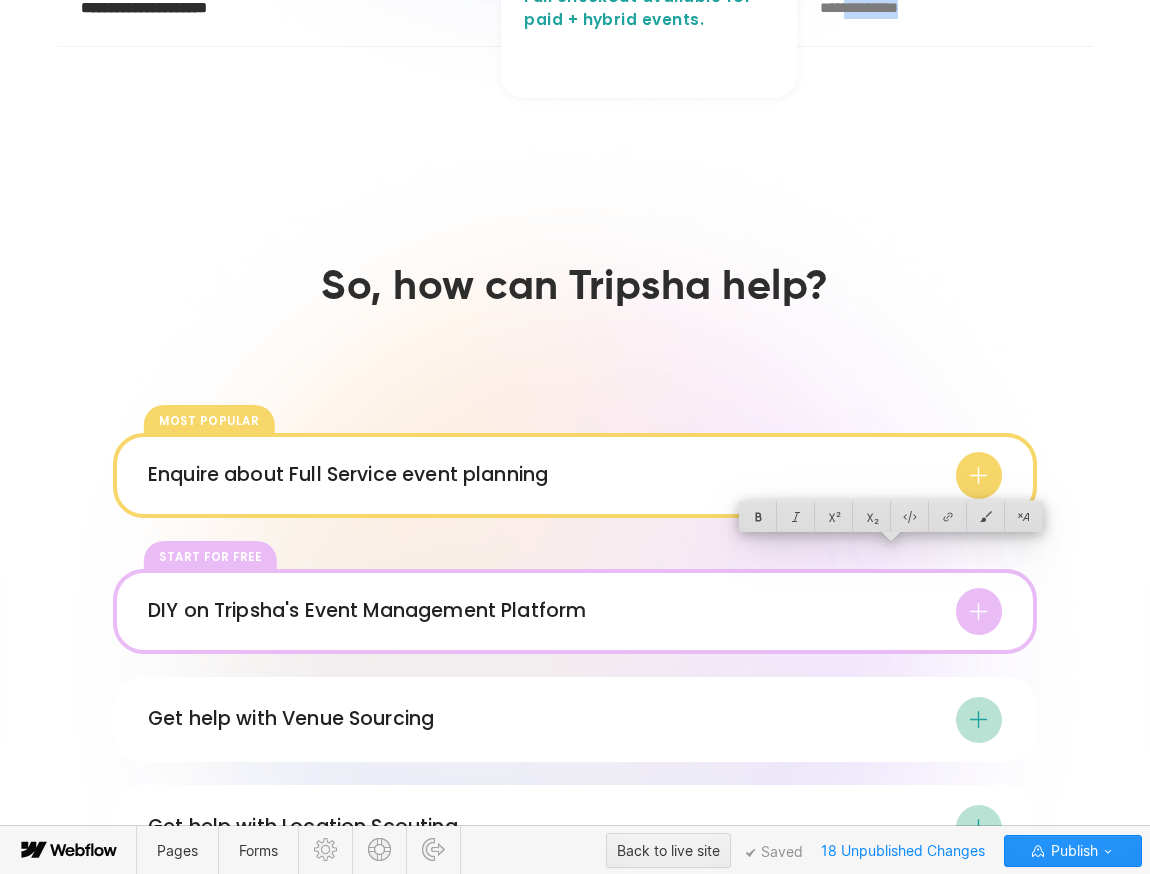 click on "**********" at bounding box center (945, 7) 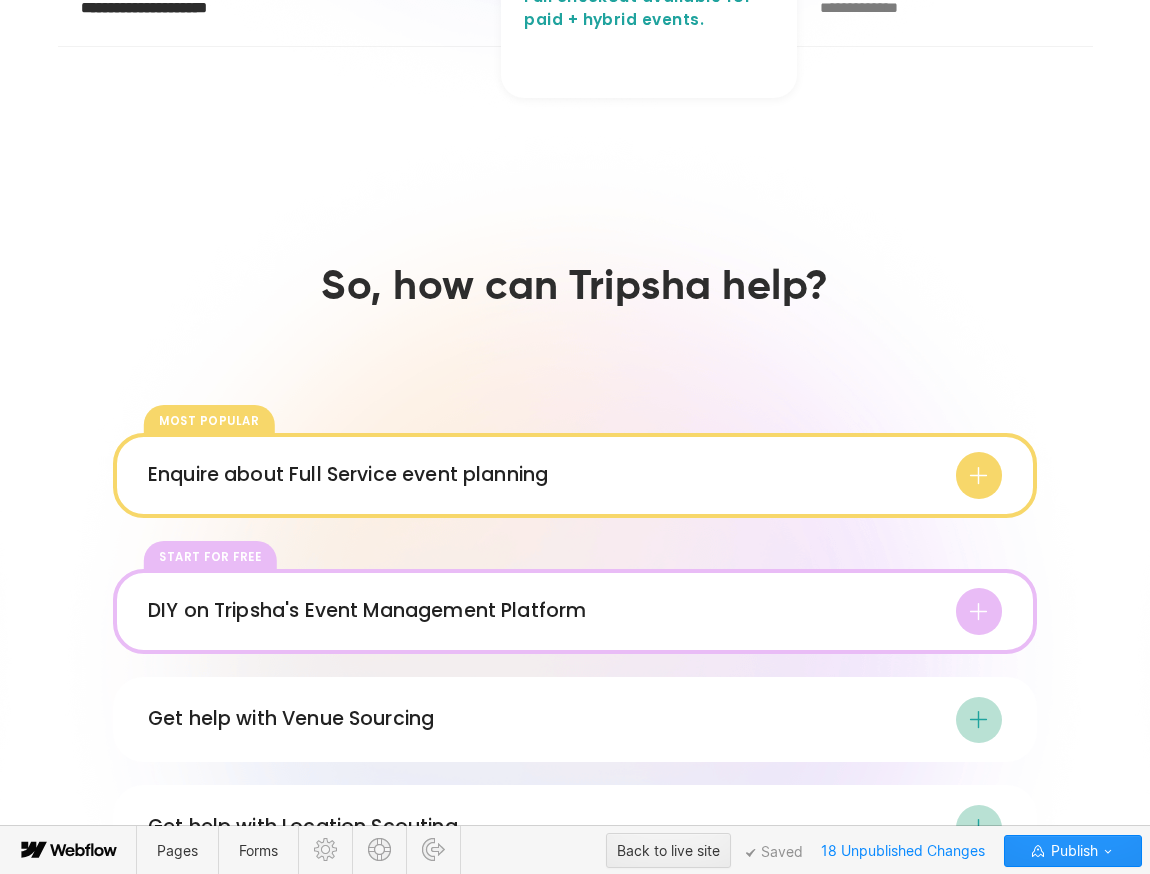 type 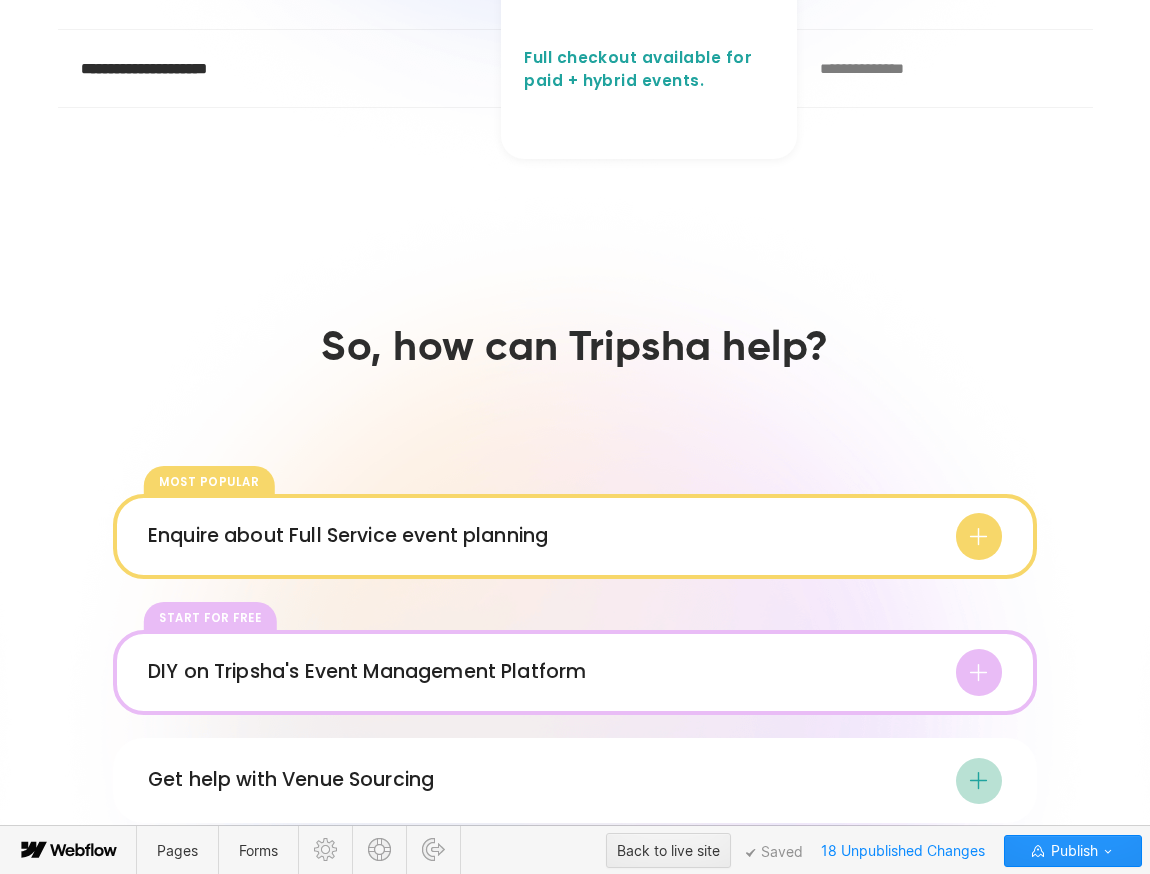 scroll, scrollTop: 1873, scrollLeft: 0, axis: vertical 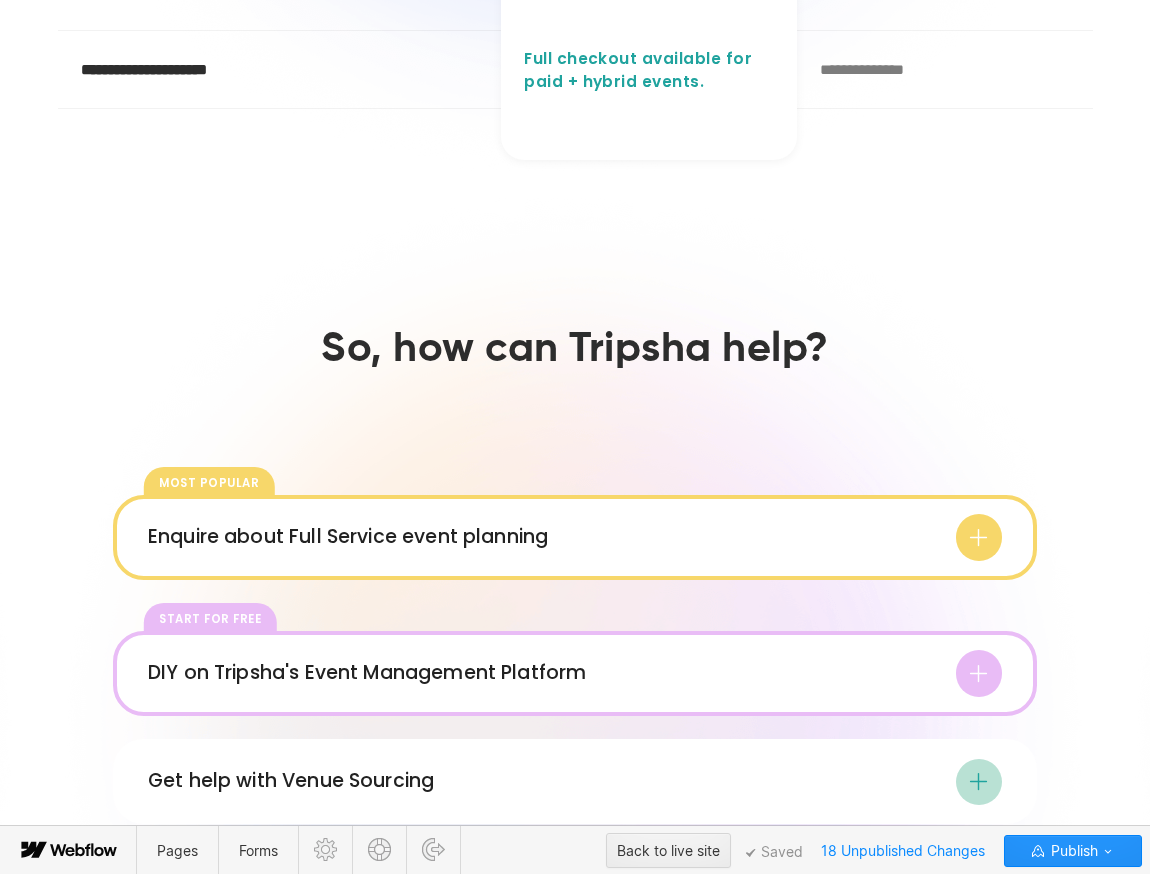 click on "**********" at bounding box center (148, -87) 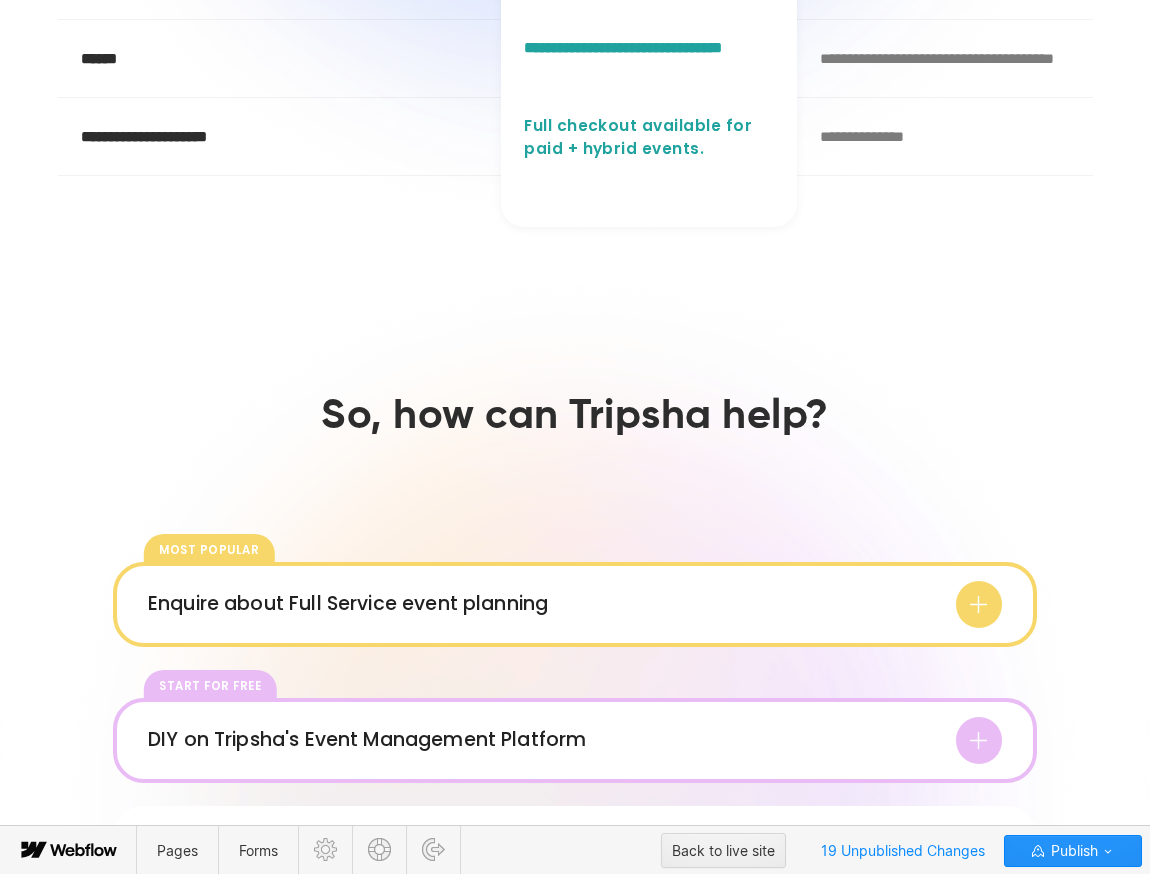 scroll, scrollTop: 1805, scrollLeft: 0, axis: vertical 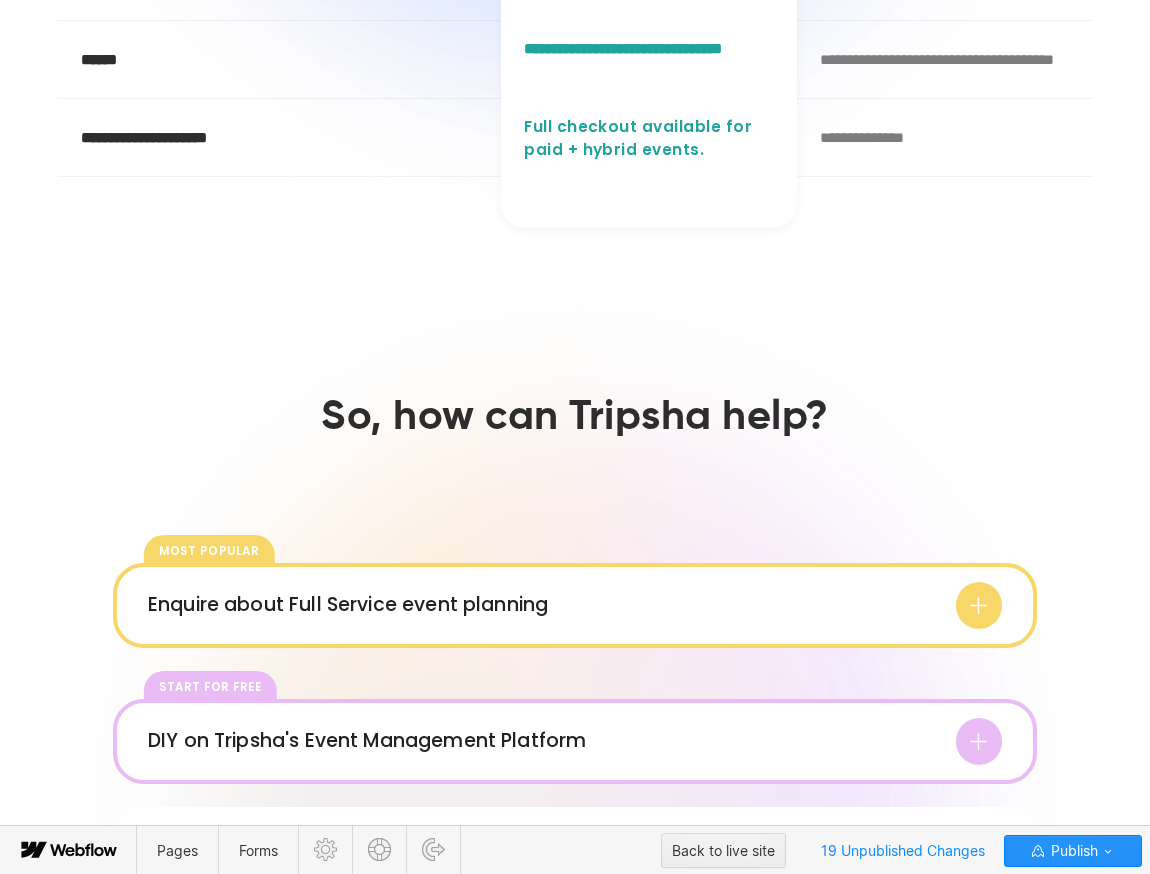click on "**********" at bounding box center (154, -19) 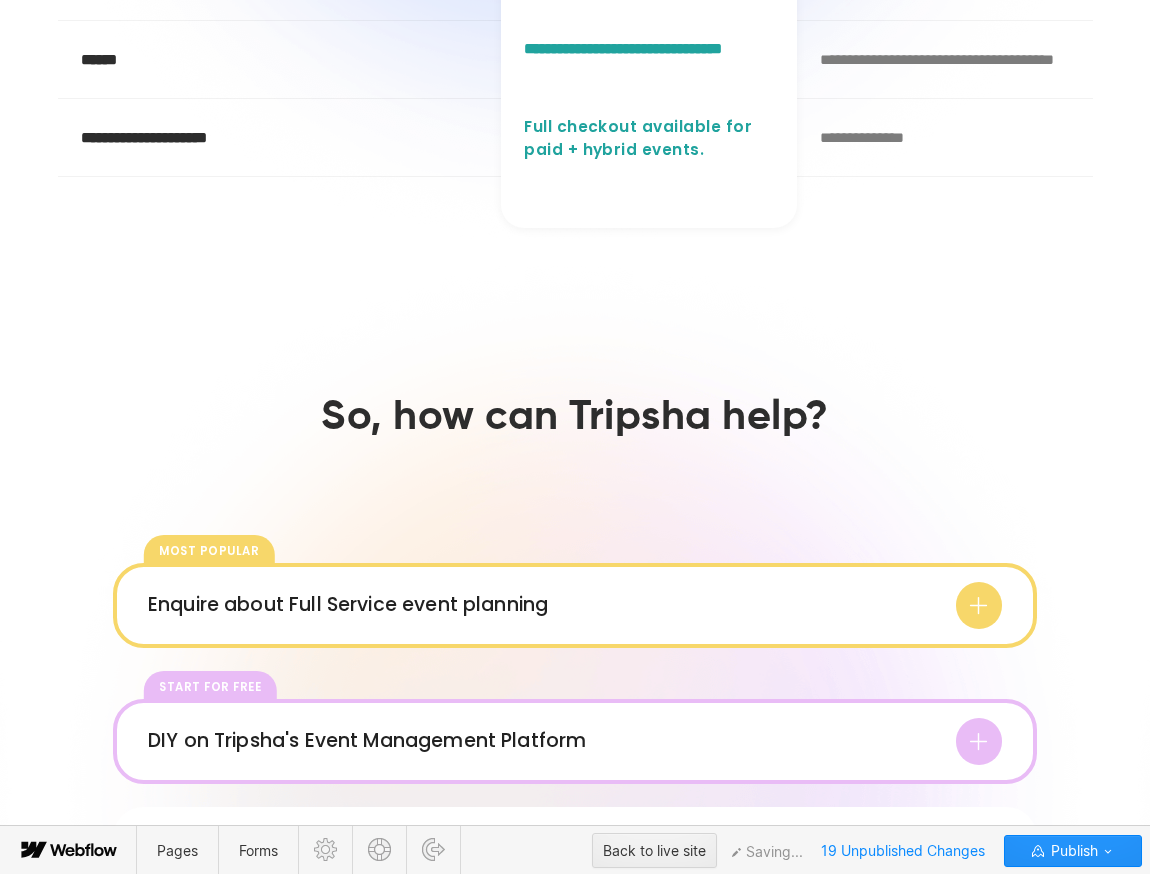 click on "**********" at bounding box center (117, -276) 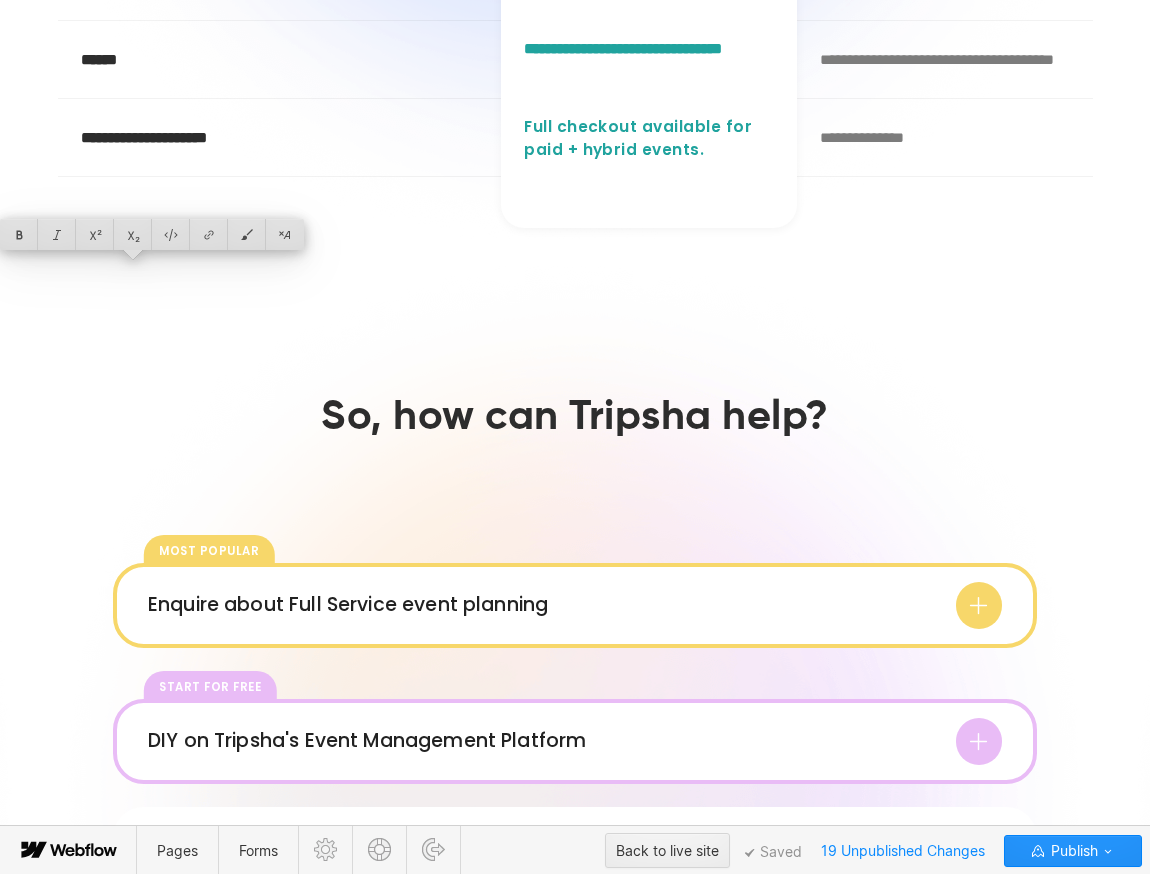 click on "**********" at bounding box center (133, -276) 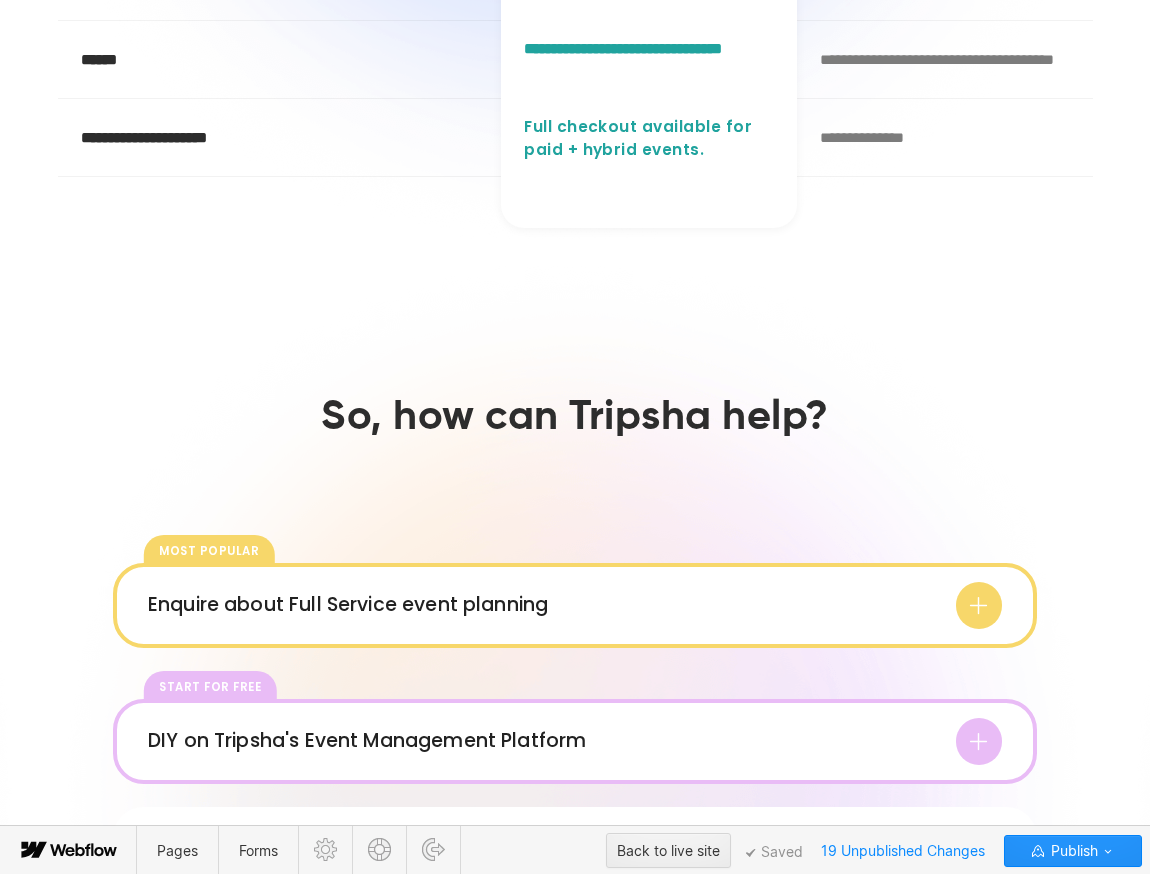 click on "**********" at bounding box center (152, -198) 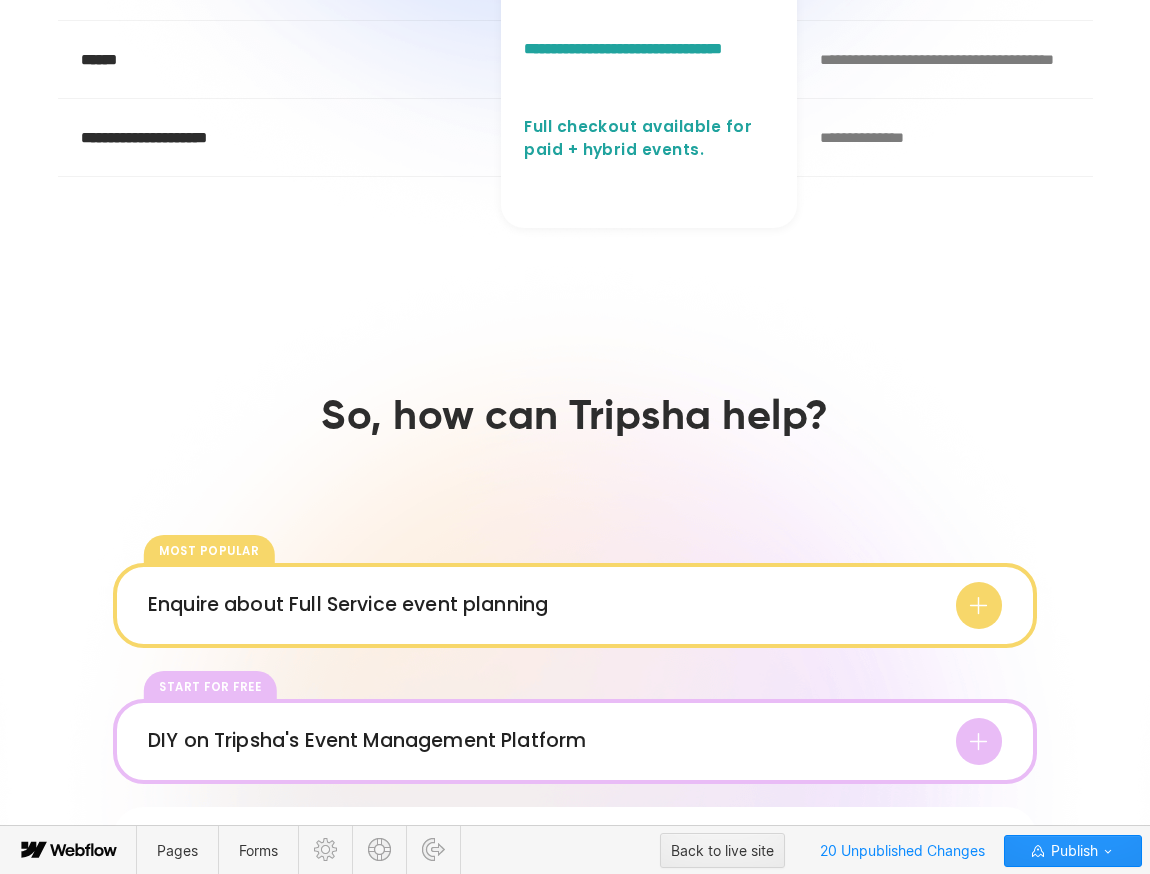 click on "**********" at bounding box center (168, -108) 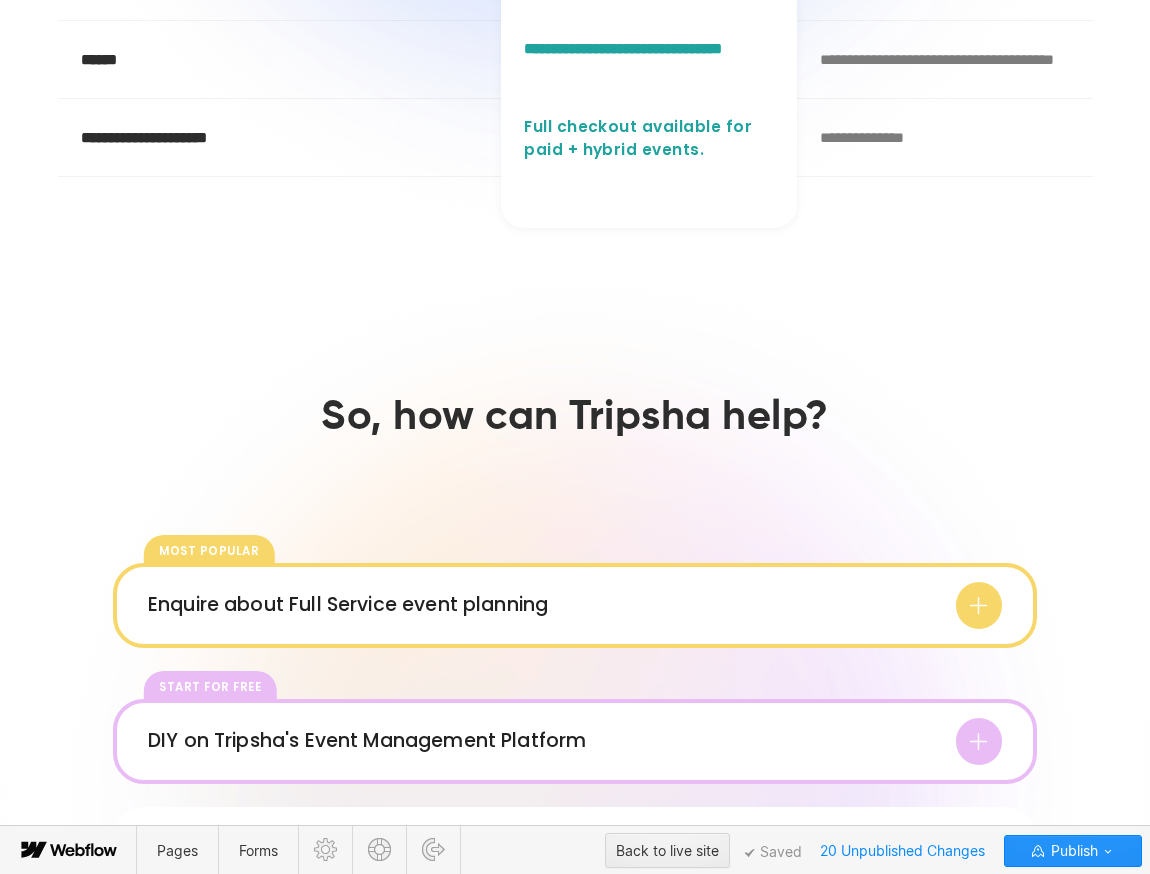 drag, startPoint x: 171, startPoint y: 522, endPoint x: 193, endPoint y: 435, distance: 89.73851 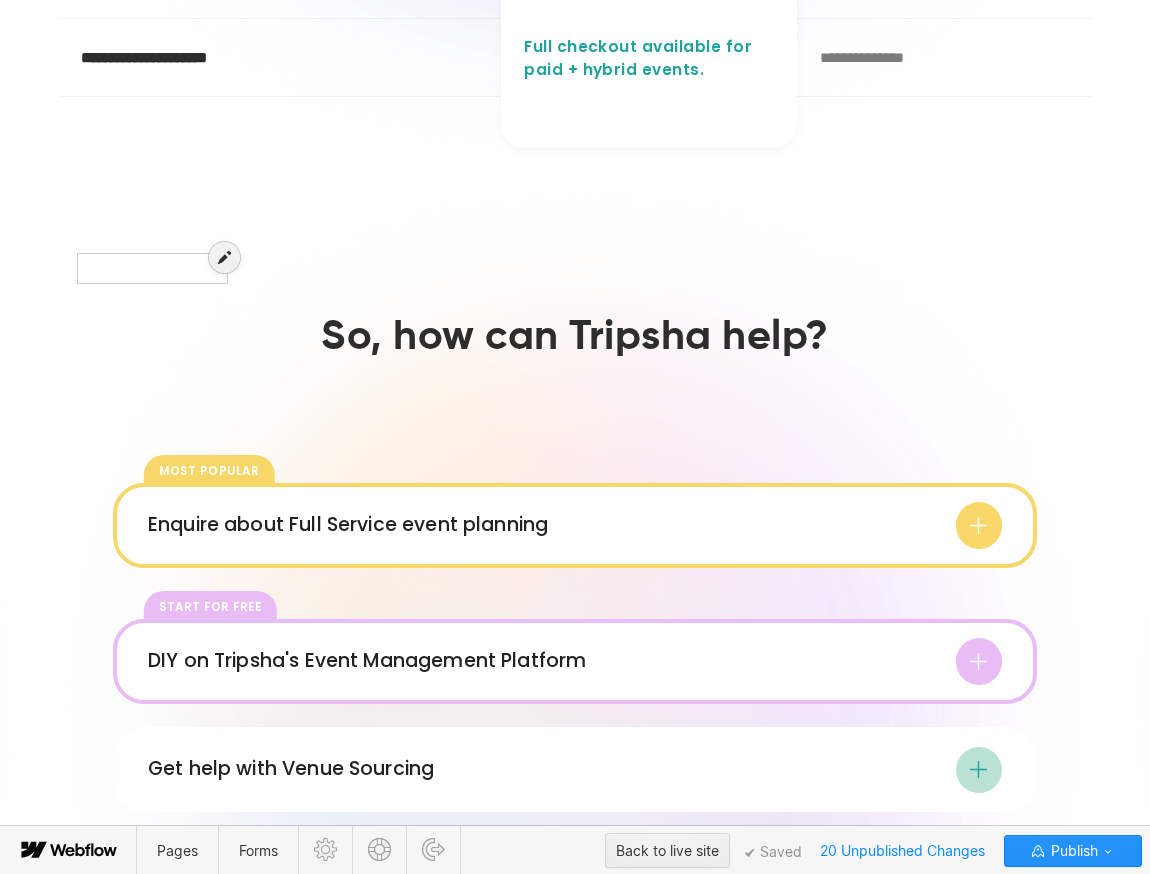 scroll, scrollTop: 1885, scrollLeft: 0, axis: vertical 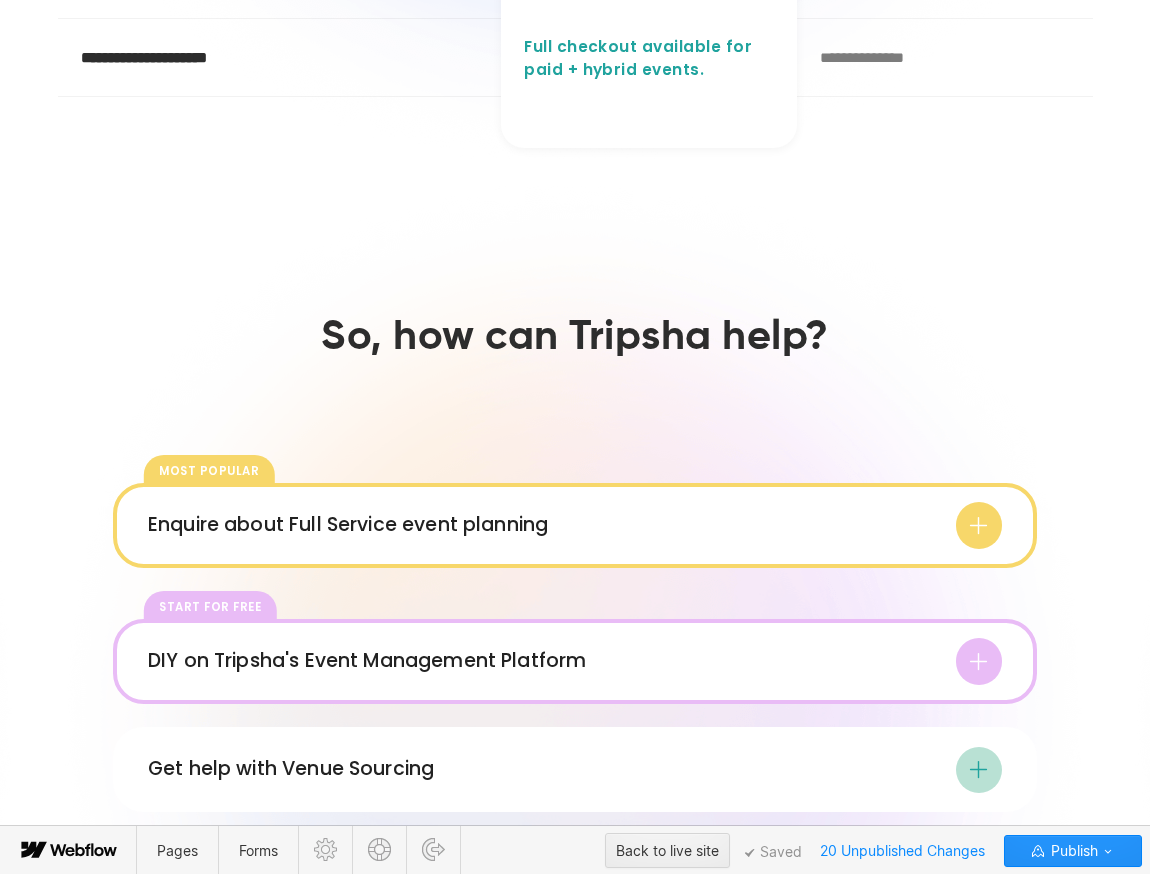 click on "**********" at bounding box center [280, -356] 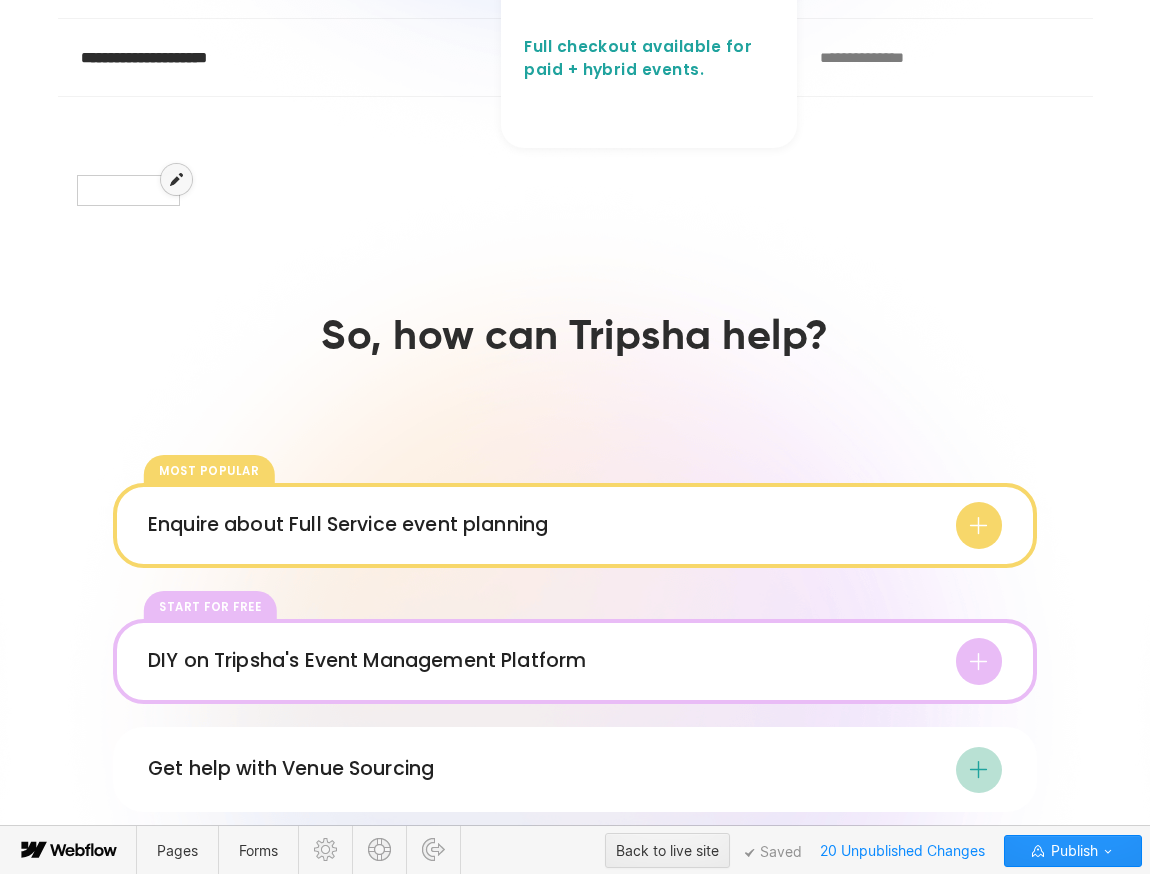 click at bounding box center (176, 179) 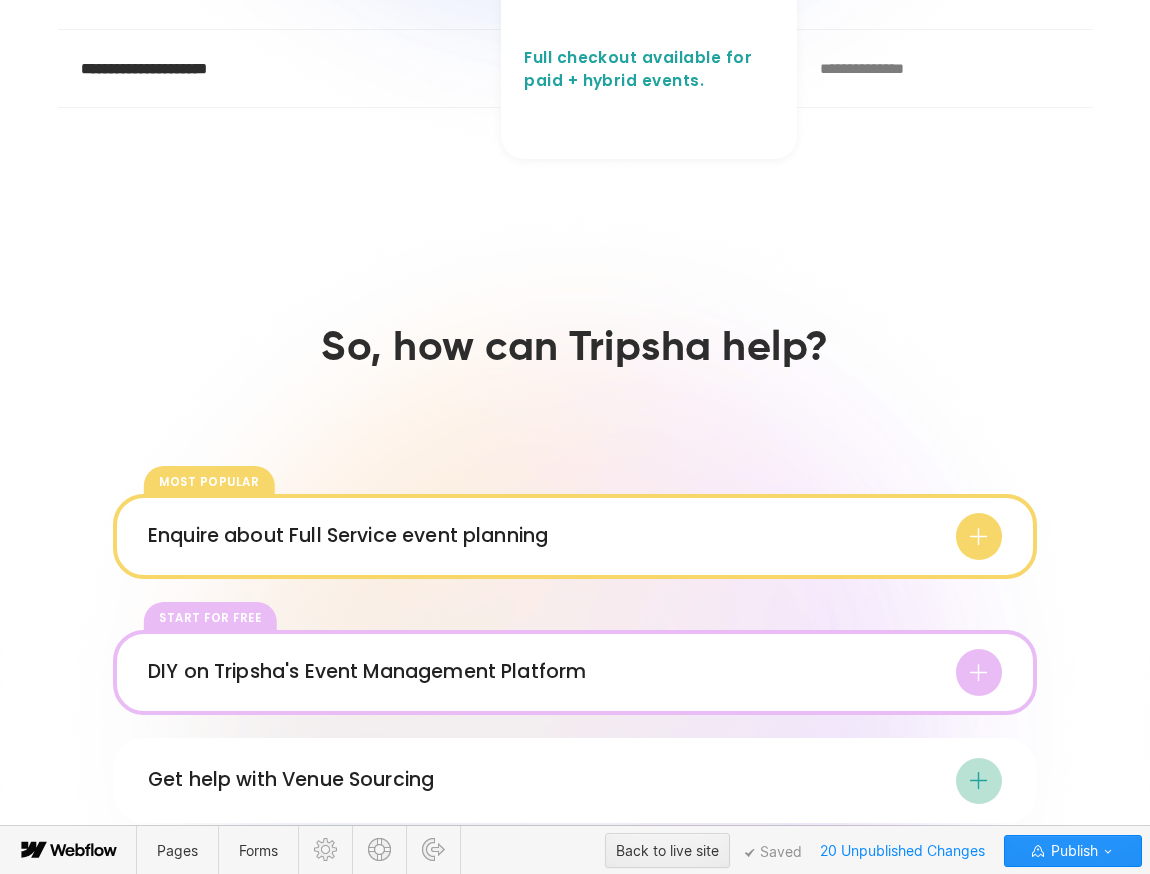 scroll, scrollTop: 1885, scrollLeft: 0, axis: vertical 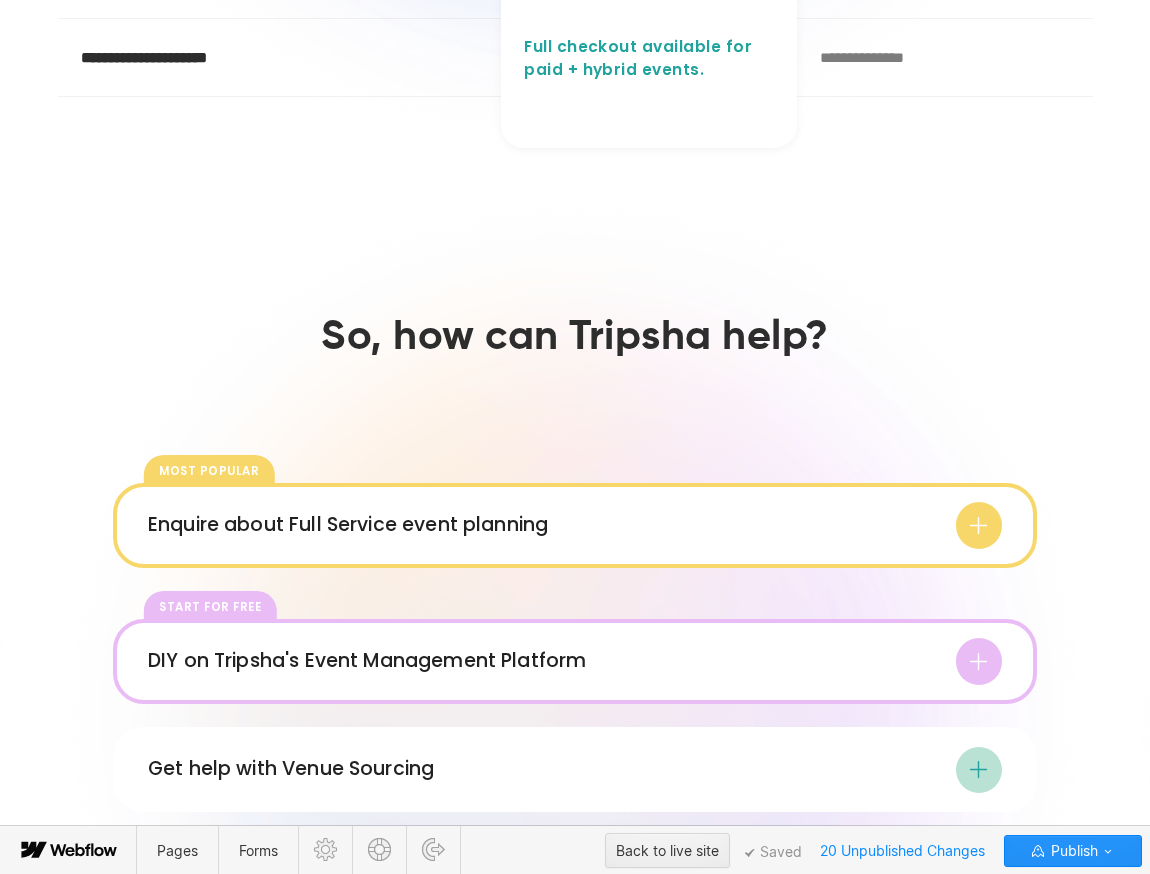click on "**********" at bounding box center (148, -99) 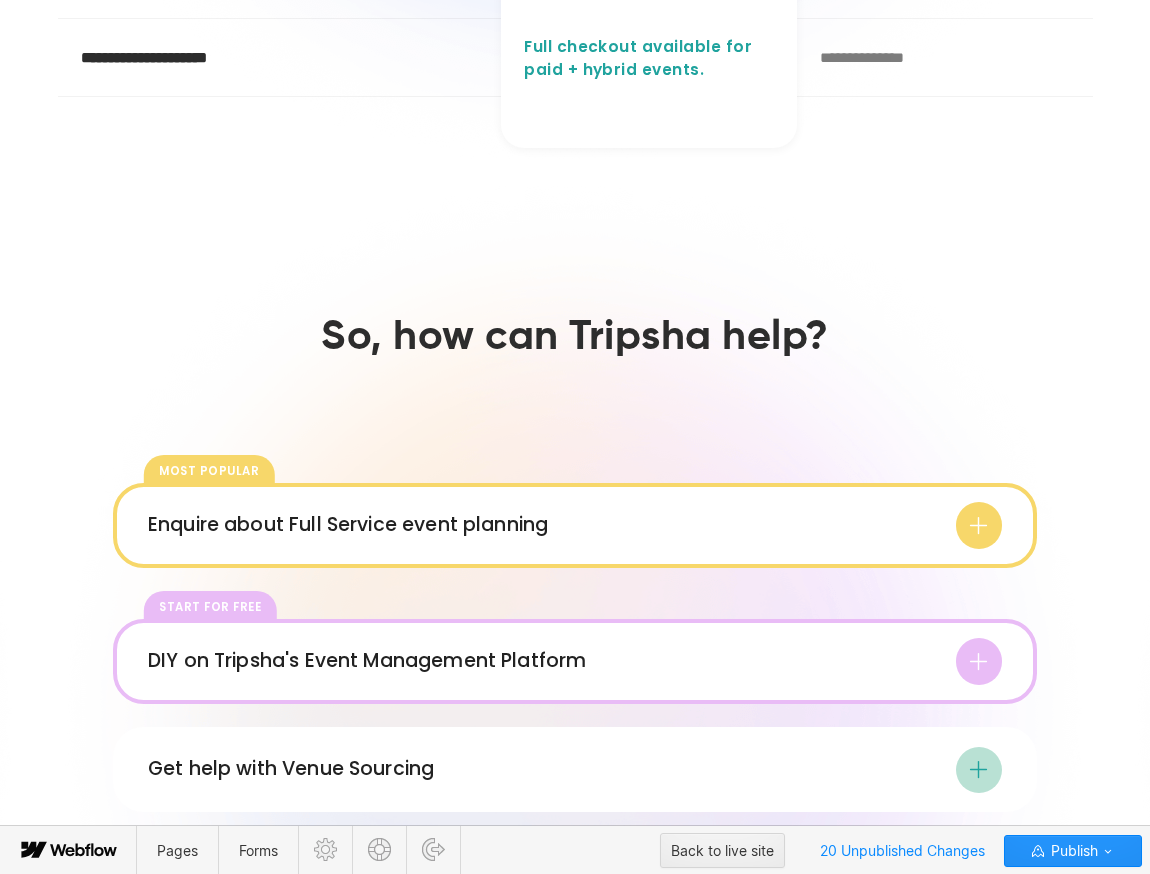 click on "******" at bounding box center (280, -21) 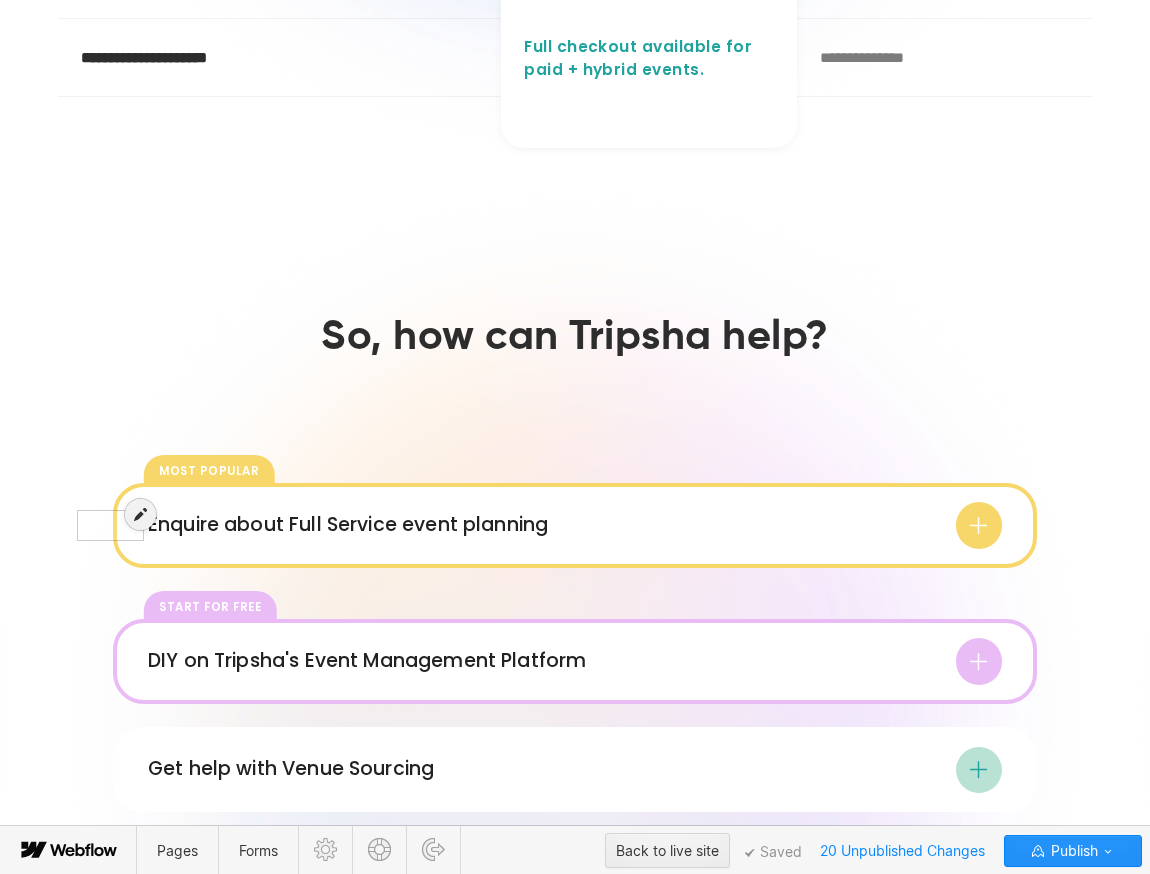 click on "******" at bounding box center [110, -21] 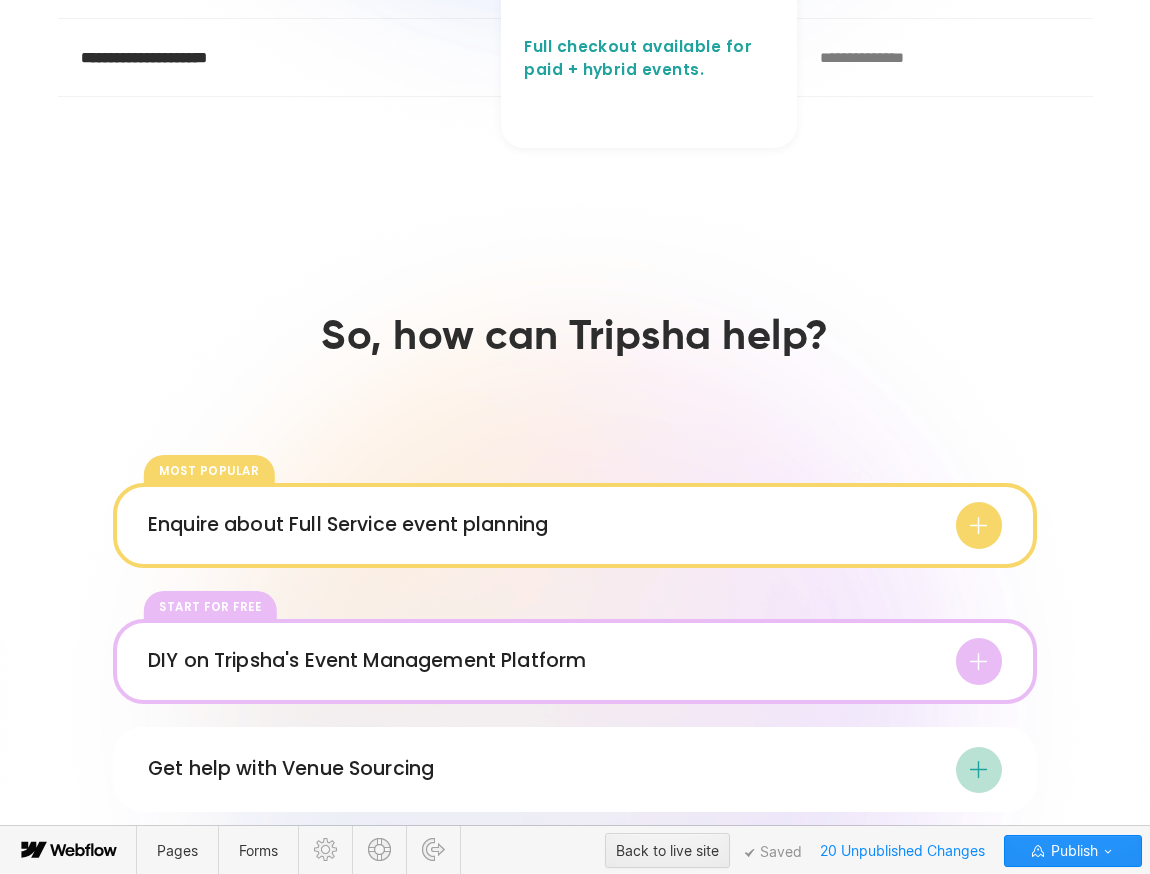 click on "**********" at bounding box center (649, -20) 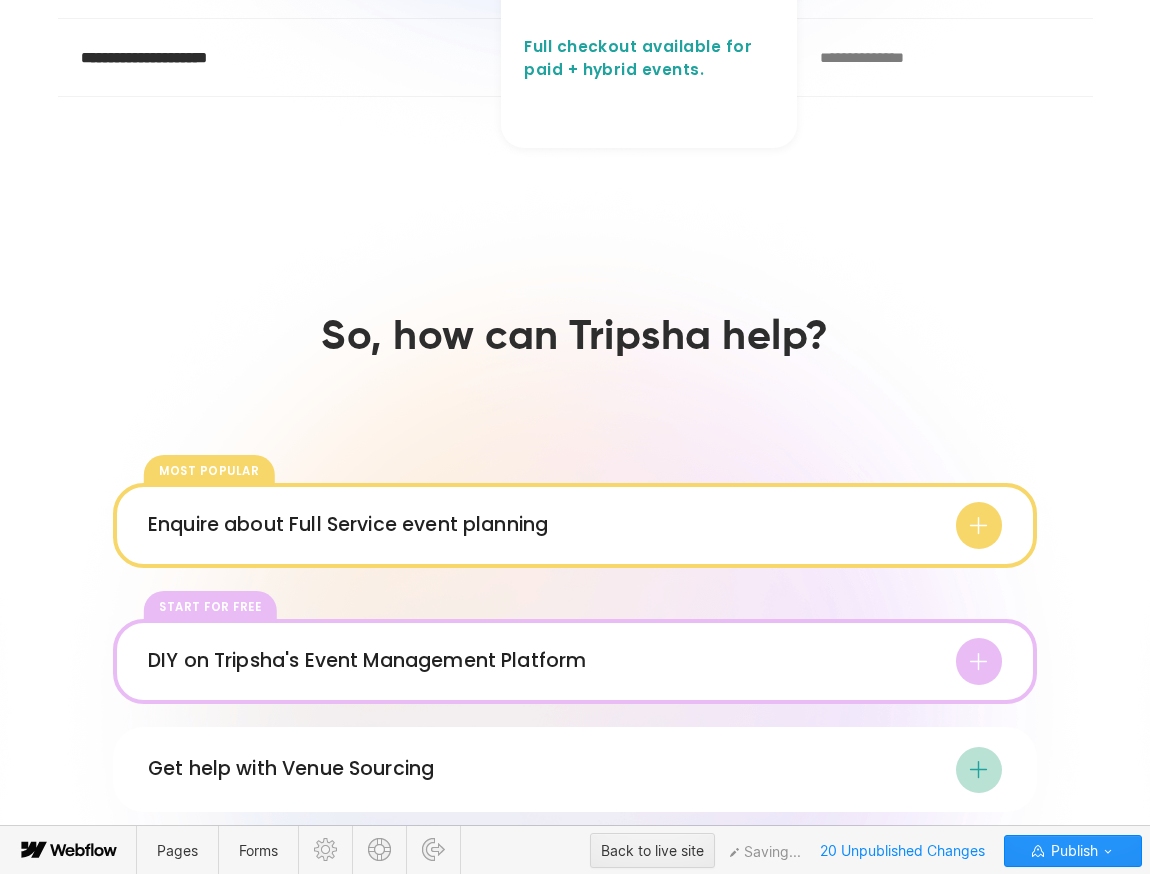 click on "**********" at bounding box center (186, -445) 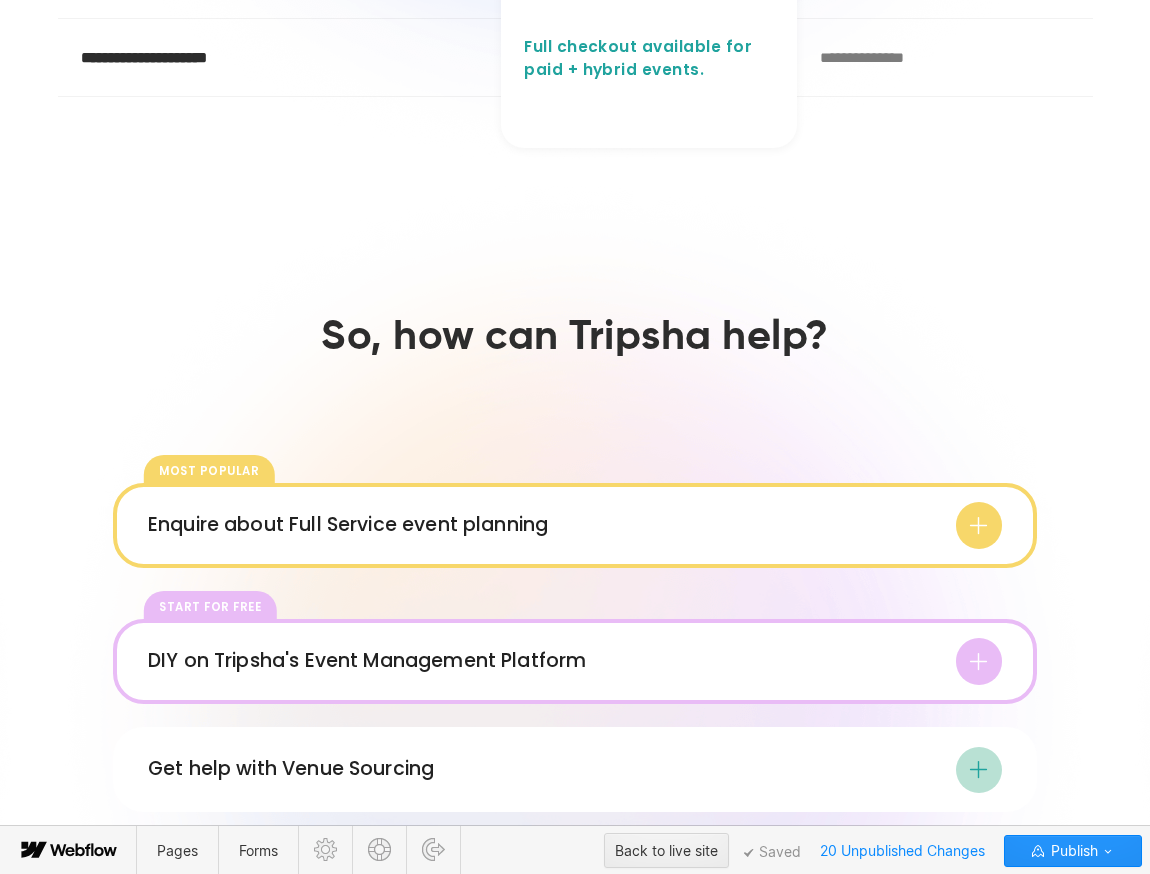 type 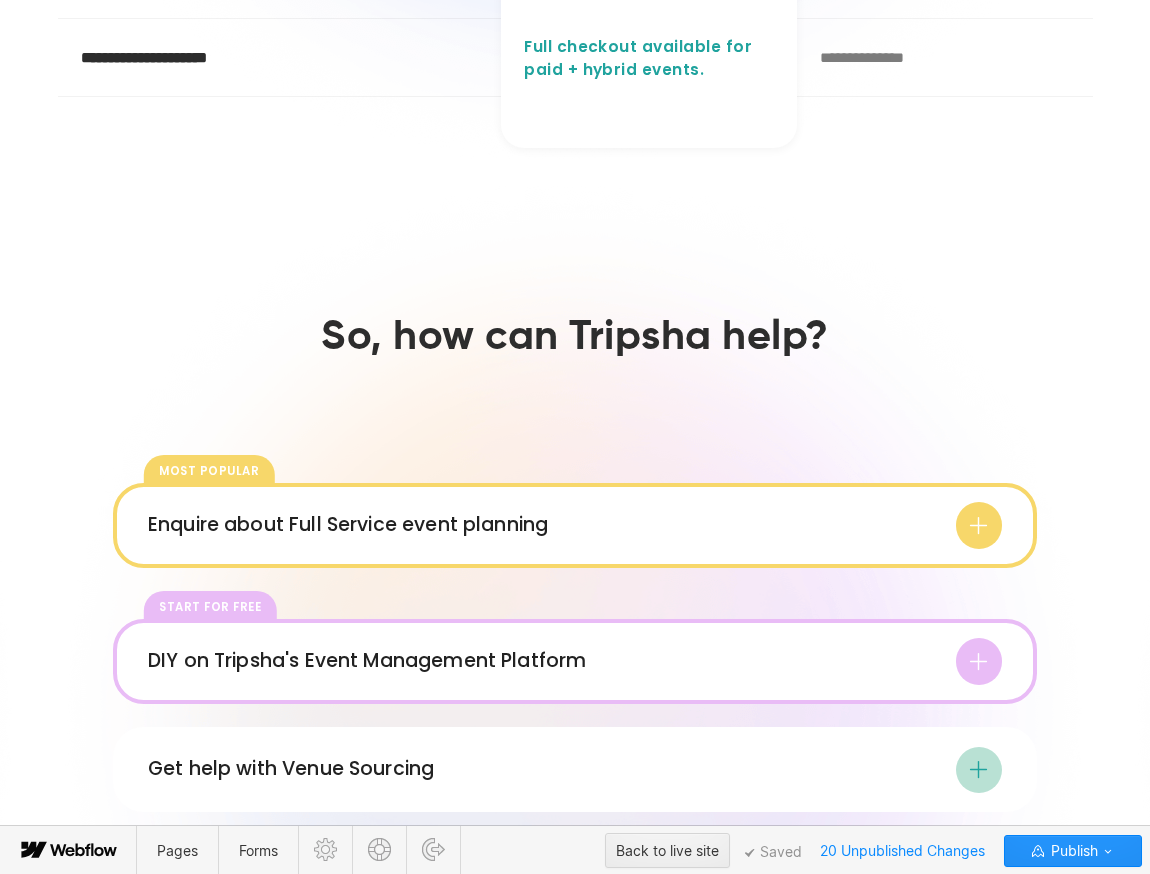 drag, startPoint x: 543, startPoint y: 531, endPoint x: 557, endPoint y: 533, distance: 14.142136 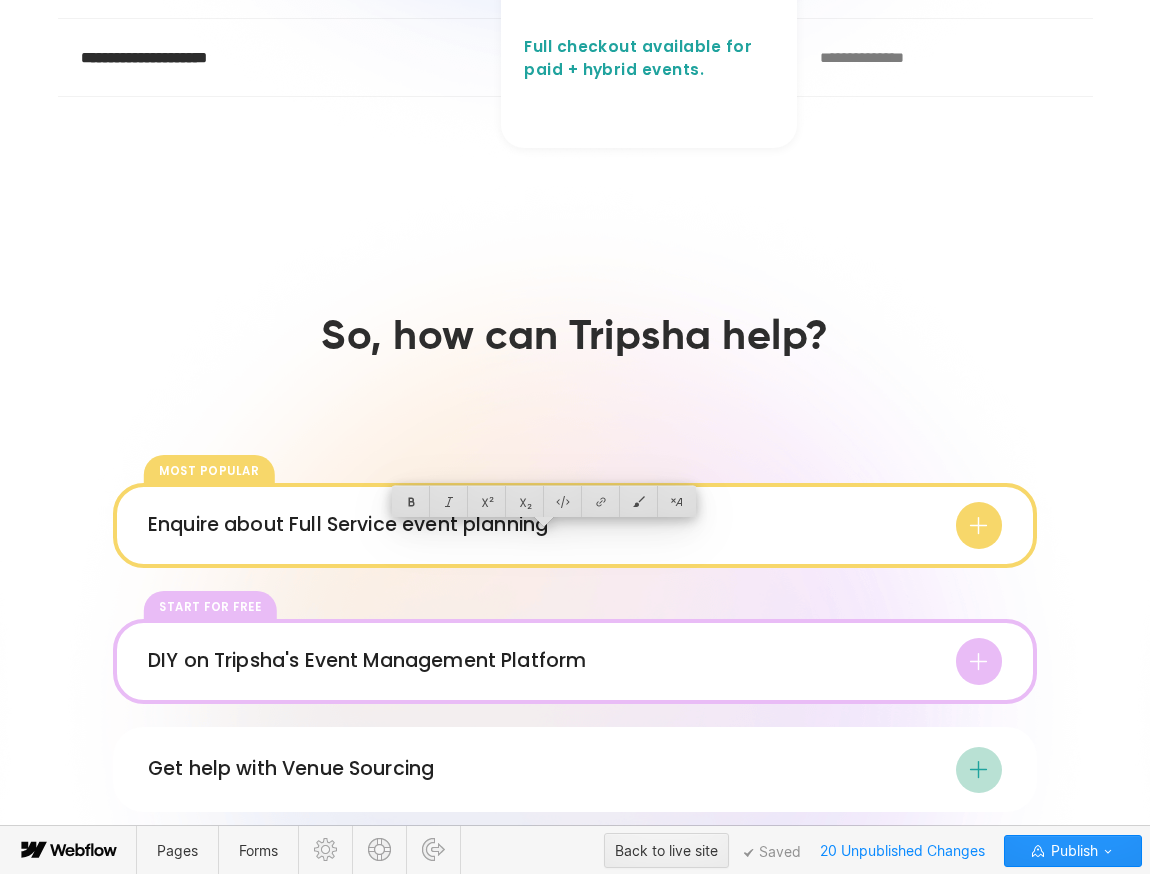 click on "**********" at bounding box center (649, -20) 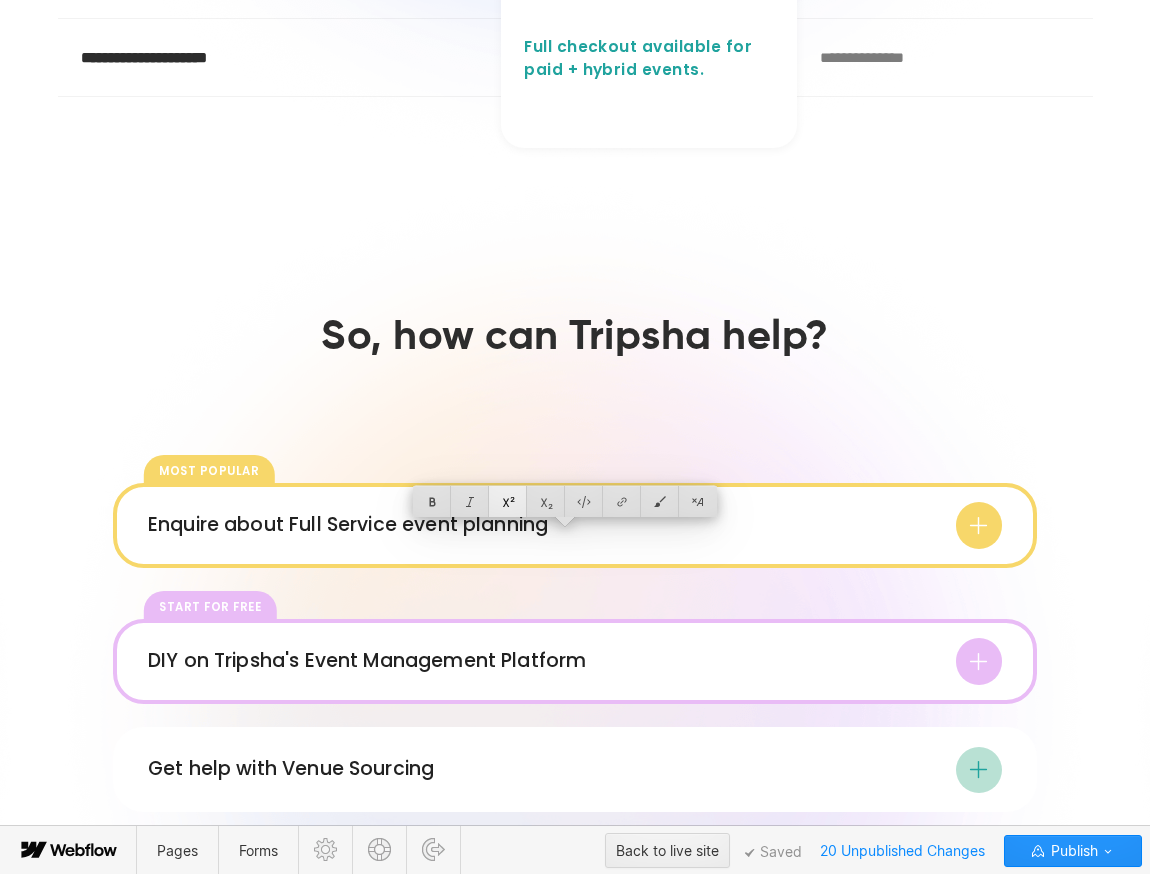 drag, startPoint x: 565, startPoint y: 538, endPoint x: 524, endPoint y: 515, distance: 47.010635 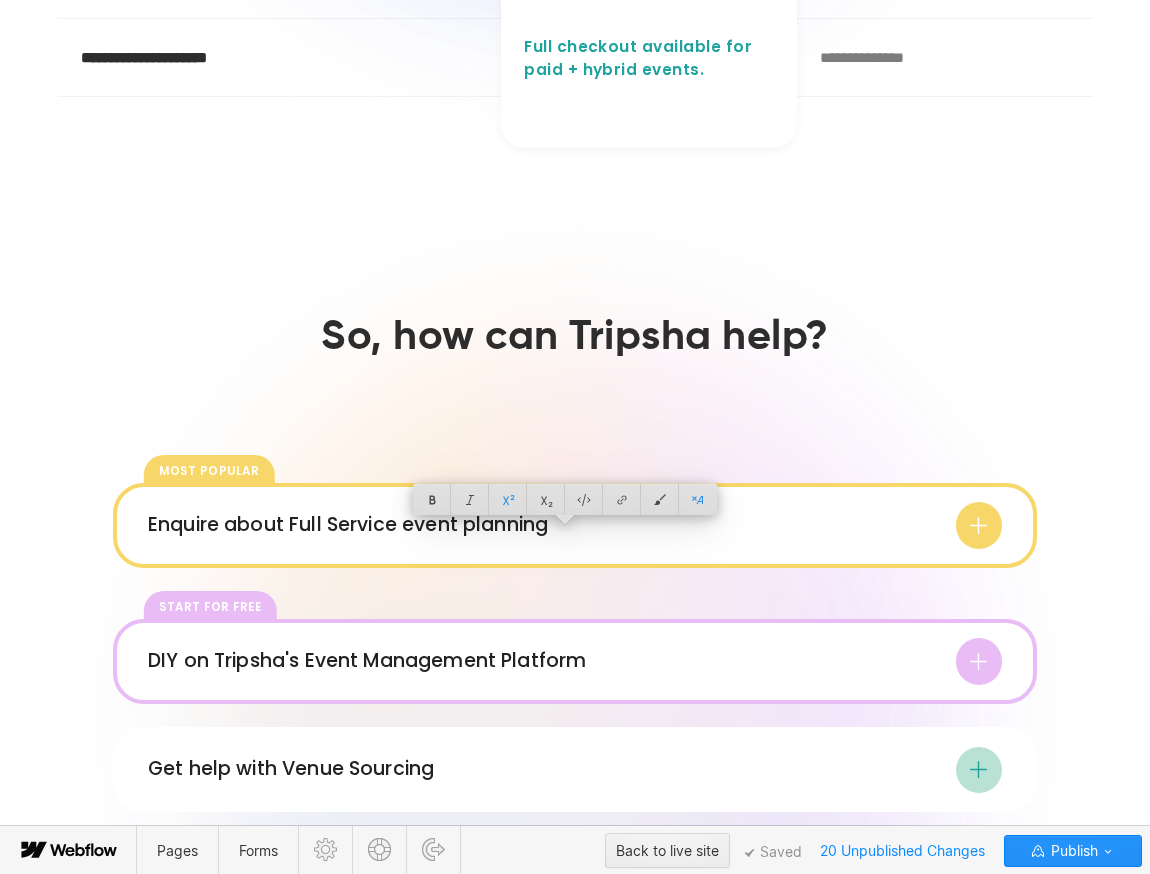 click on "**********" at bounding box center (649, -20) 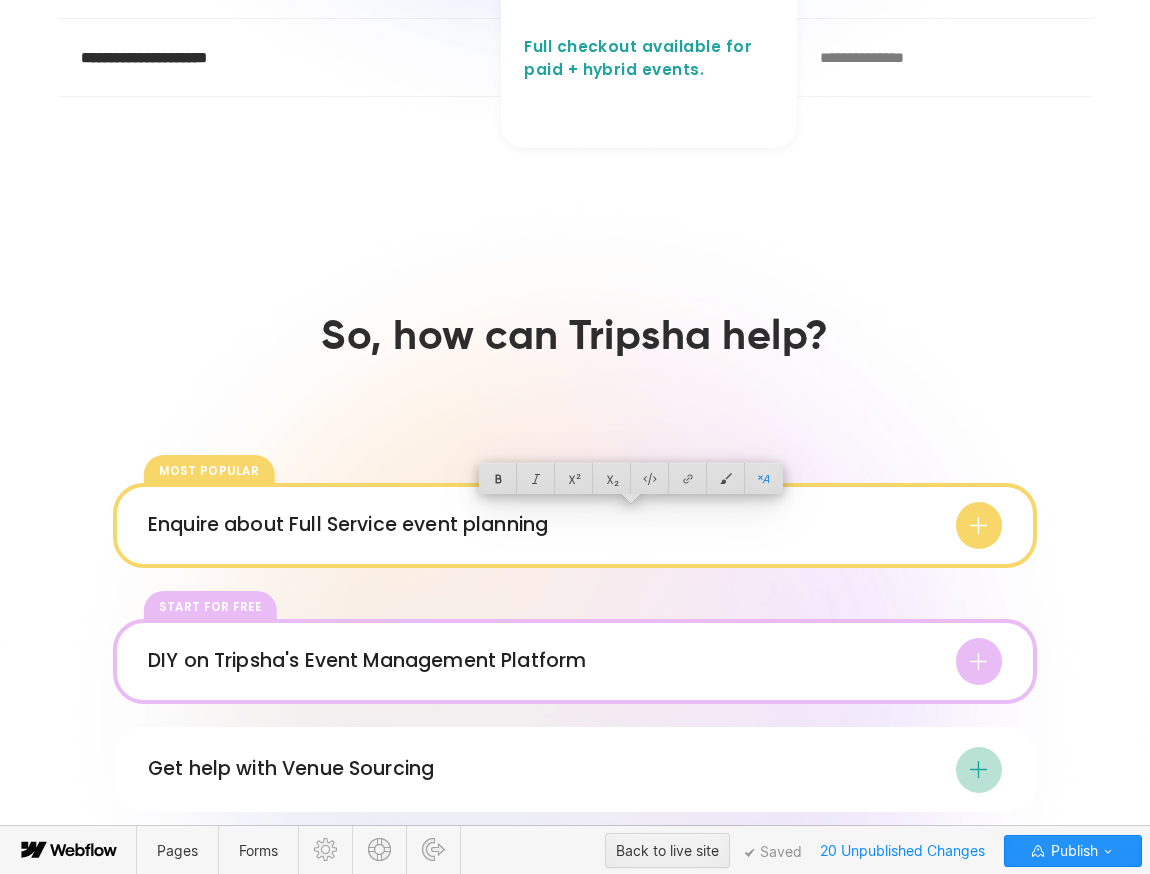 drag, startPoint x: 523, startPoint y: 514, endPoint x: 568, endPoint y: 536, distance: 50.08992 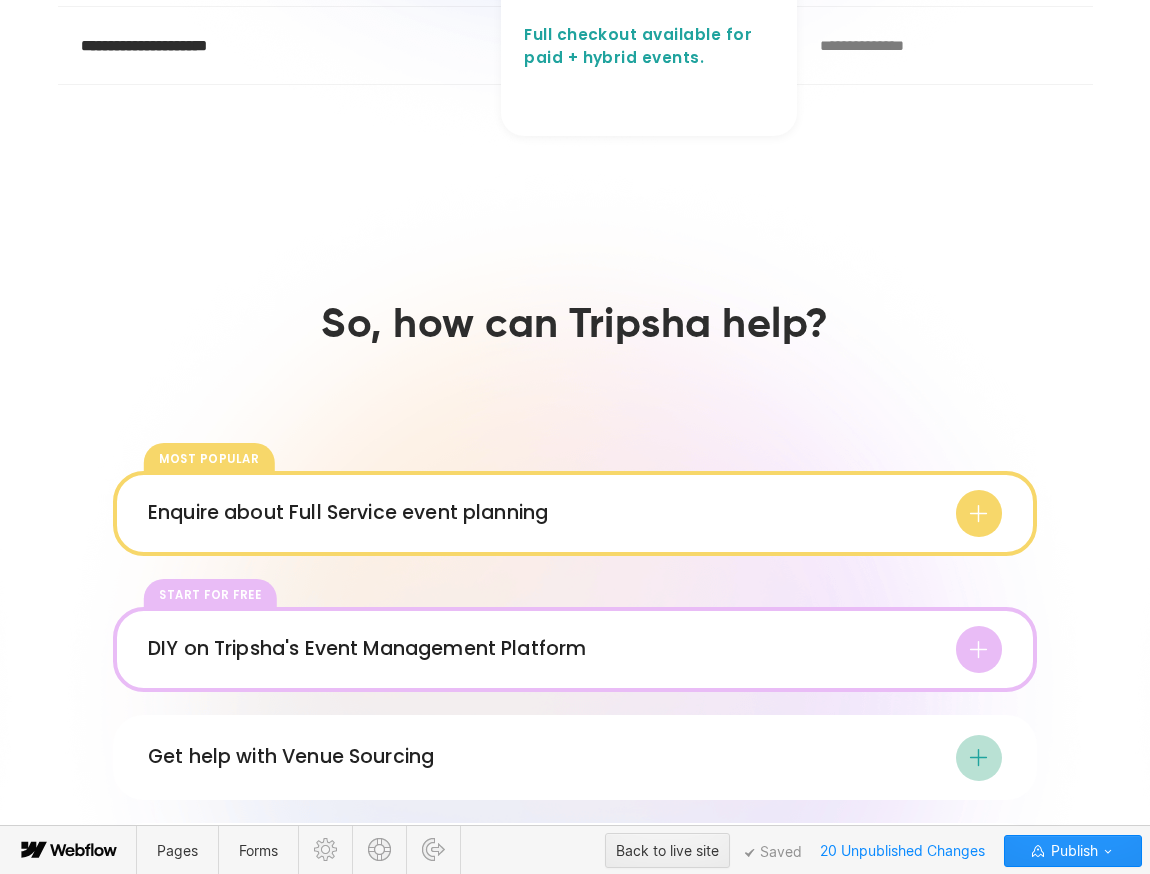 scroll, scrollTop: 1885, scrollLeft: 0, axis: vertical 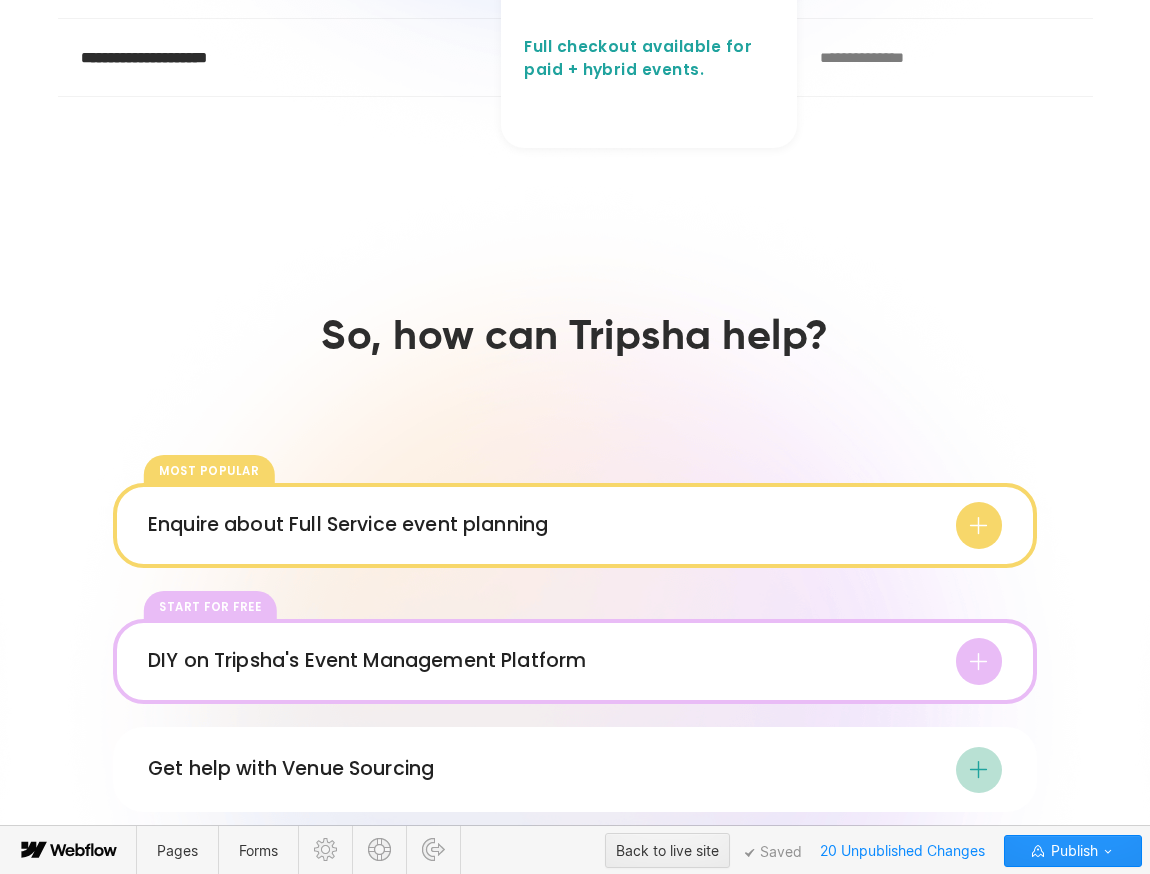click on "**********" at bounding box center [649, -20] 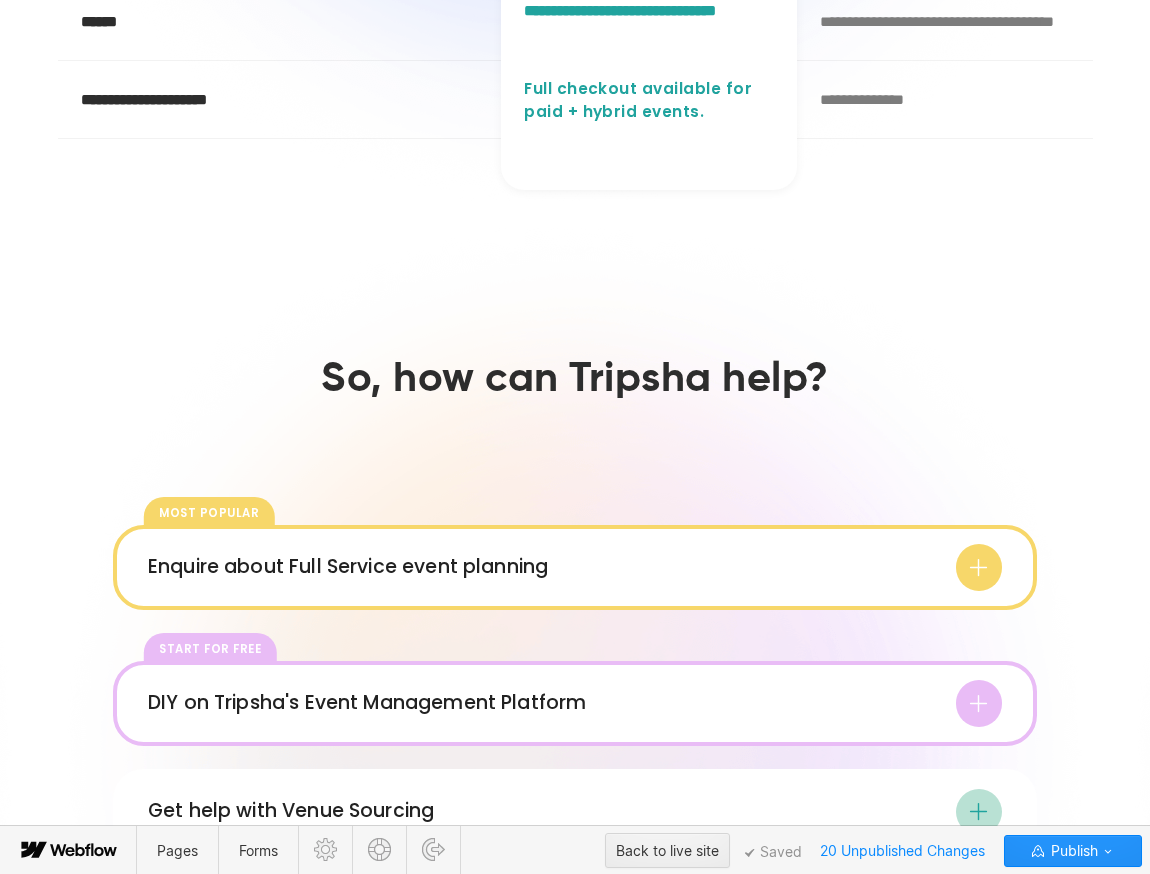 scroll, scrollTop: 1842, scrollLeft: 0, axis: vertical 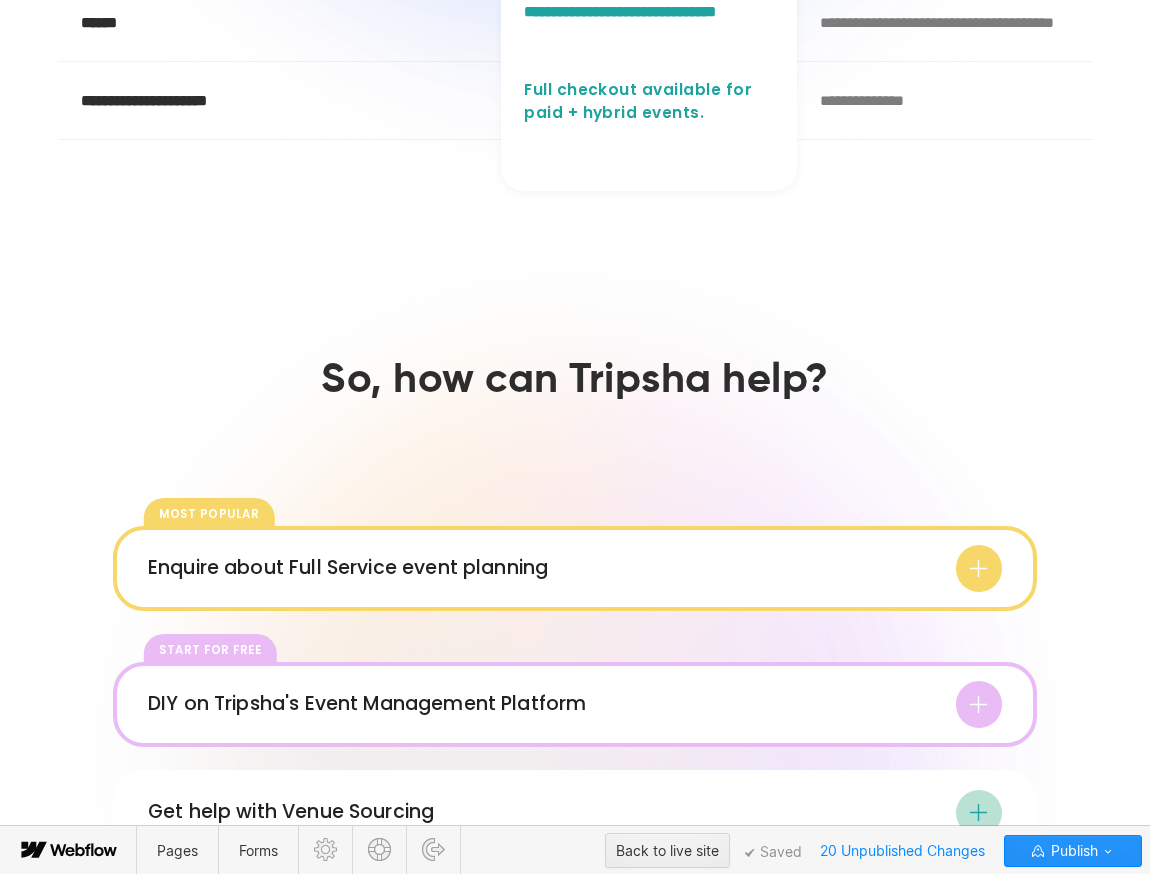 drag, startPoint x: 451, startPoint y: 463, endPoint x: 615, endPoint y: 432, distance: 166.90416 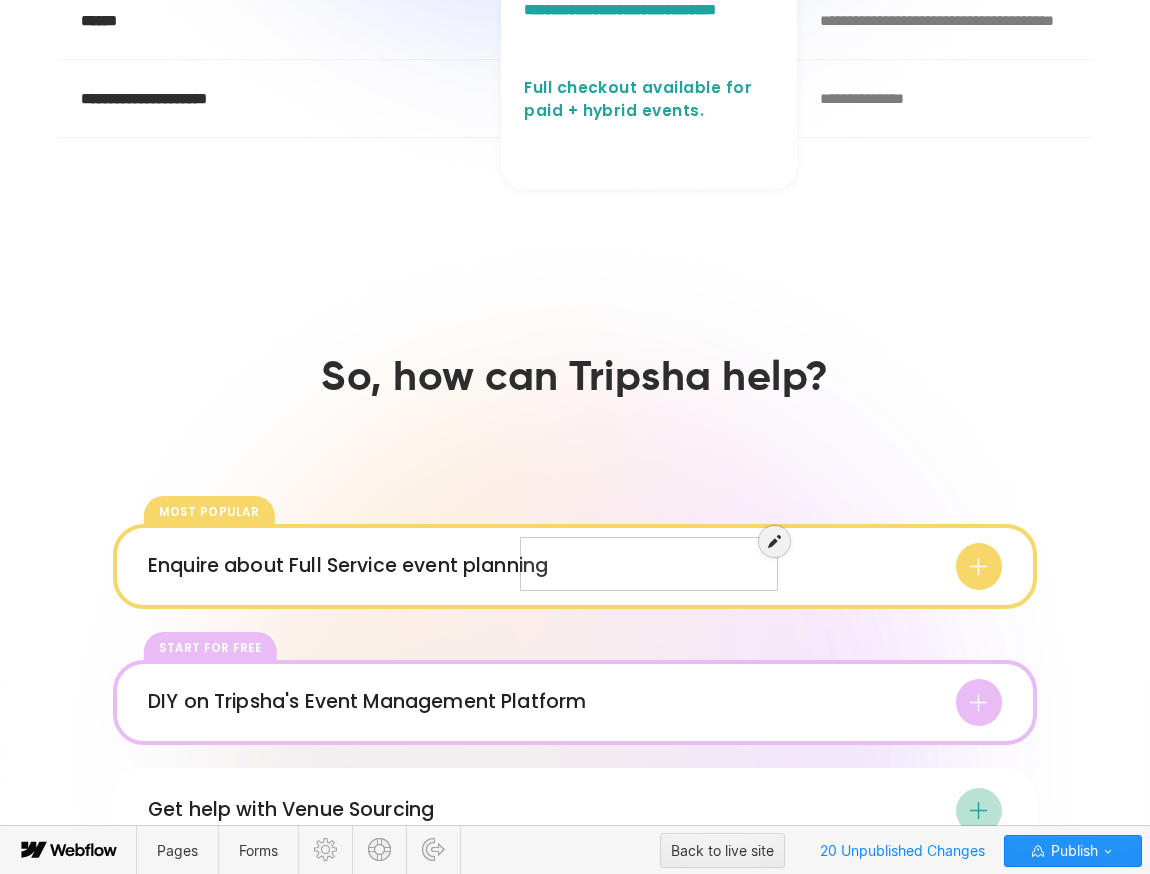 click at bounding box center (649, 554) 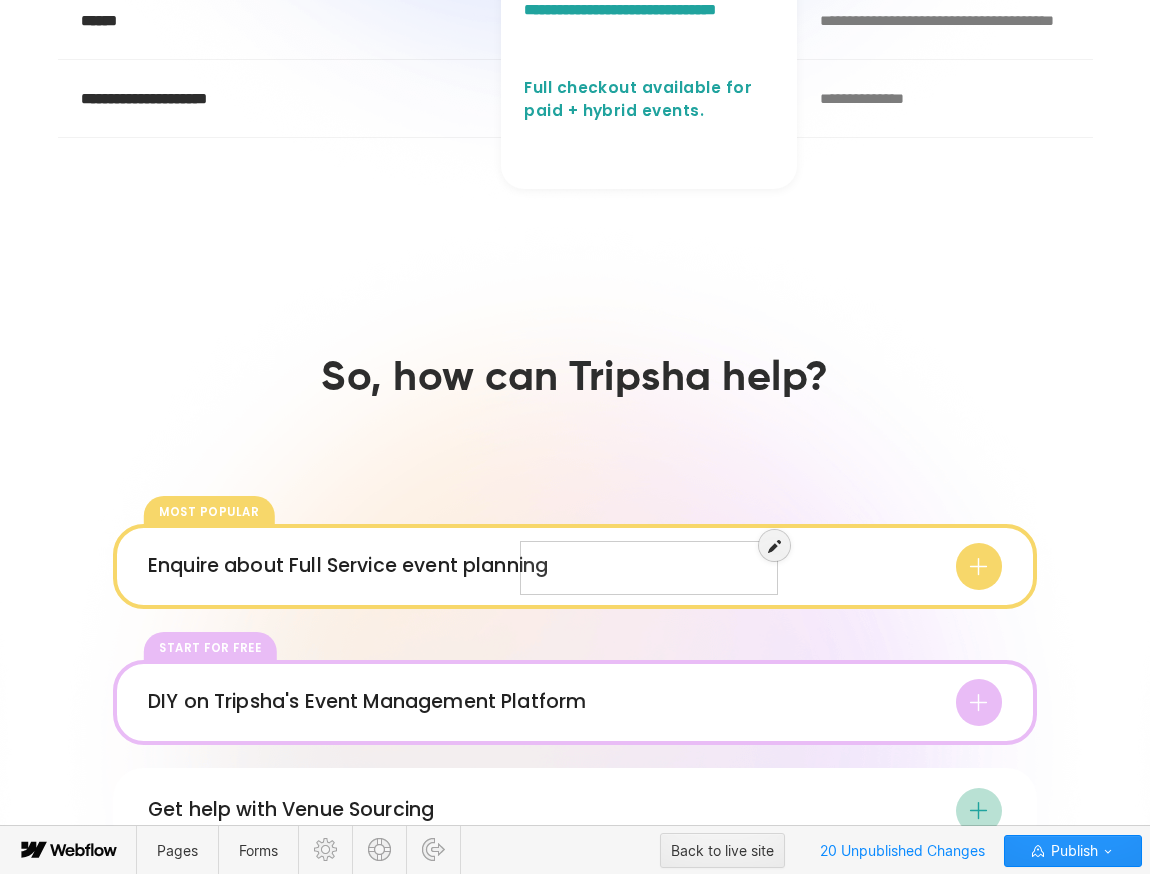 click at bounding box center (649, 558) 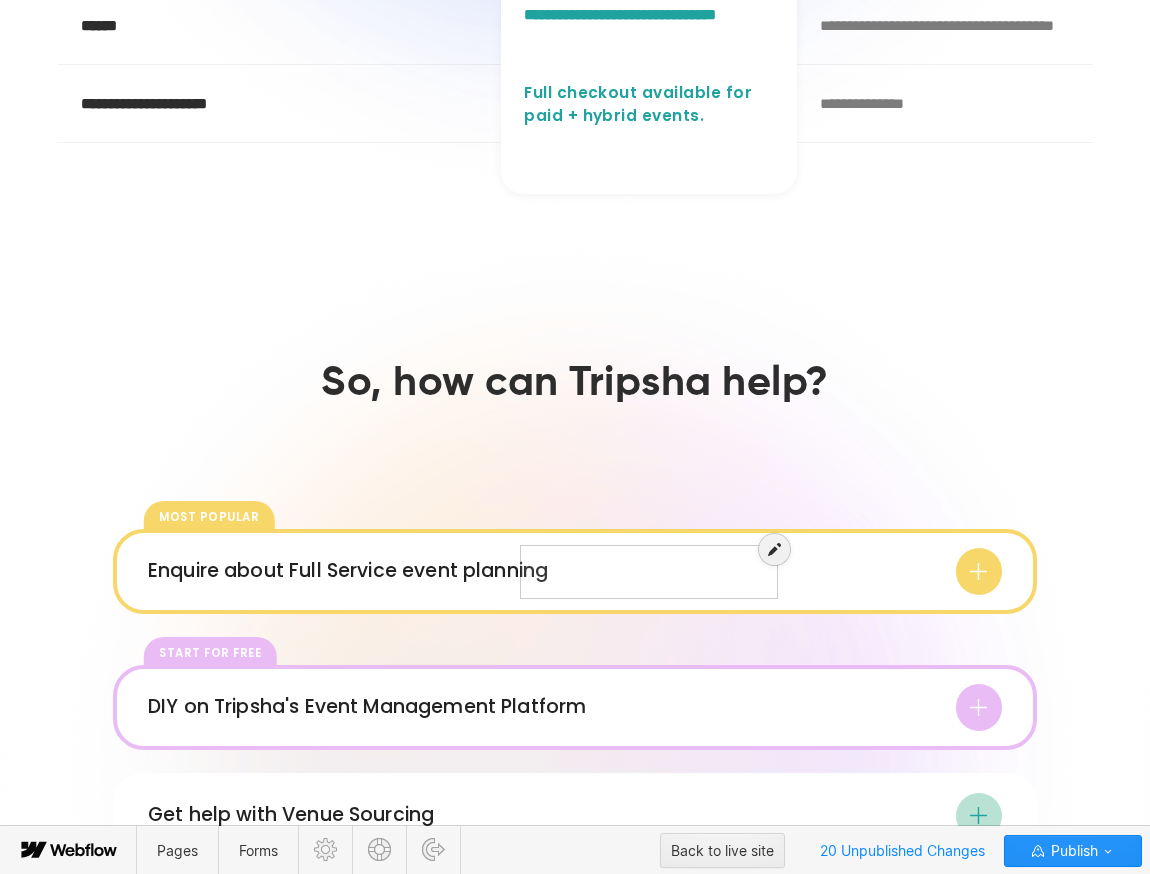 click at bounding box center (649, 562) 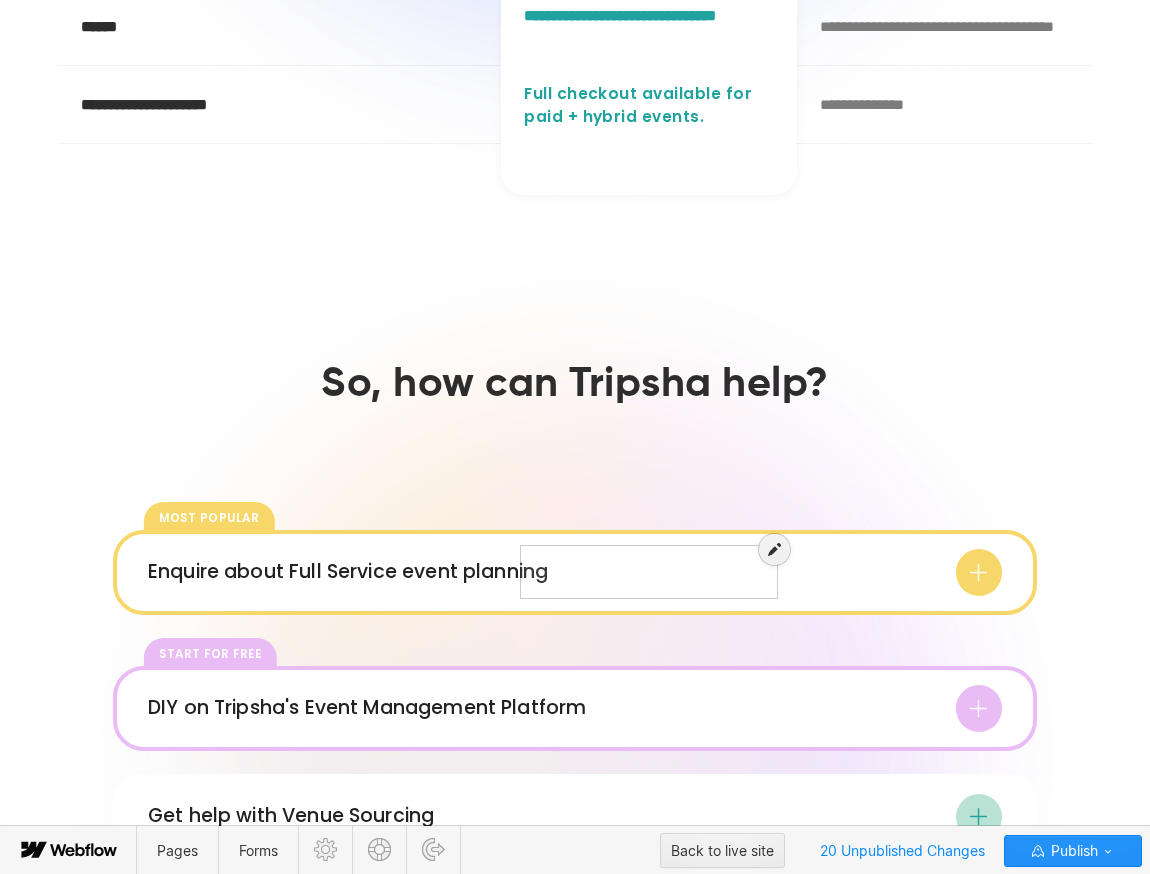 click at bounding box center (649, 562) 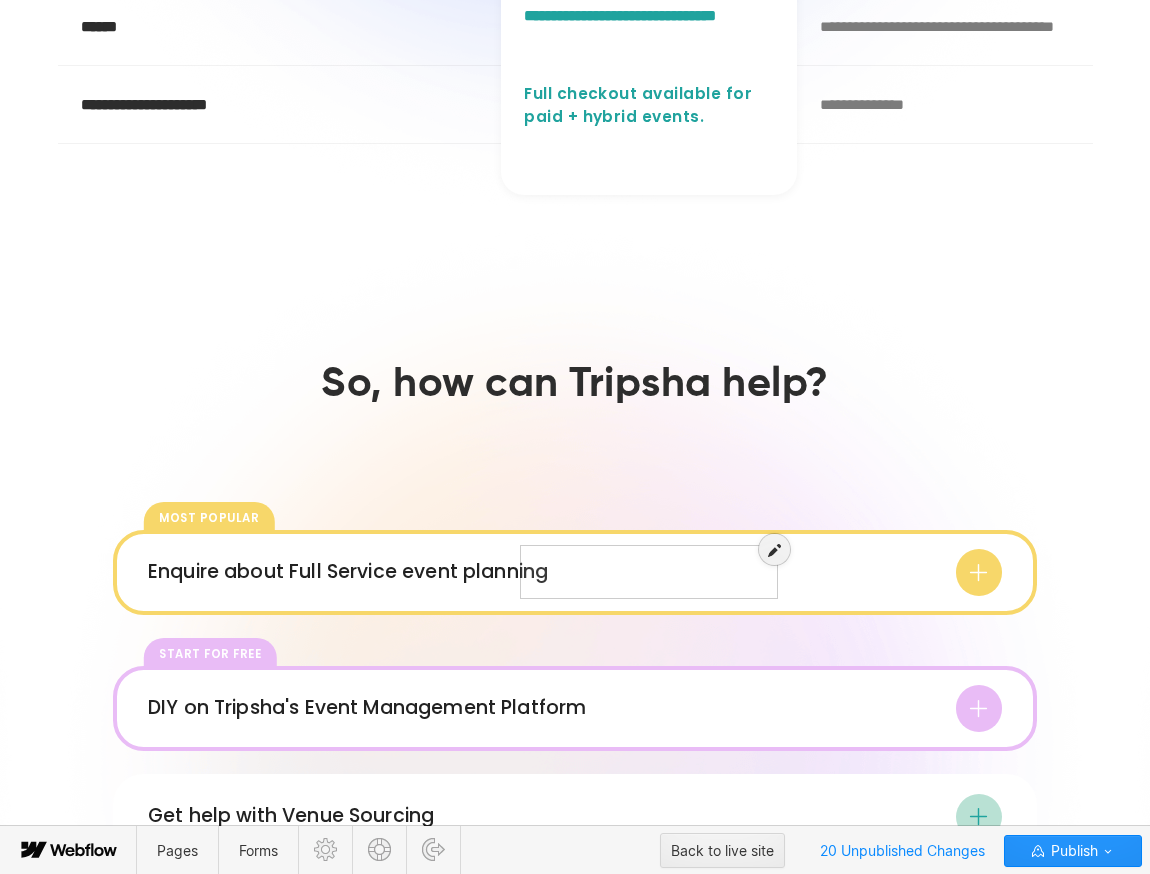 click at bounding box center [649, 562] 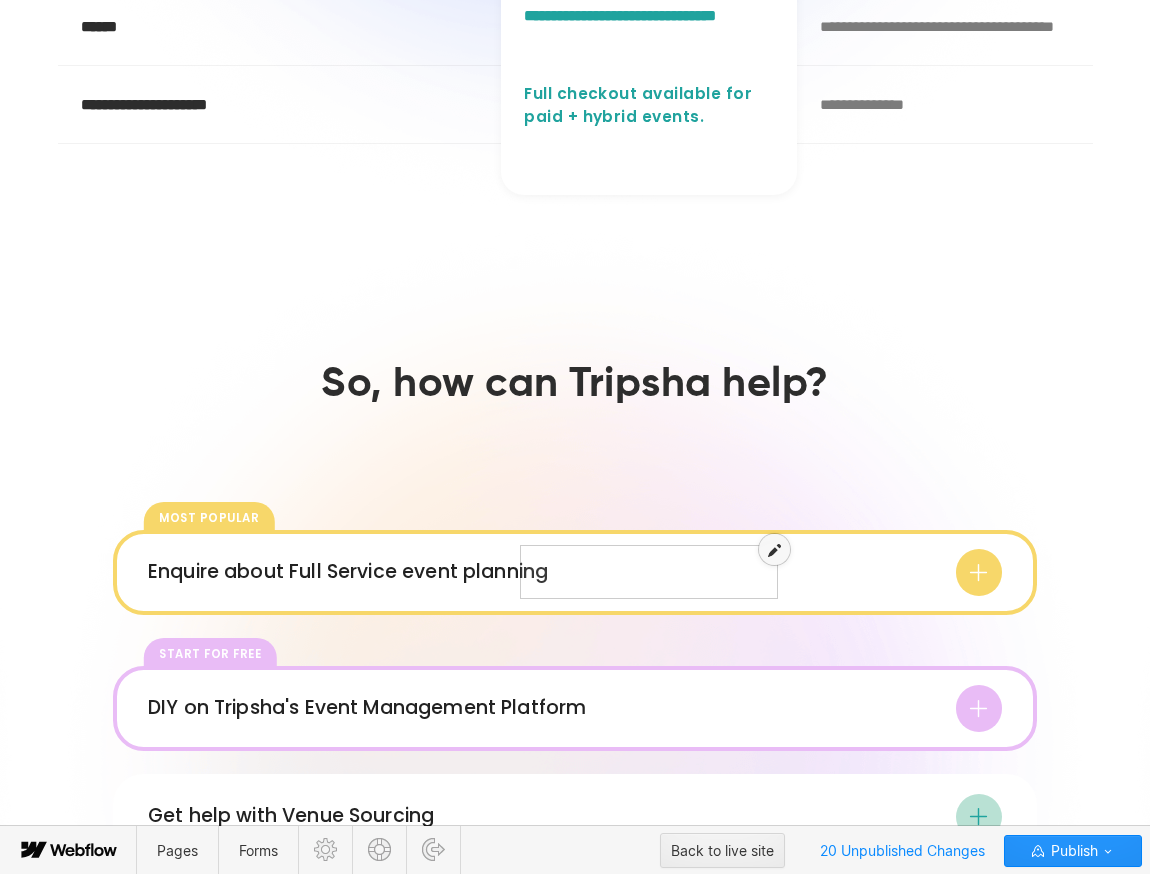 click at bounding box center [774, 549] 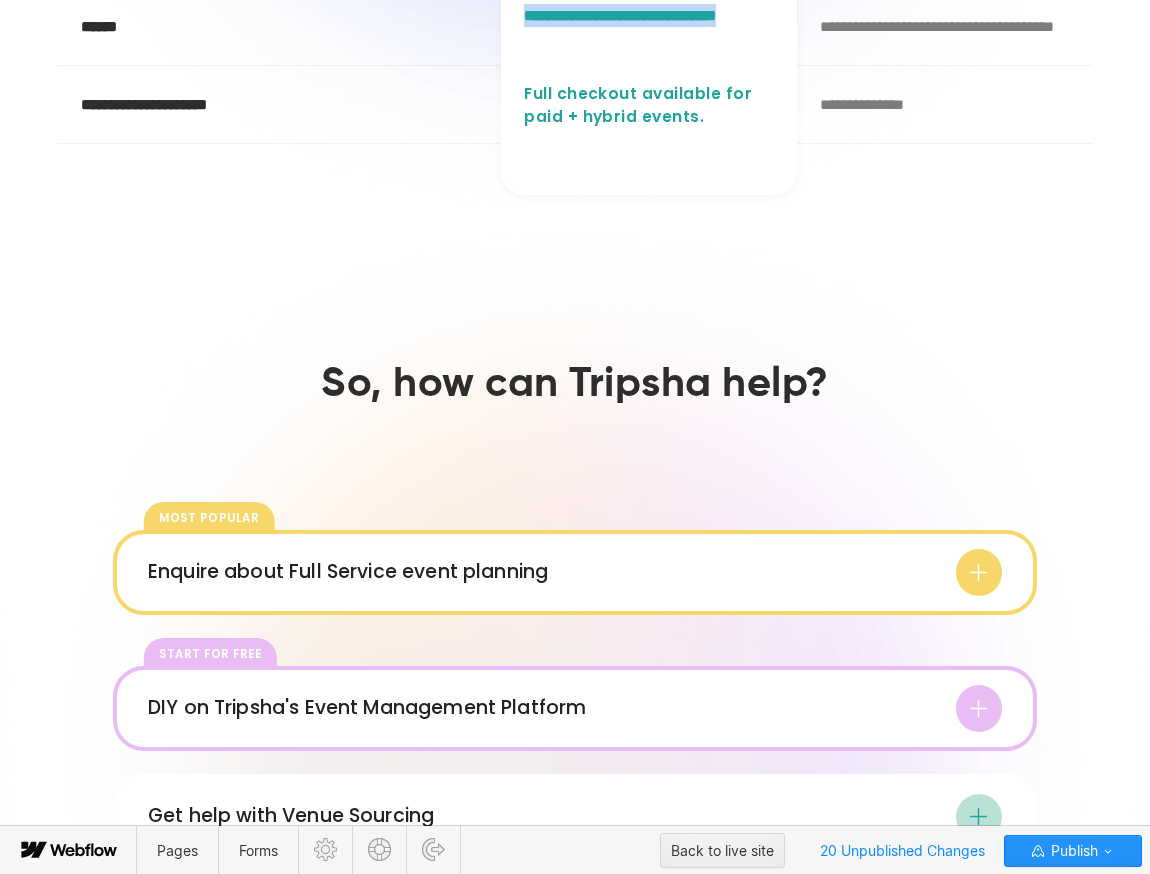 drag, startPoint x: 568, startPoint y: 578, endPoint x: 528, endPoint y: 560, distance: 43.863426 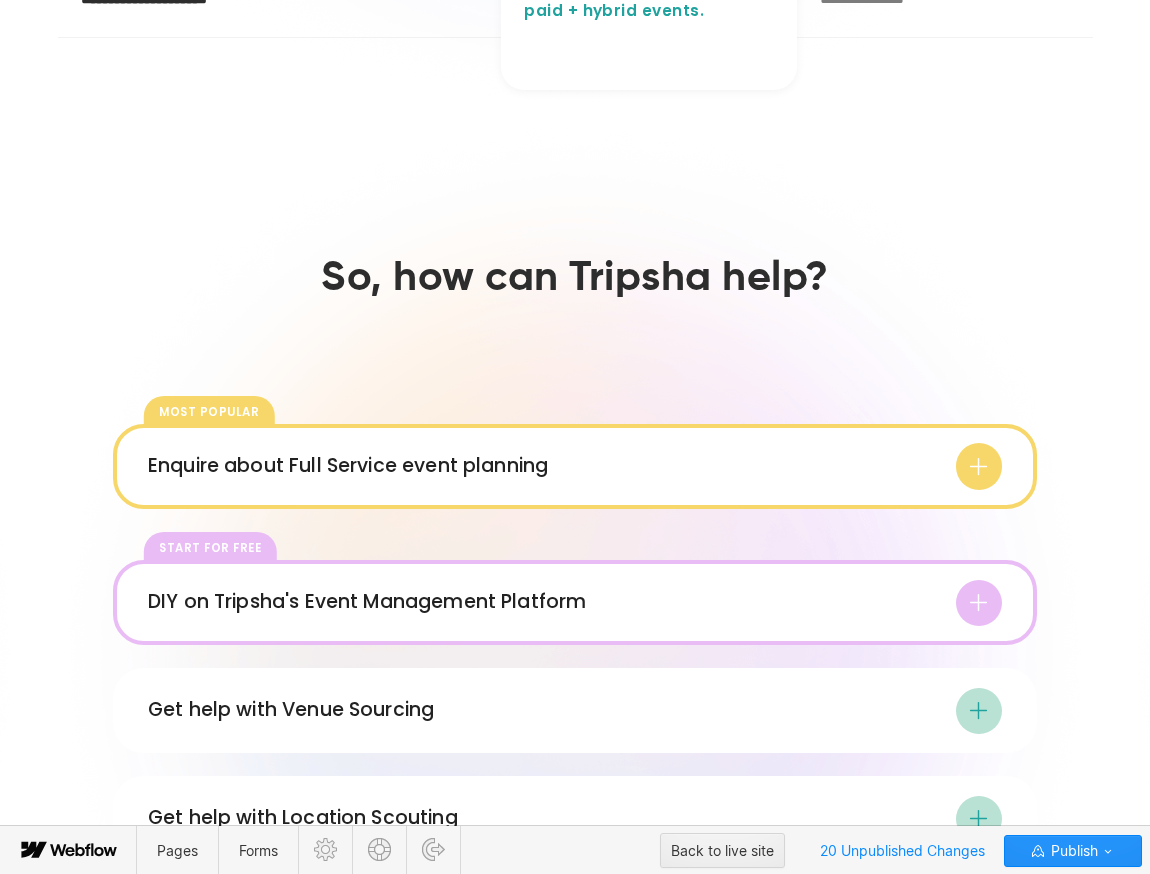 scroll, scrollTop: 1968, scrollLeft: 0, axis: vertical 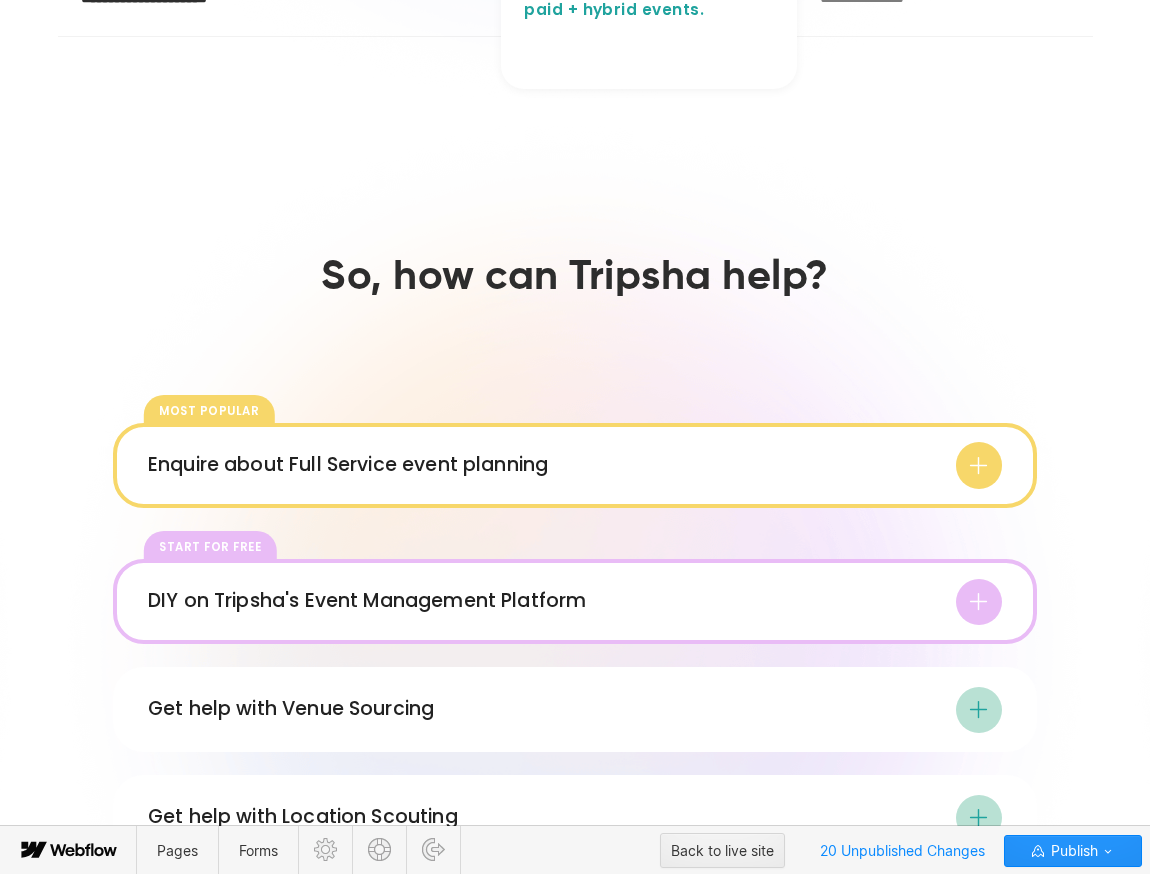 click on "**********" at bounding box center [280, -3] 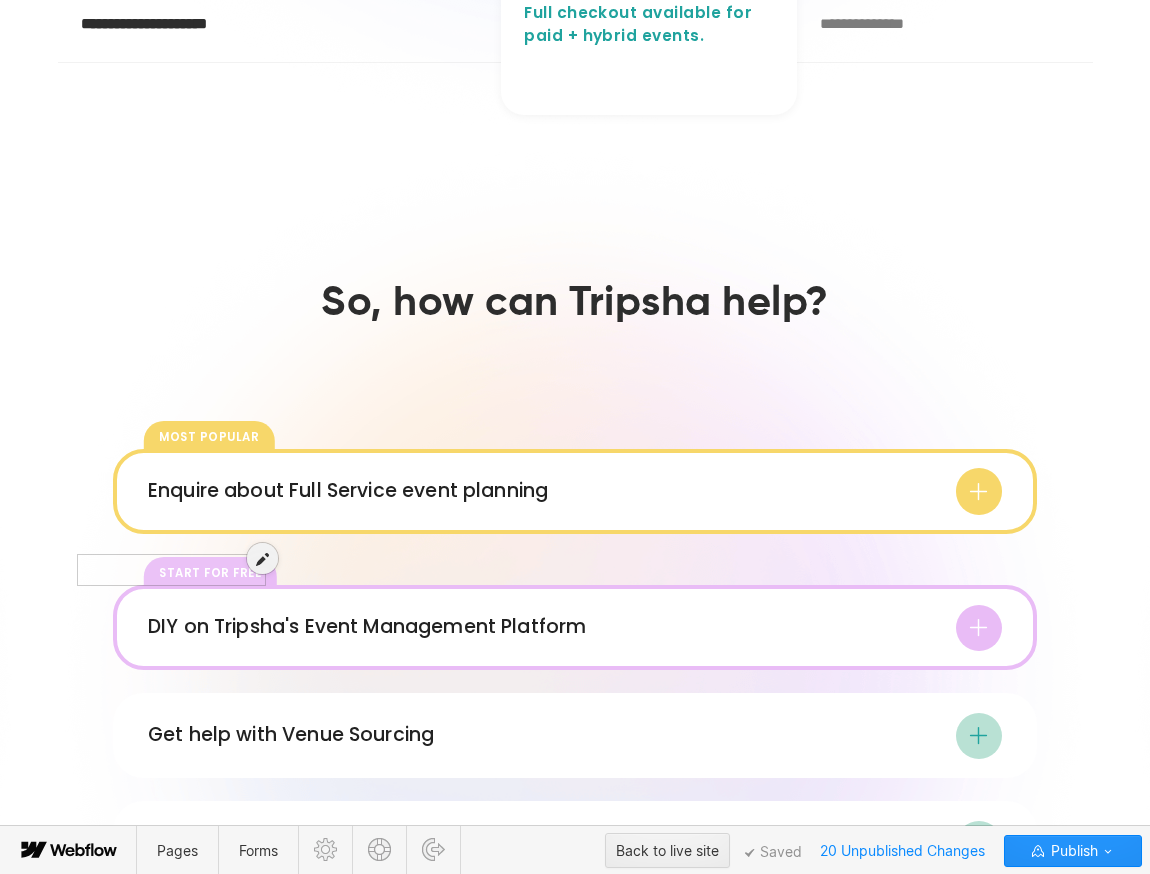 click at bounding box center (171, 559) 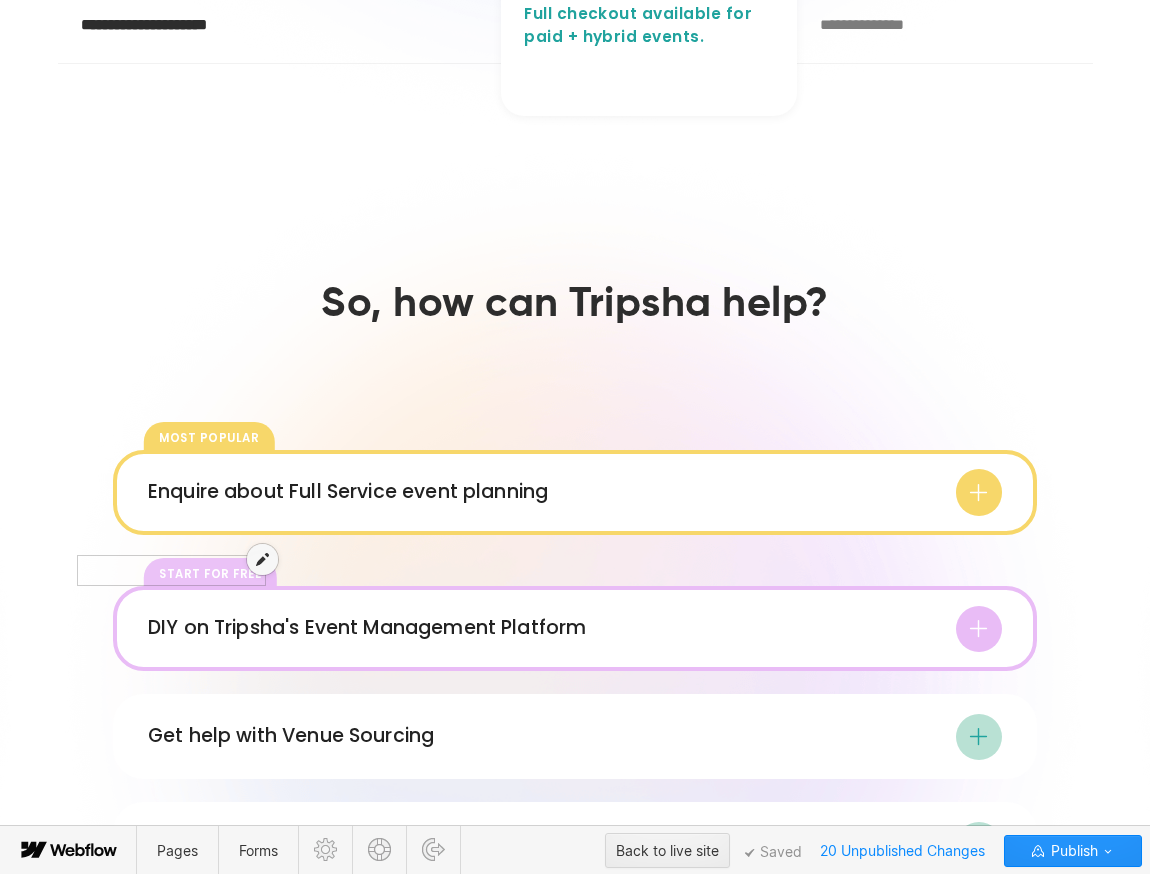 click at bounding box center [262, 559] 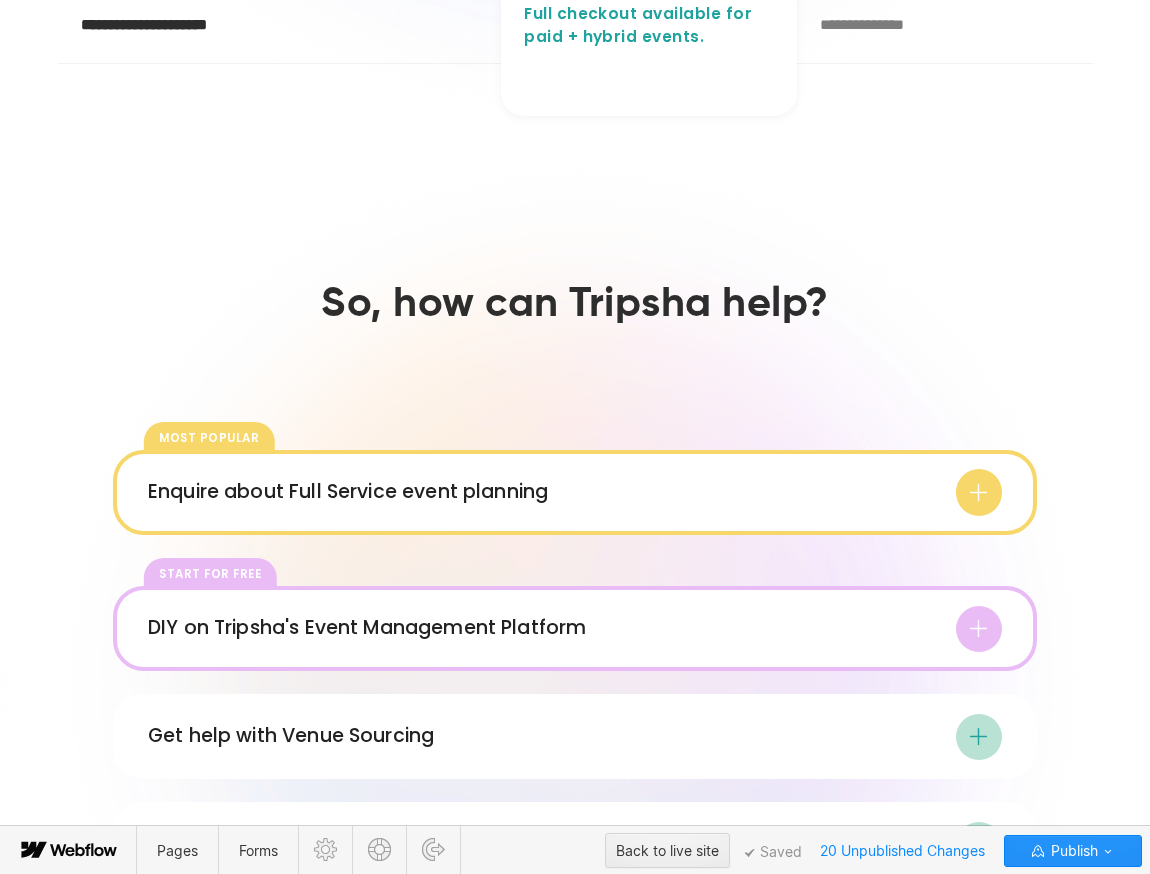 click on "**********" at bounding box center [171, 24] 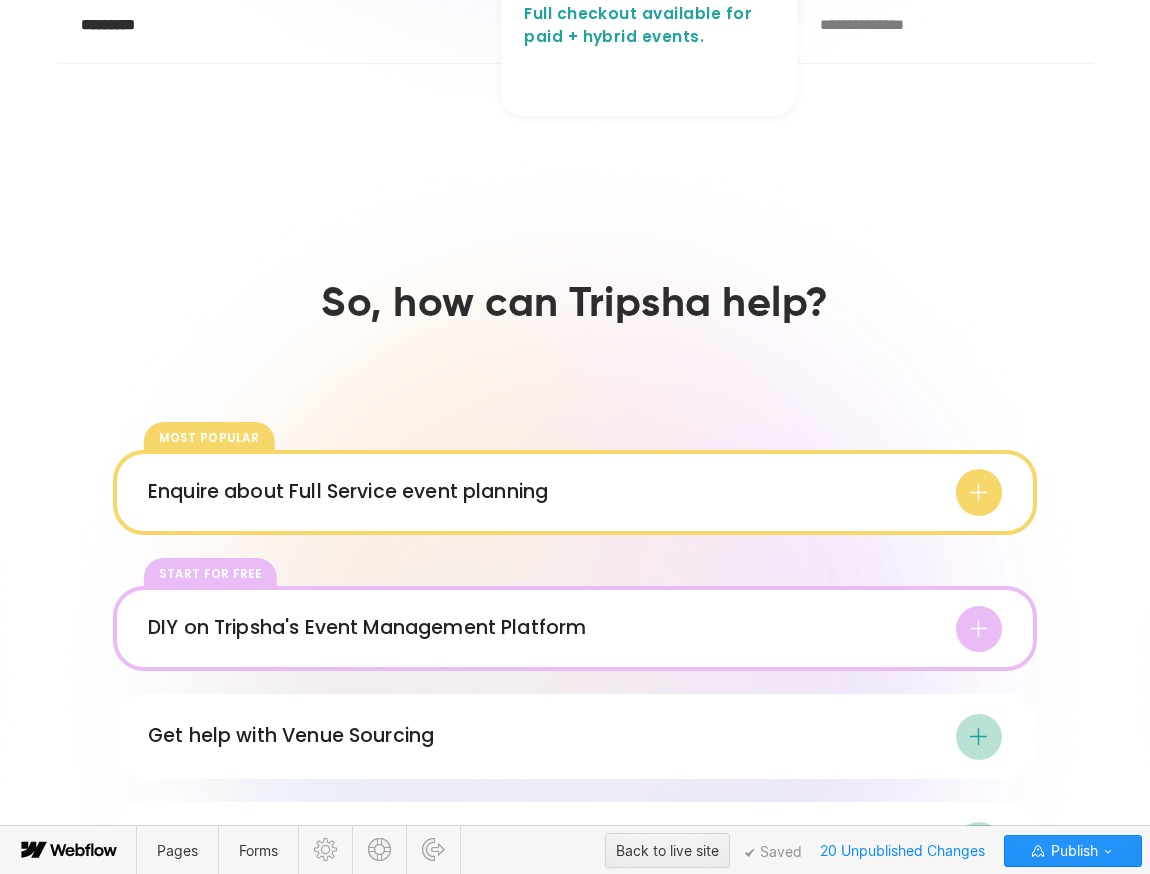 click on "Full checkout available for paid + hybrid events." at bounding box center [649, 25] 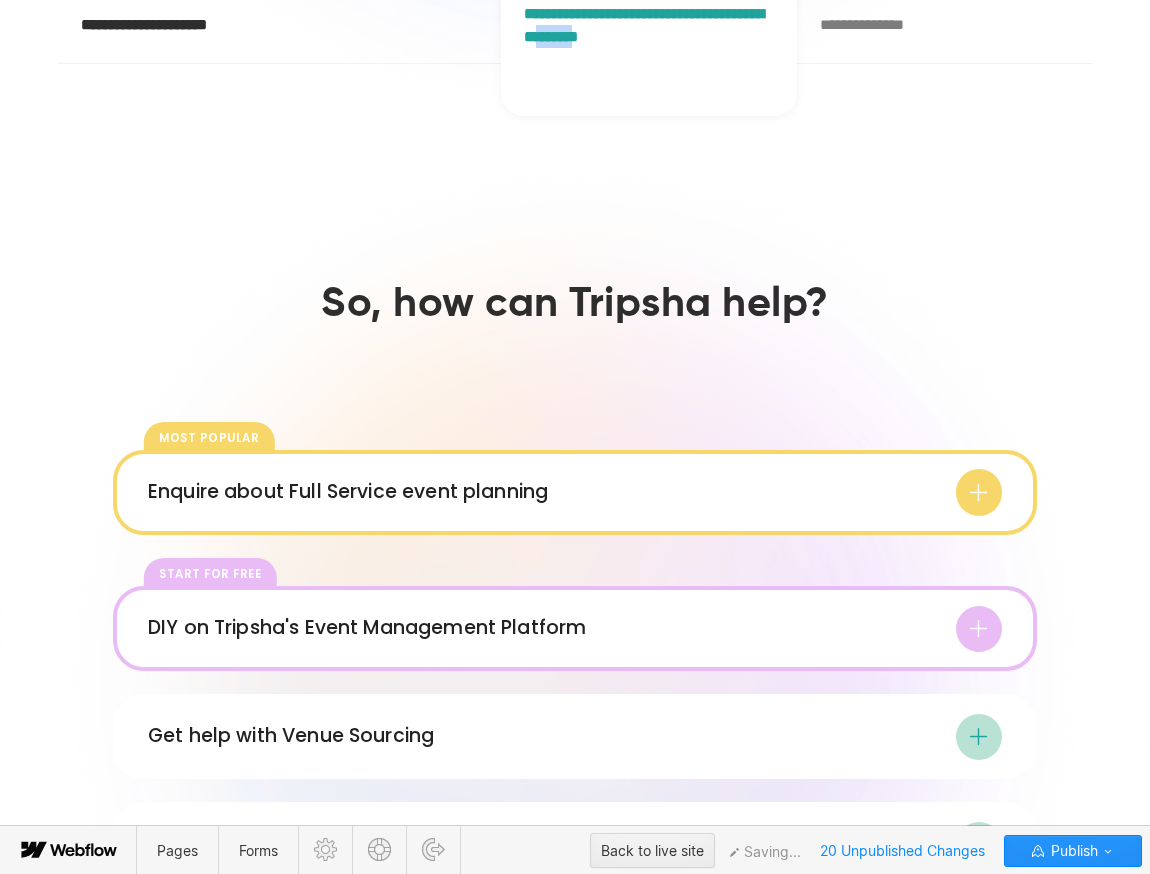 click on "**********" at bounding box center (649, 25) 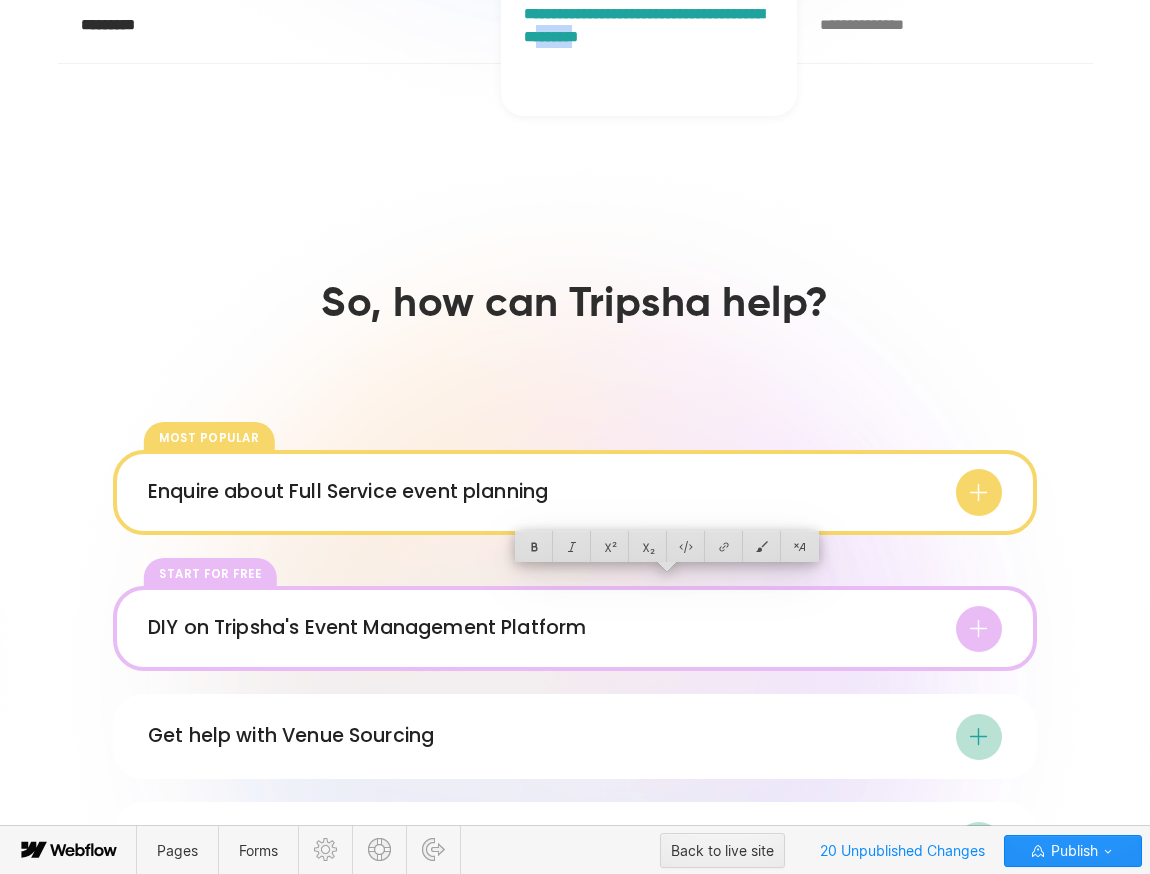 click on "*********" at bounding box center (119, 24) 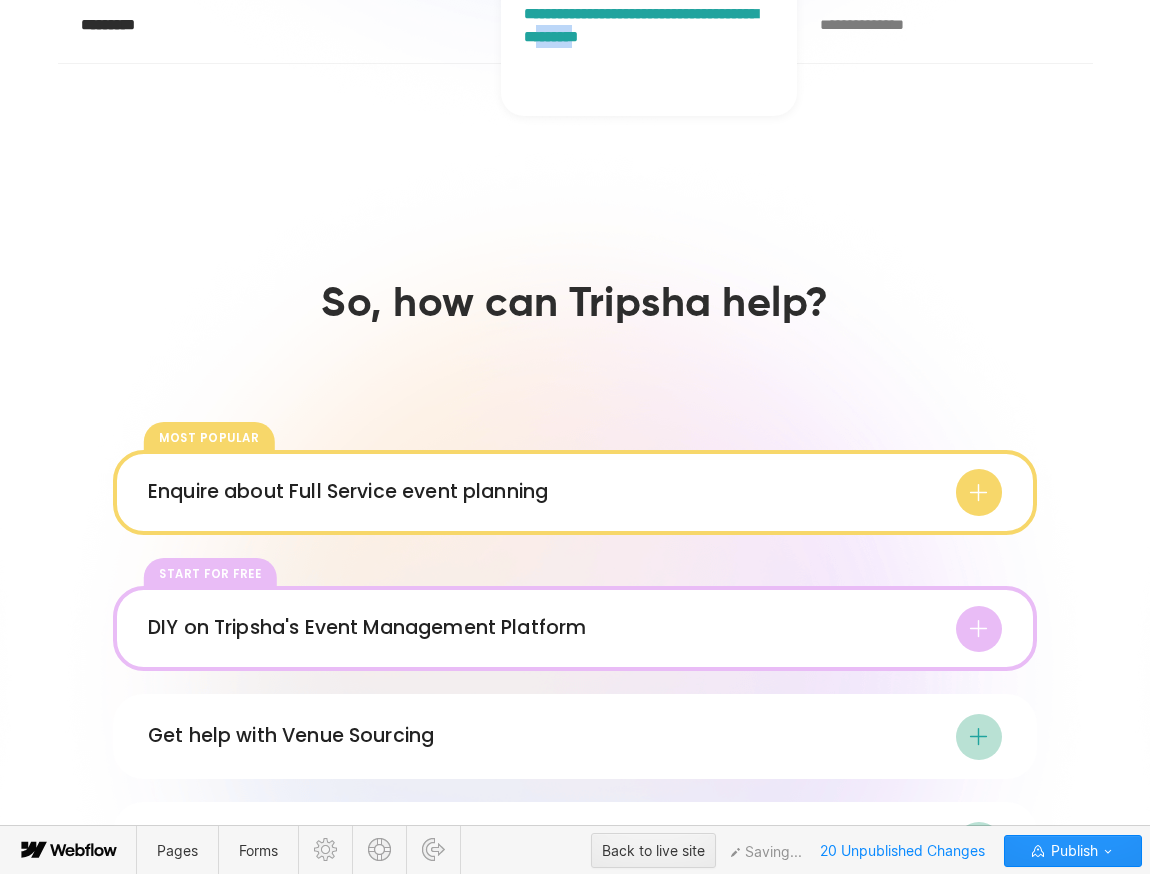 click on "*********" at bounding box center [119, 24] 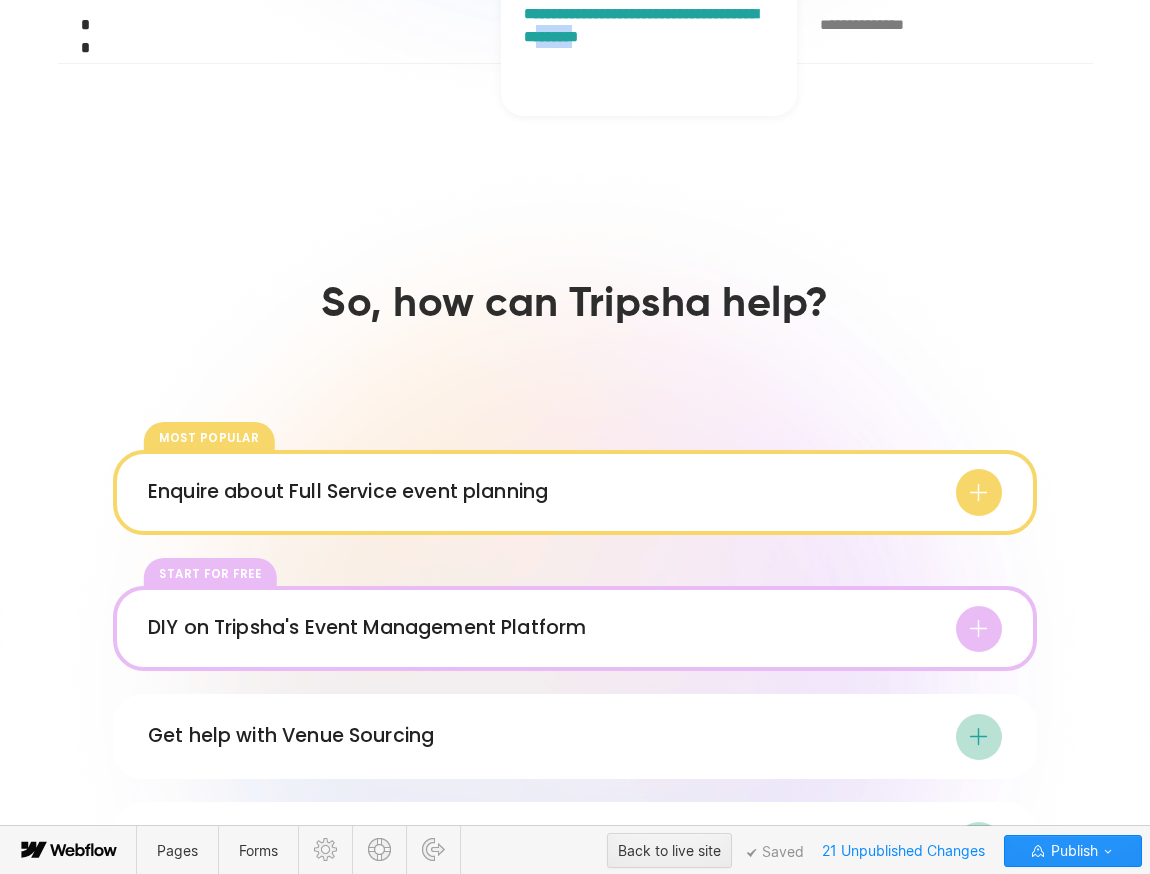 type 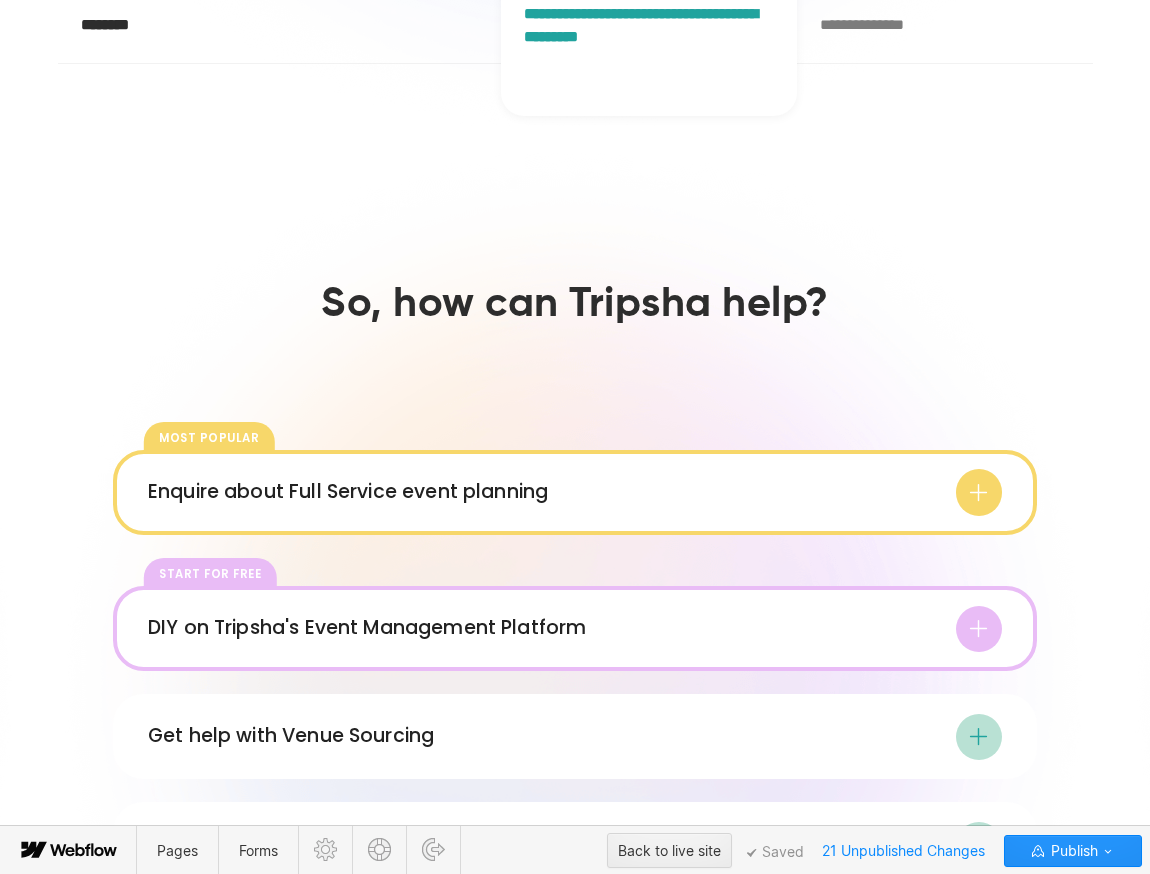 click on "**********" at bounding box center [649, 25] 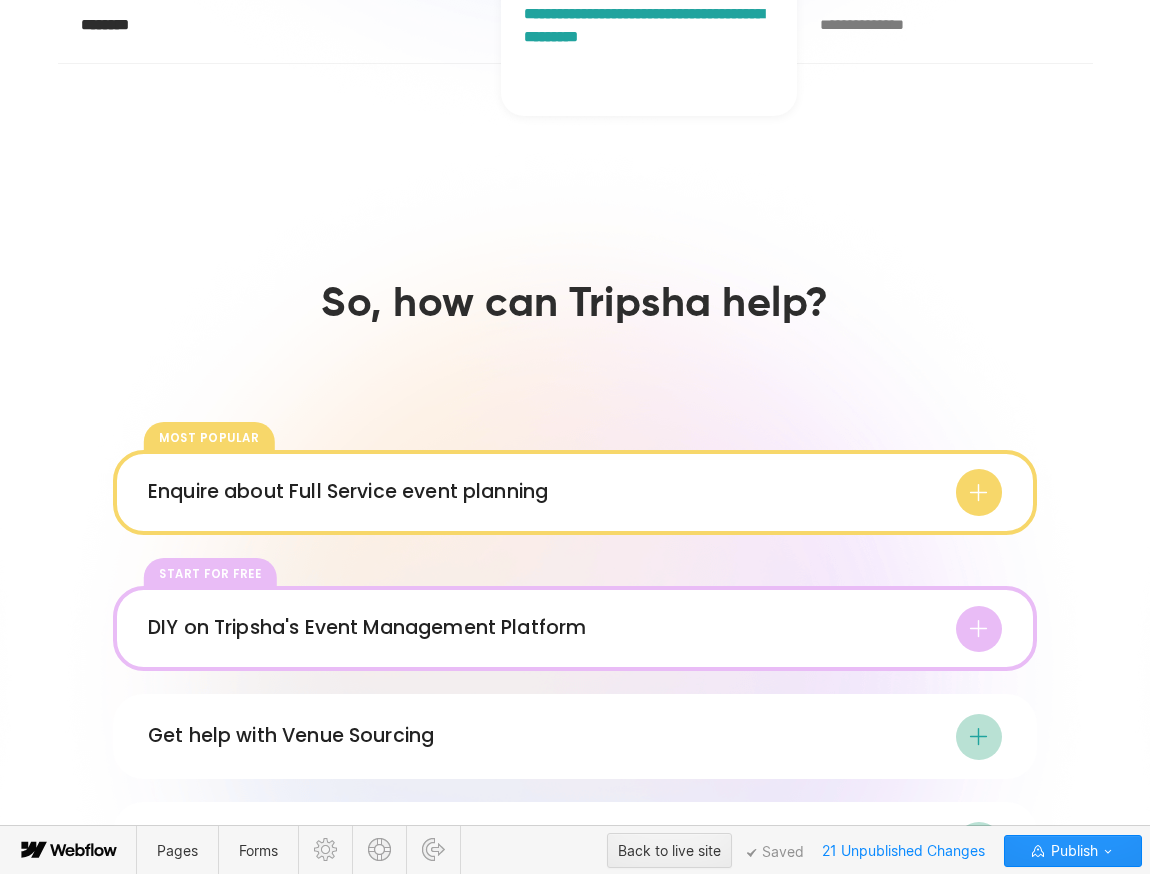 click on "********" at bounding box center (122, 24) 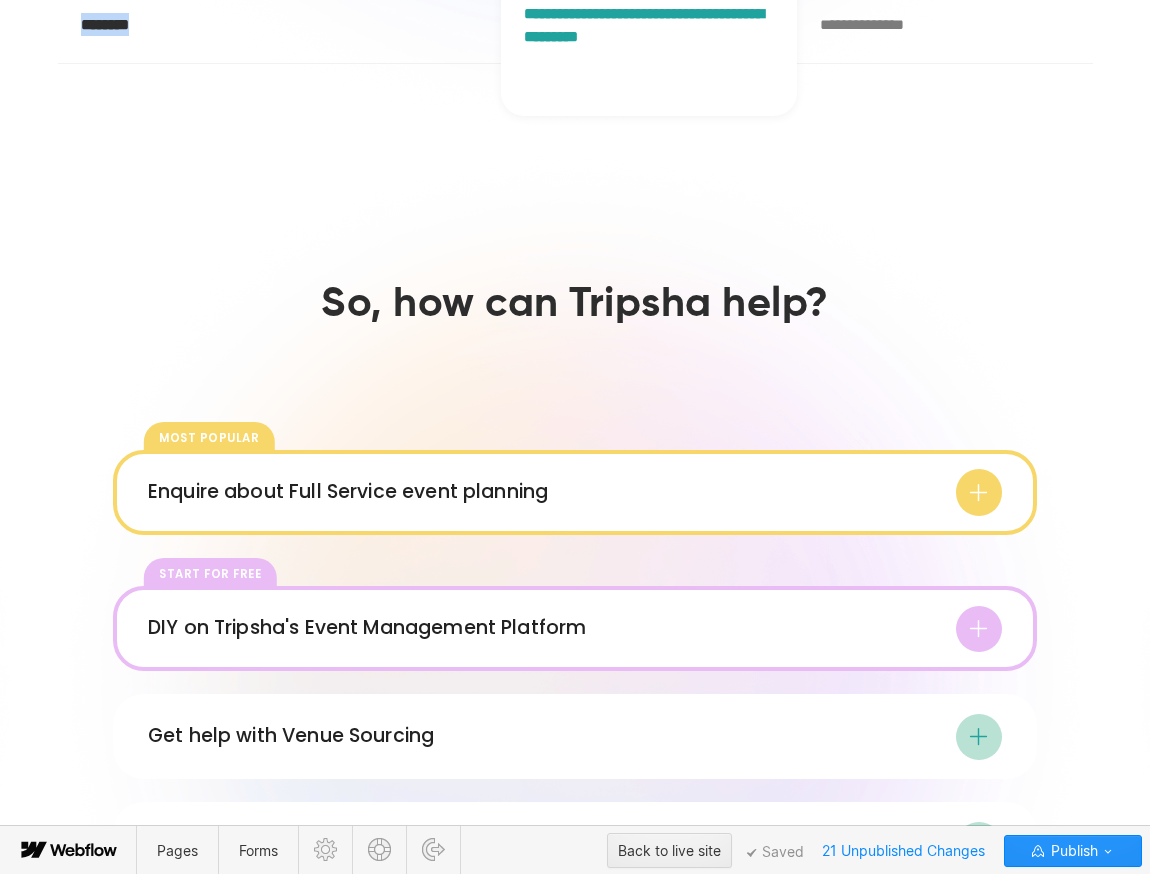 click on "********" at bounding box center (122, 24) 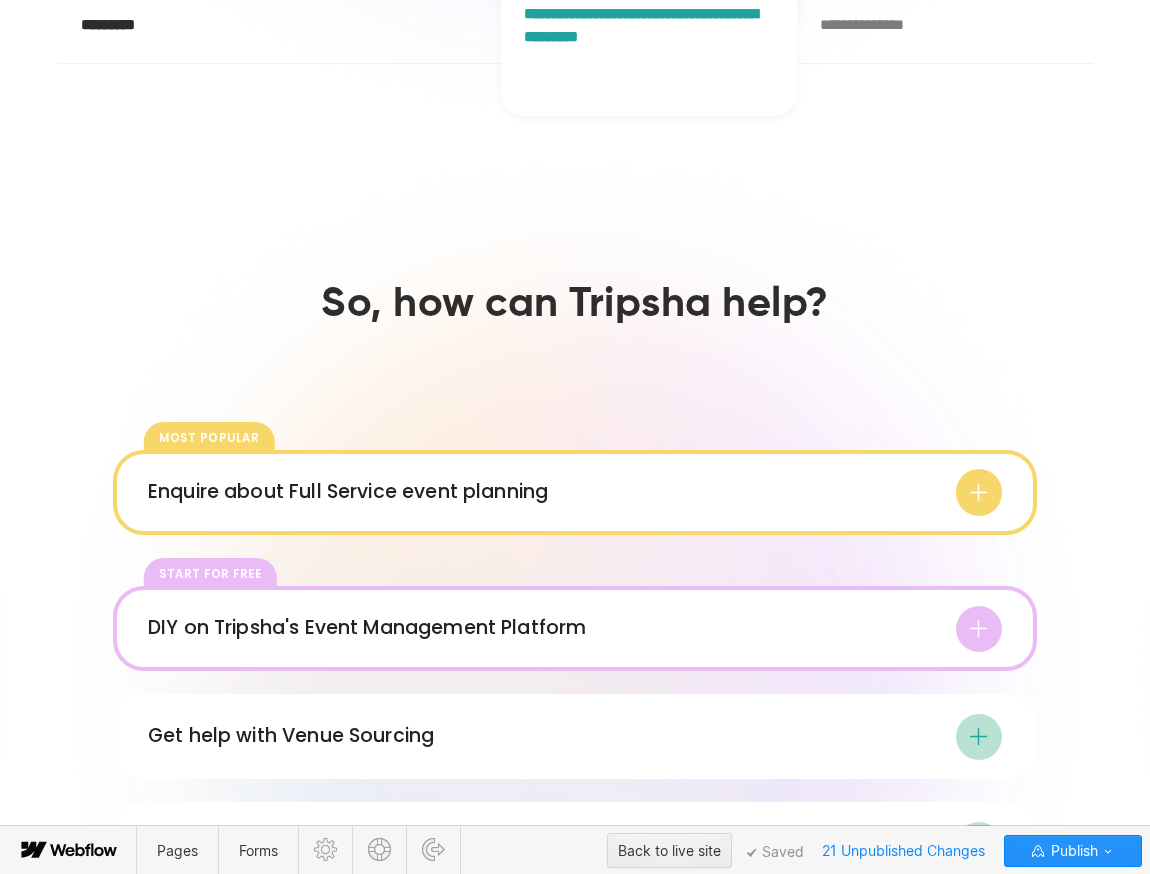 click on "**********" at bounding box center (649, 25) 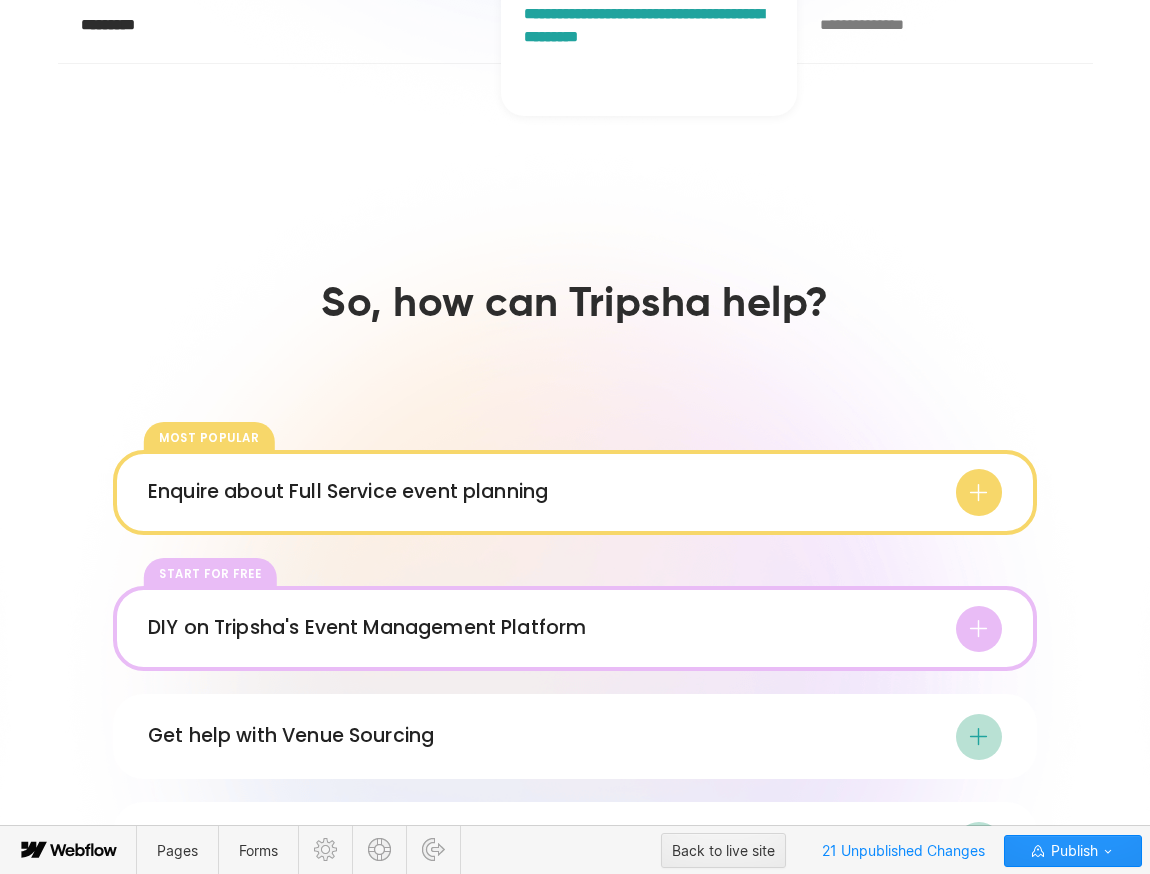 click on "**********" at bounding box center (649, 25) 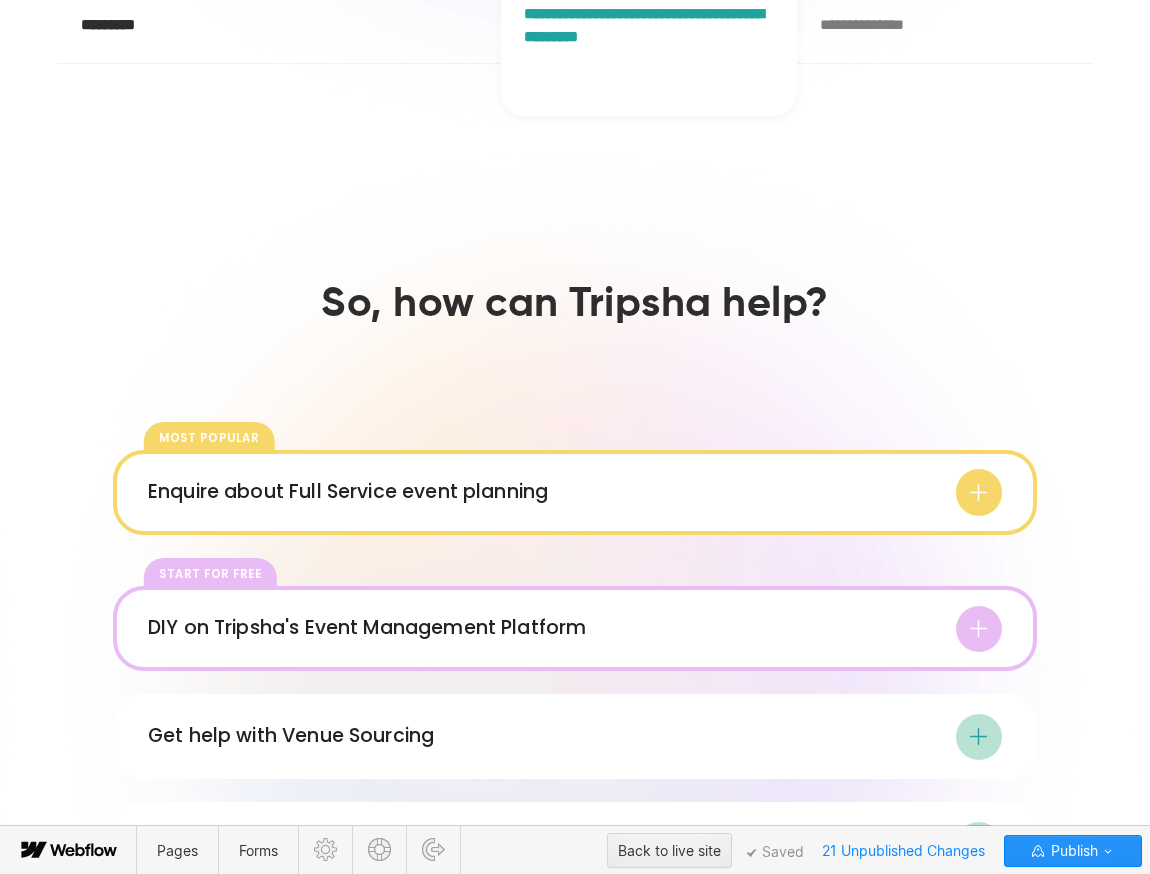 click on "**********" at bounding box center [649, 25] 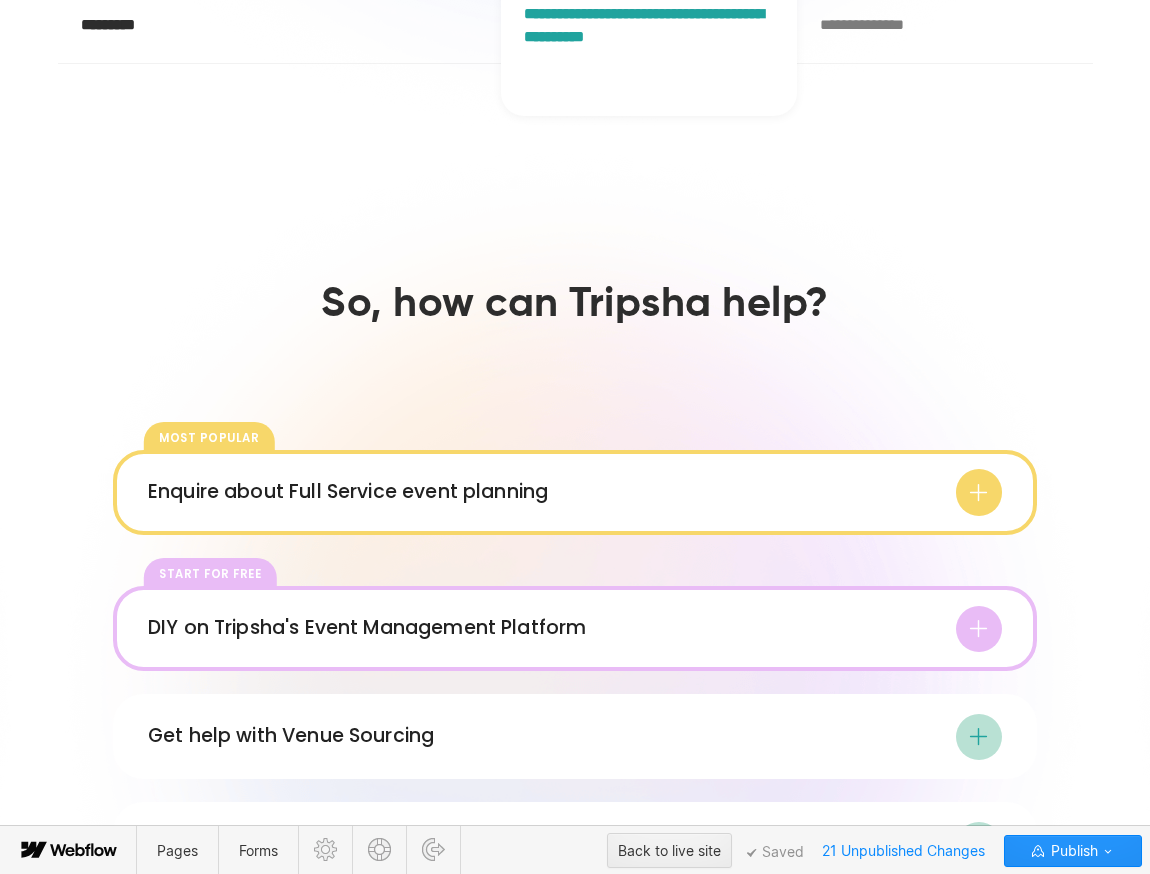 click on "**********" at bounding box center [945, 24] 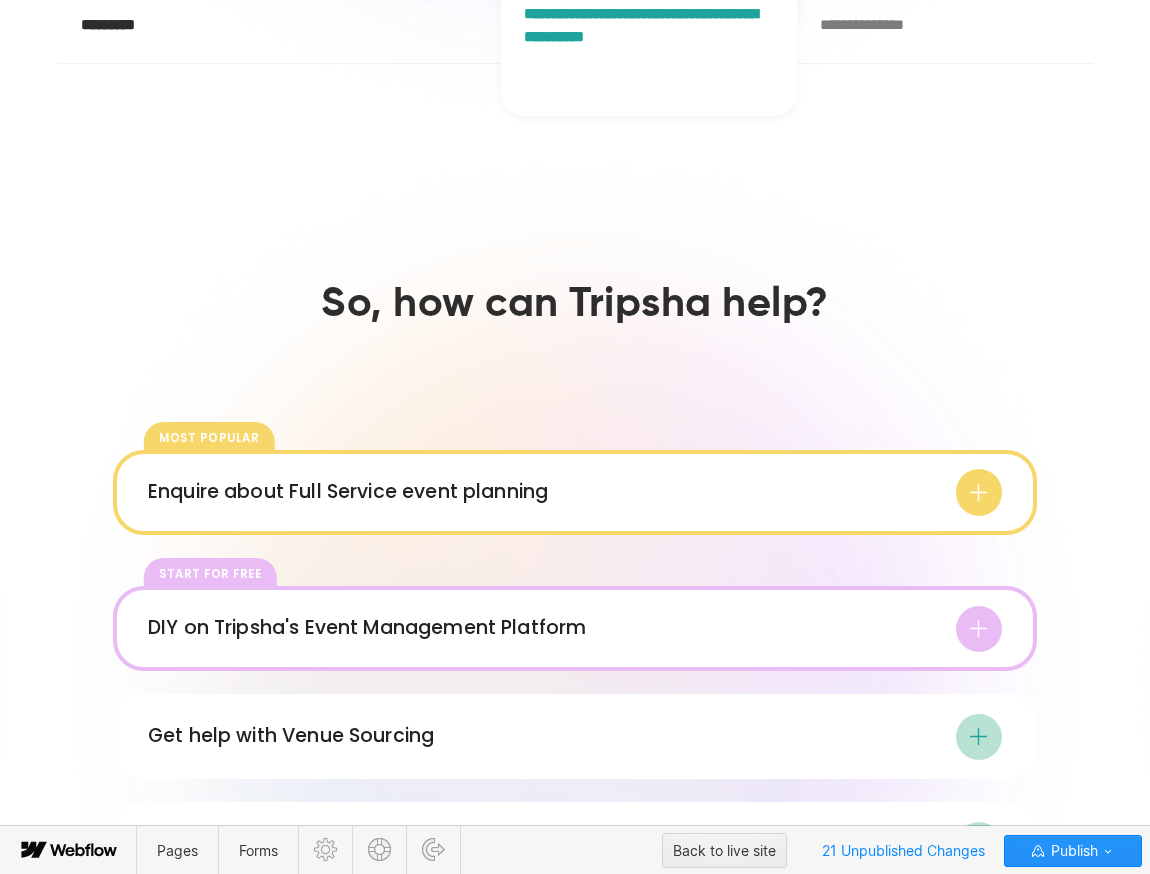 click on "**********" at bounding box center (575, -452) 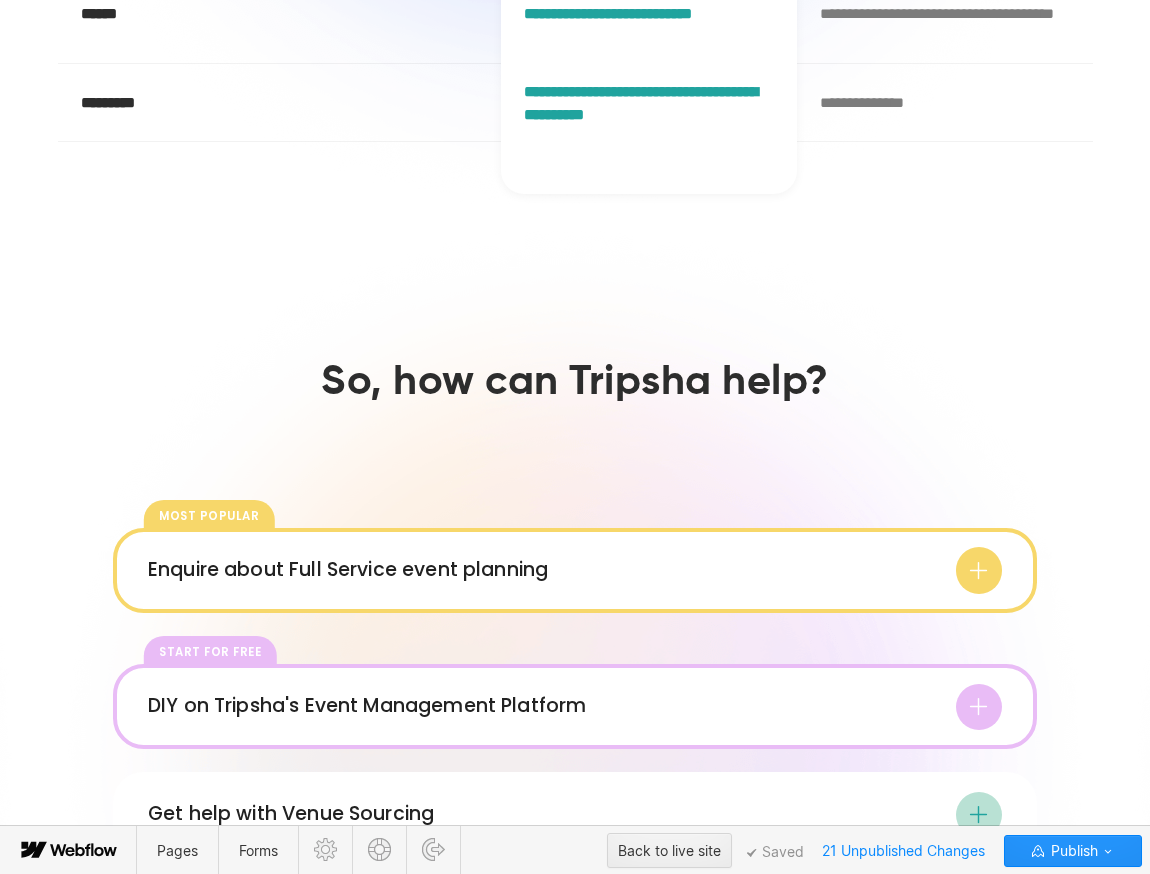 click on "**********" at bounding box center (575, -374) 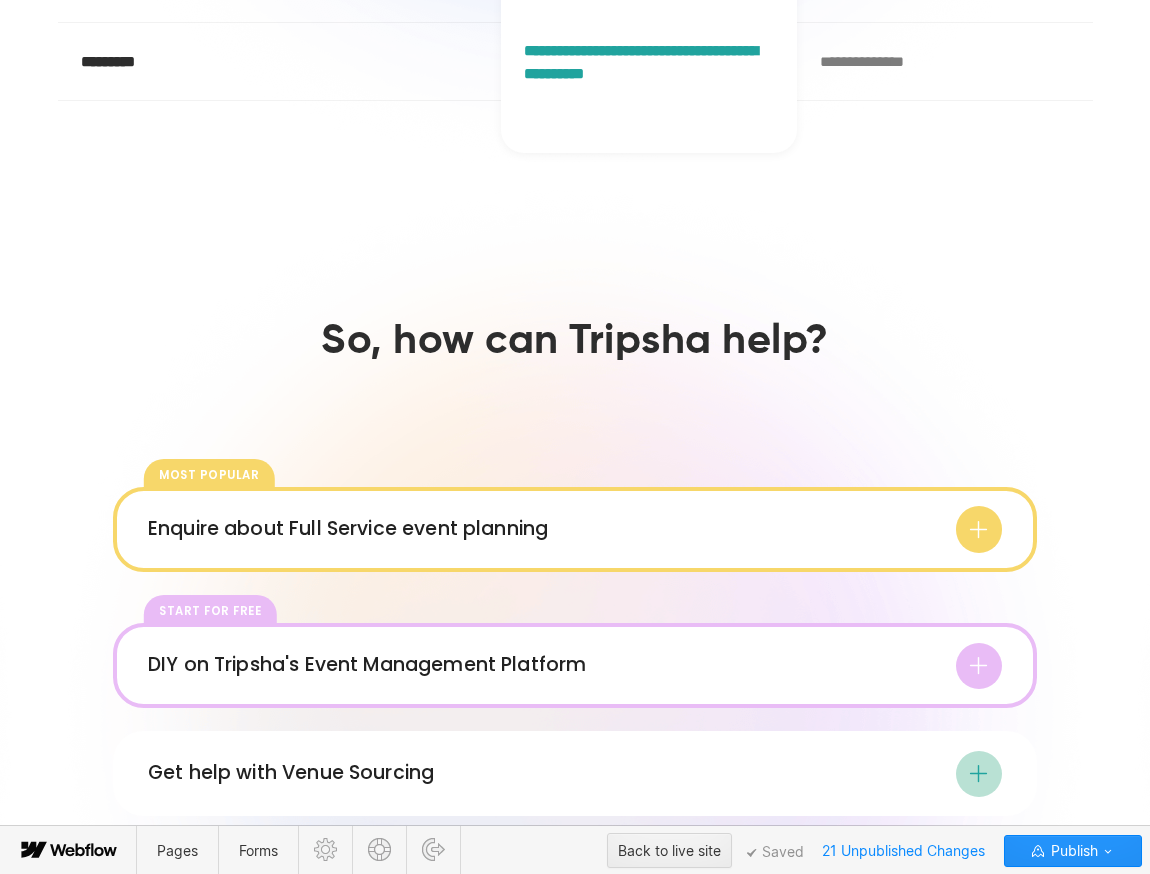 scroll, scrollTop: 1905, scrollLeft: 0, axis: vertical 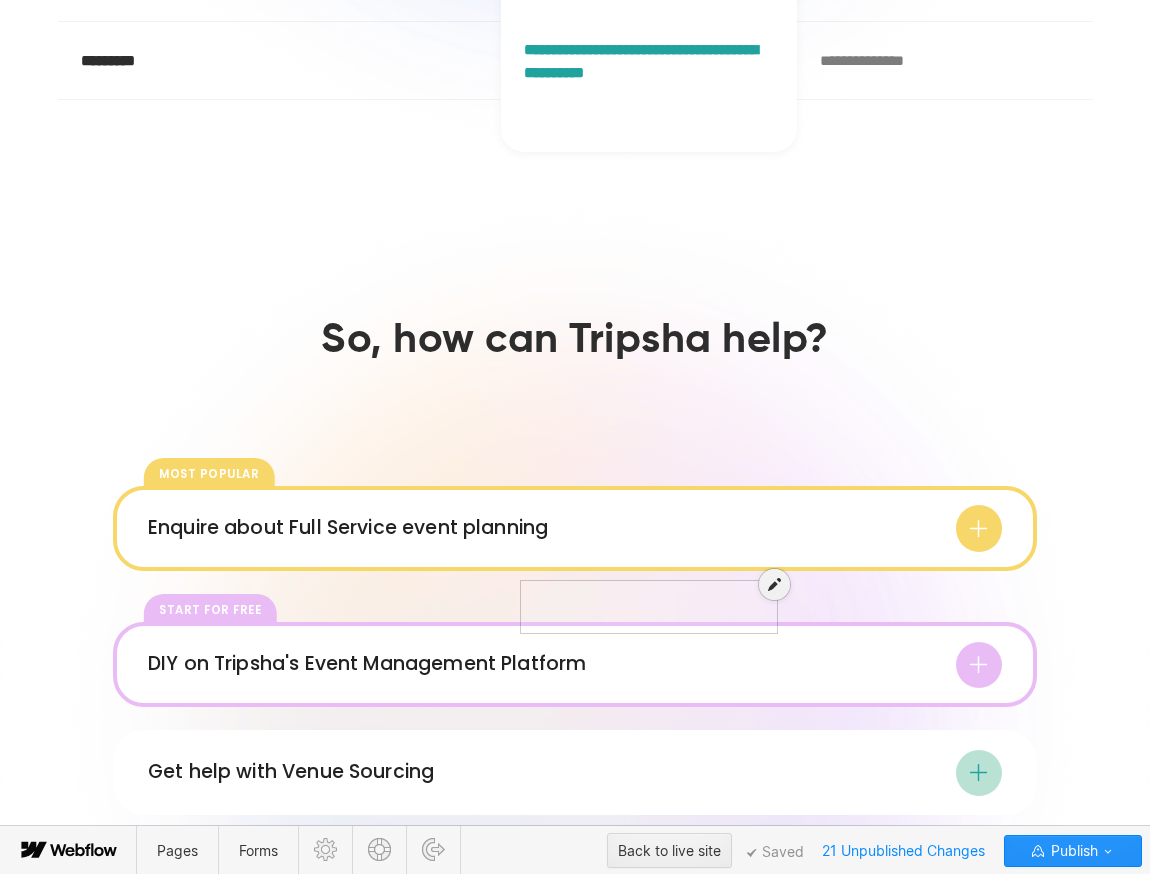 click at bounding box center [649, 597] 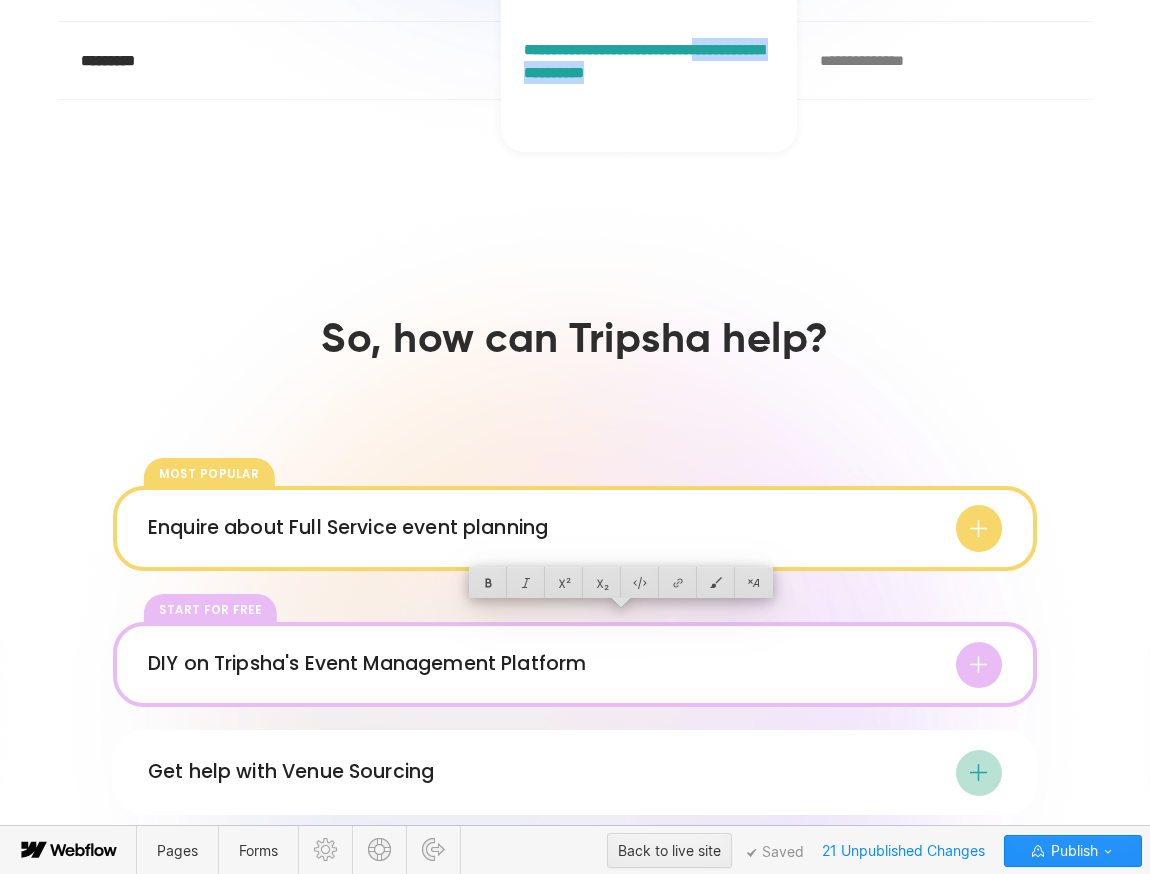 drag, startPoint x: 541, startPoint y: 622, endPoint x: 517, endPoint y: 622, distance: 24 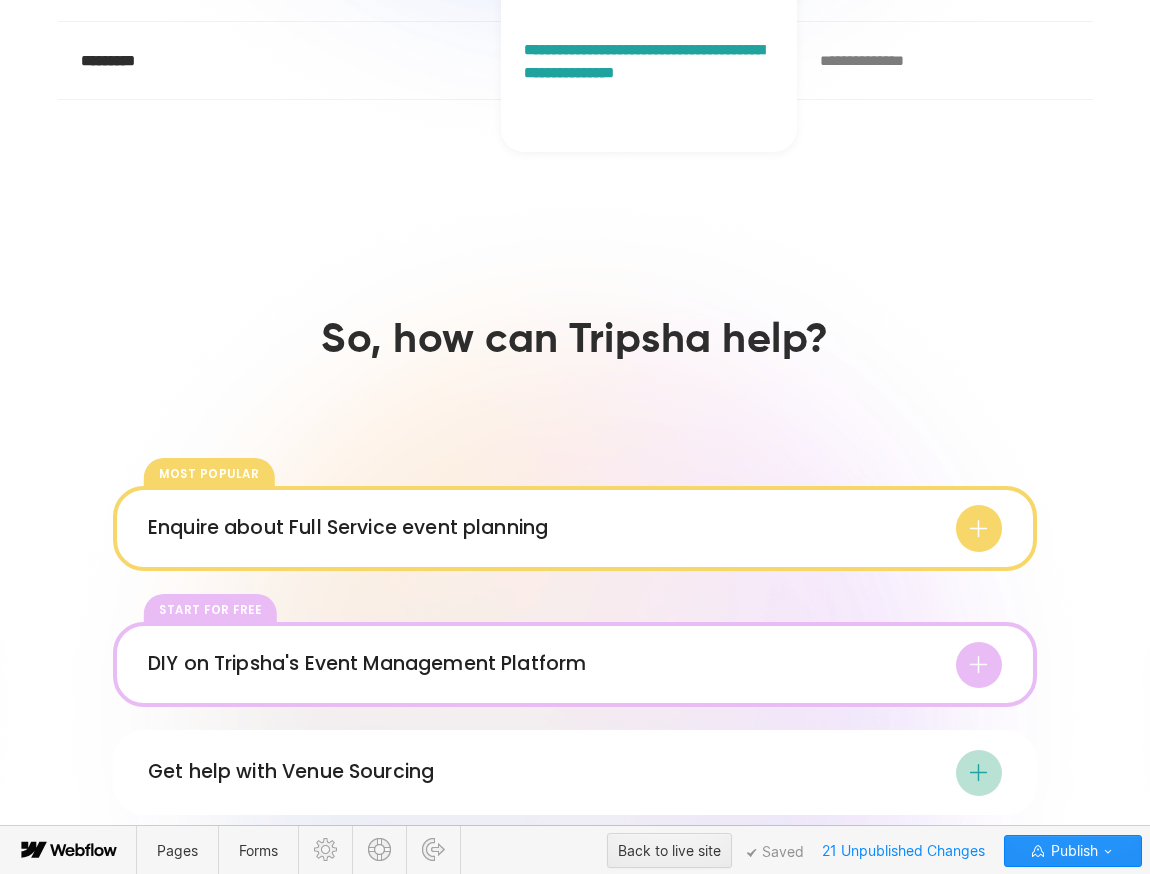 click on "**********" at bounding box center [575, -416] 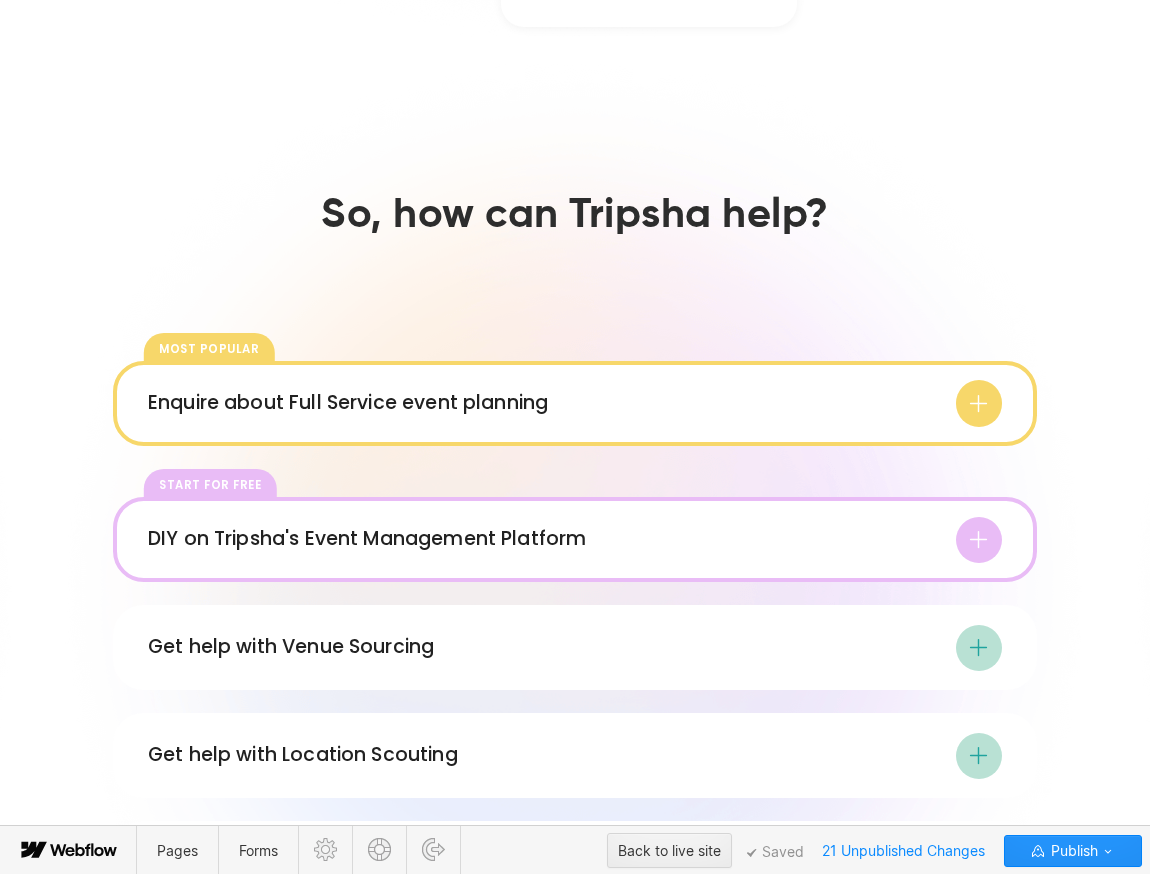 scroll, scrollTop: 2031, scrollLeft: 0, axis: vertical 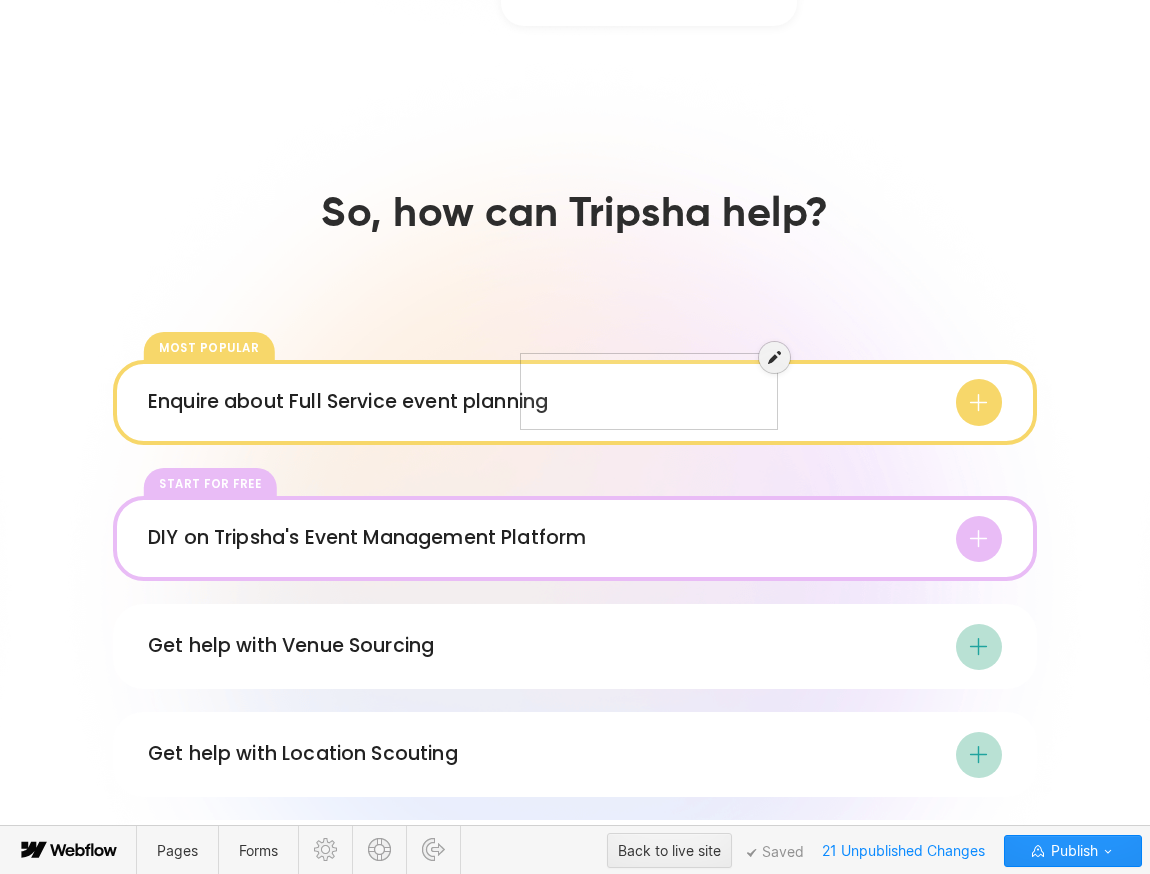 click at bounding box center (649, 381) 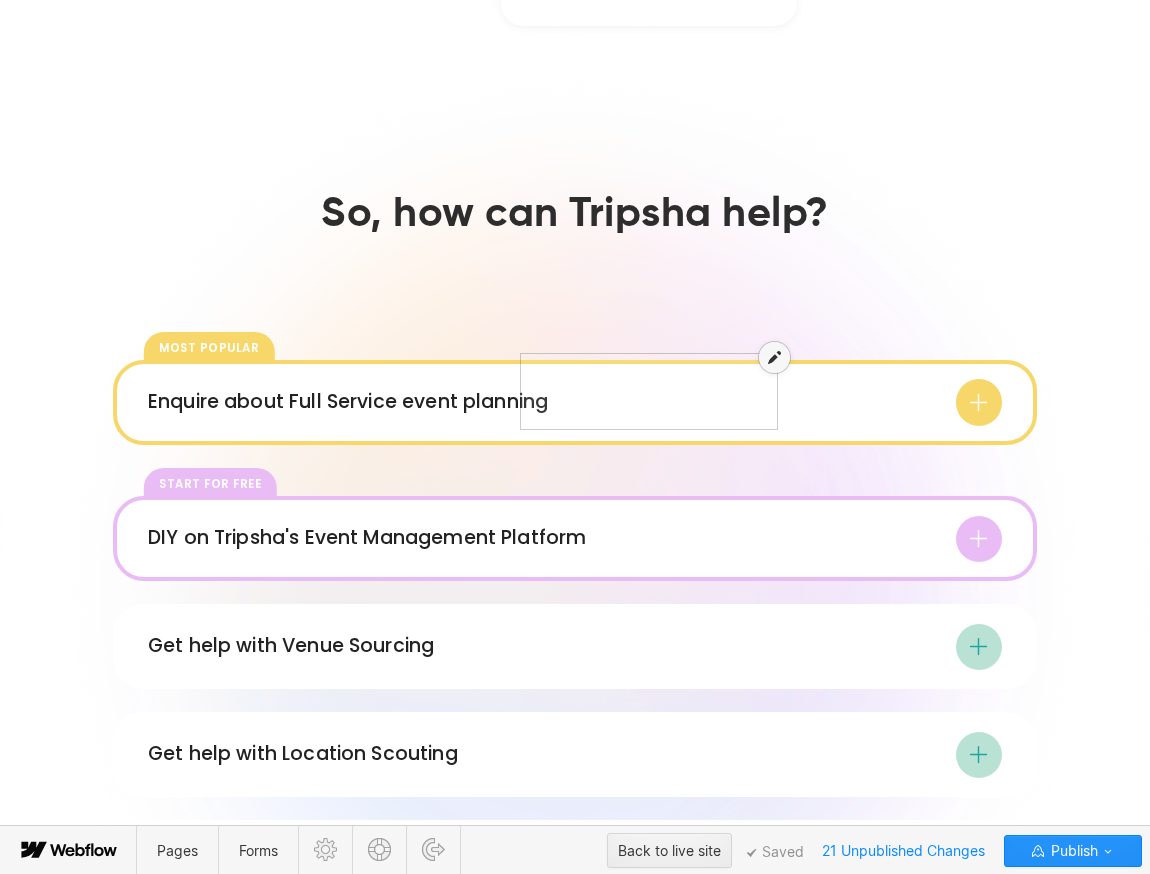 click at bounding box center [774, 357] 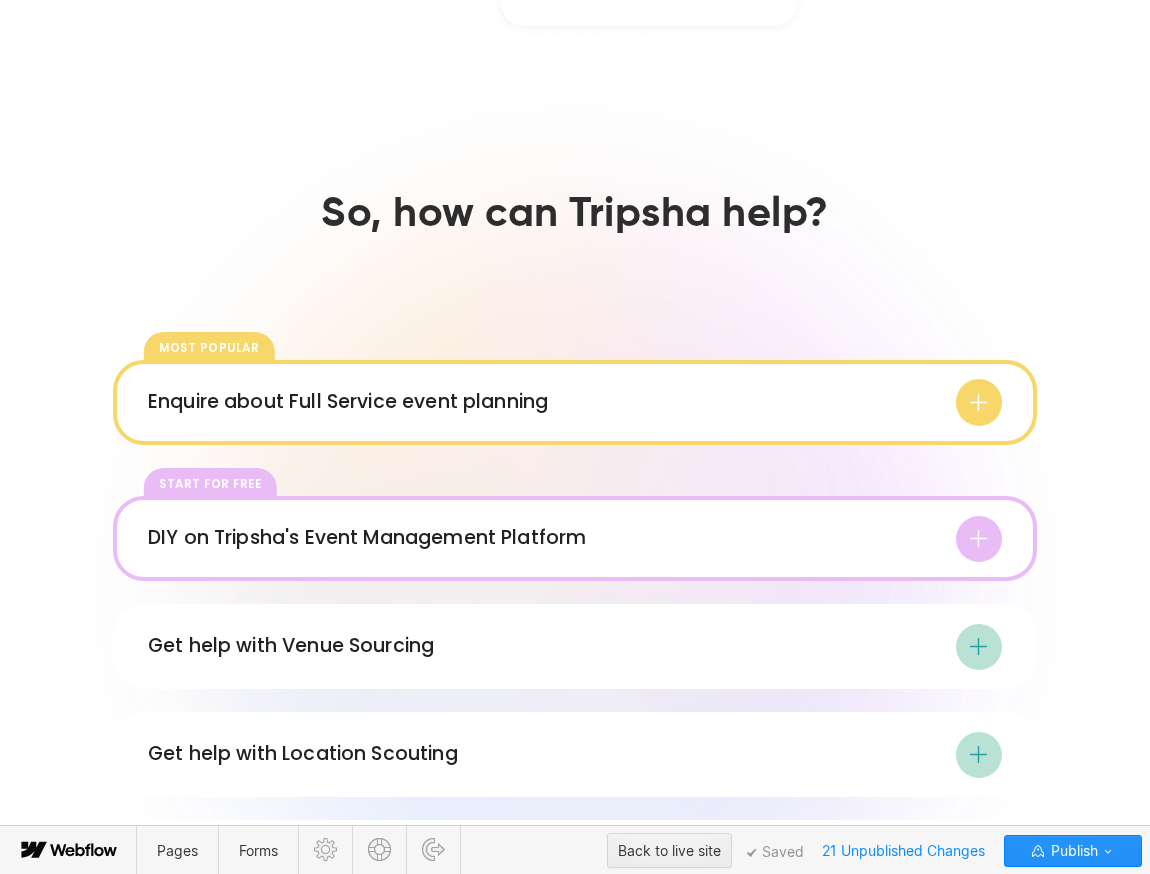 click on "**********" at bounding box center (649, -155) 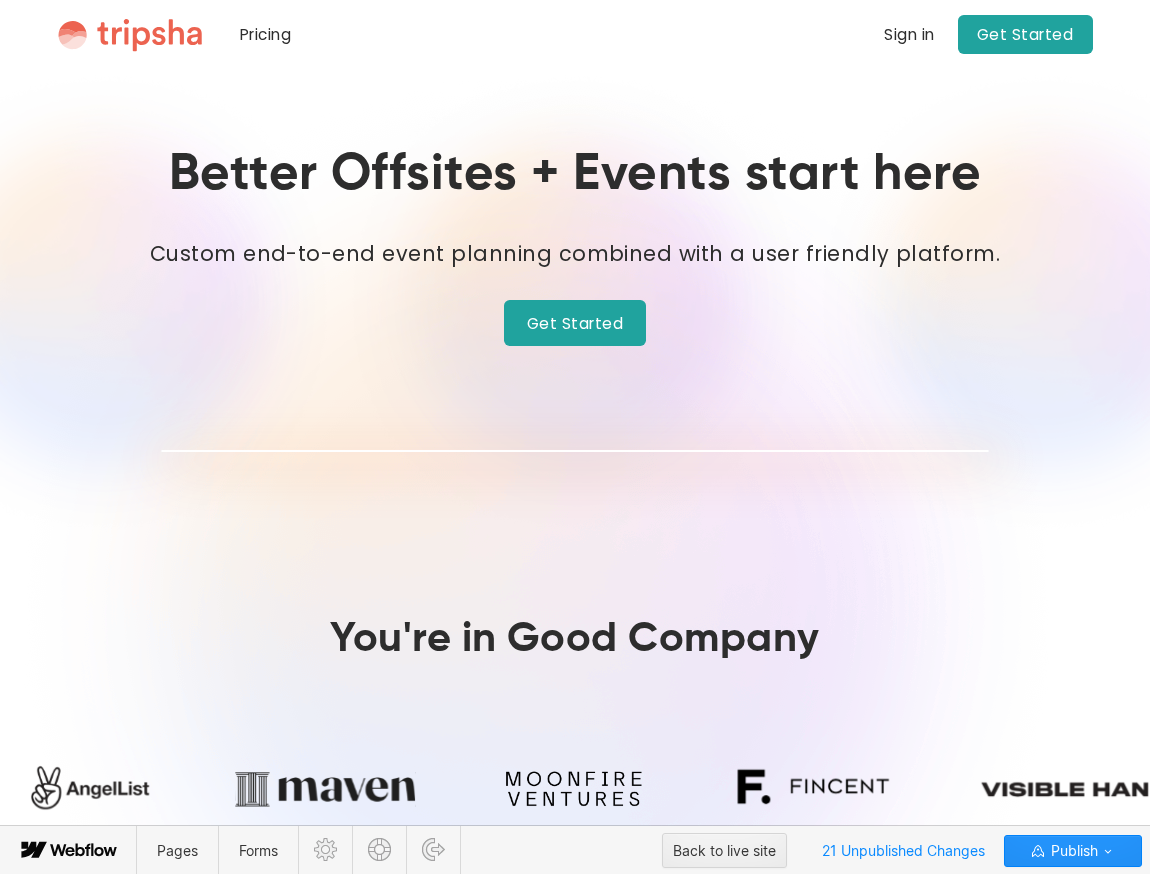scroll, scrollTop: 0, scrollLeft: 0, axis: both 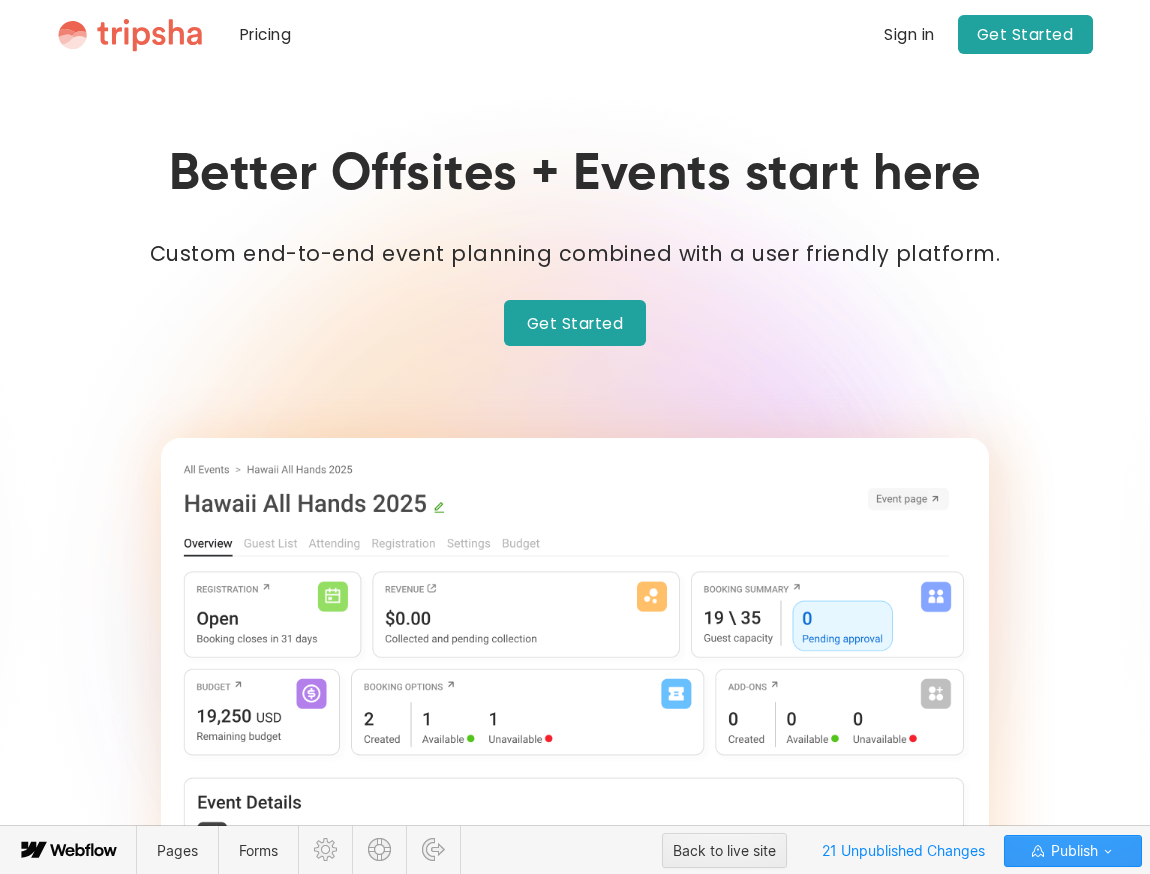 click 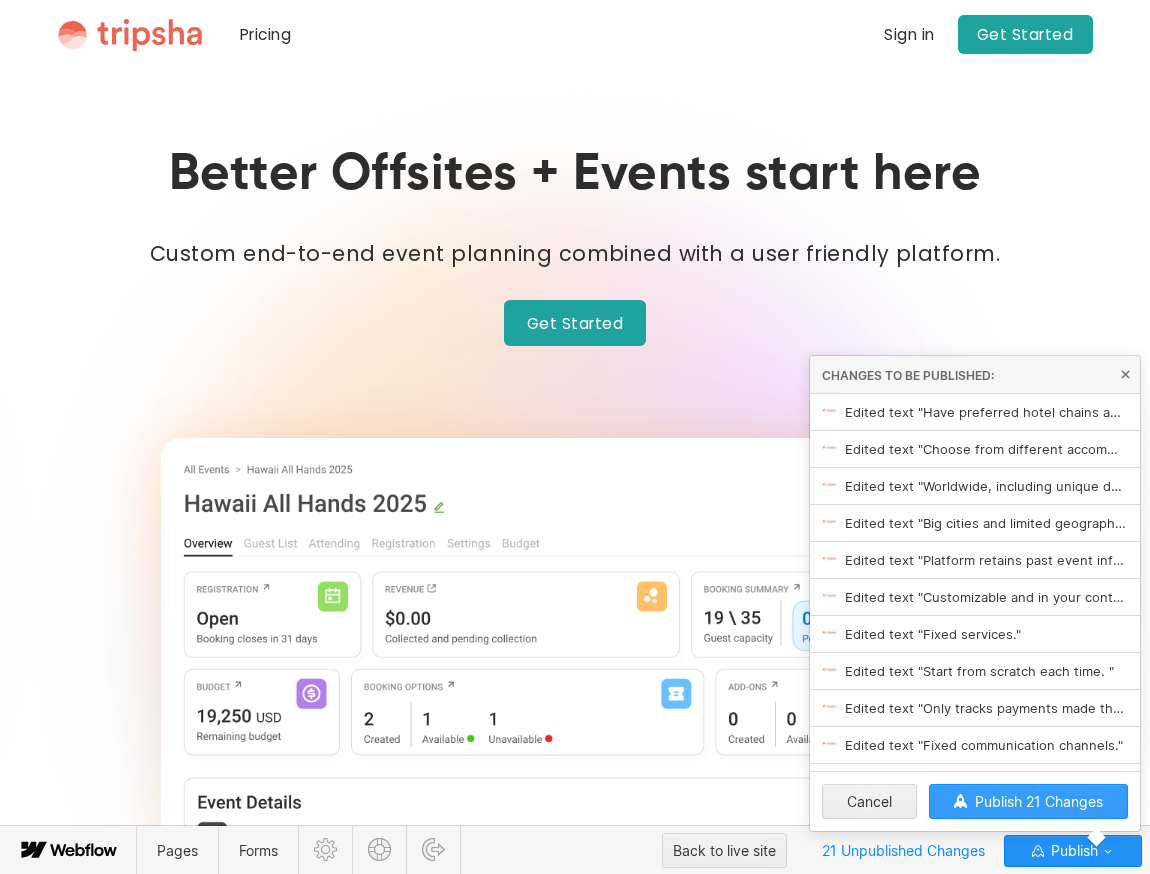 click on "Publish 21 Changes" at bounding box center [1039, 801] 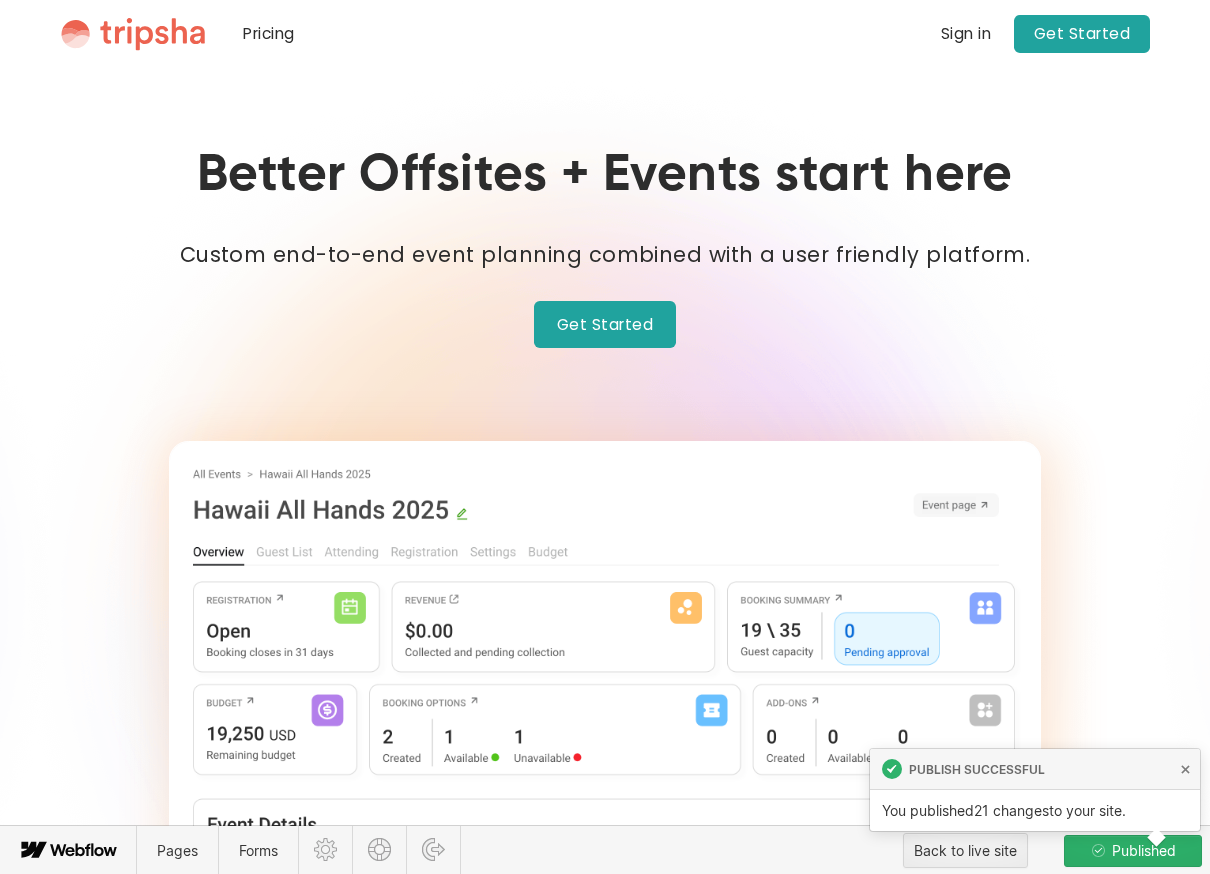scroll, scrollTop: 0, scrollLeft: 0, axis: both 